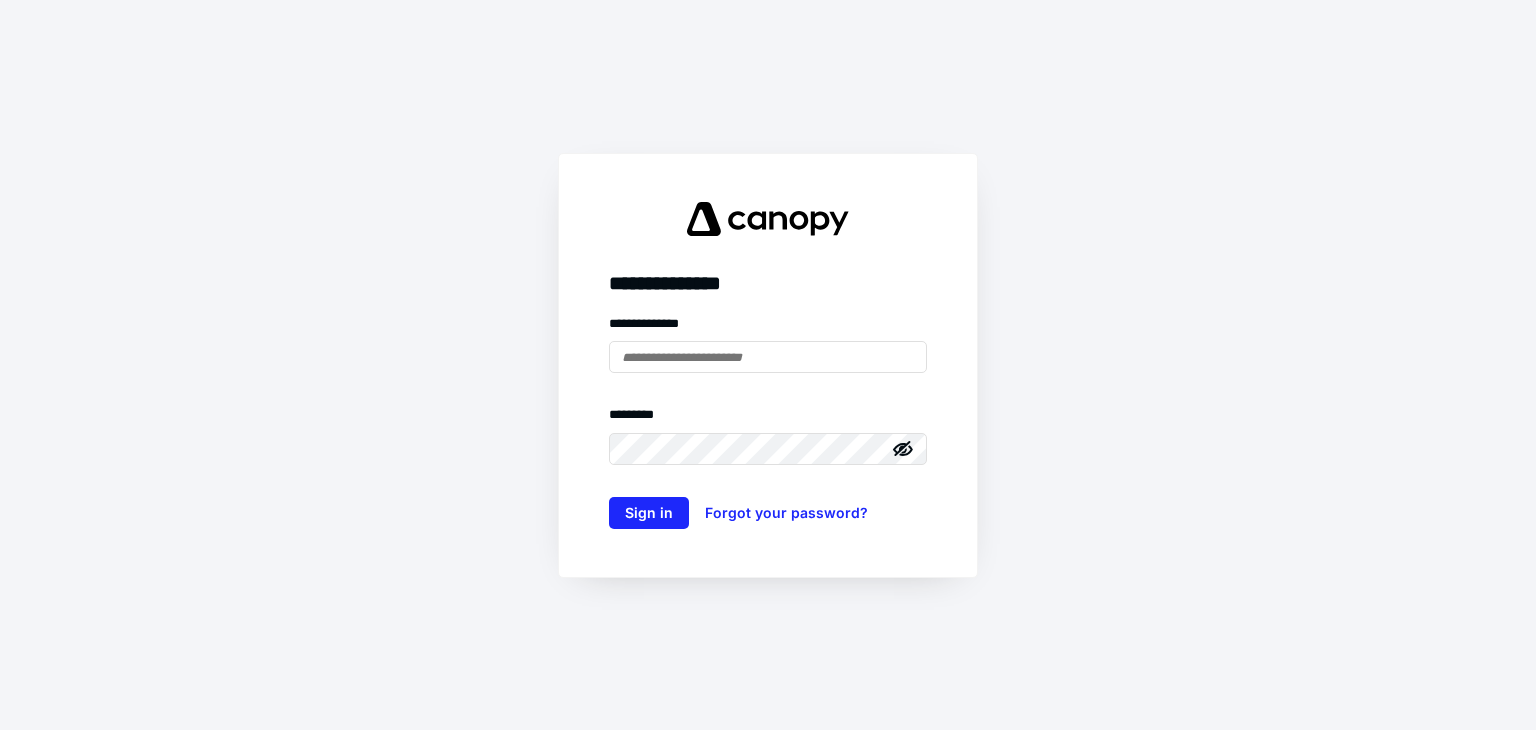 scroll, scrollTop: 0, scrollLeft: 0, axis: both 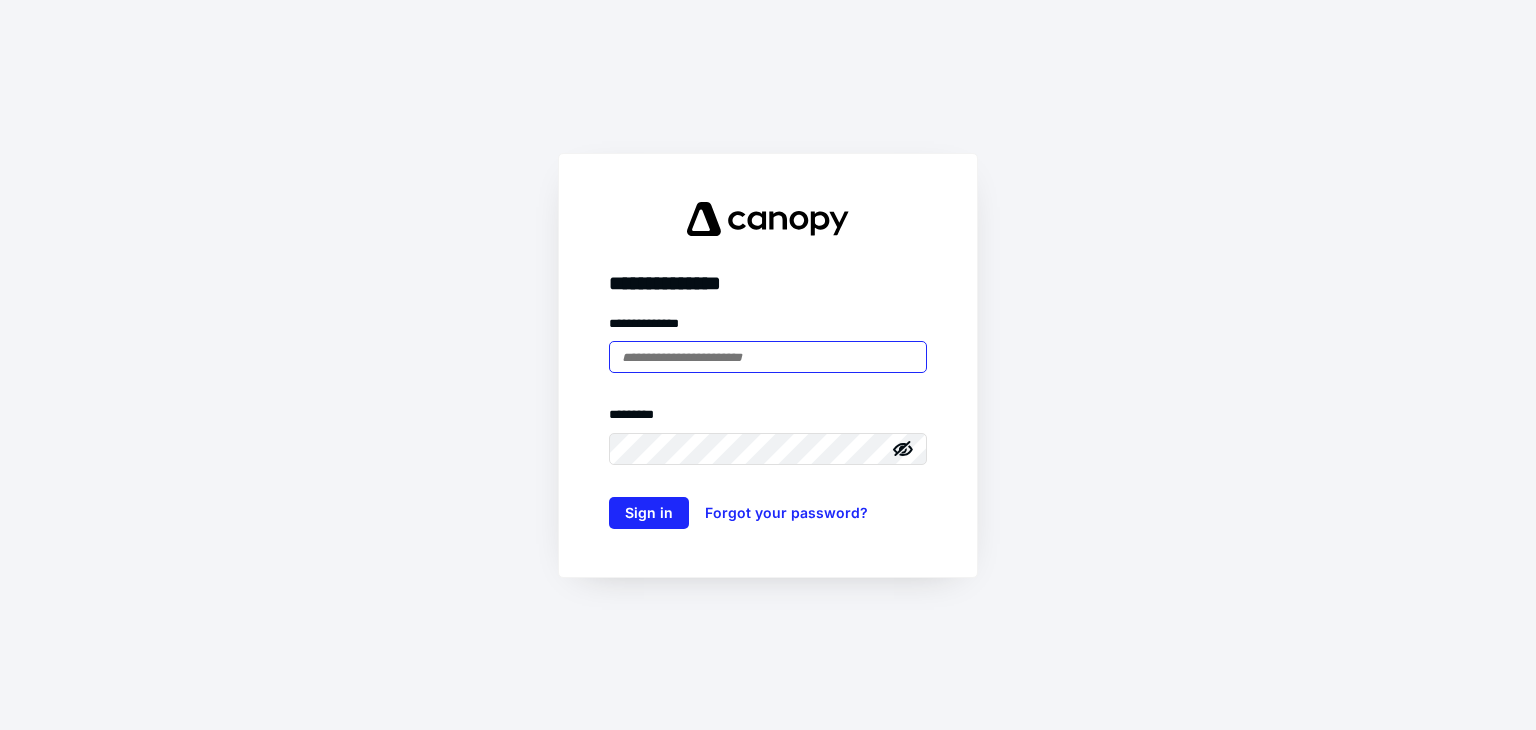type on "**********" 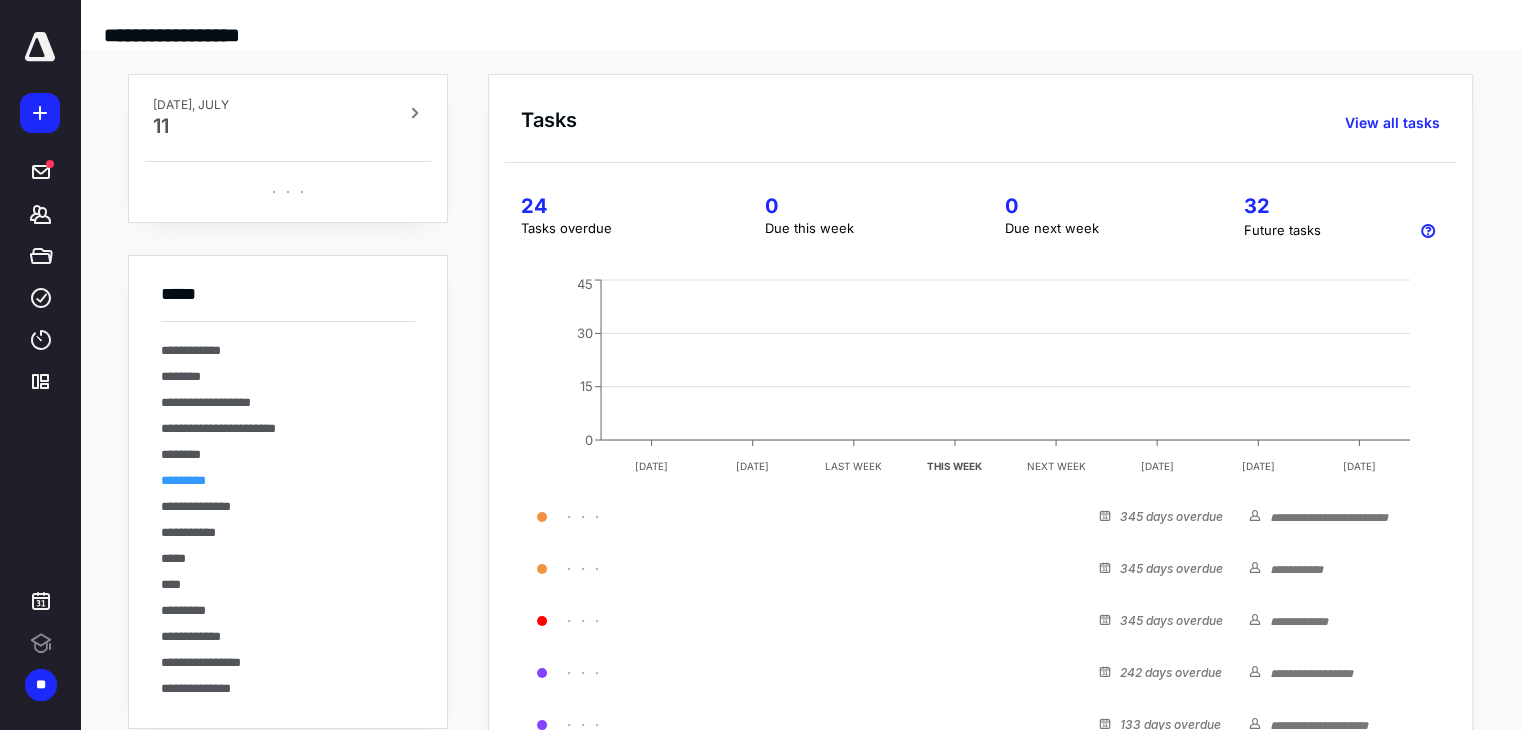 scroll, scrollTop: 0, scrollLeft: 0, axis: both 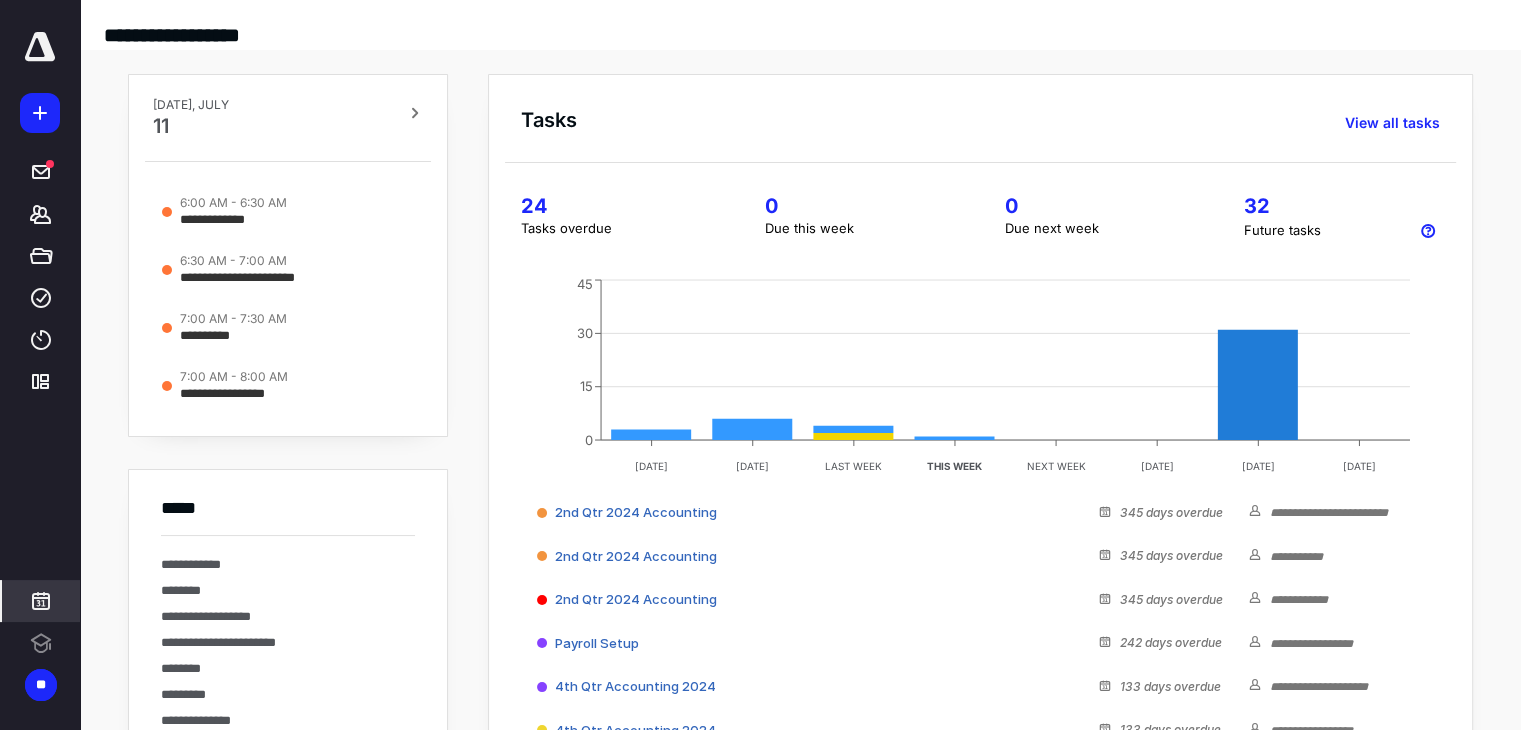 click 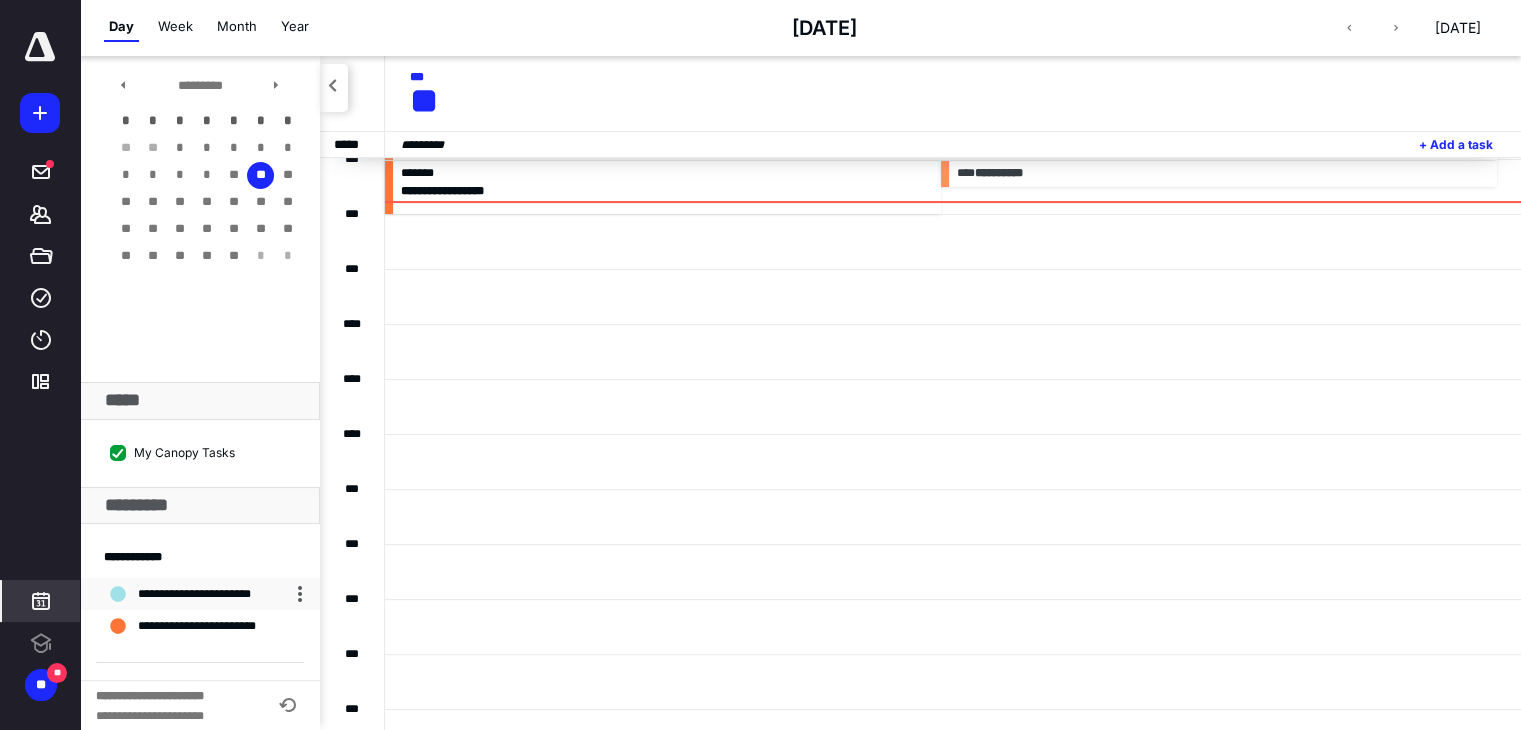 scroll, scrollTop: 0, scrollLeft: 0, axis: both 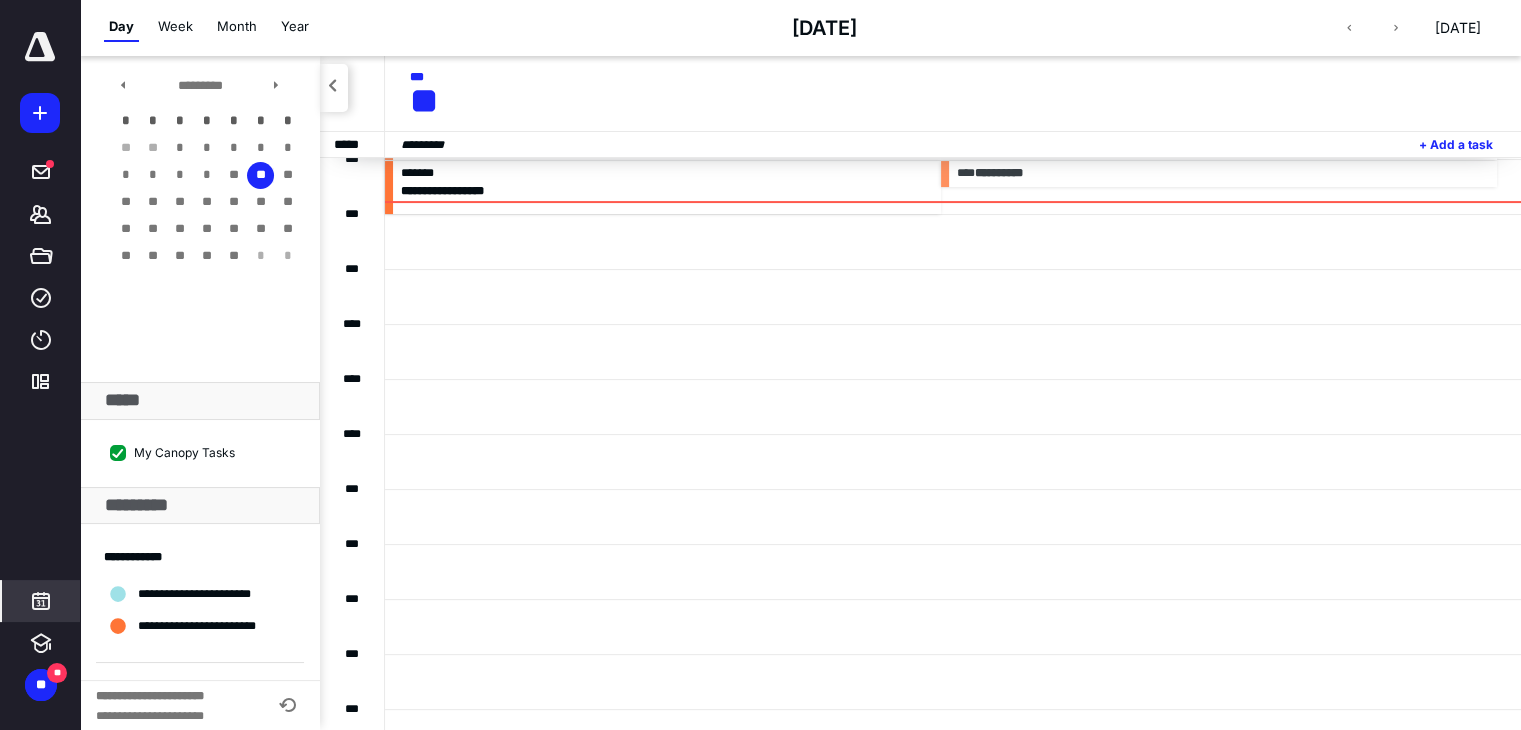 click on "Month" at bounding box center [237, 27] 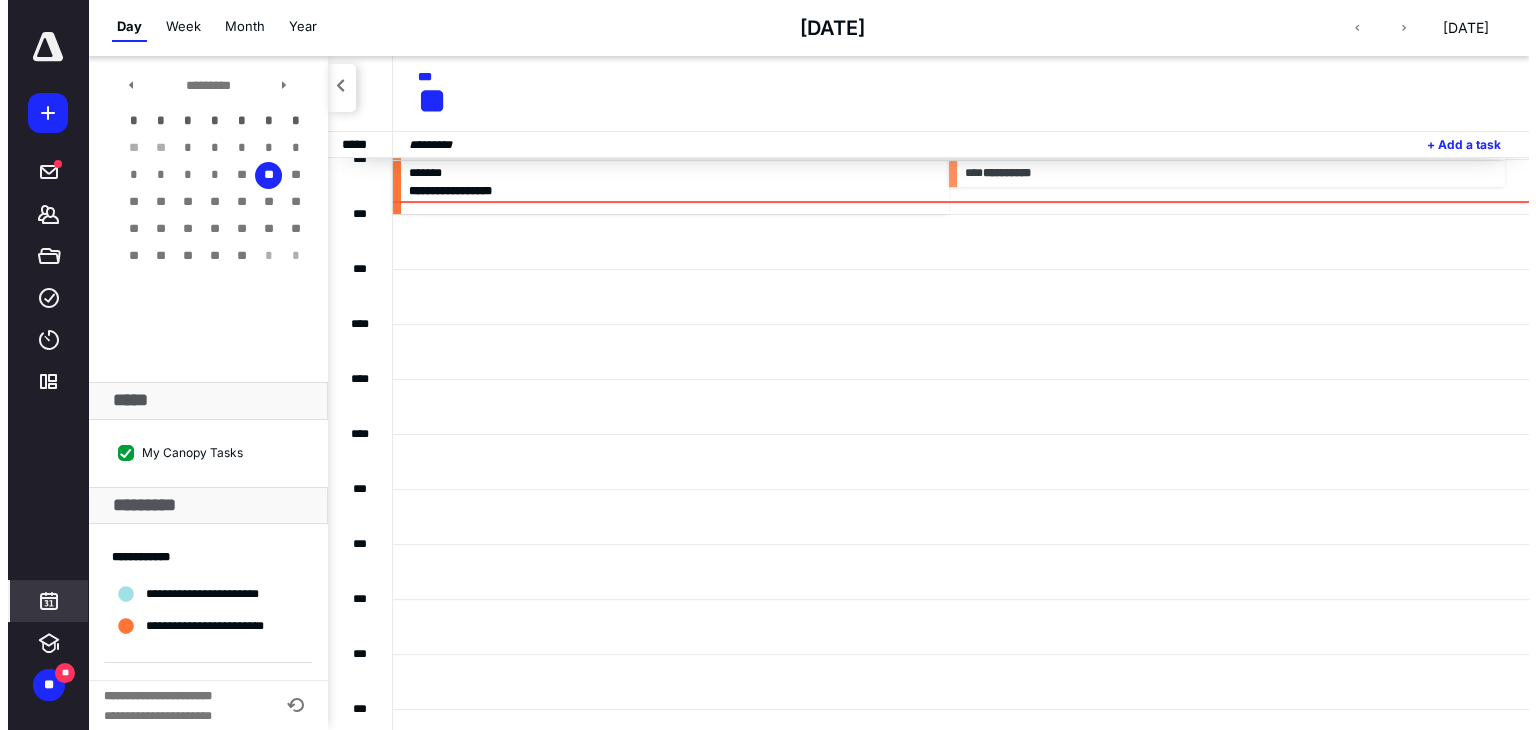 scroll, scrollTop: 0, scrollLeft: 0, axis: both 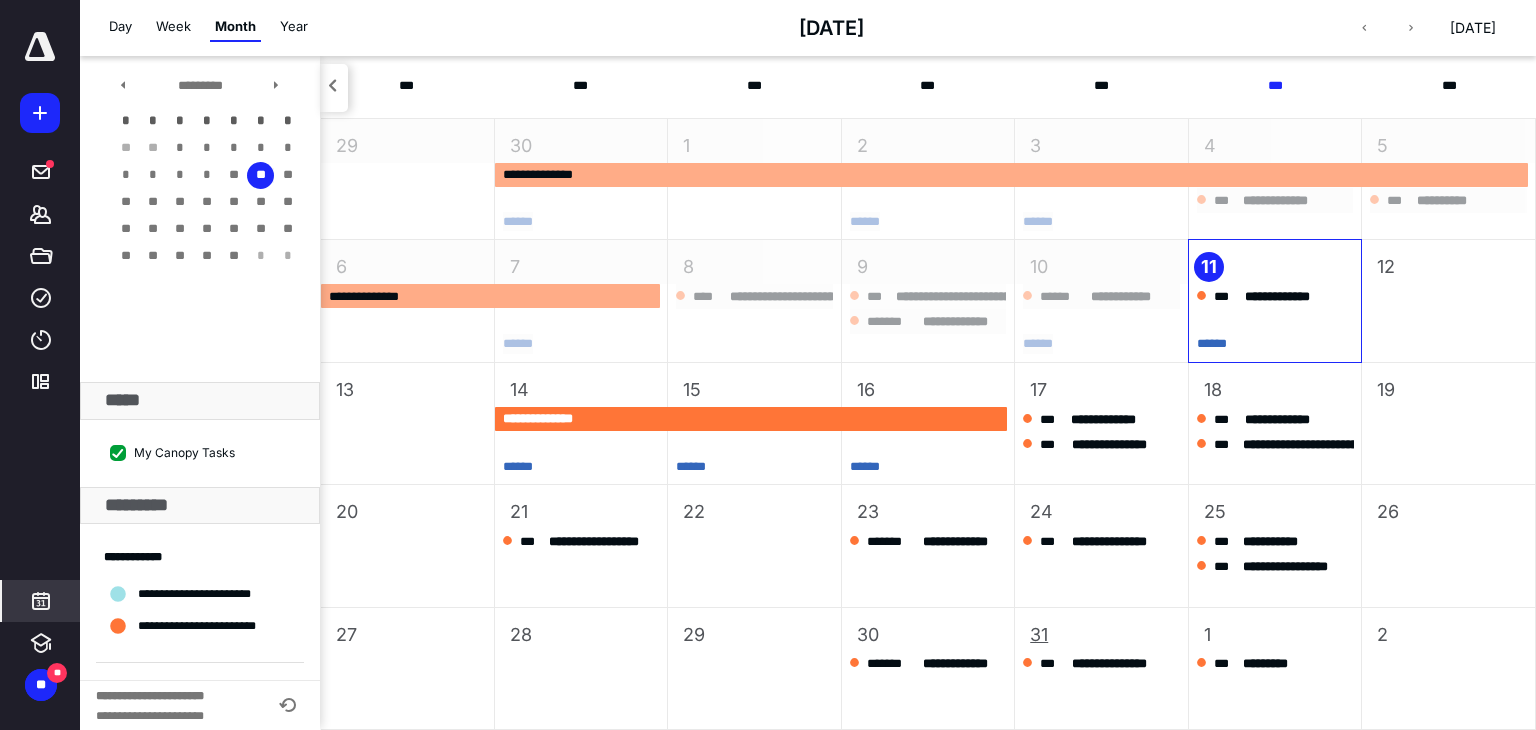 click on "31" at bounding box center (1039, 634) 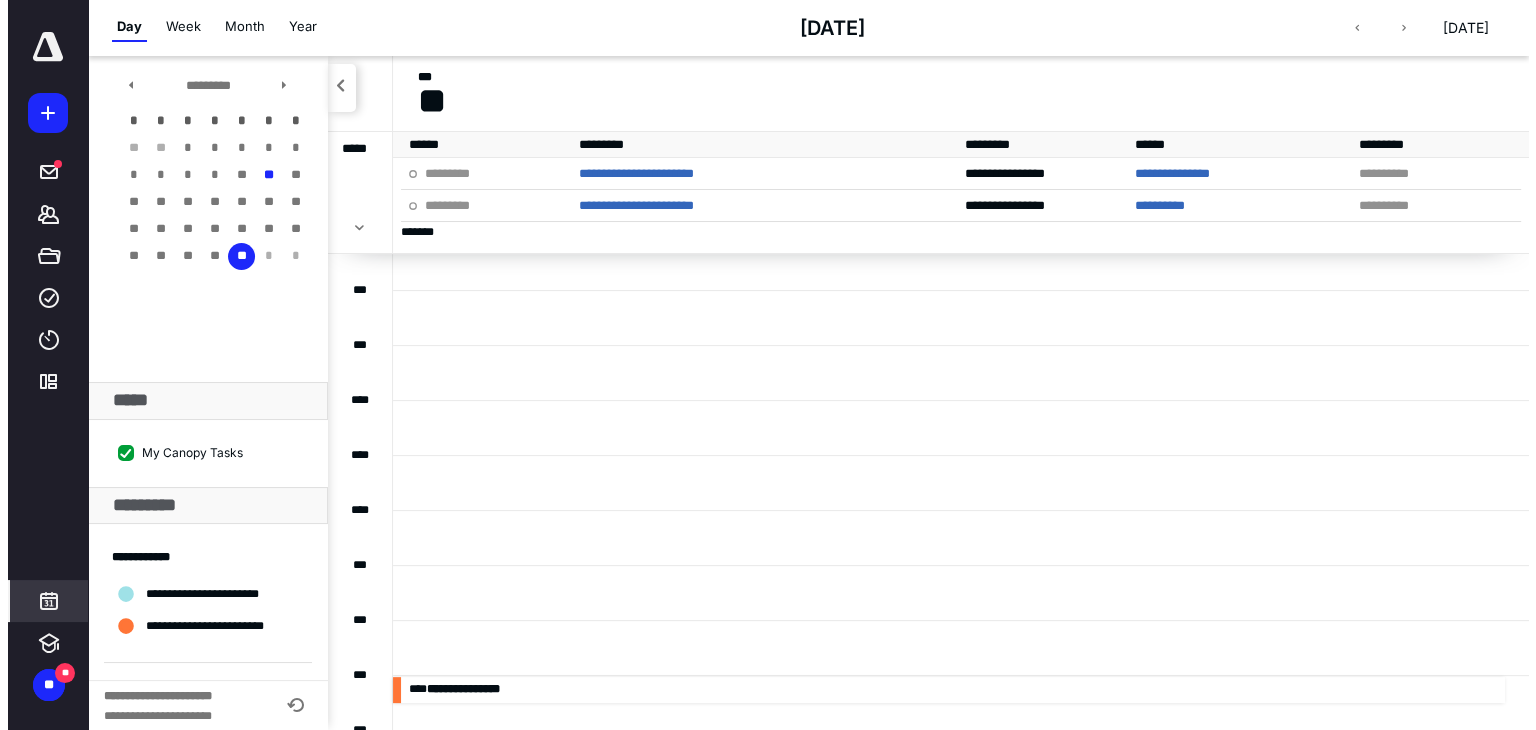 scroll, scrollTop: 0, scrollLeft: 0, axis: both 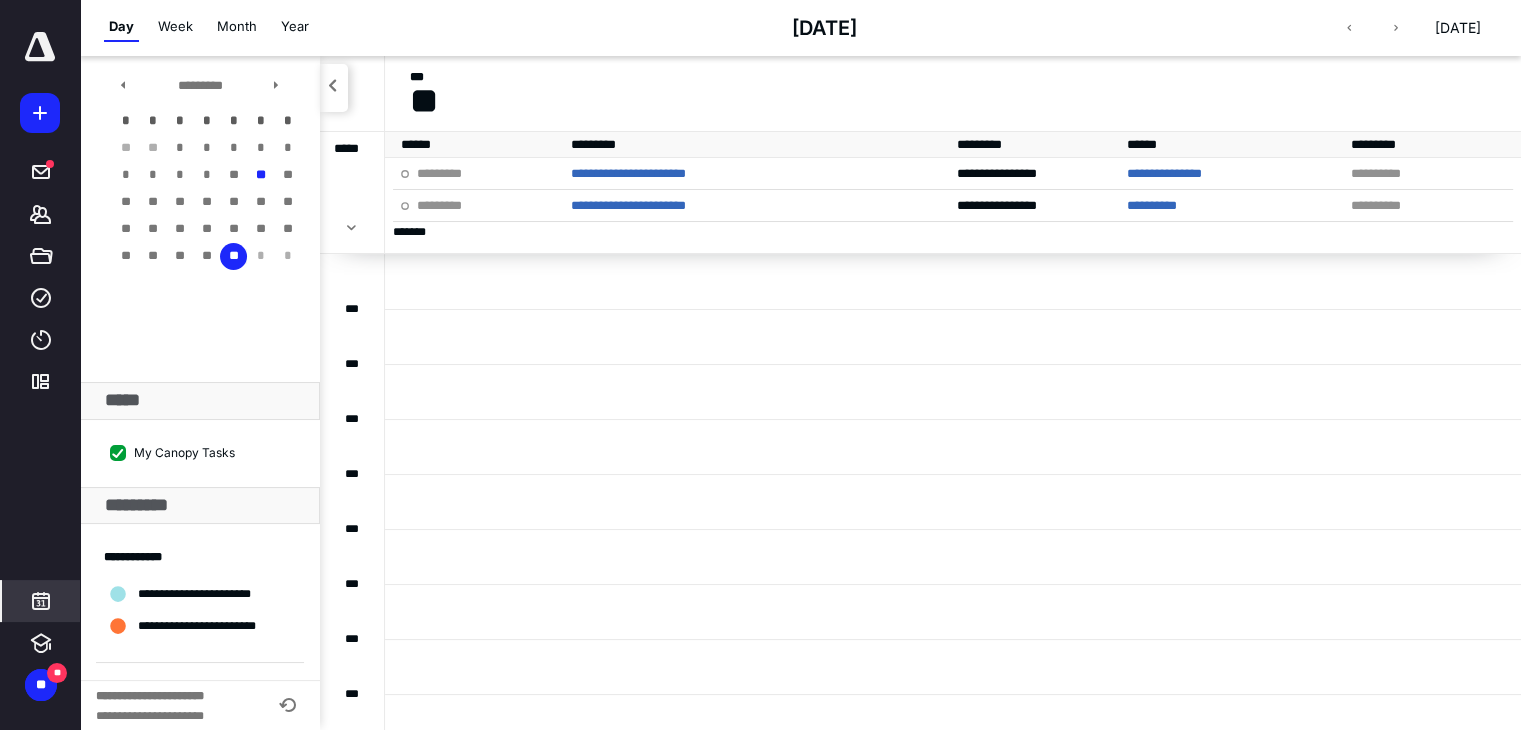 click at bounding box center [953, 611] 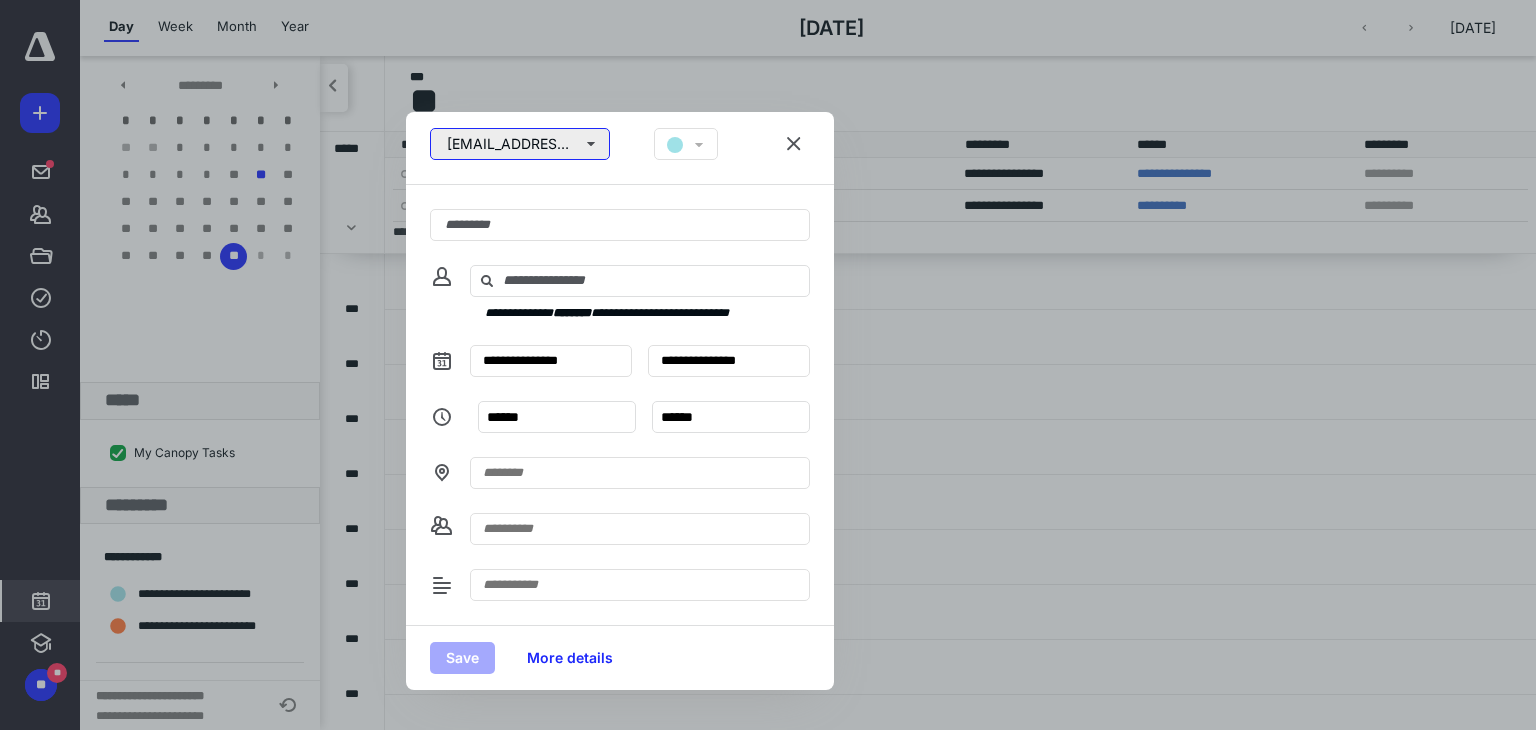 click on "[EMAIL_ADDRESS][DOMAIN_NAME]" at bounding box center (520, 144) 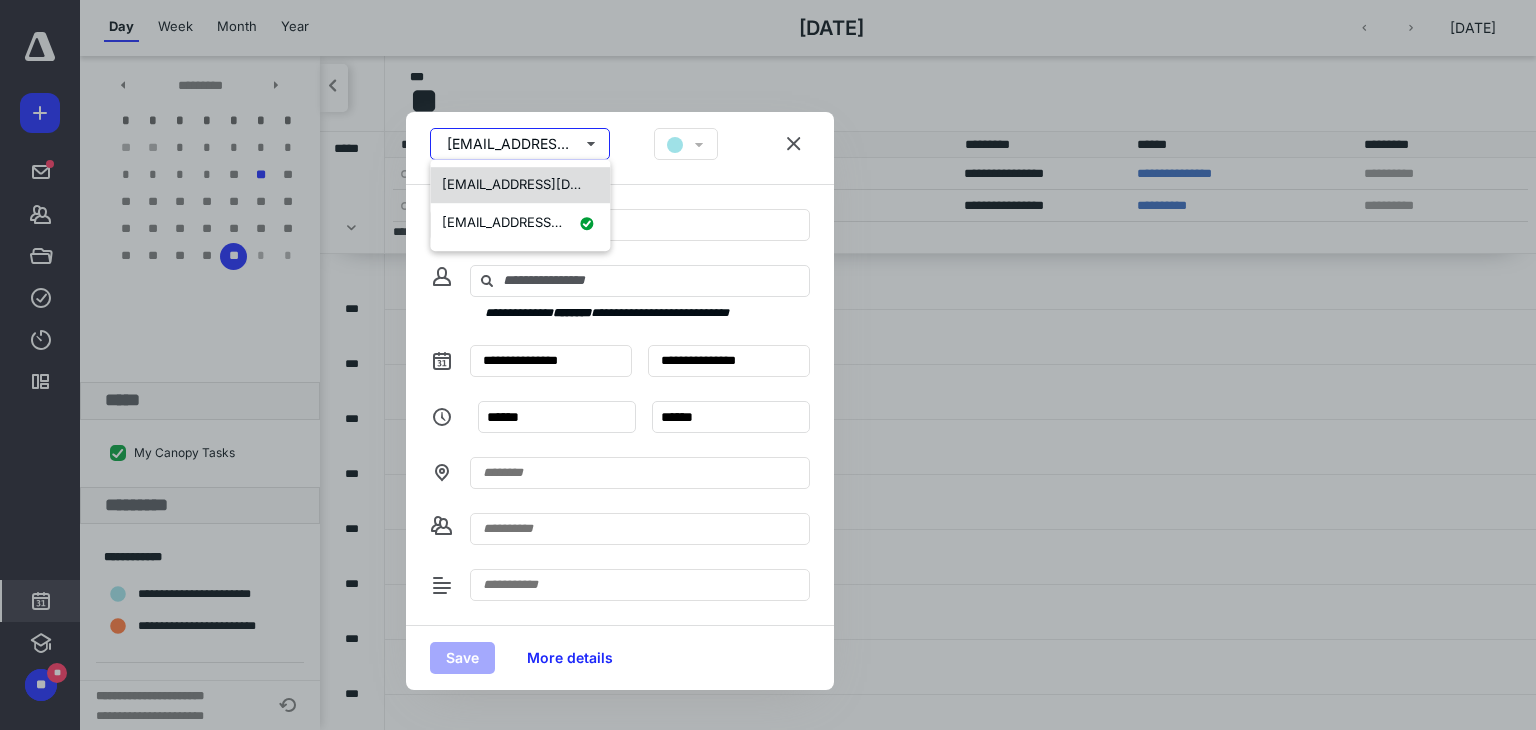 click on "[EMAIL_ADDRESS][DOMAIN_NAME]" at bounding box center (516, 185) 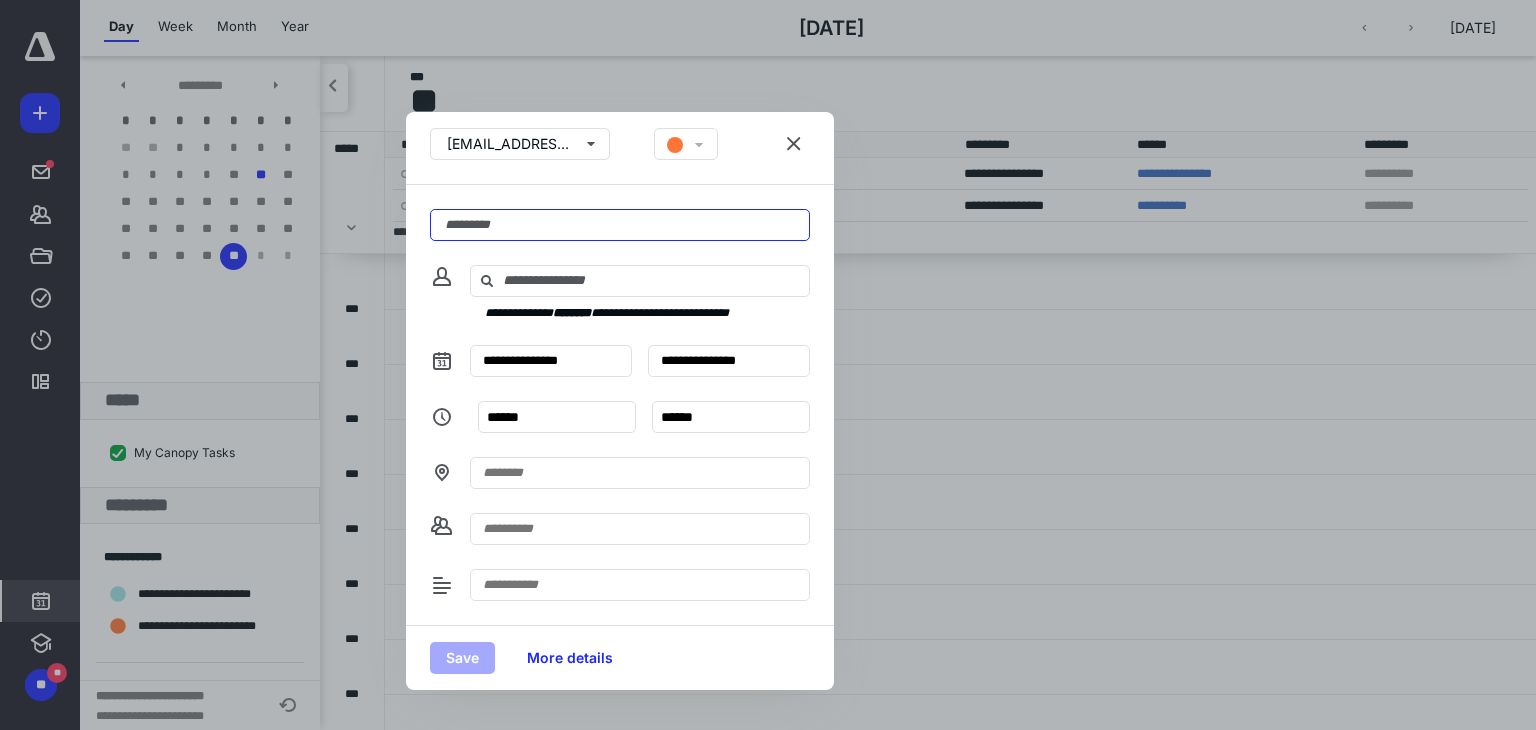 click at bounding box center [620, 225] 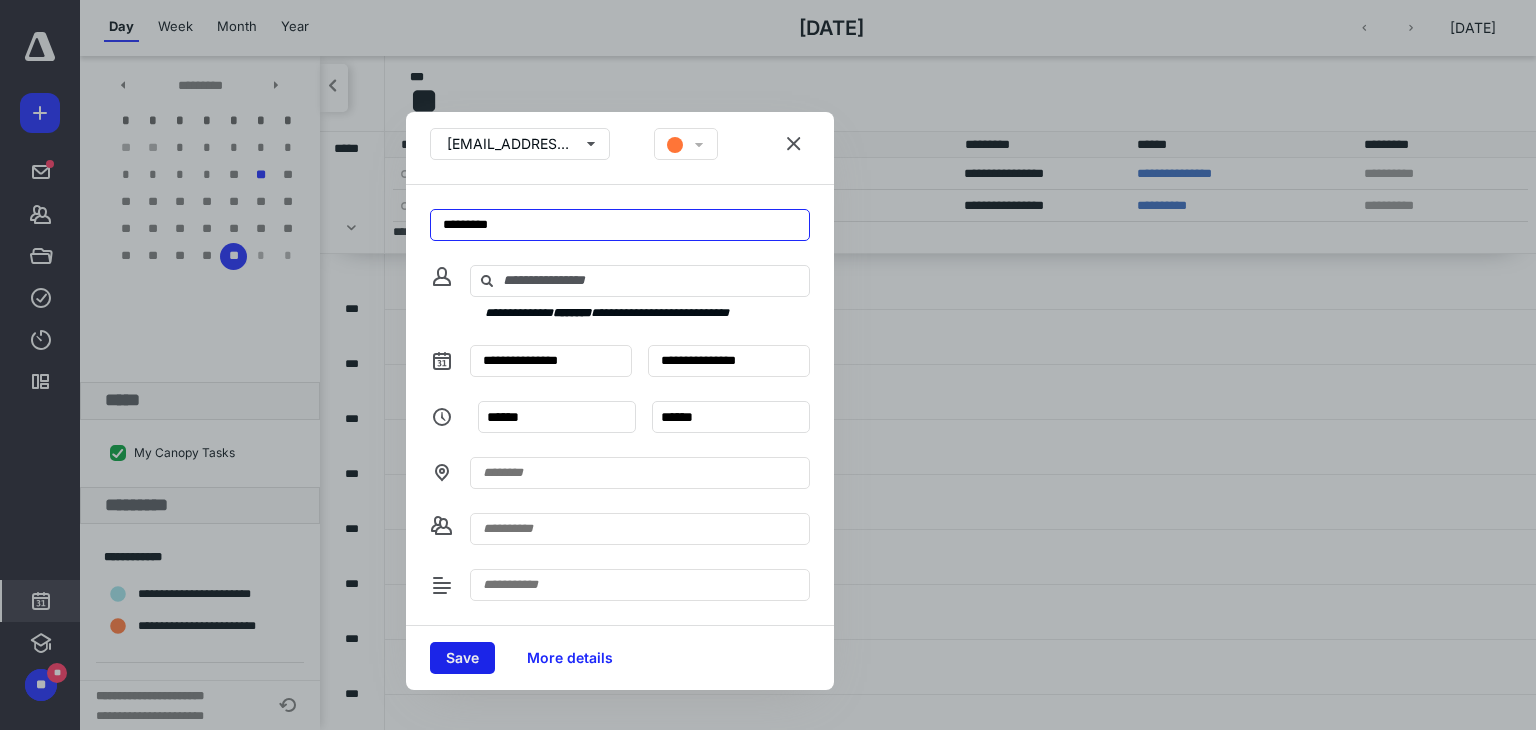 type on "*********" 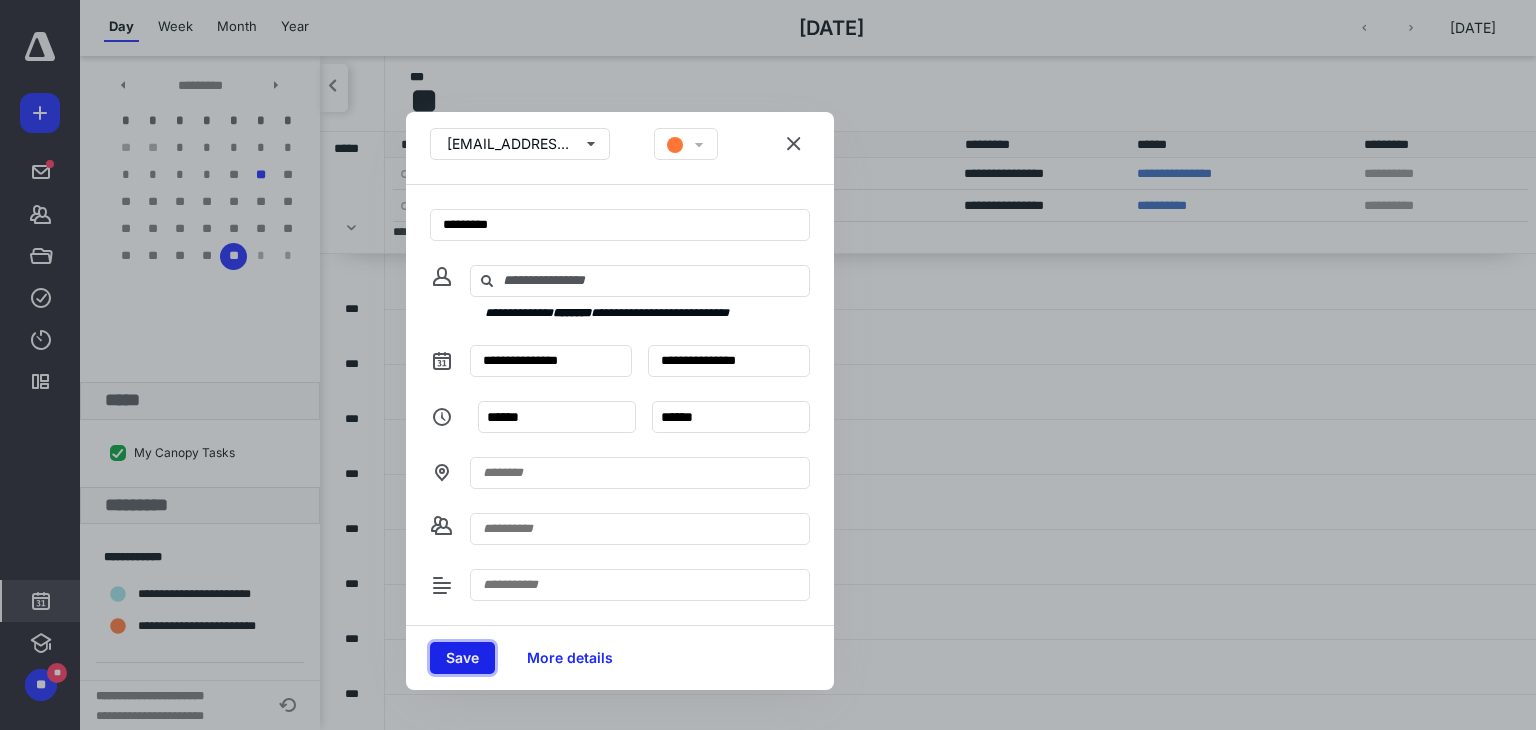 click on "Save" at bounding box center (462, 658) 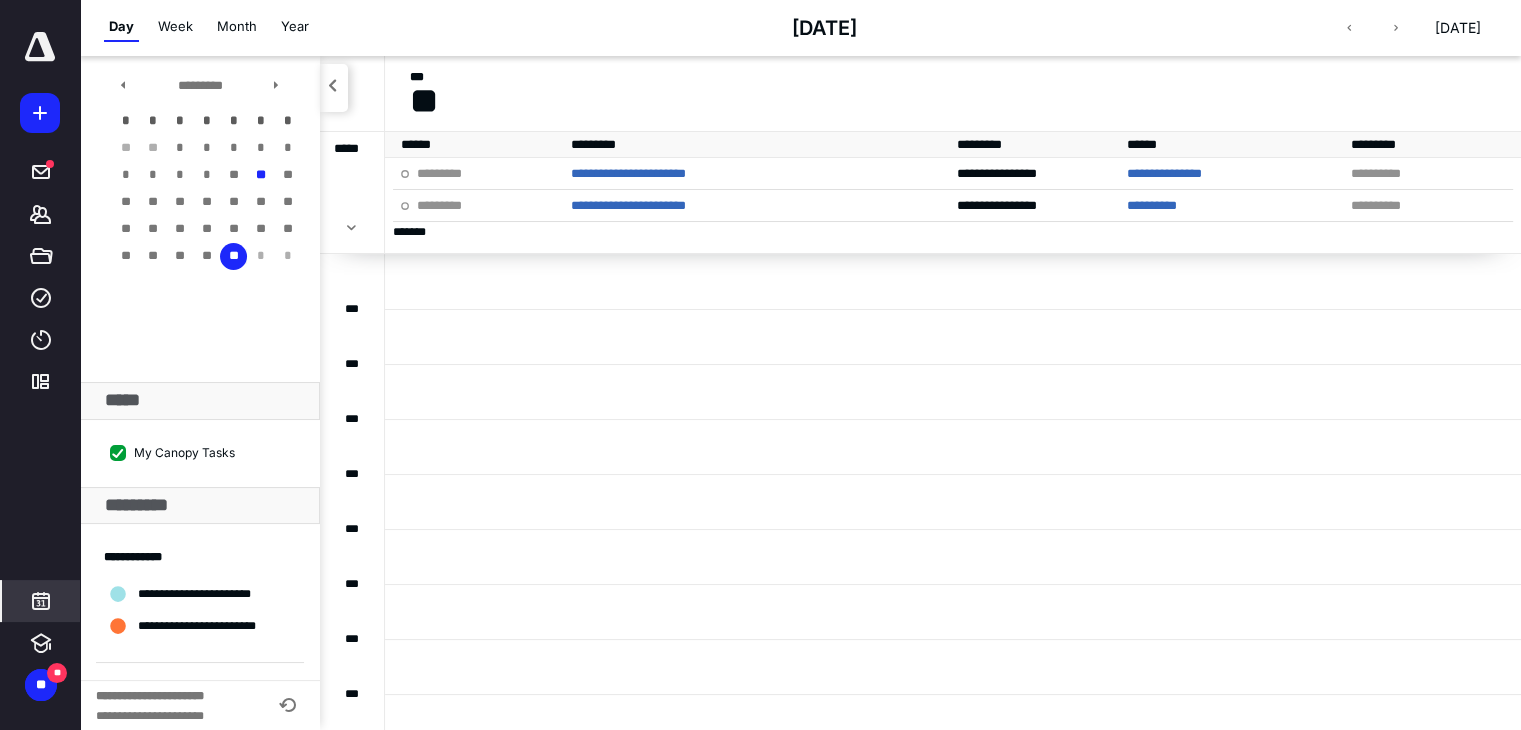 click on "Month" at bounding box center [237, 27] 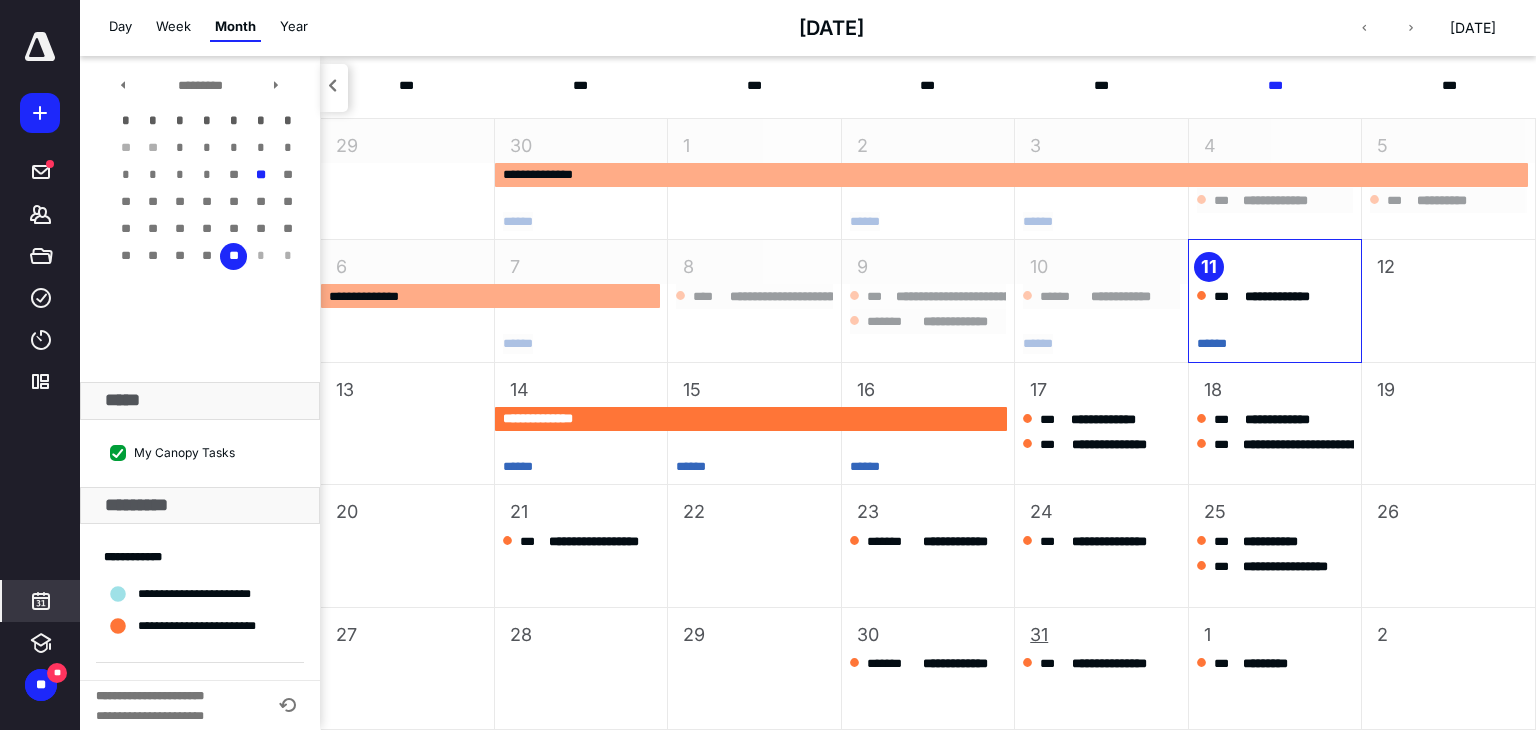 click on "31" at bounding box center (1039, 634) 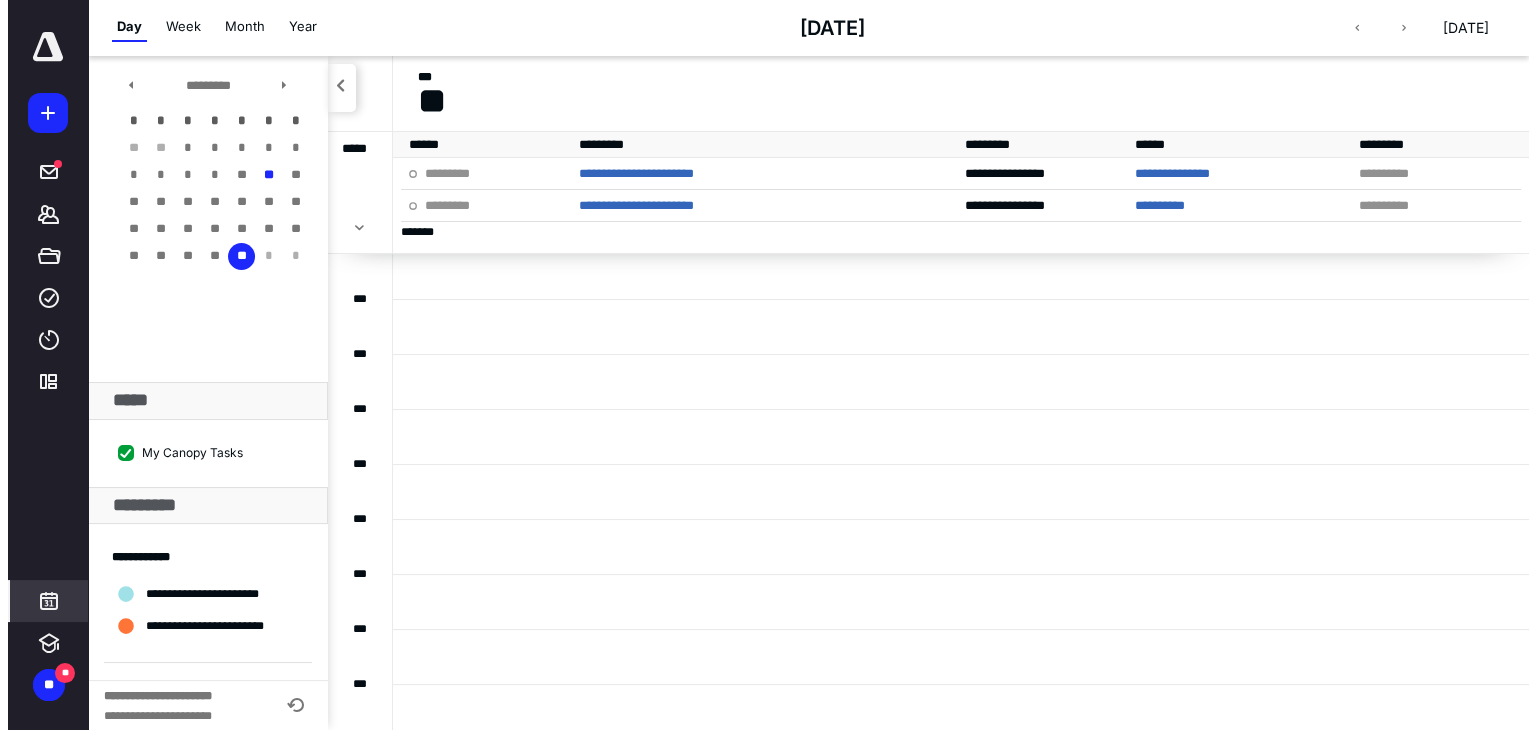 scroll, scrollTop: 100, scrollLeft: 0, axis: vertical 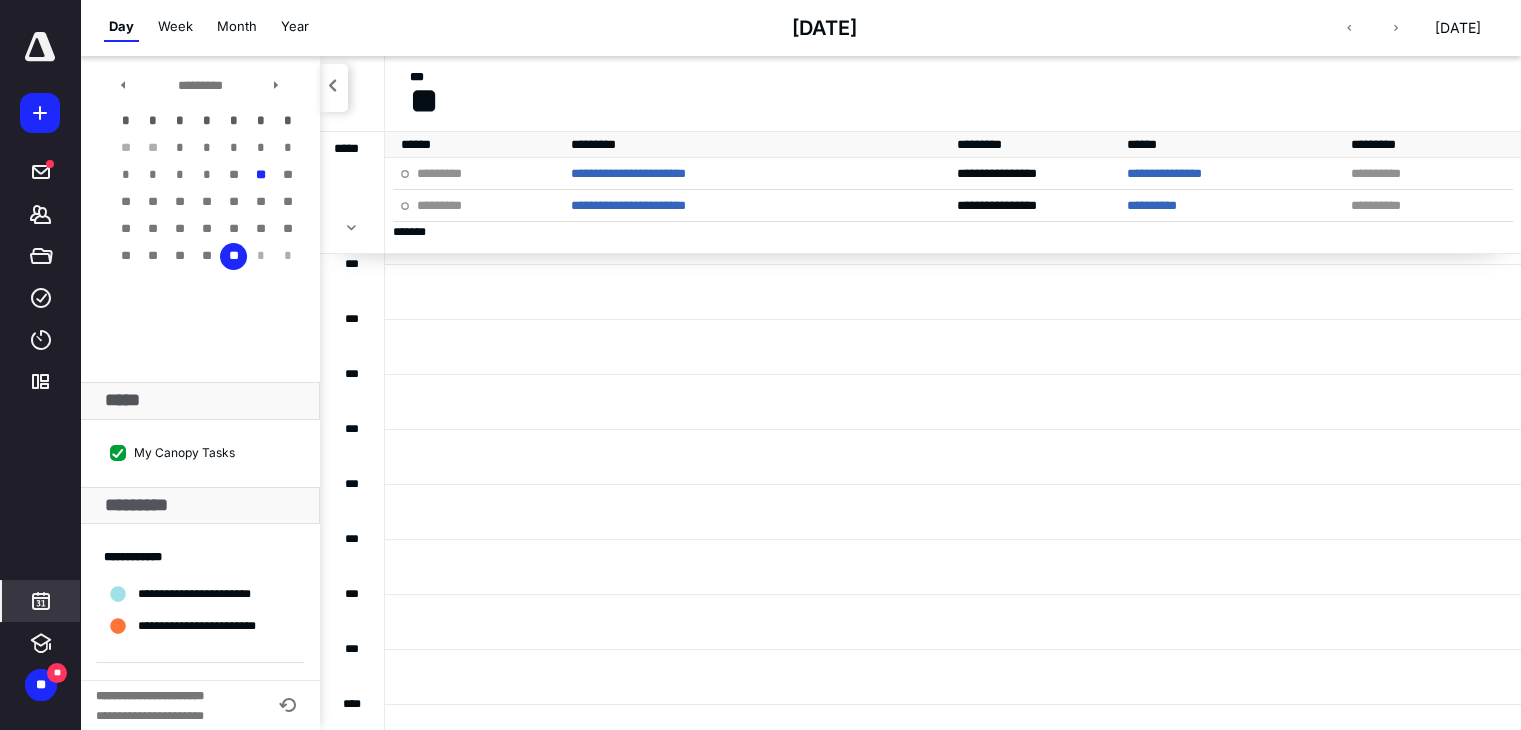 click at bounding box center [953, 566] 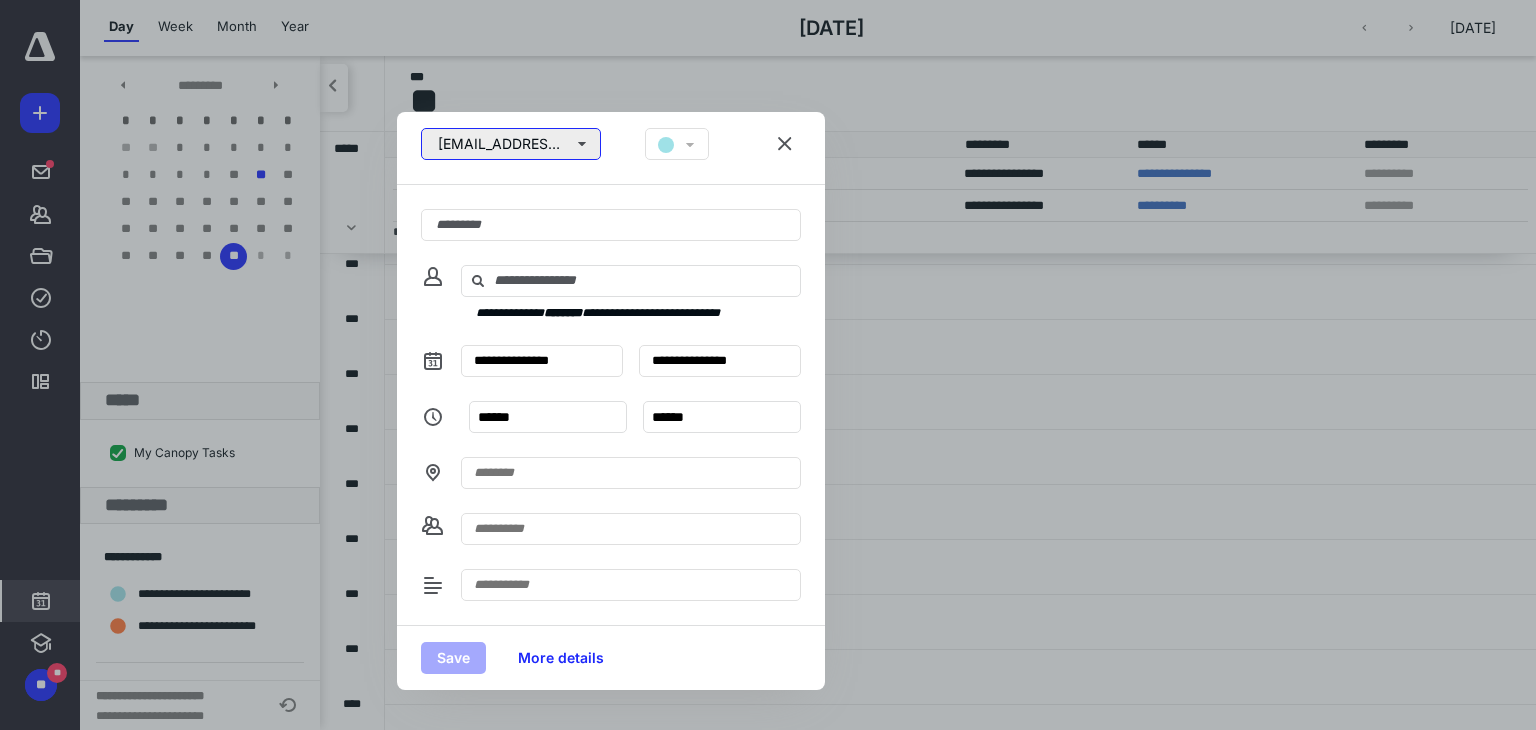 click on "[EMAIL_ADDRESS][DOMAIN_NAME]" at bounding box center [511, 144] 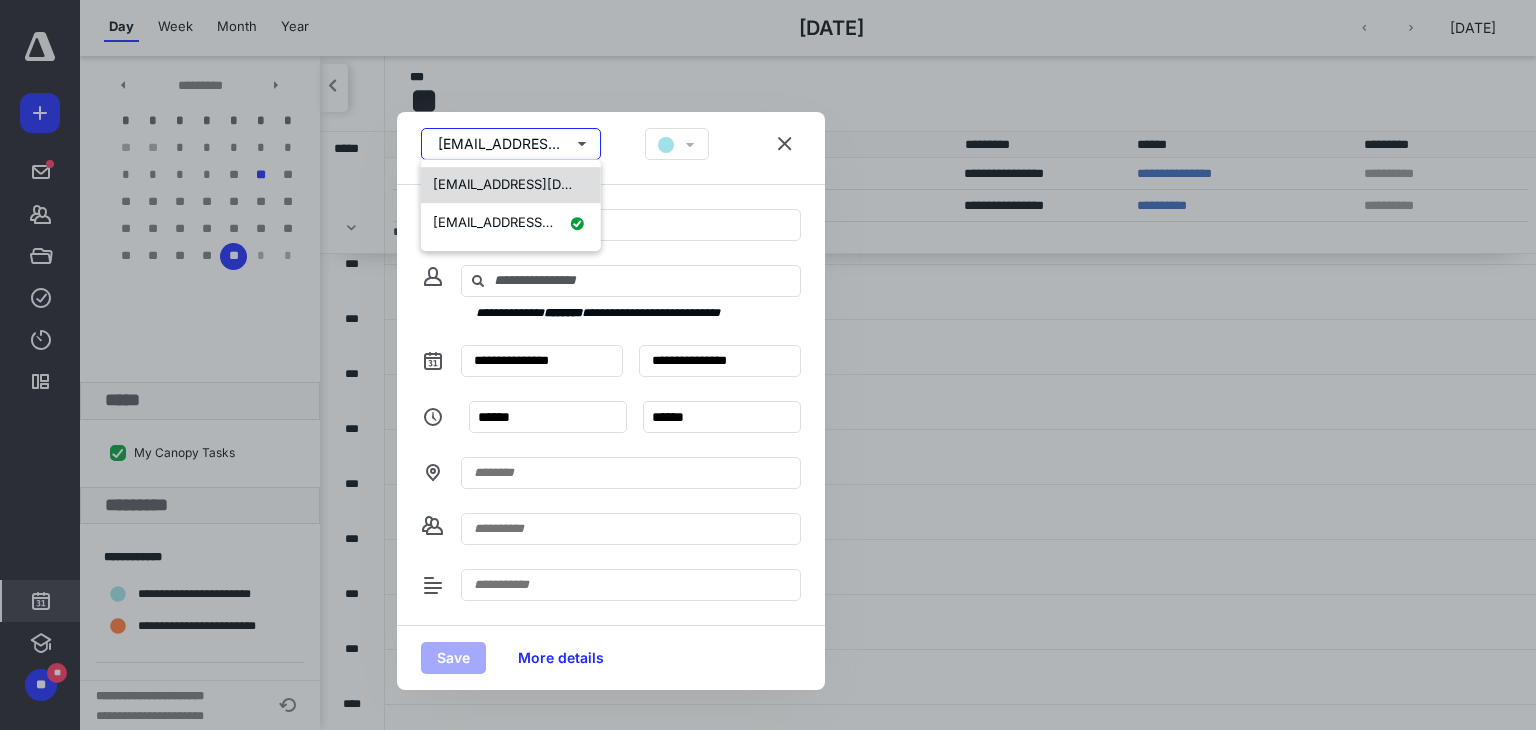 click on "[EMAIL_ADDRESS][DOMAIN_NAME]" at bounding box center (544, 184) 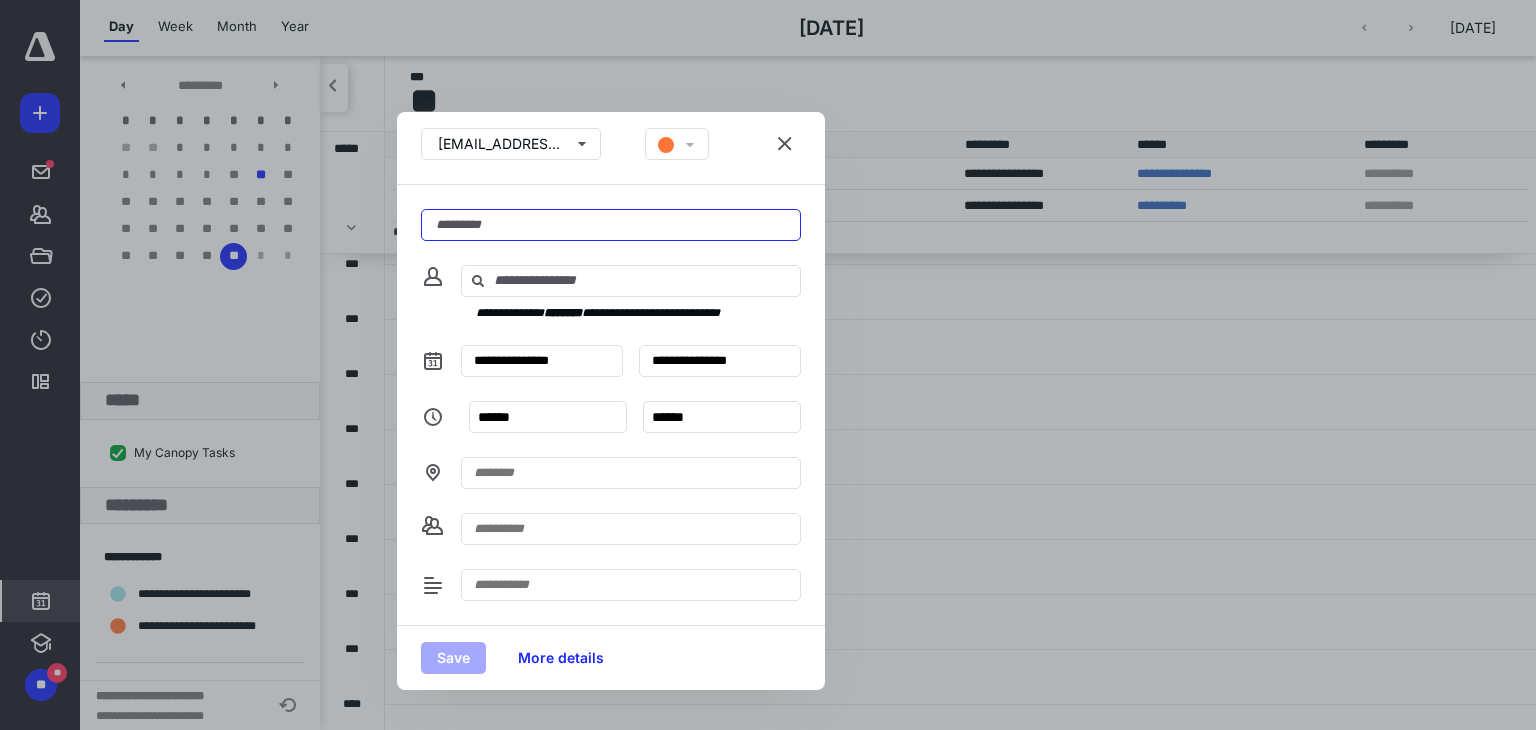 click at bounding box center [611, 225] 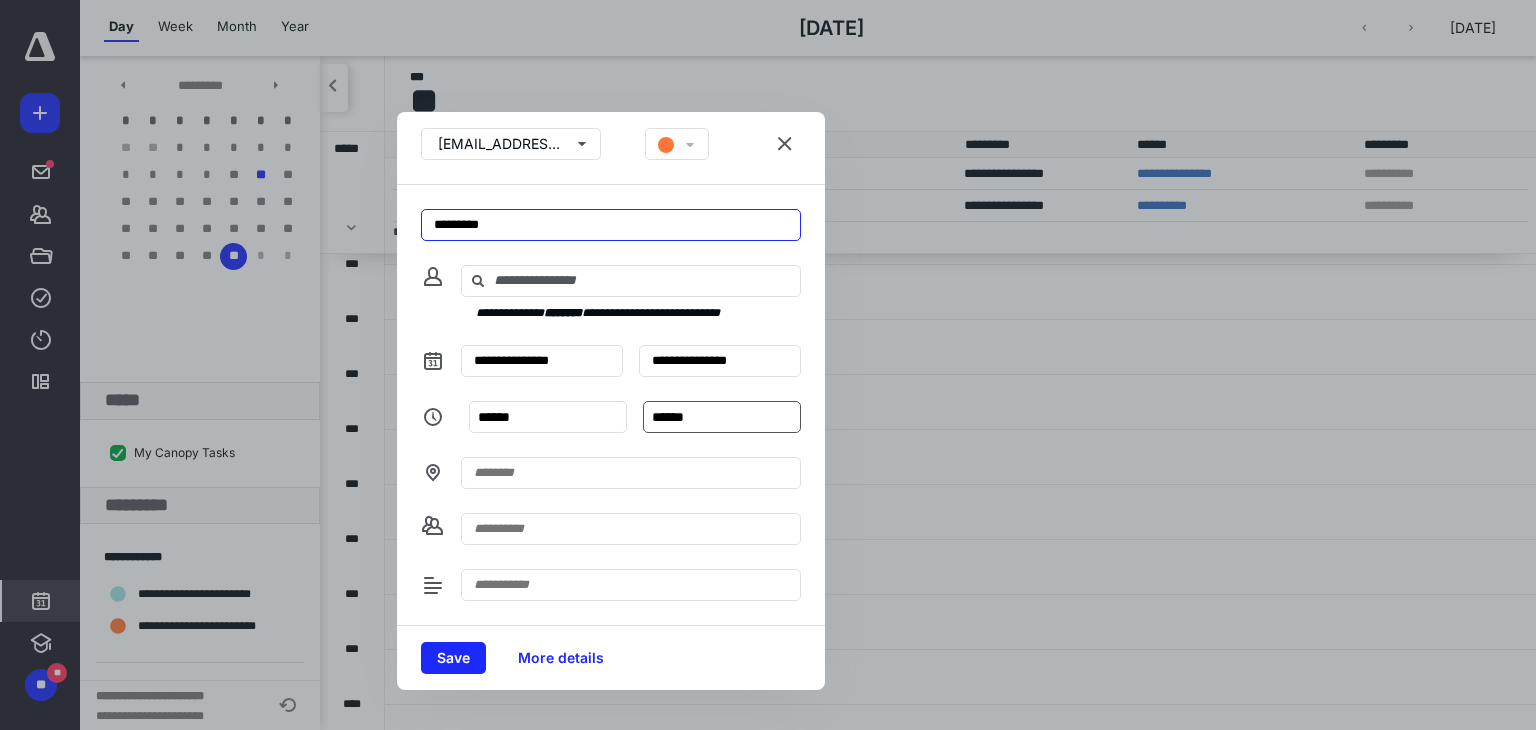 type on "*********" 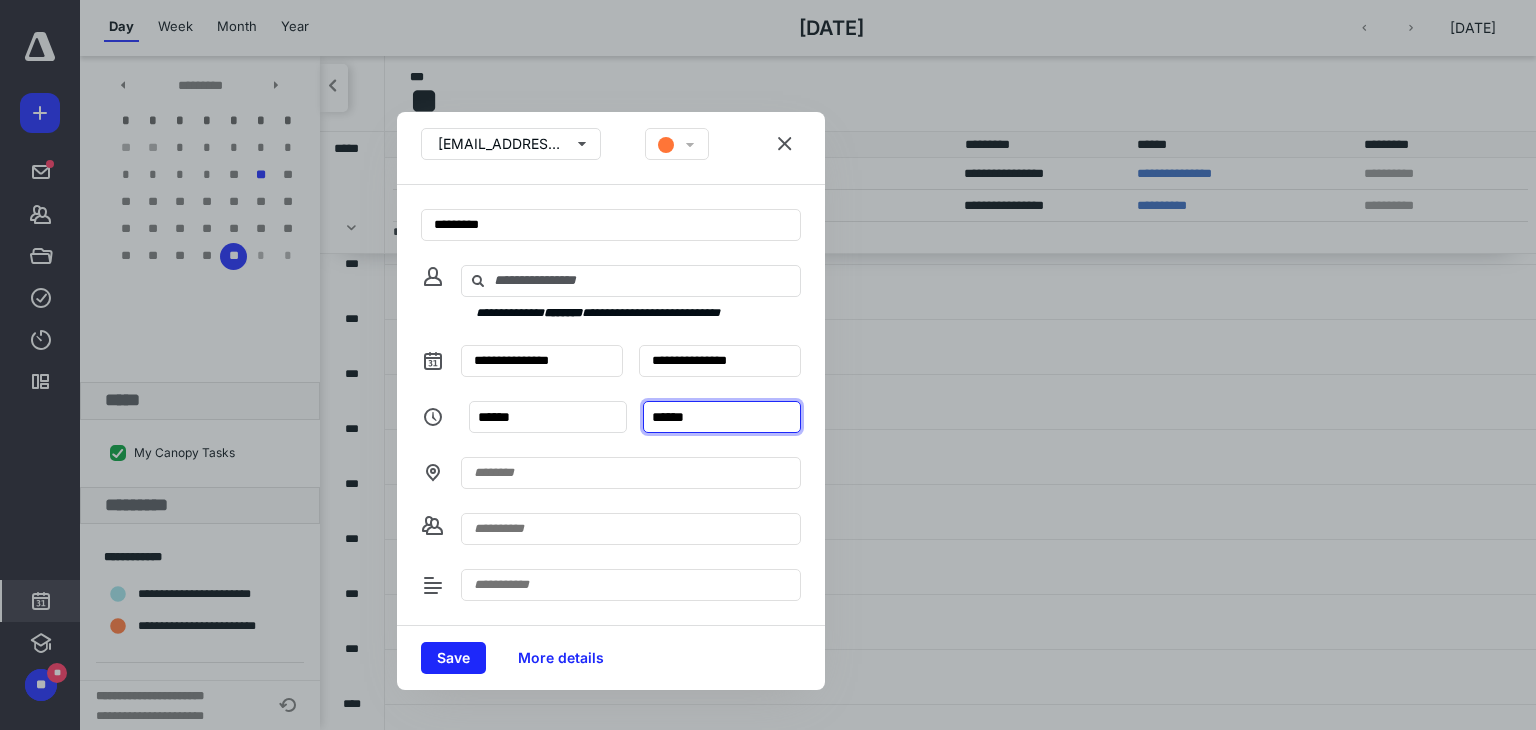 click on "******" at bounding box center (722, 417) 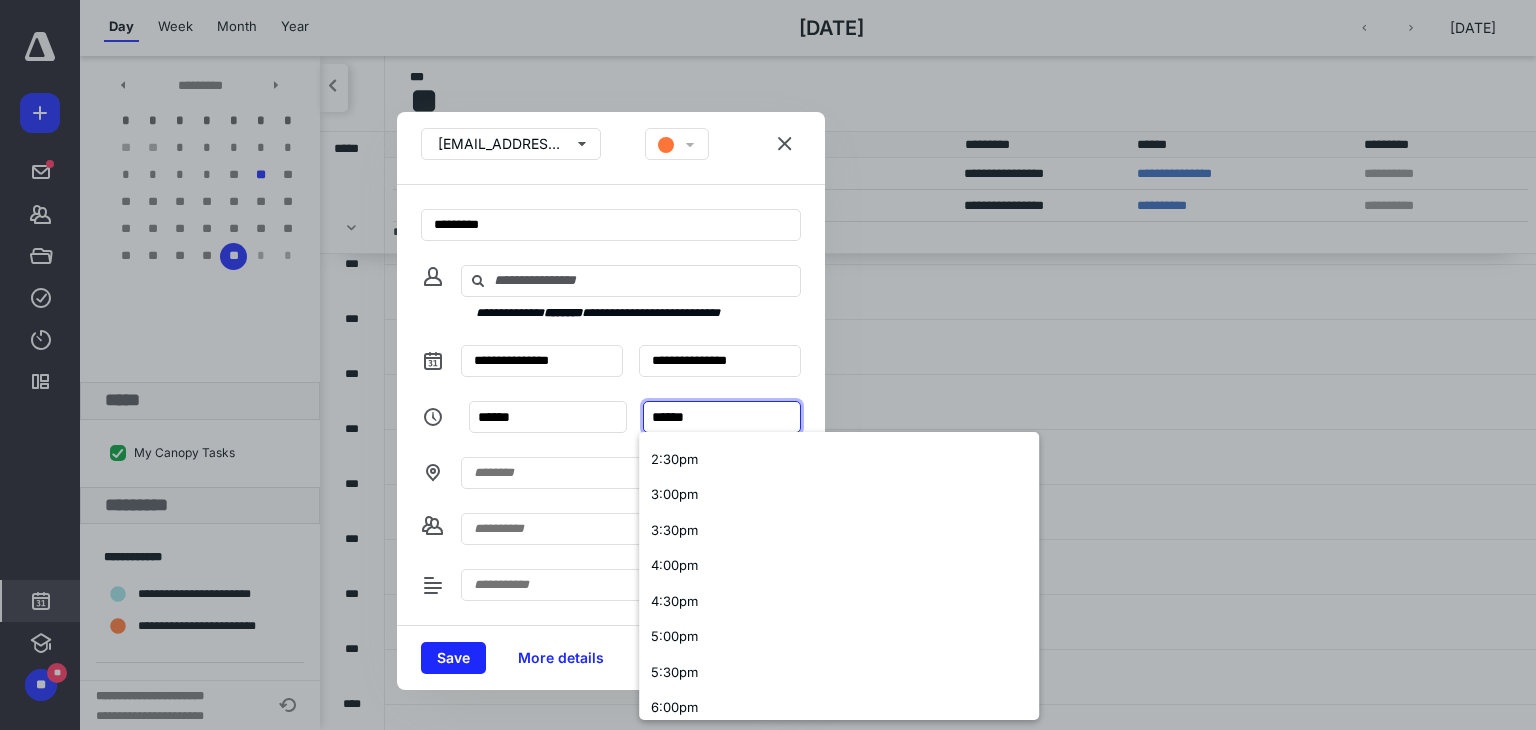 scroll, scrollTop: 600, scrollLeft: 0, axis: vertical 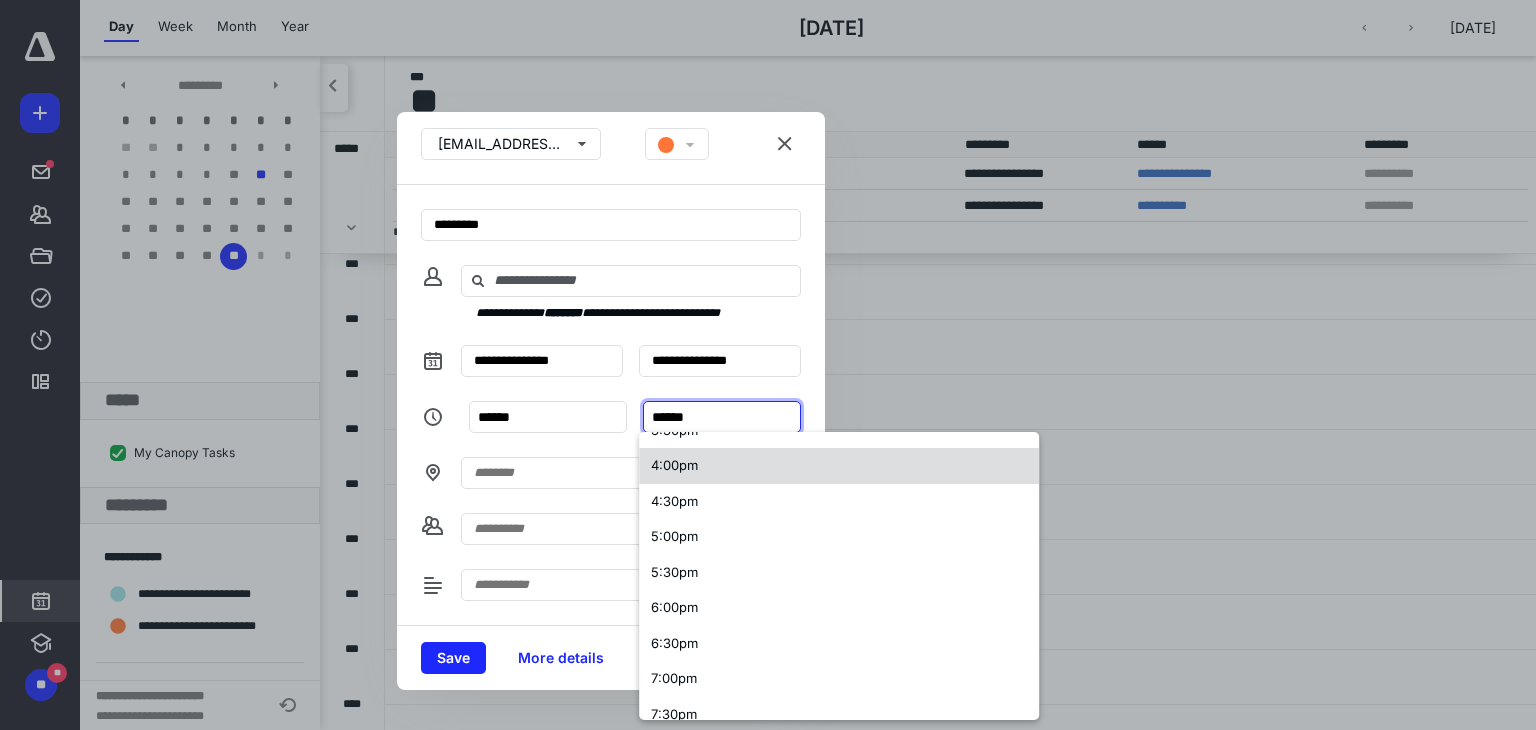 click on "4:00pm" at bounding box center (674, 465) 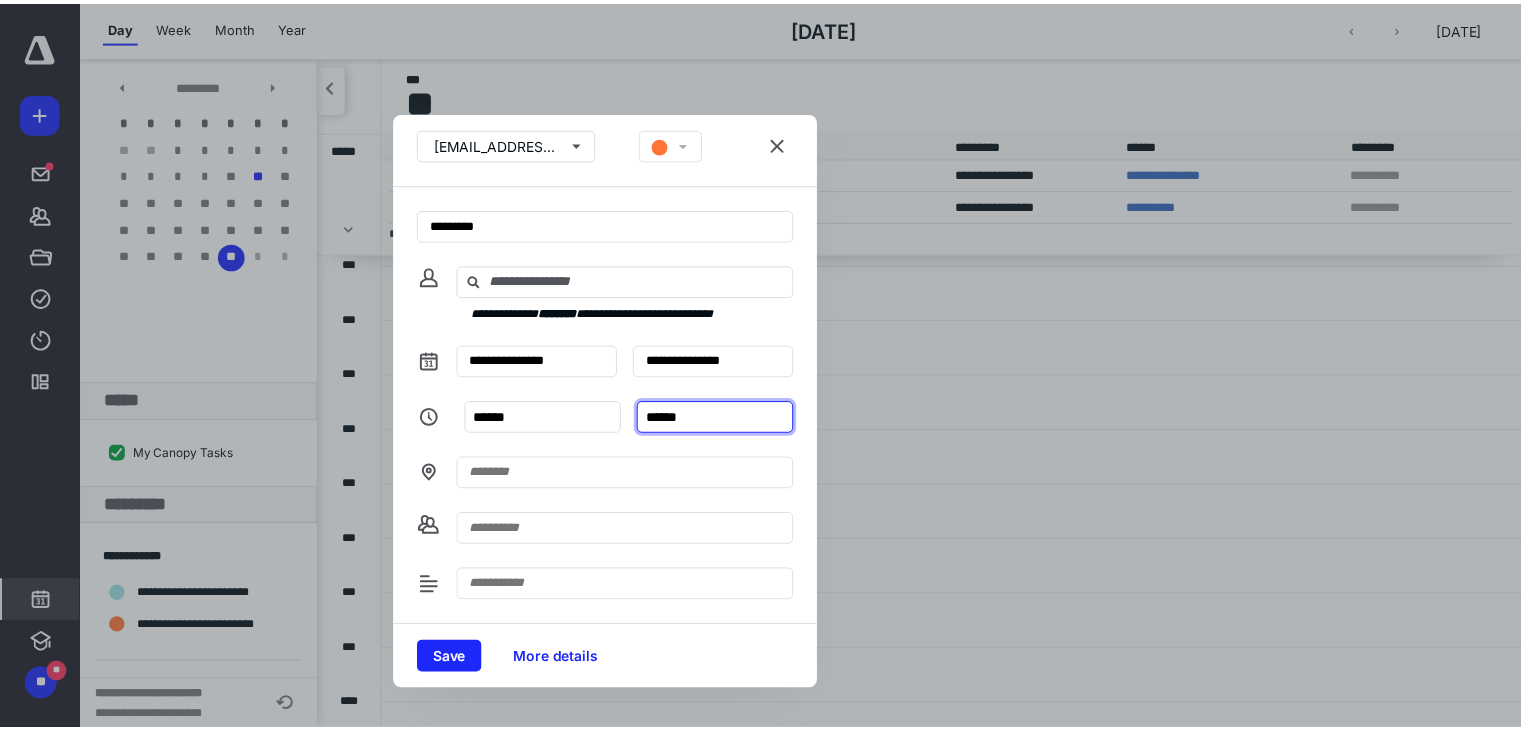 scroll, scrollTop: 0, scrollLeft: 0, axis: both 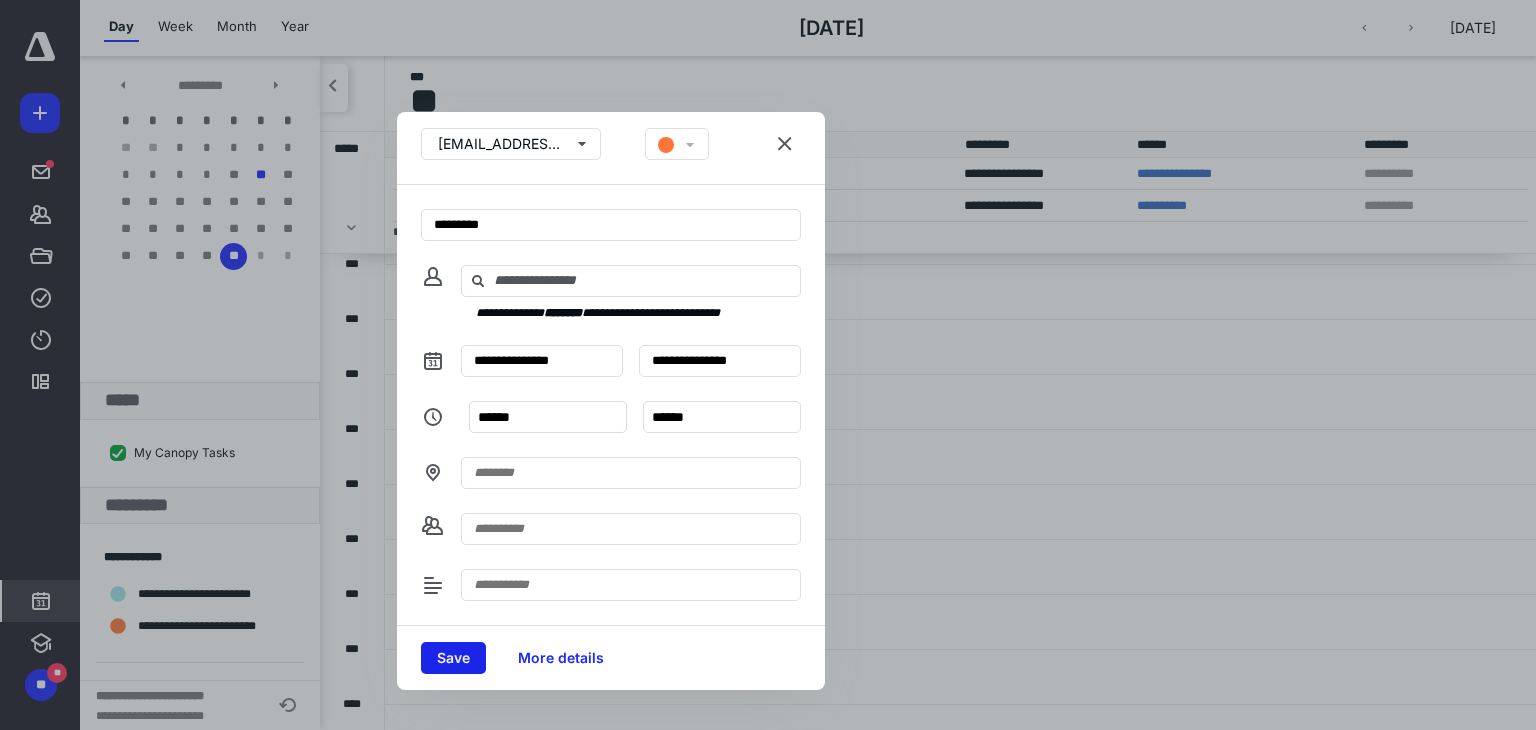 click on "Save" at bounding box center (453, 658) 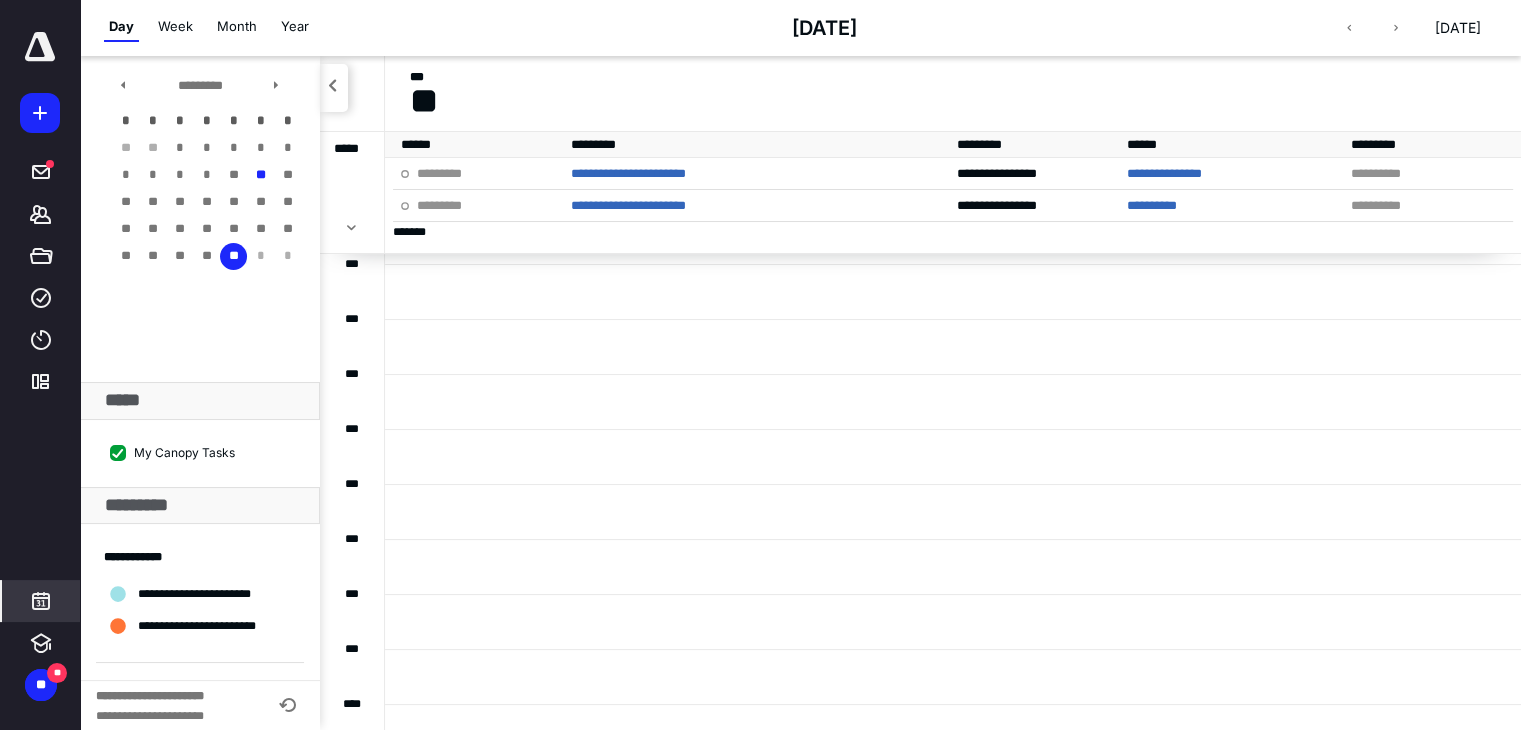 click on "Month" at bounding box center [237, 27] 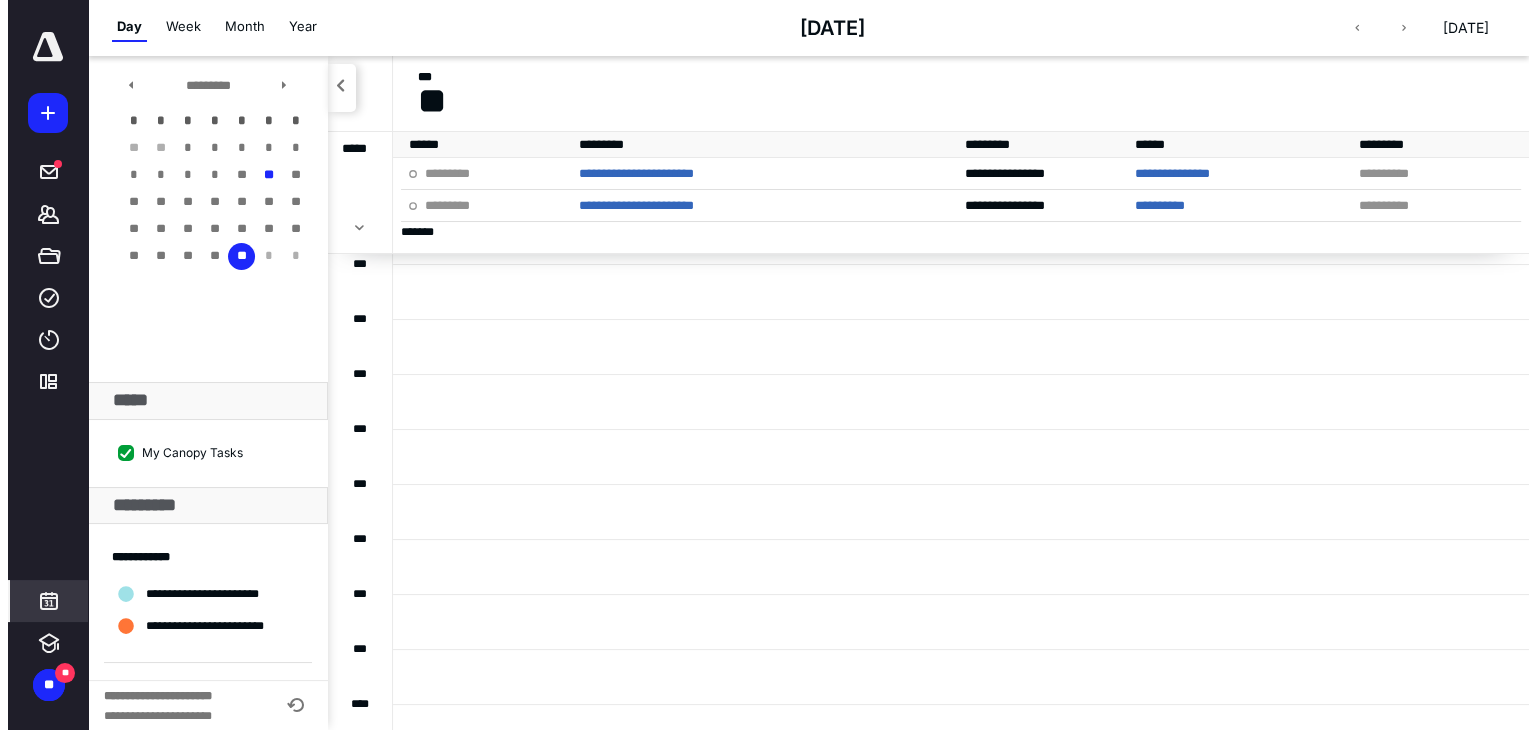 scroll, scrollTop: 0, scrollLeft: 0, axis: both 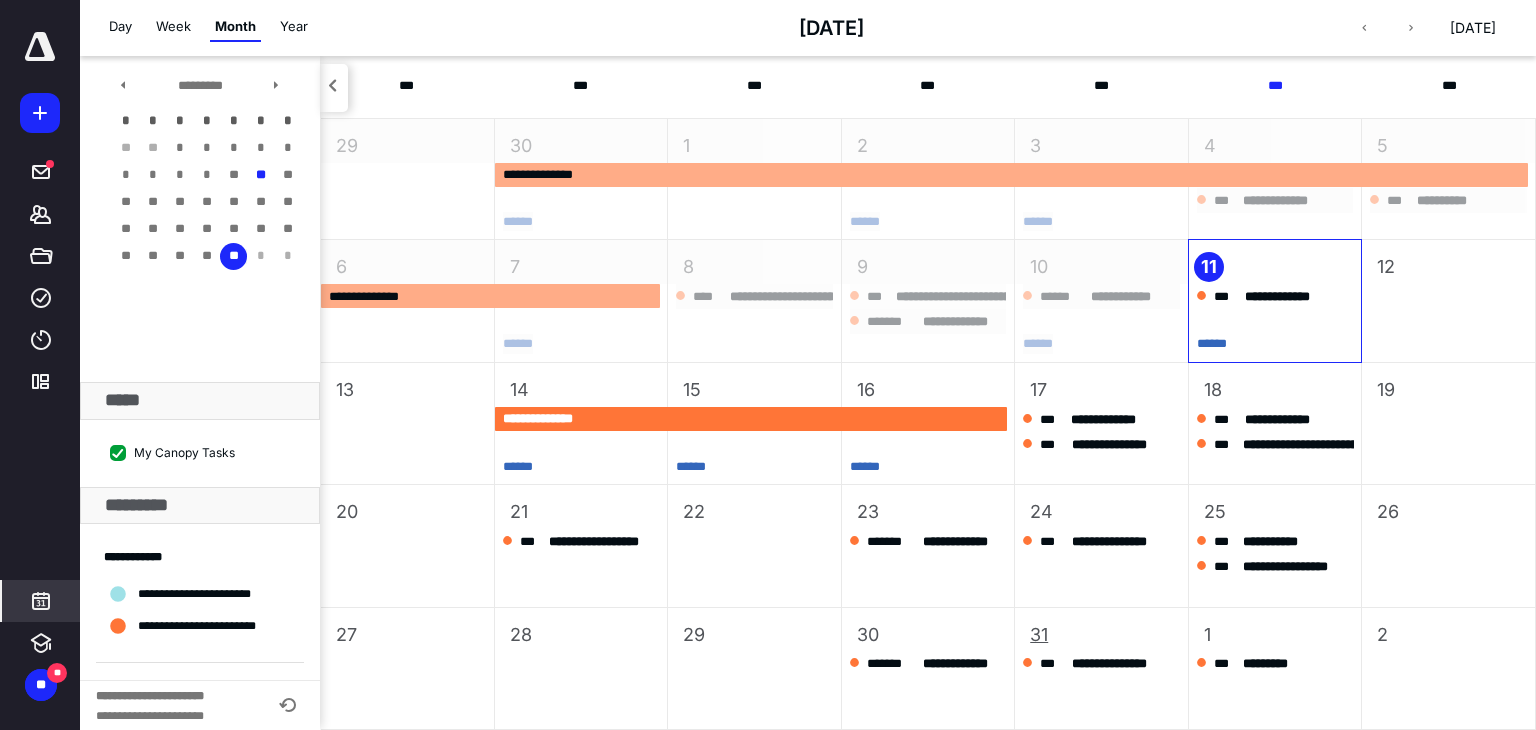 click on "31" at bounding box center [1039, 634] 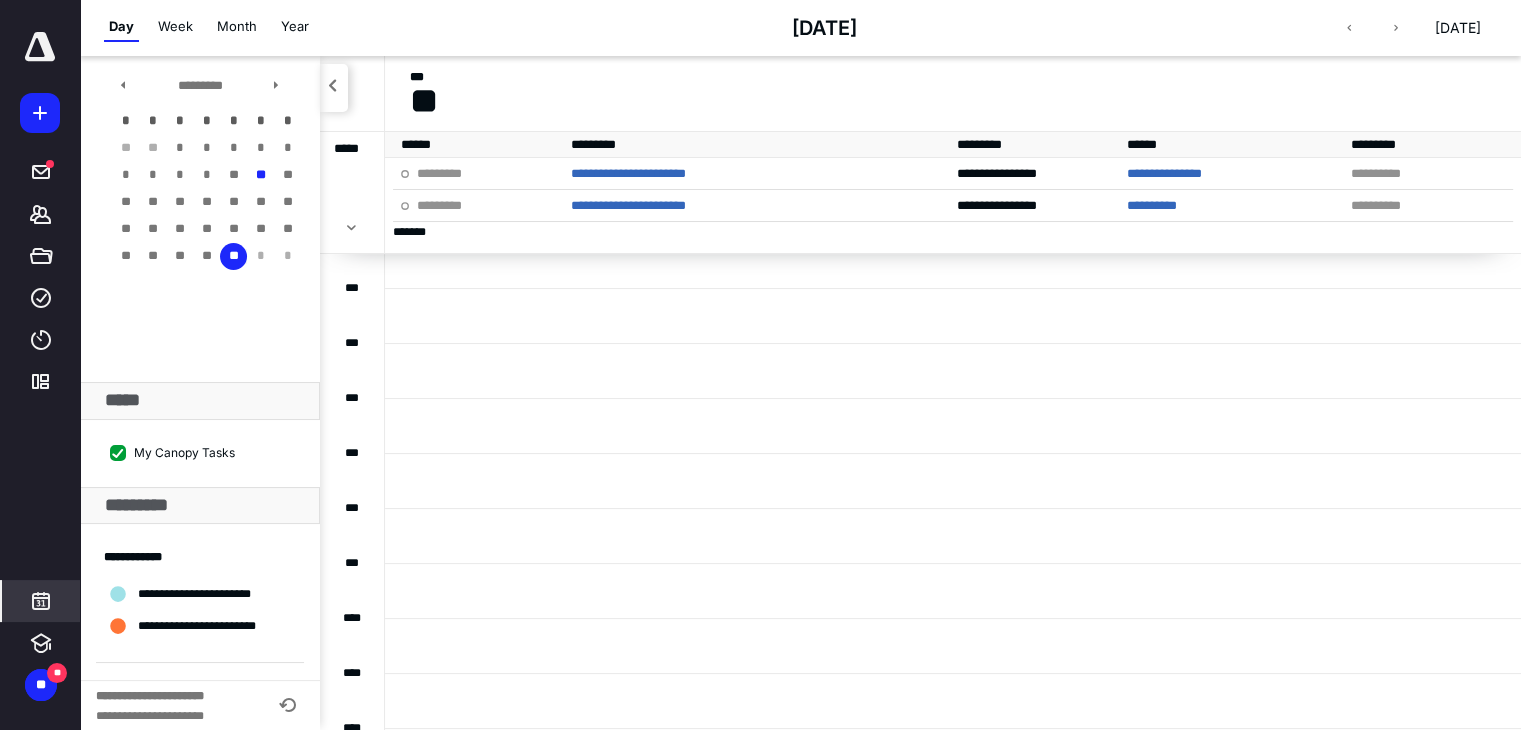 scroll, scrollTop: 200, scrollLeft: 0, axis: vertical 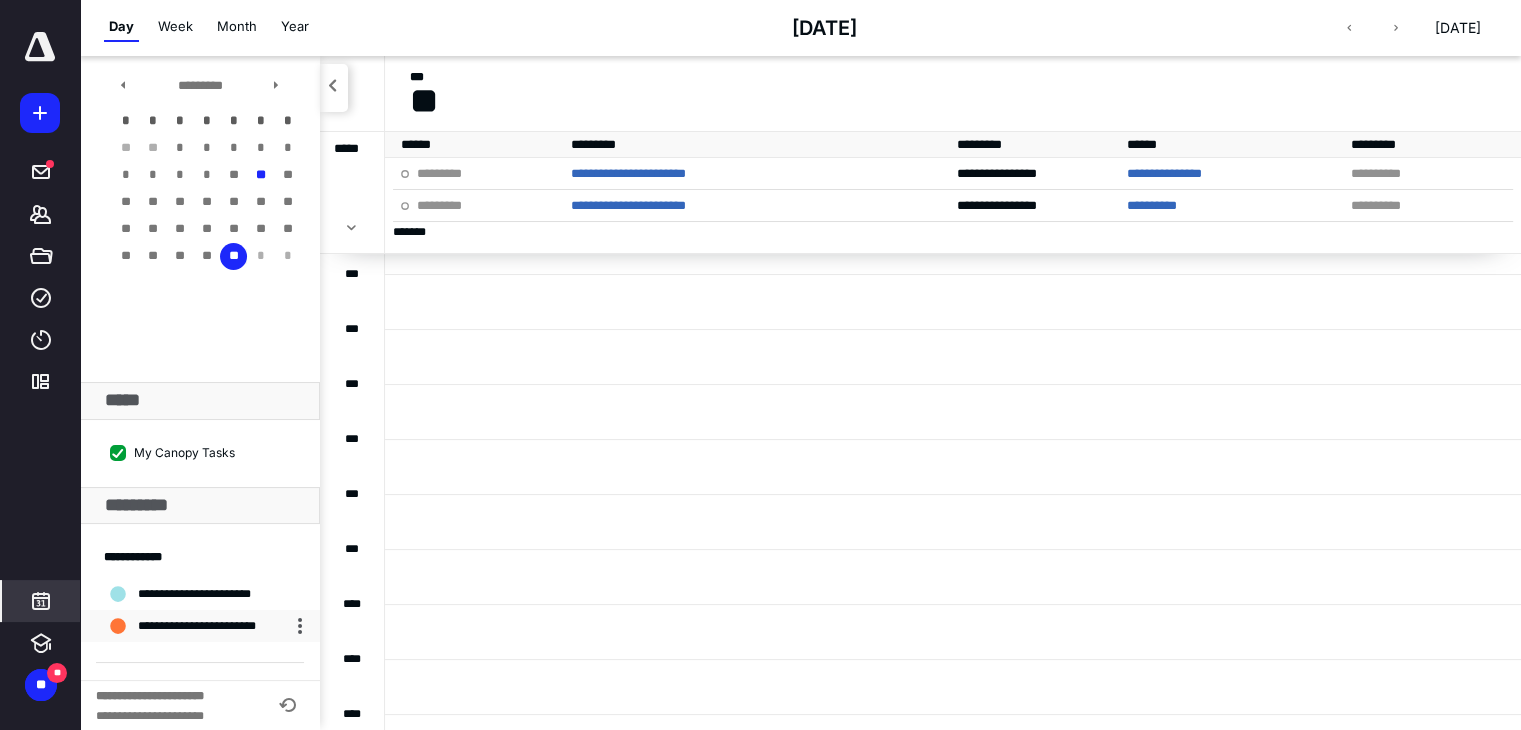 click on "**********" at bounding box center (205, 626) 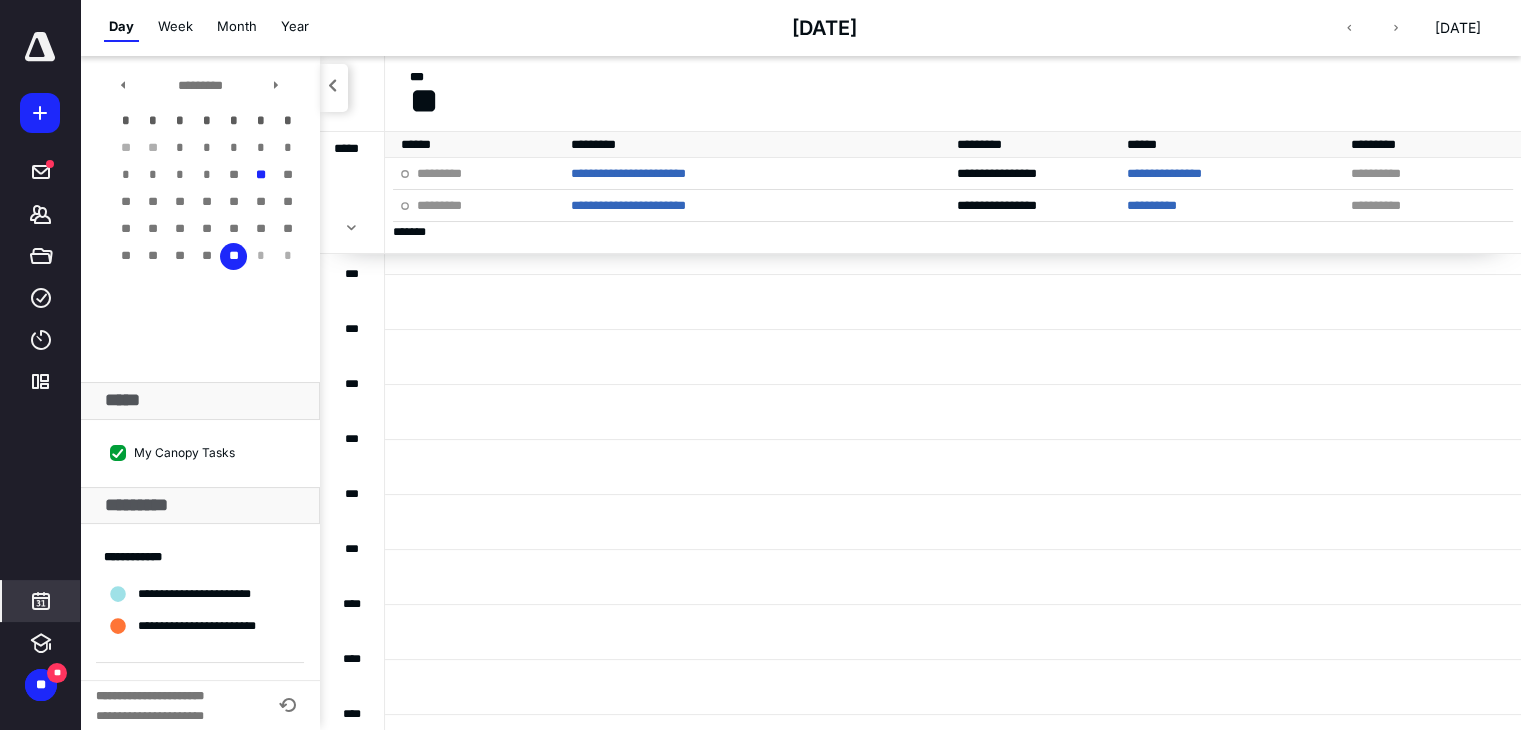 click on "**" at bounding box center [233, 256] 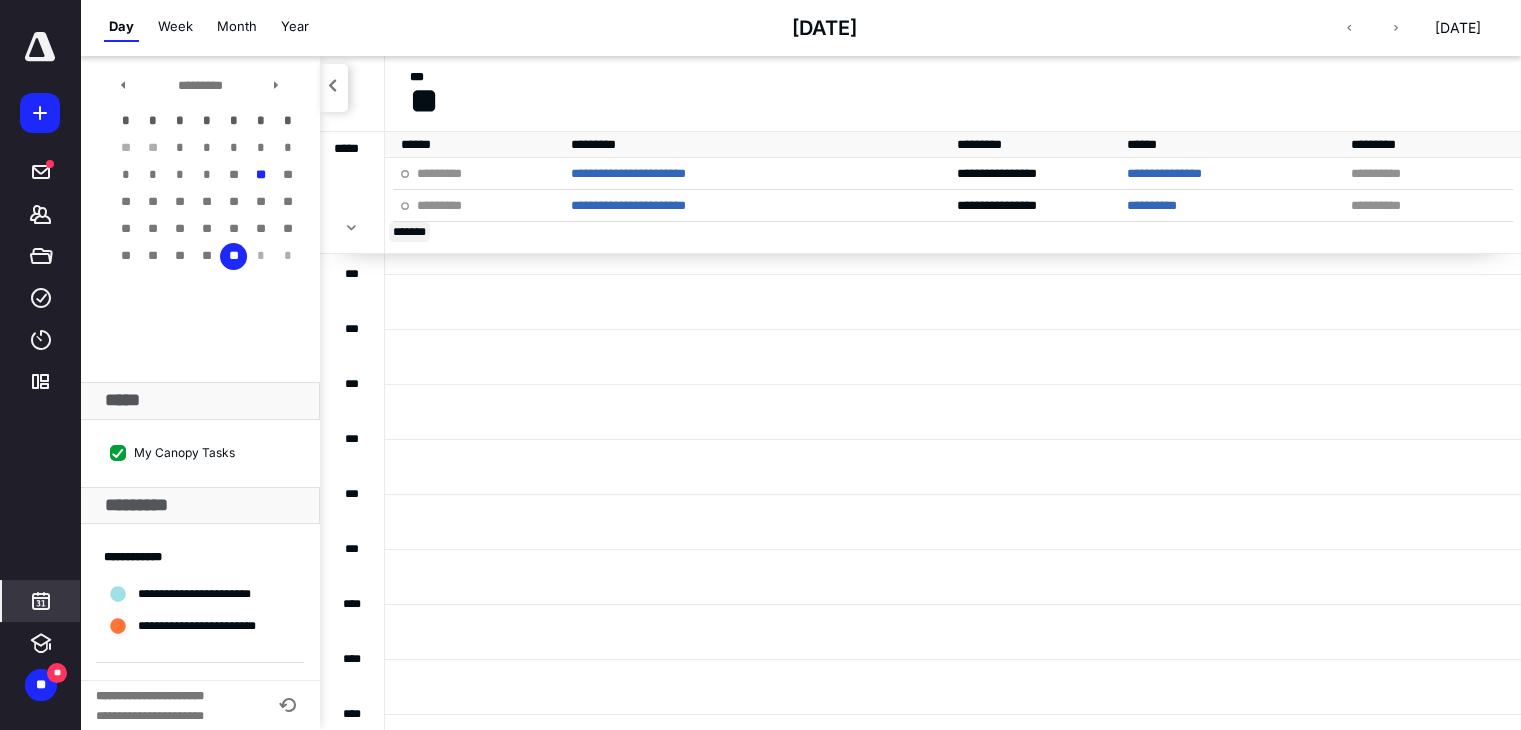 click on "** ****" at bounding box center [409, 232] 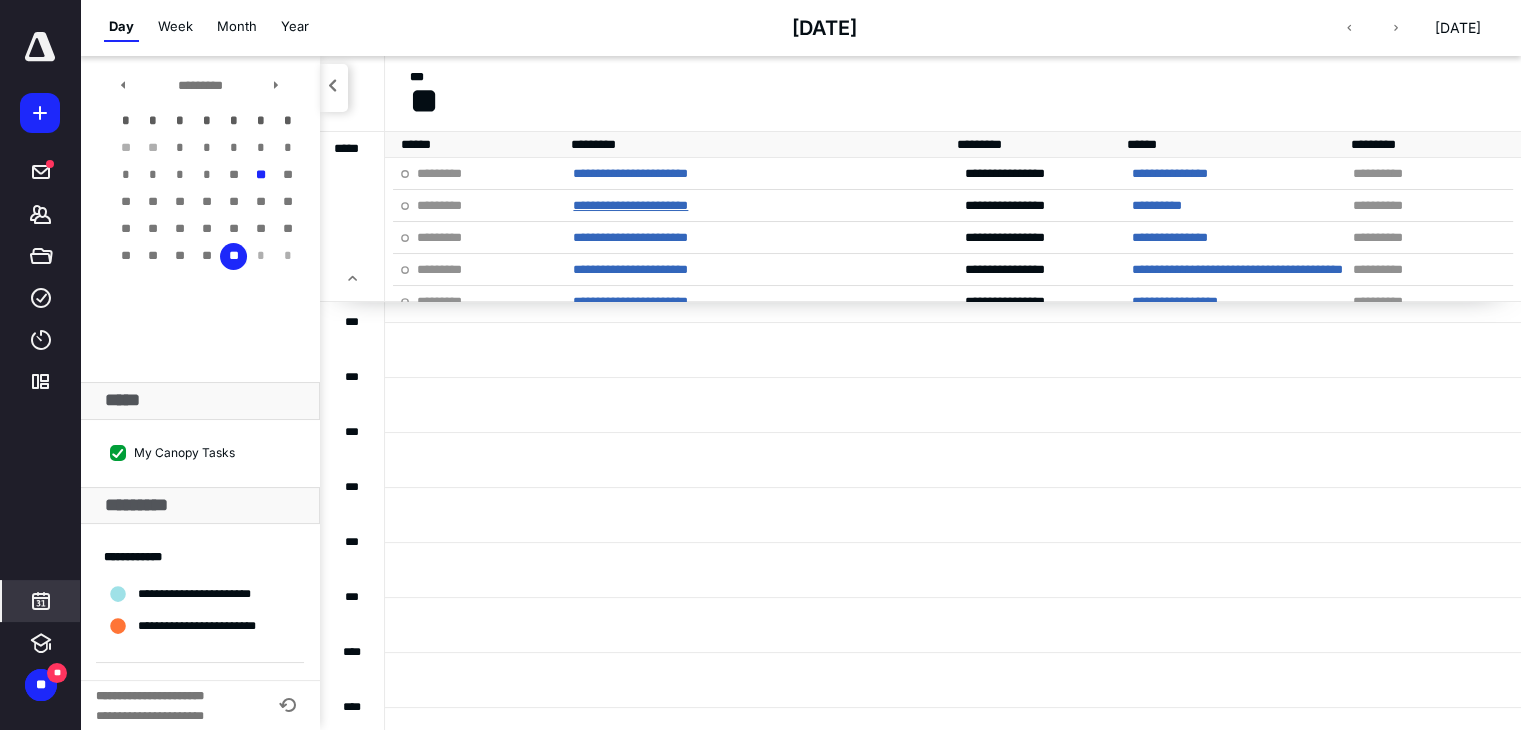 click on "**********" at bounding box center (630, 205) 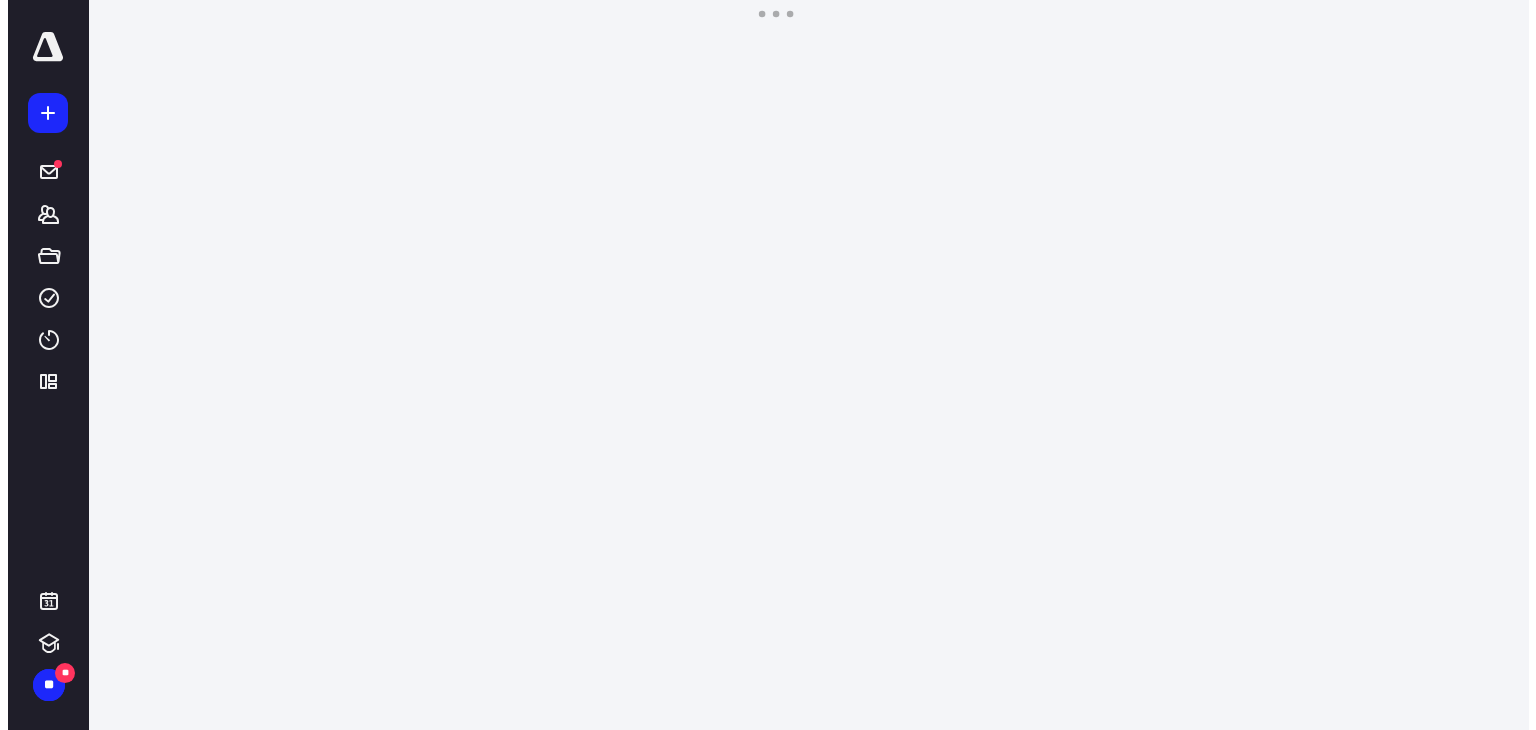 scroll, scrollTop: 0, scrollLeft: 0, axis: both 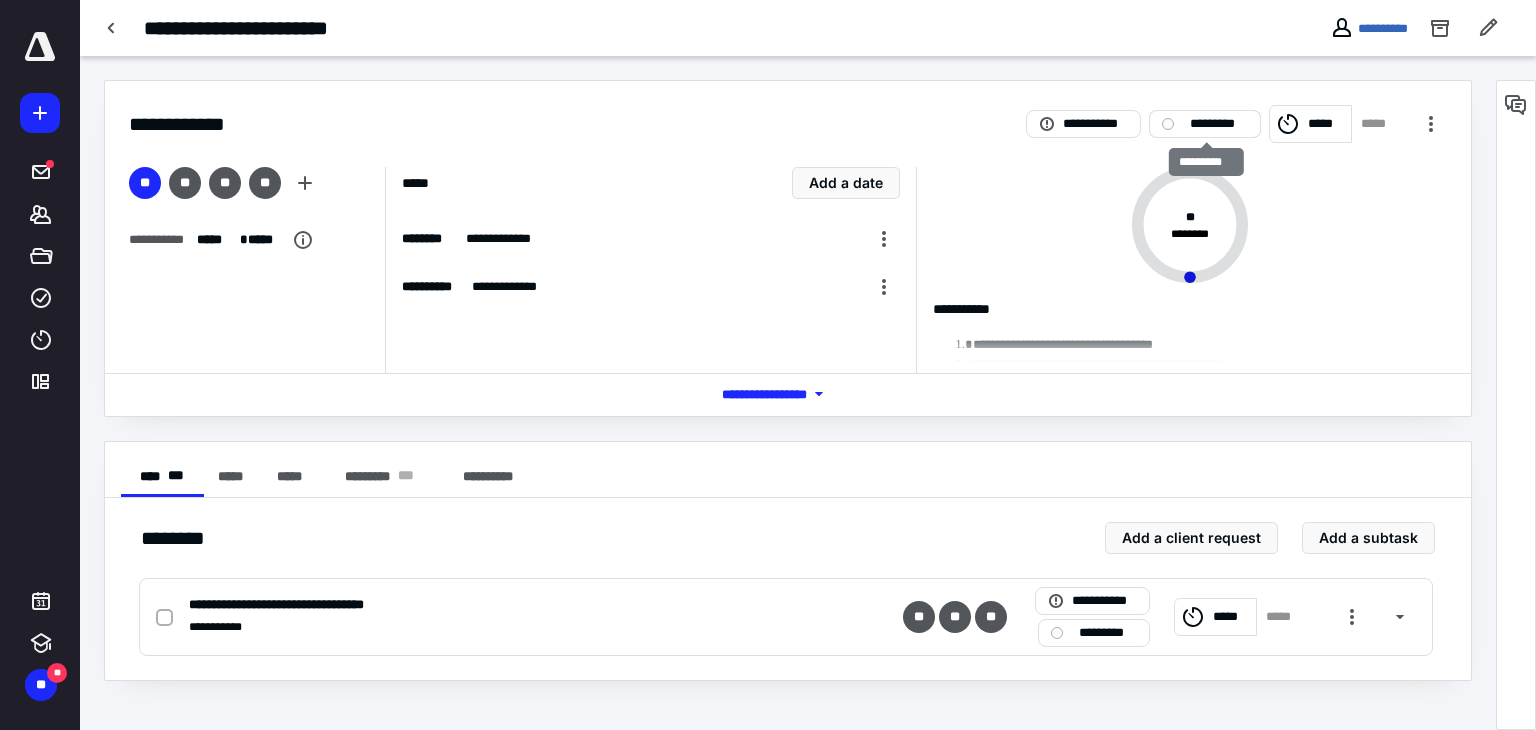 click on "*********" at bounding box center (1219, 124) 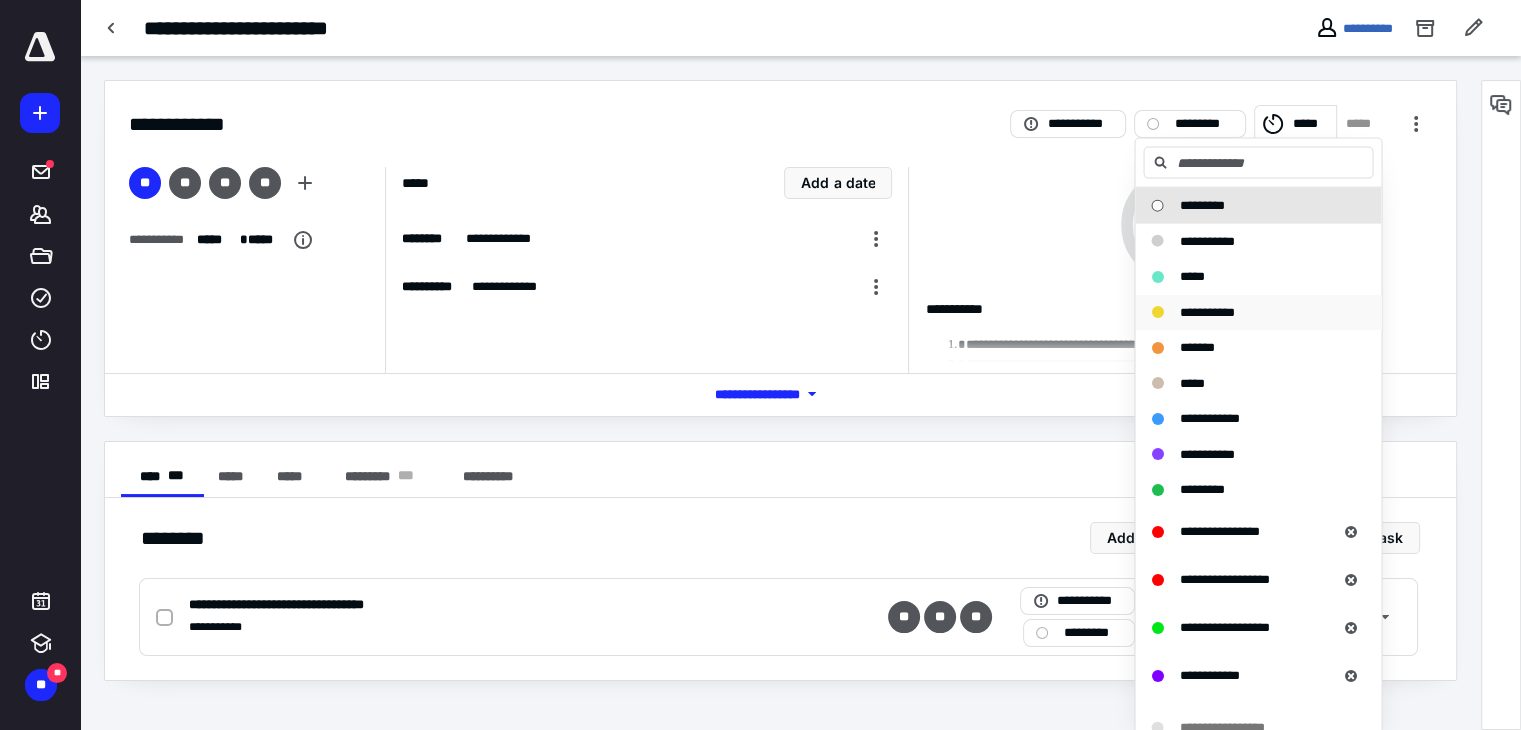 click on "**********" at bounding box center [1206, 311] 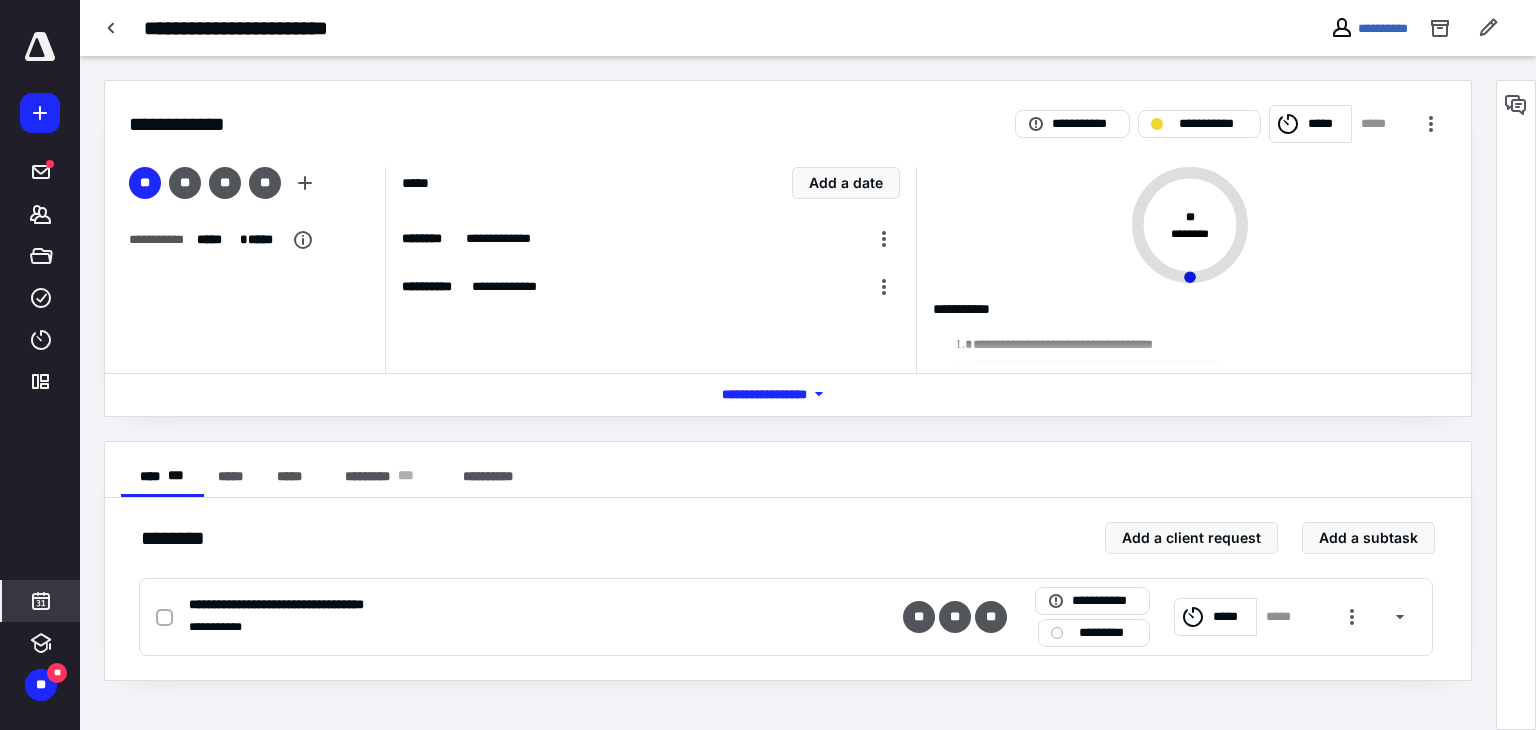 click 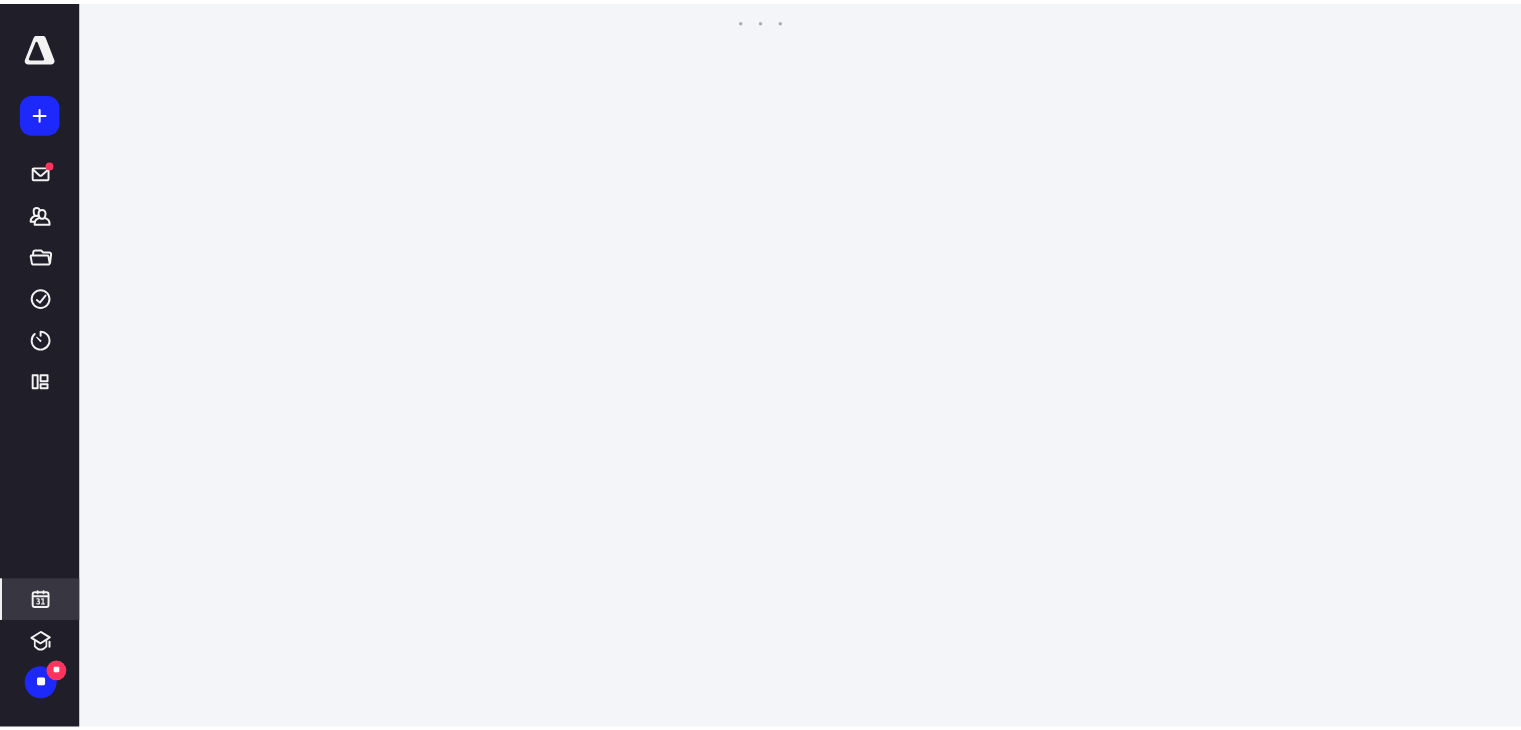 scroll, scrollTop: 384, scrollLeft: 0, axis: vertical 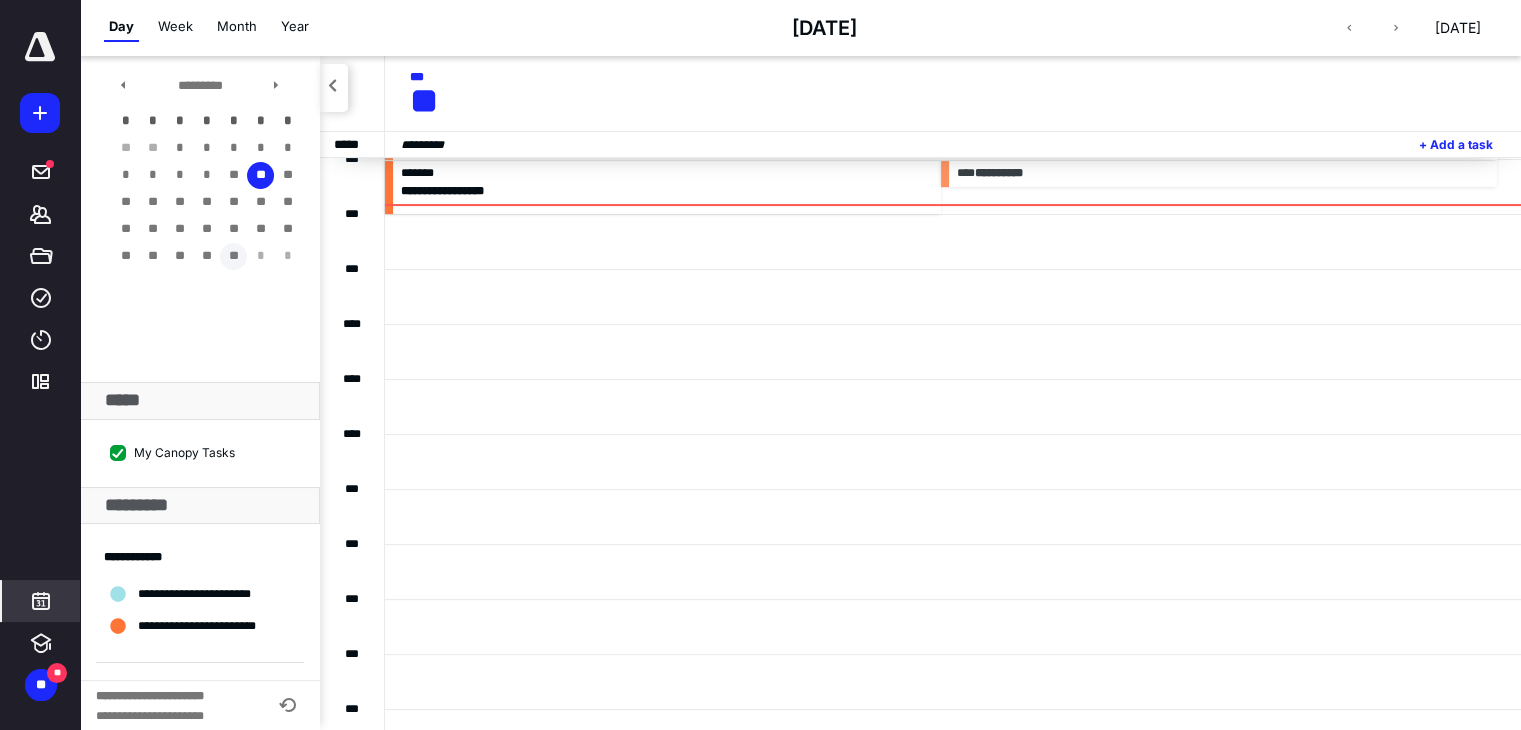 click on "**" at bounding box center [233, 256] 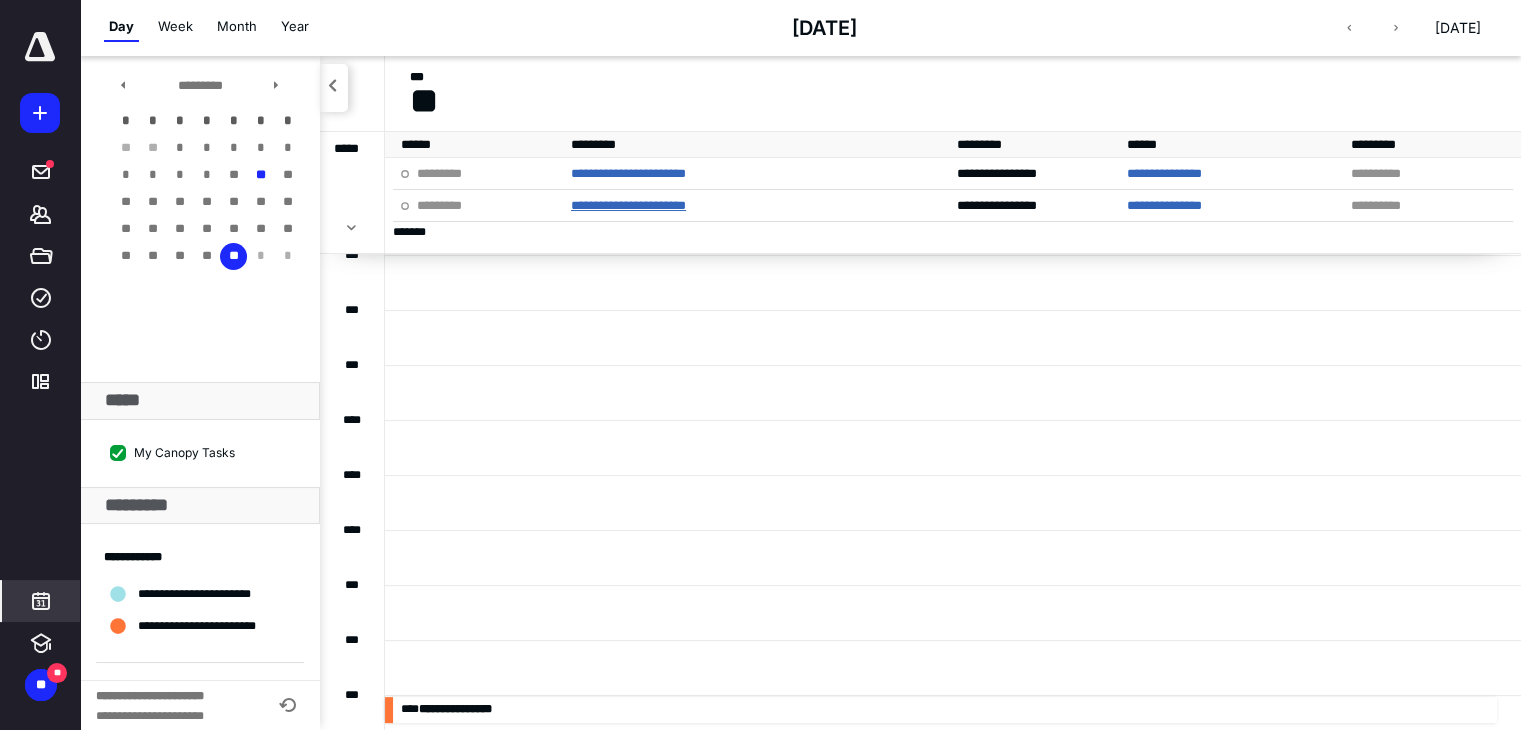 click on "**********" at bounding box center [628, 205] 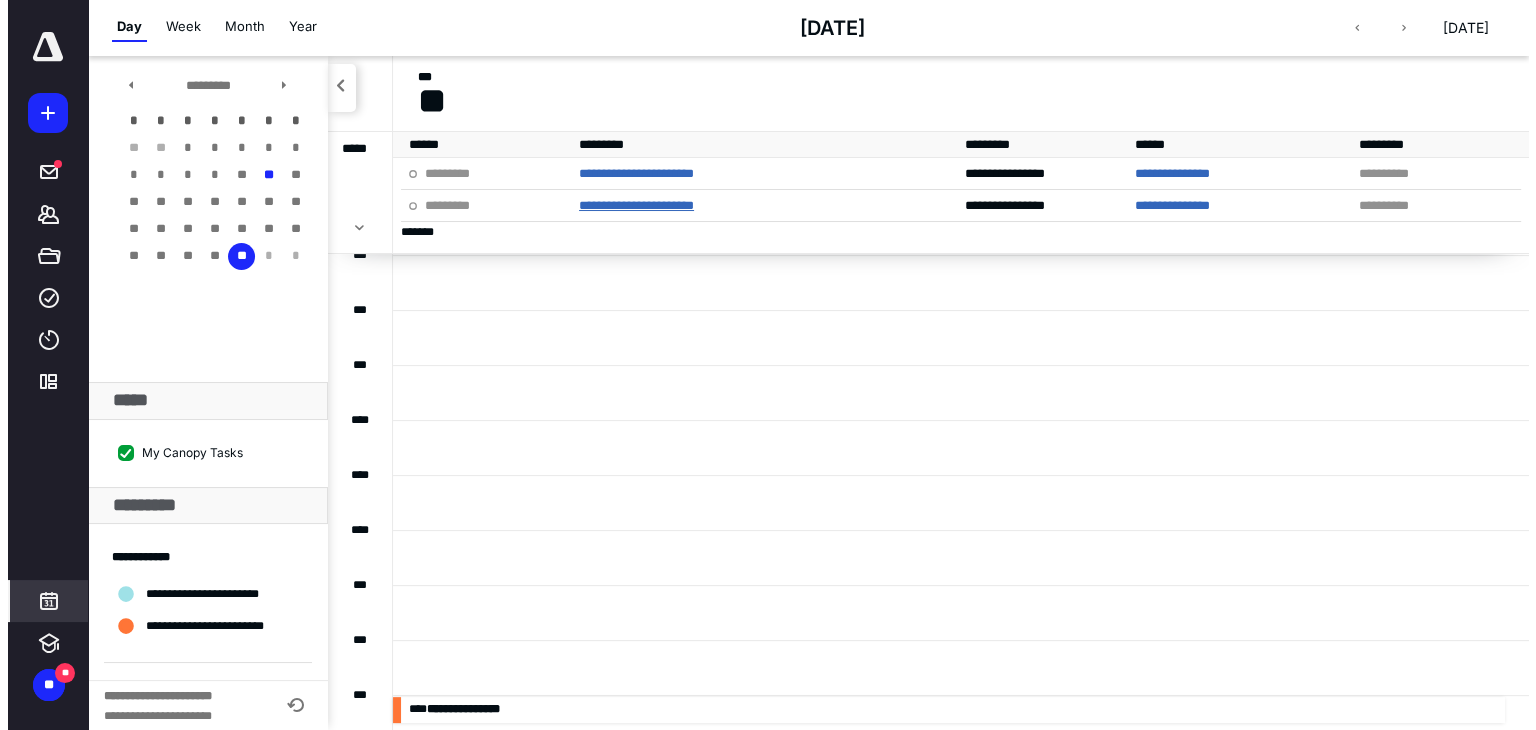 scroll, scrollTop: 0, scrollLeft: 0, axis: both 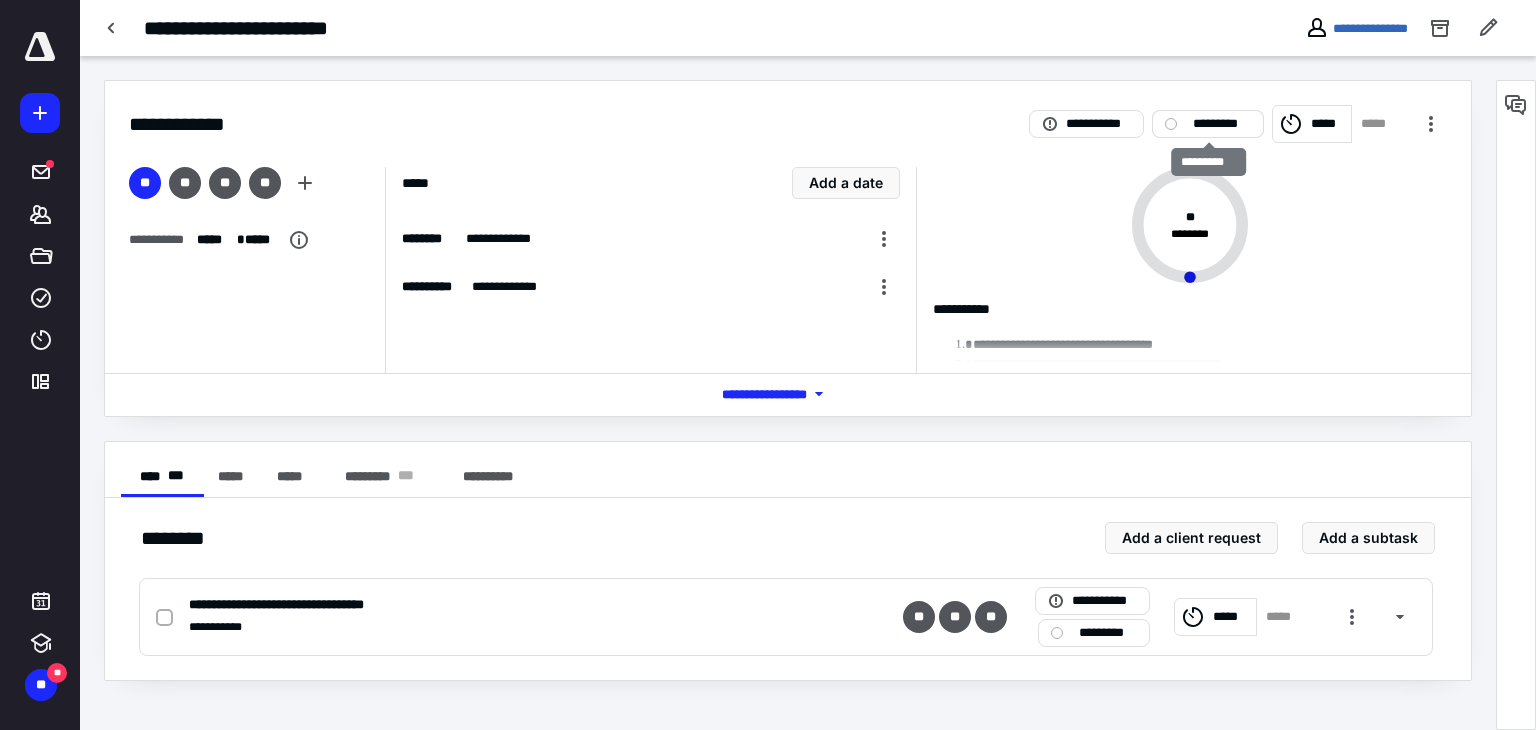 click on "*********" at bounding box center [1222, 124] 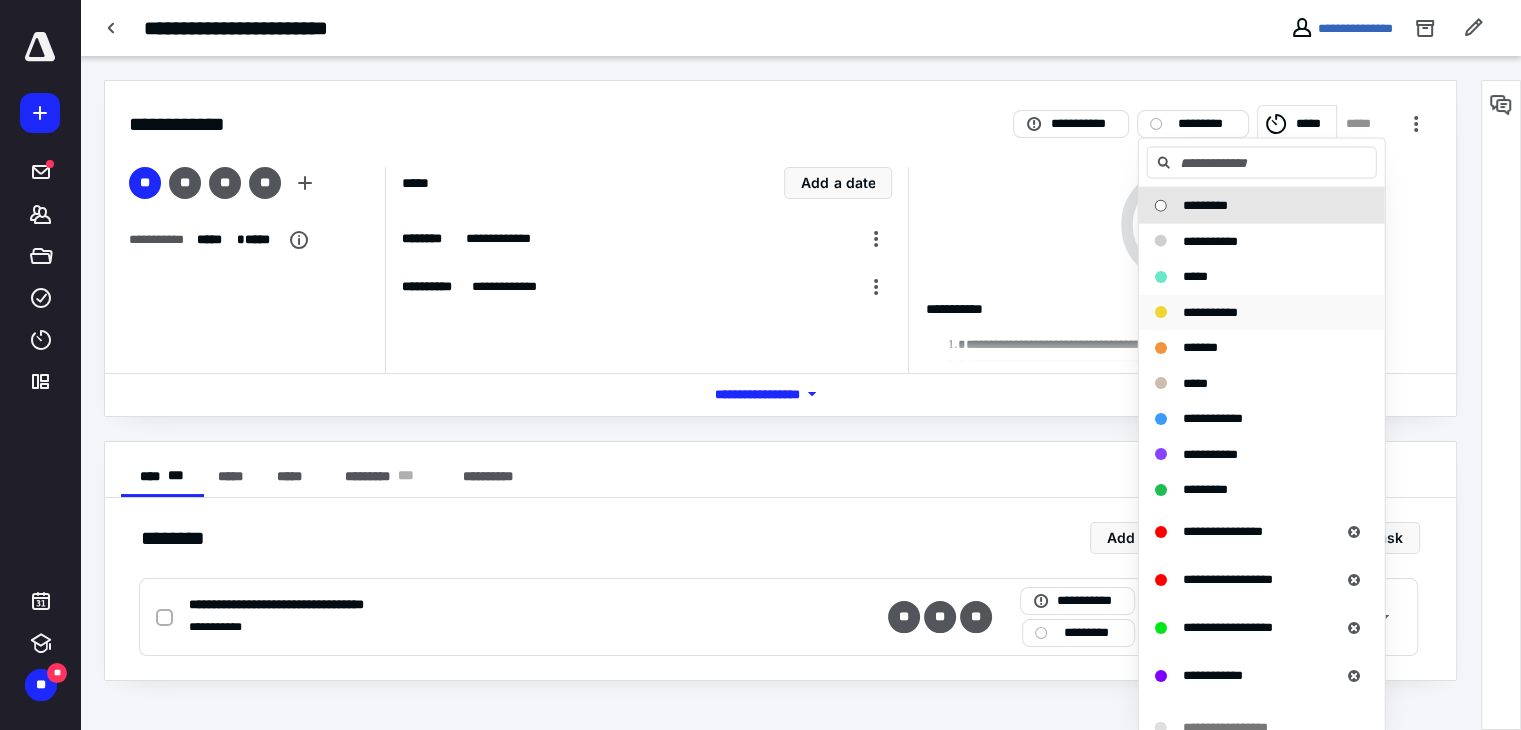 click on "**********" at bounding box center [1210, 311] 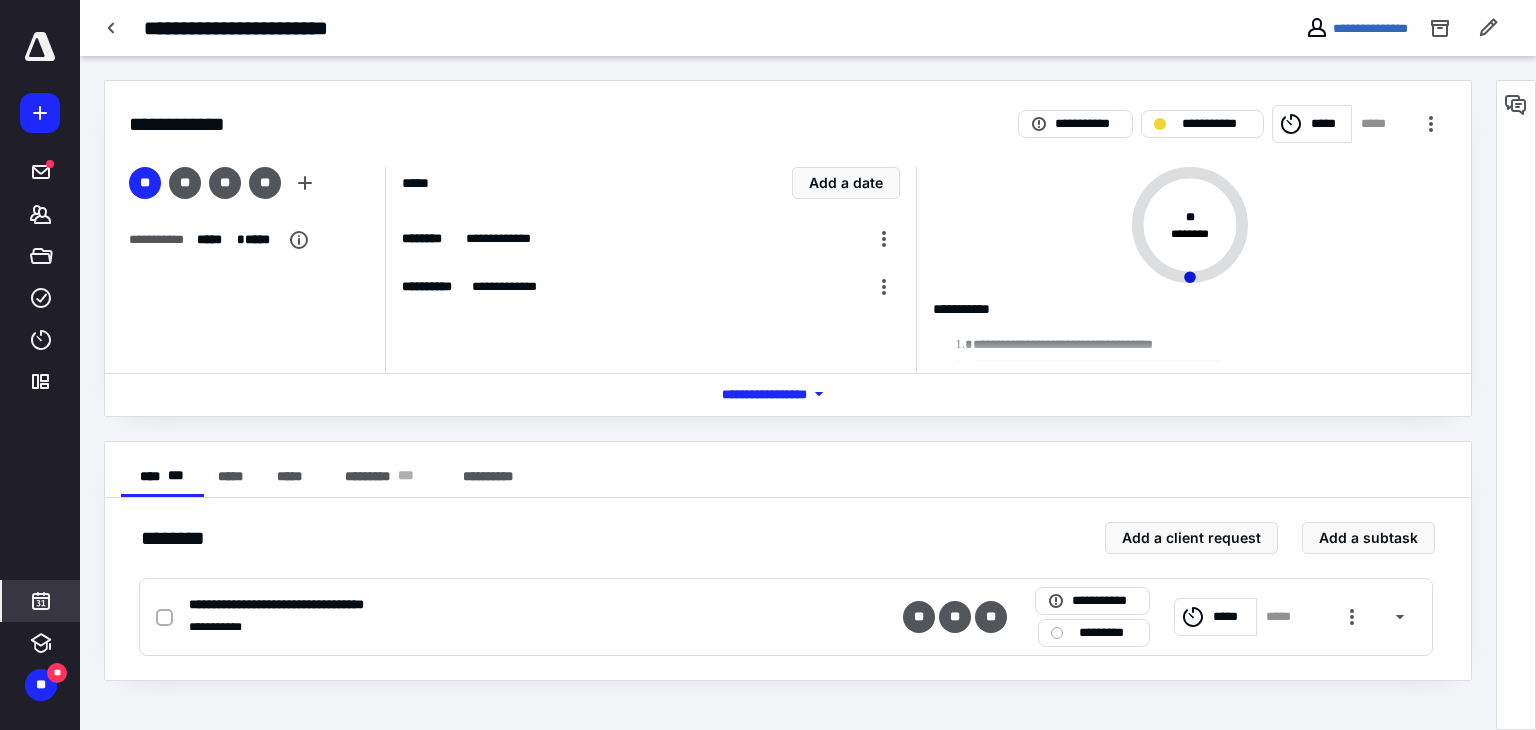 click 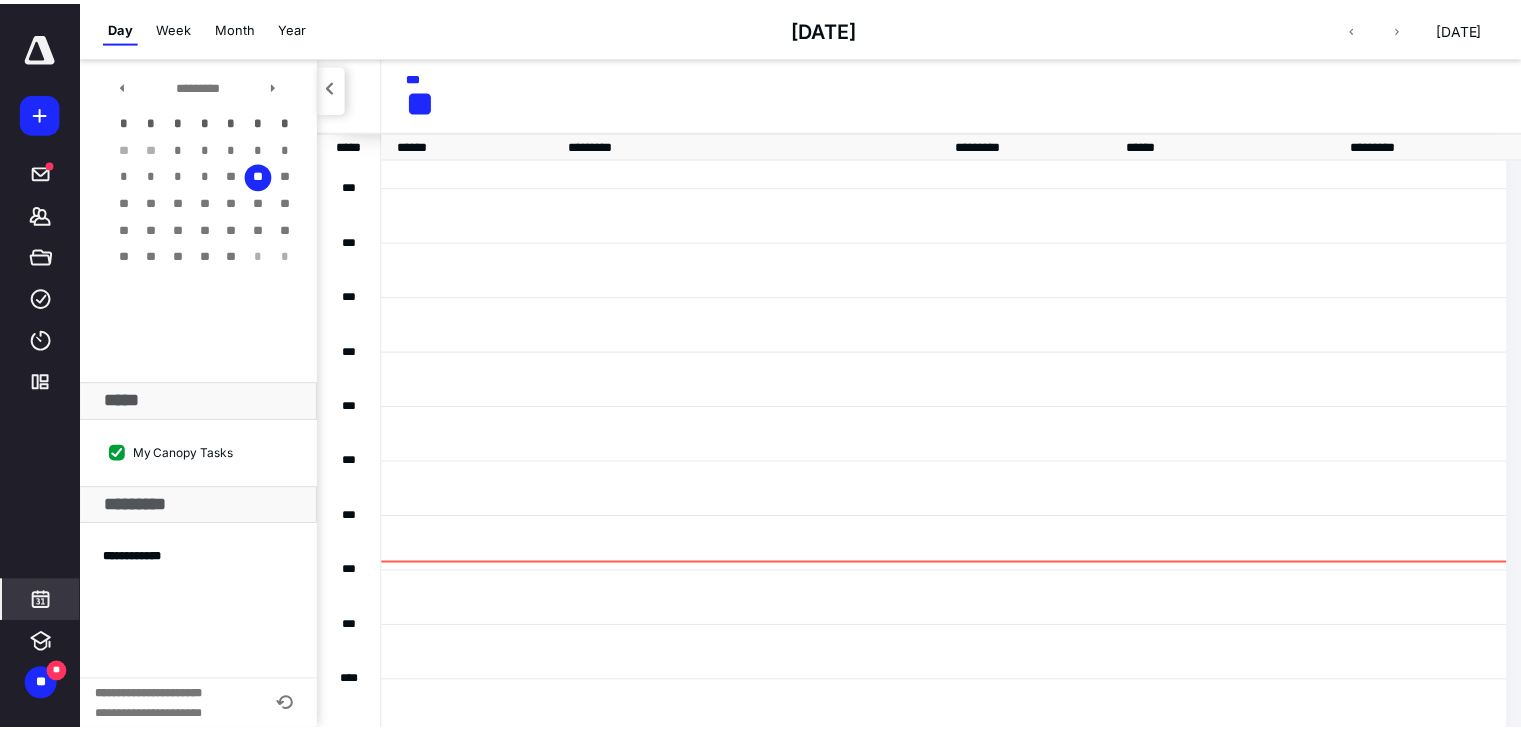 scroll, scrollTop: 384, scrollLeft: 0, axis: vertical 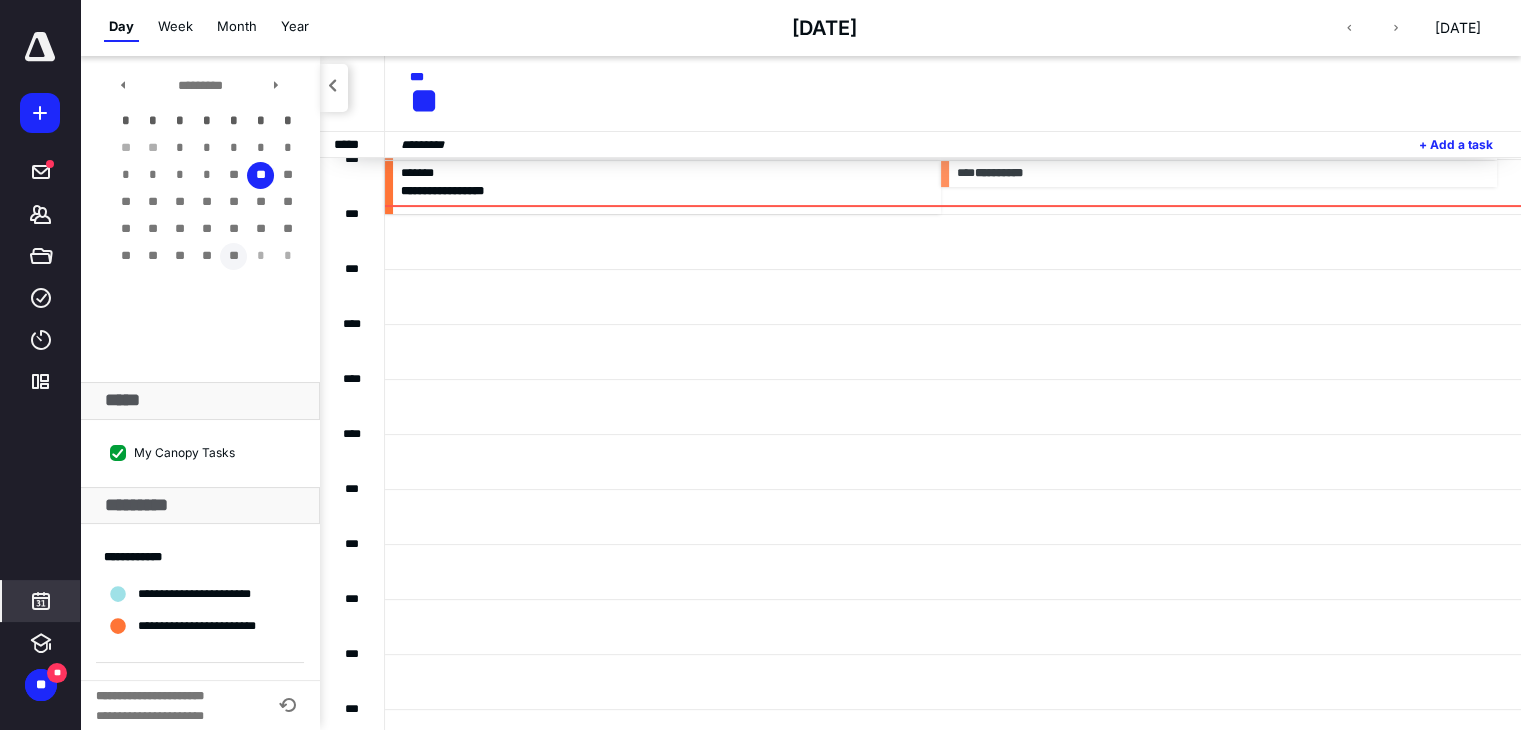 click on "**" at bounding box center [233, 256] 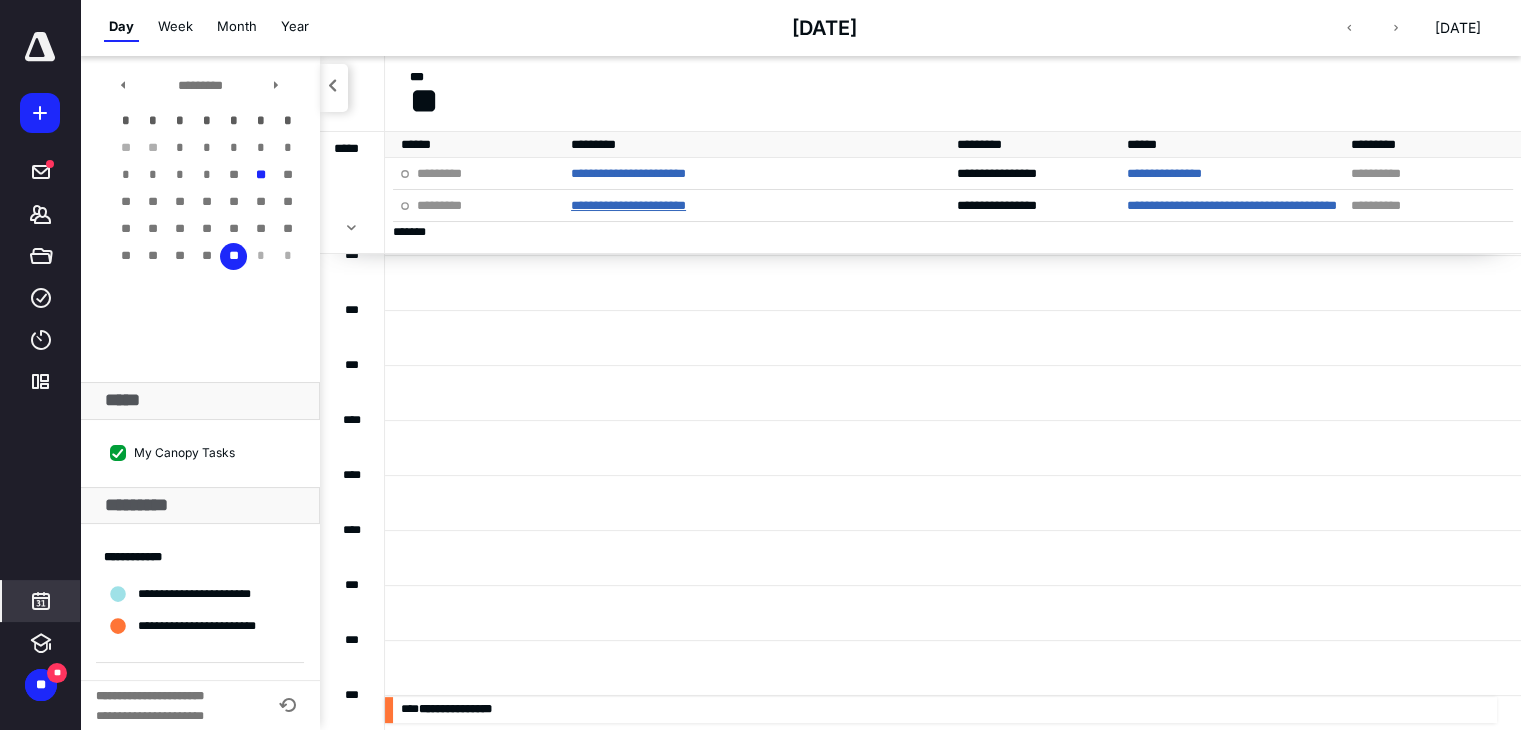 click on "**********" at bounding box center [628, 205] 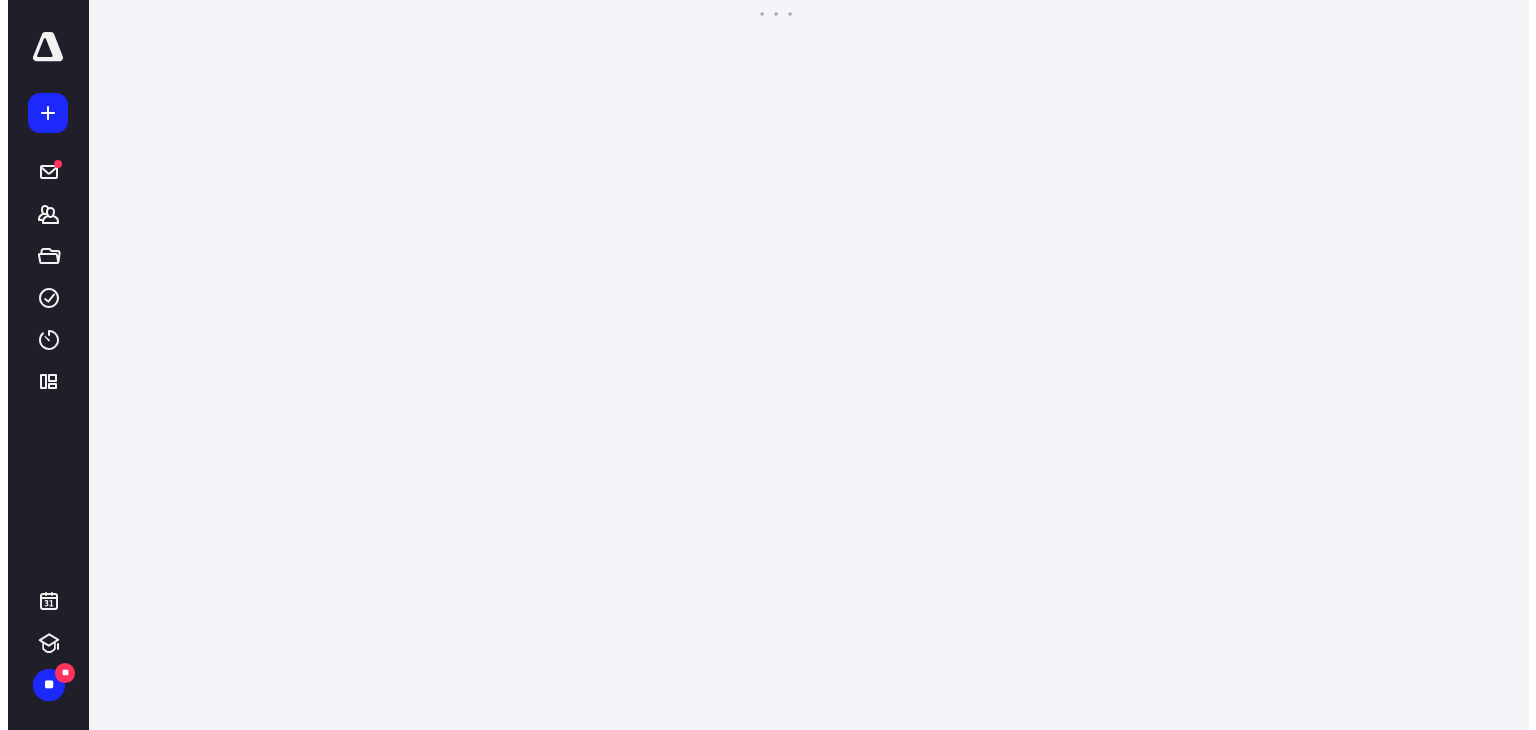 scroll, scrollTop: 0, scrollLeft: 0, axis: both 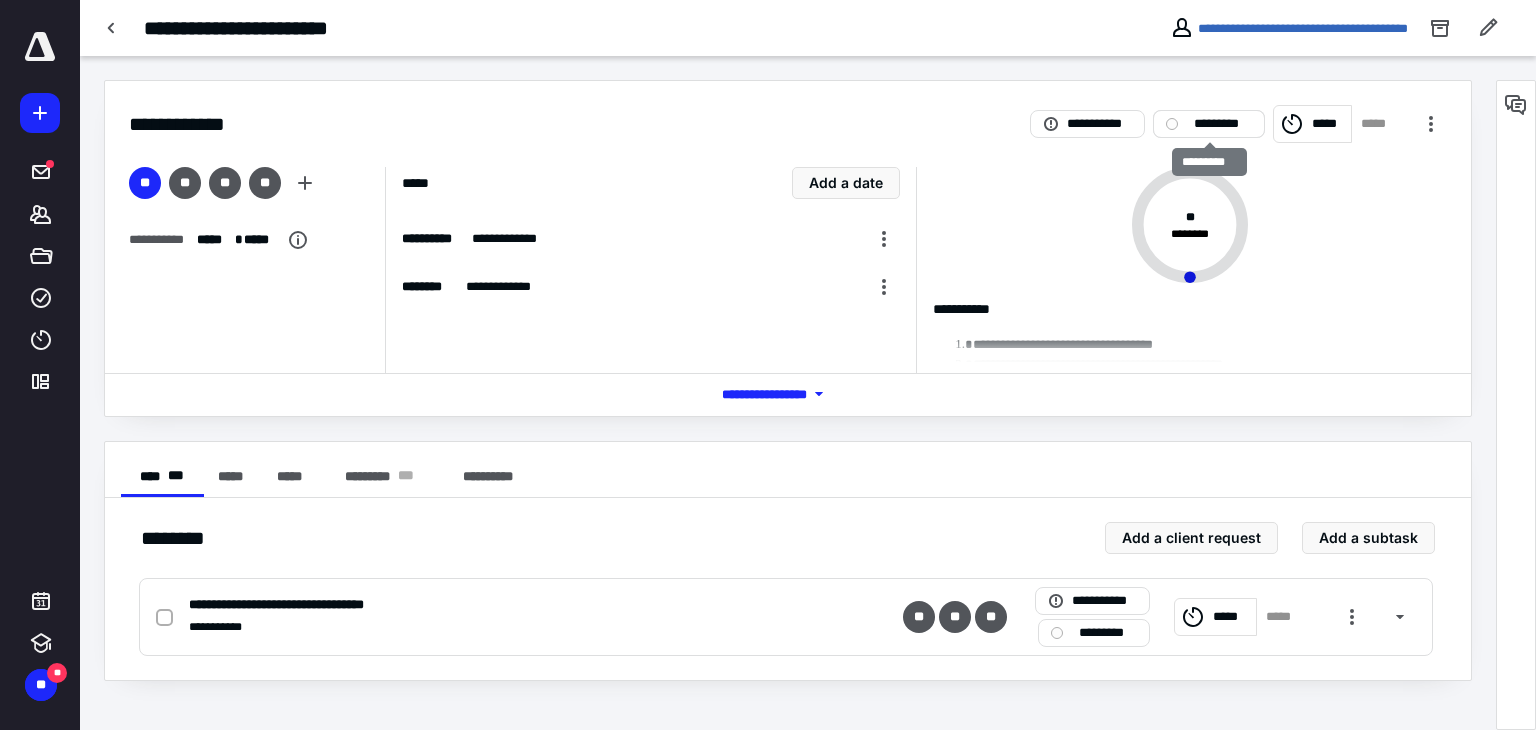 click on "*********" at bounding box center (1223, 124) 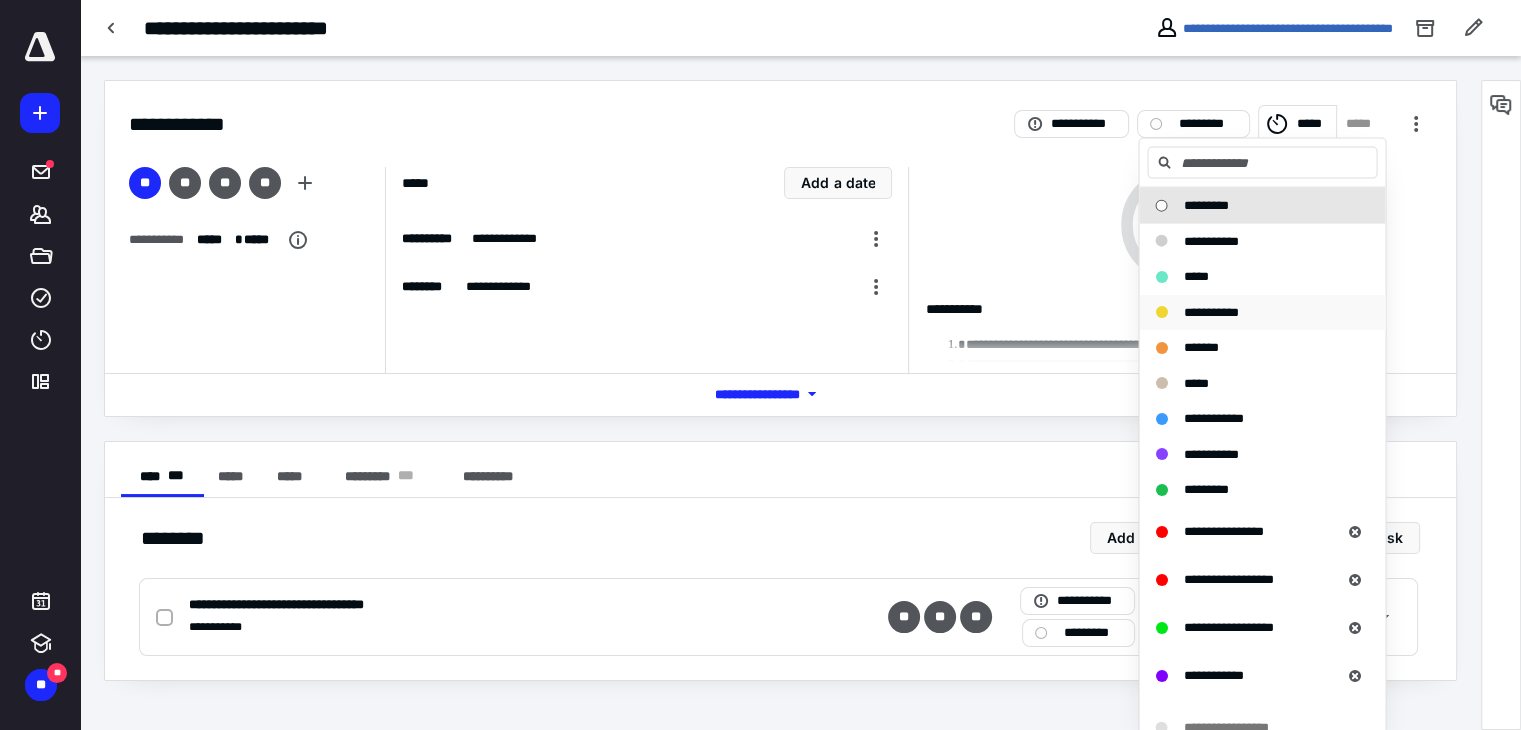 click on "**********" at bounding box center [1210, 311] 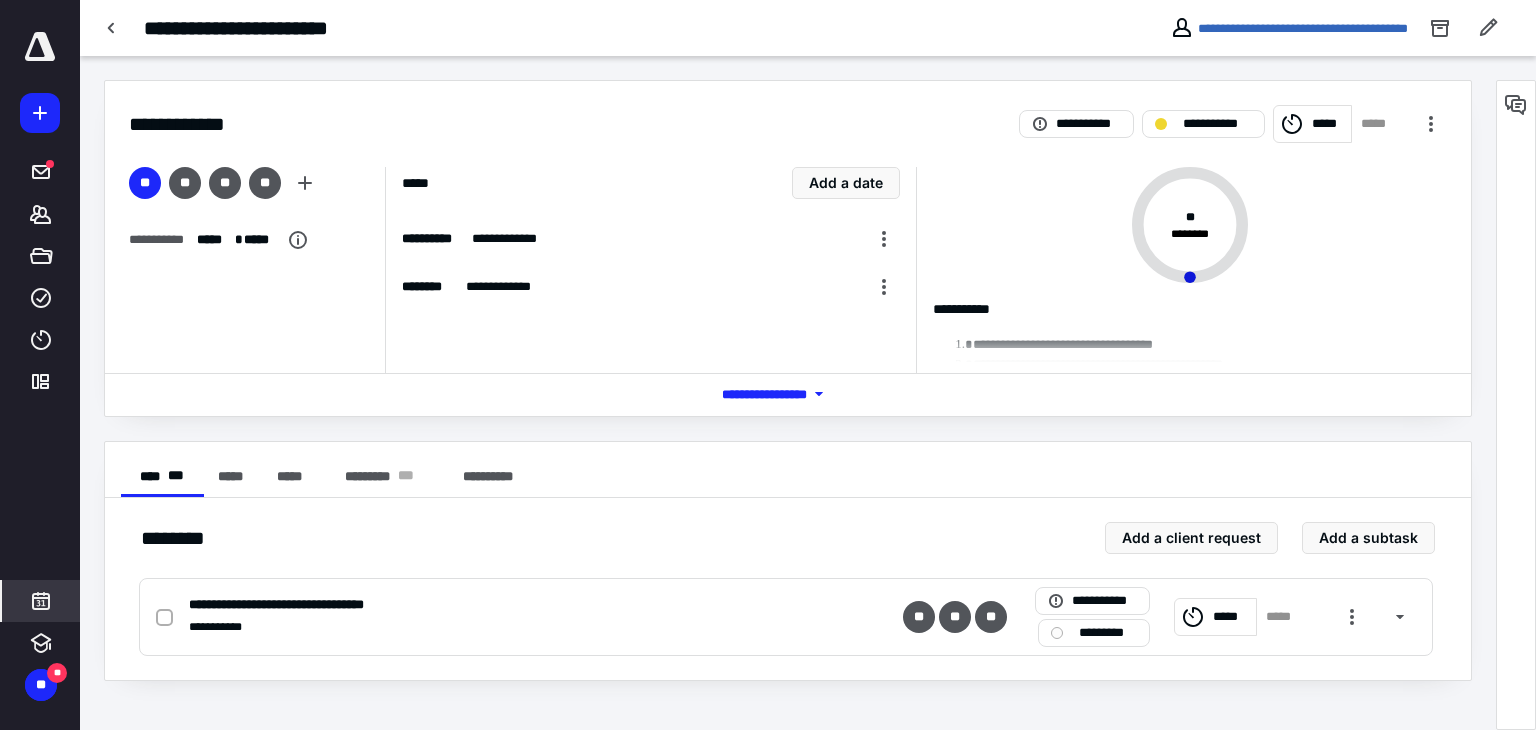 click 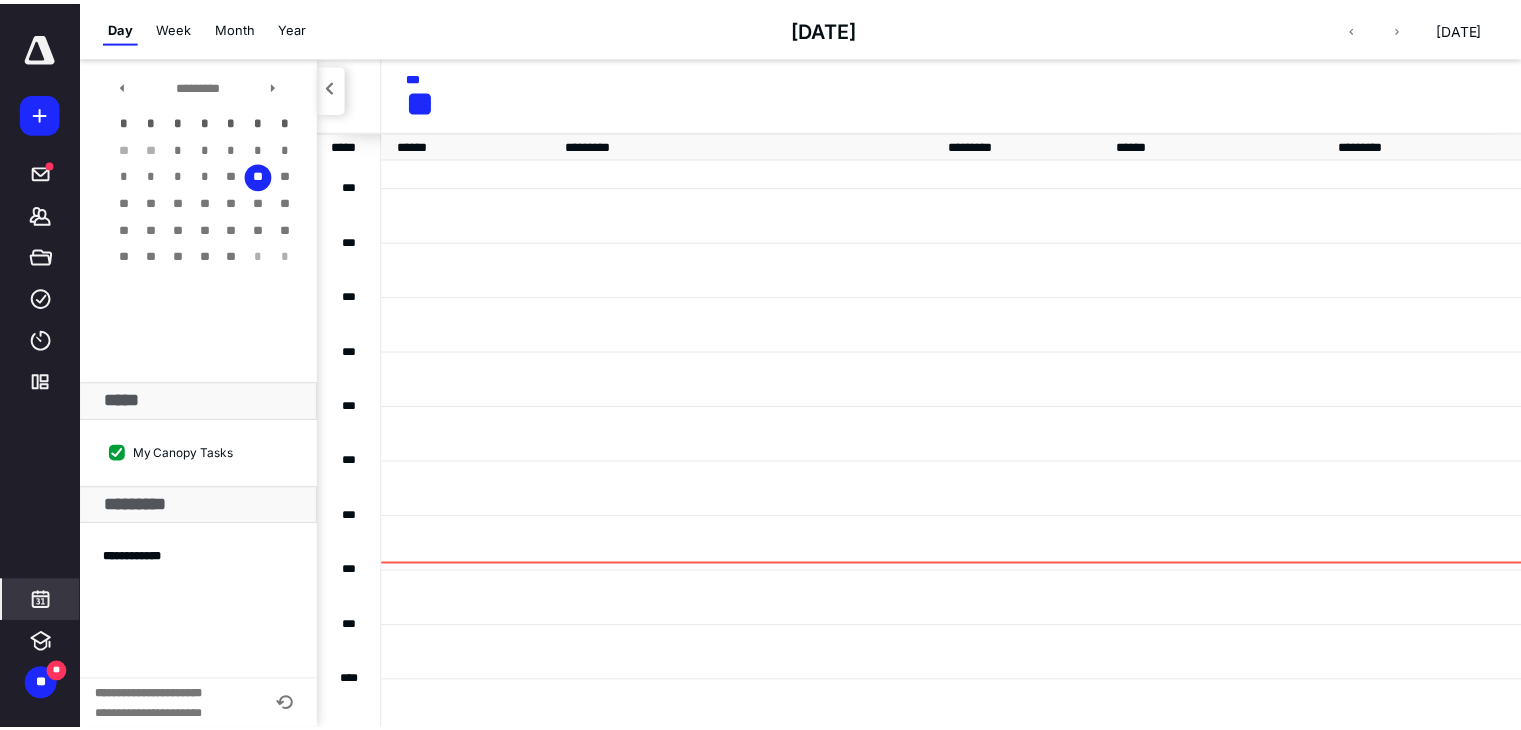 scroll, scrollTop: 384, scrollLeft: 0, axis: vertical 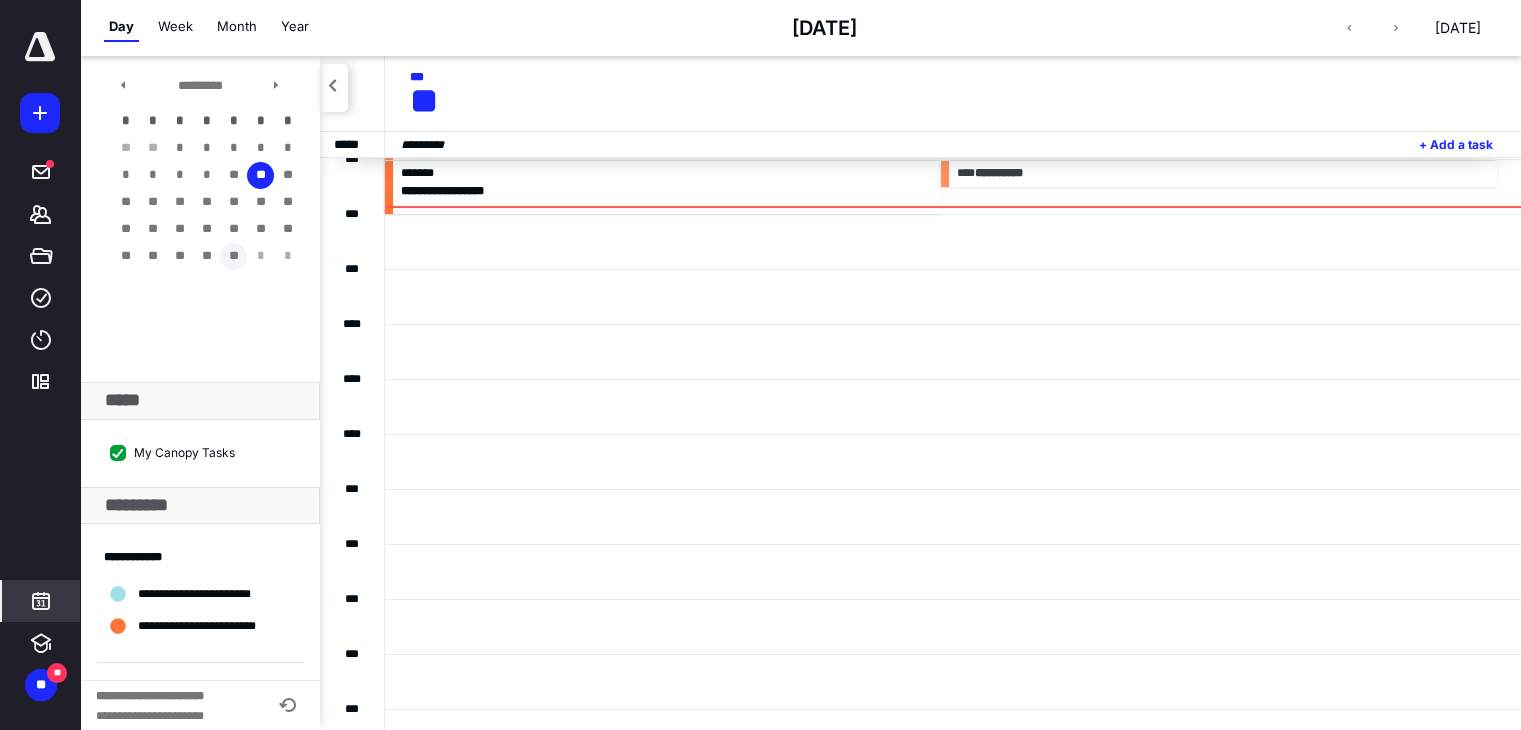 click on "**" at bounding box center (233, 256) 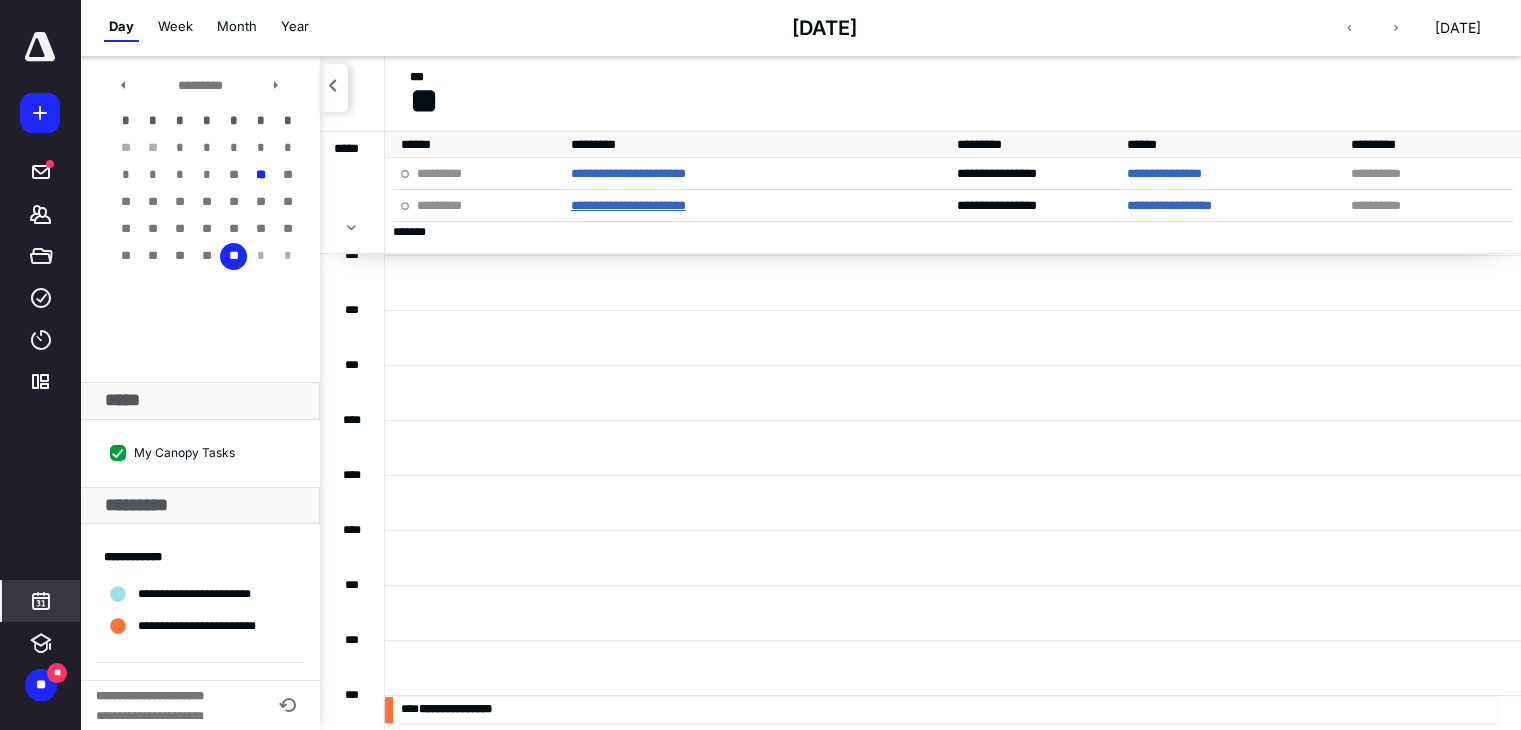 click on "**********" at bounding box center (628, 205) 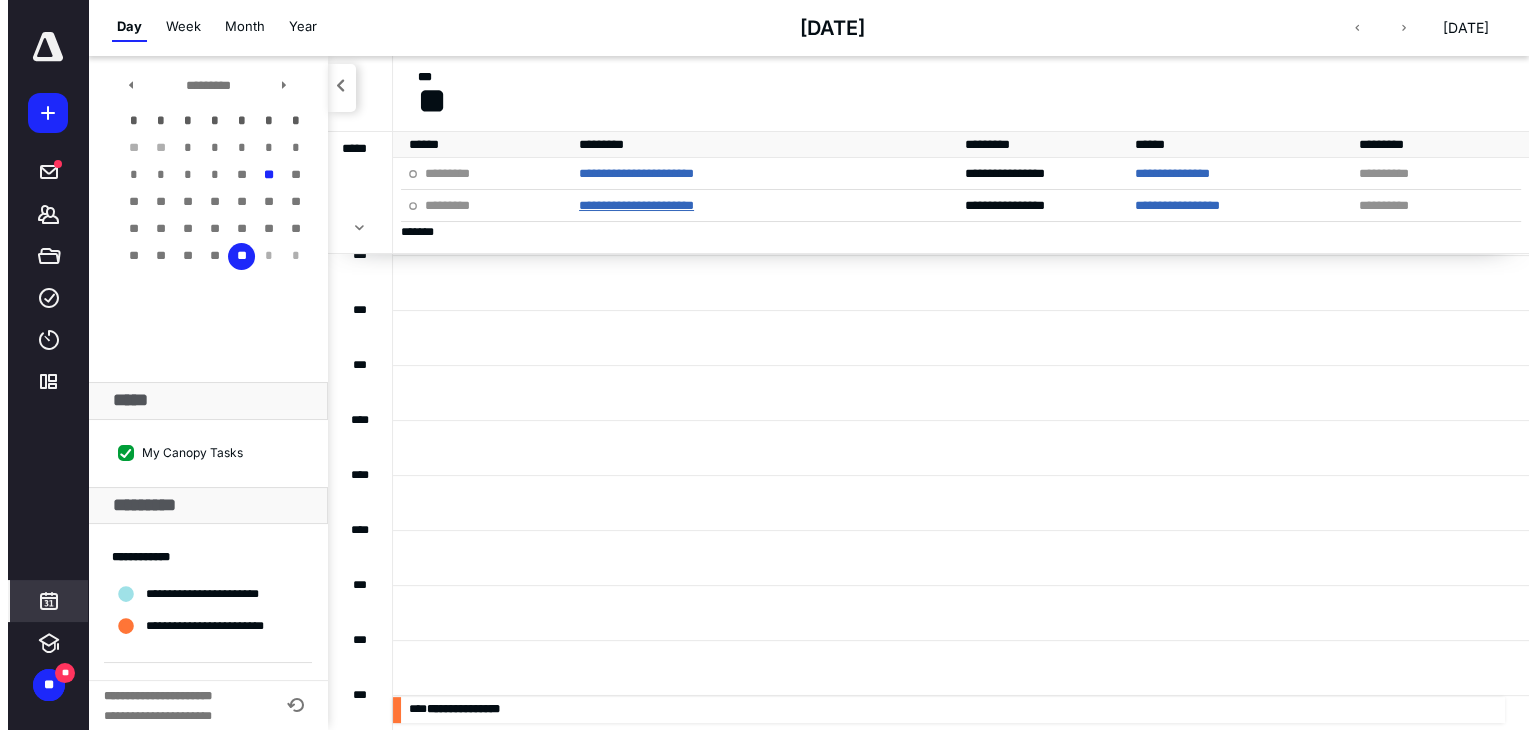 scroll, scrollTop: 0, scrollLeft: 0, axis: both 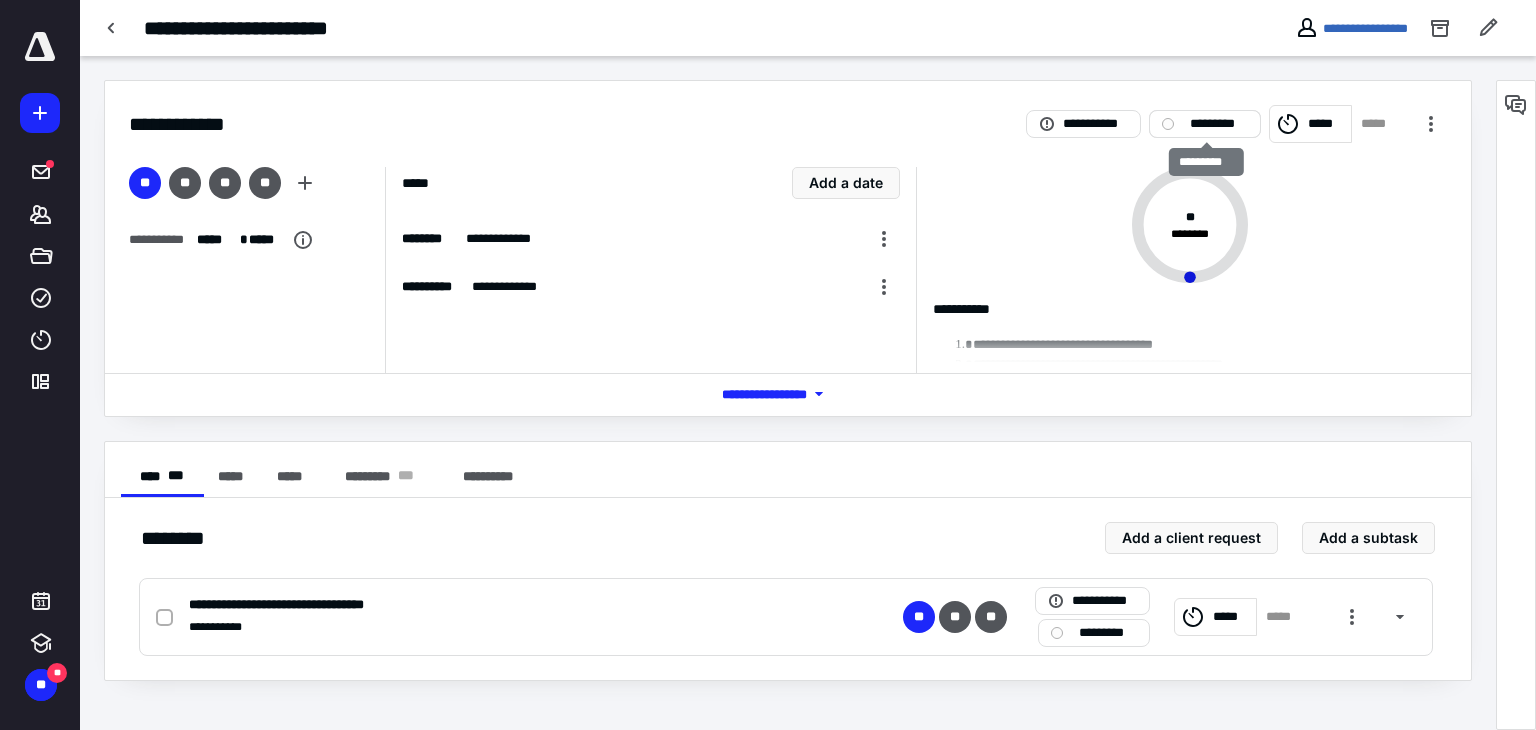 click on "*********" at bounding box center [1219, 124] 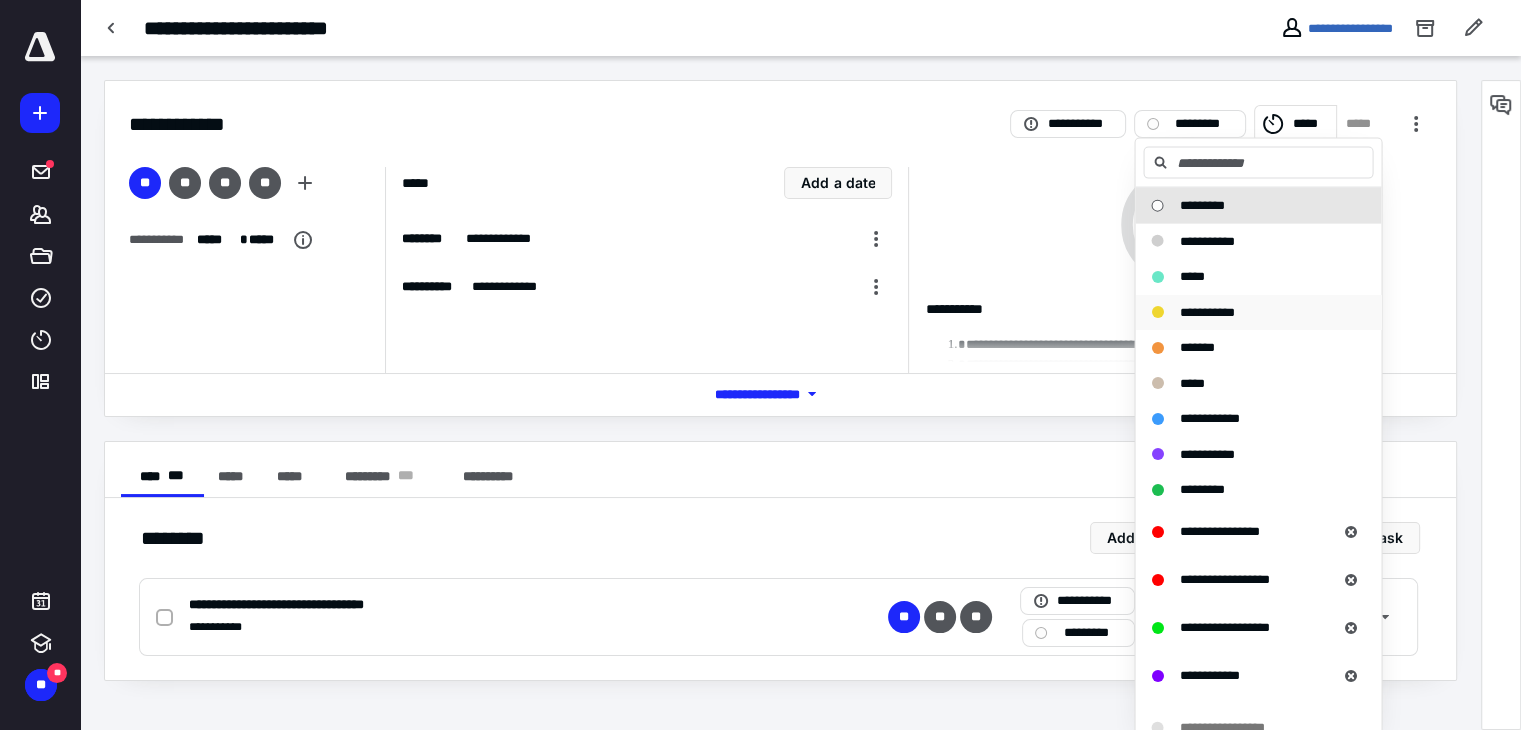 click on "**********" at bounding box center [1206, 311] 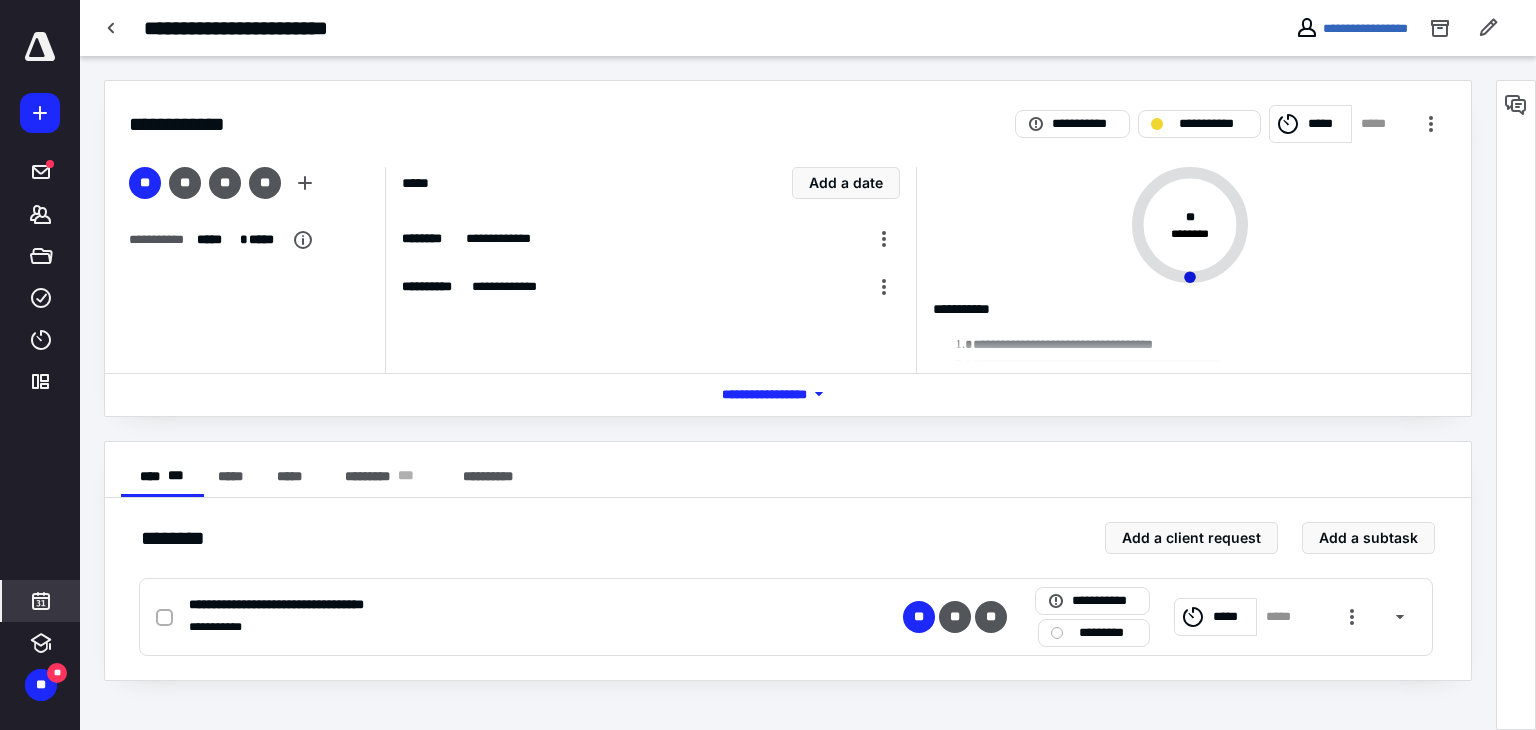 click 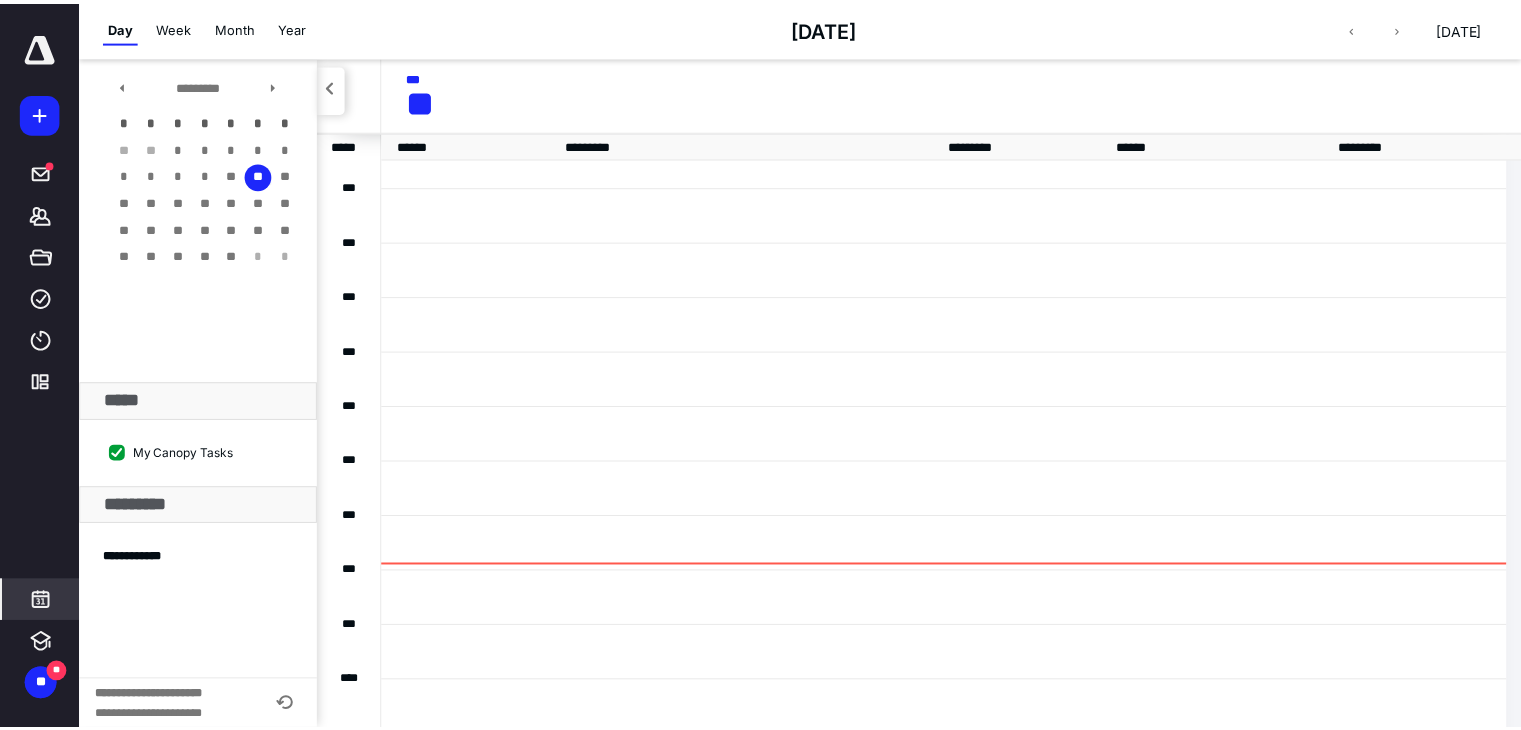 scroll, scrollTop: 384, scrollLeft: 0, axis: vertical 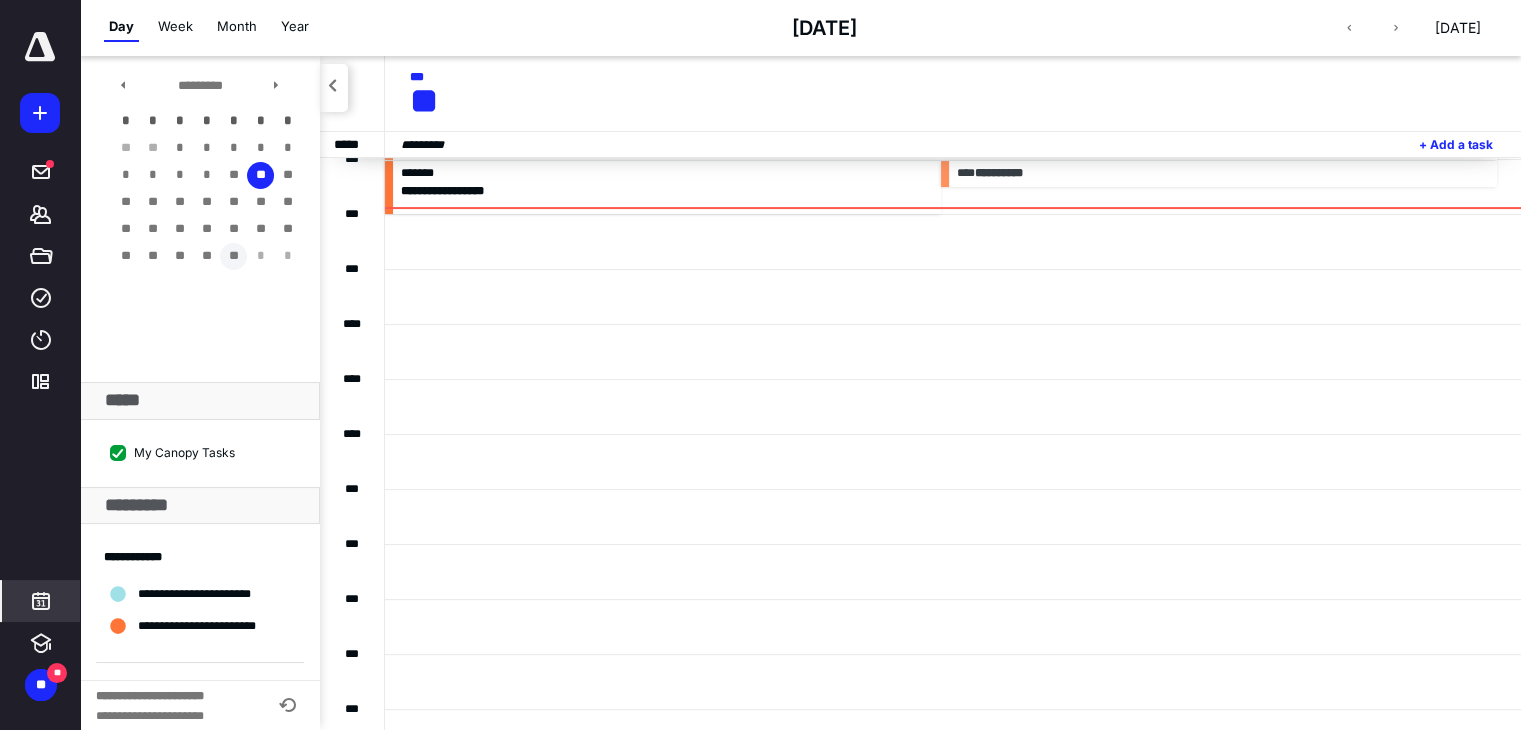 click on "**" at bounding box center (233, 256) 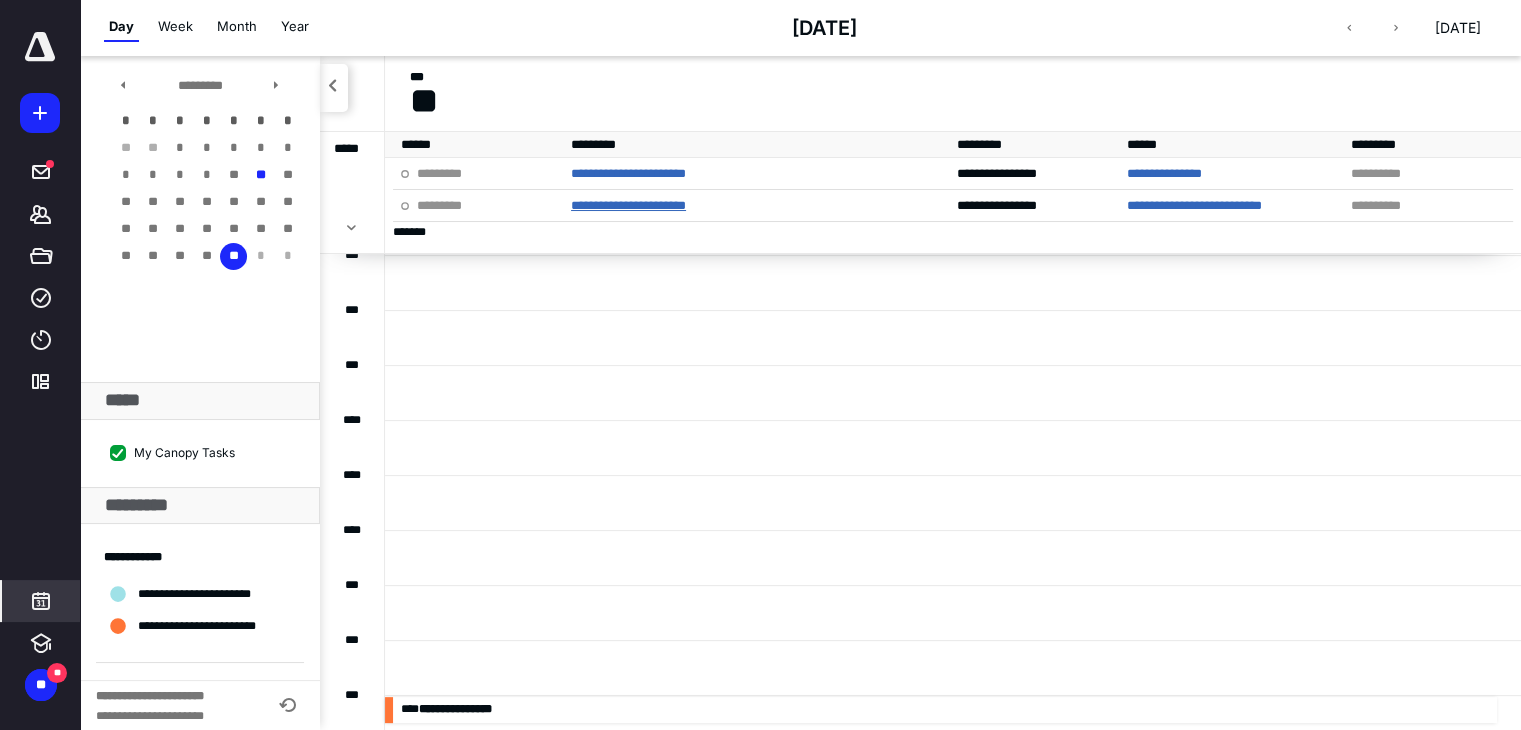 click on "**********" at bounding box center [628, 205] 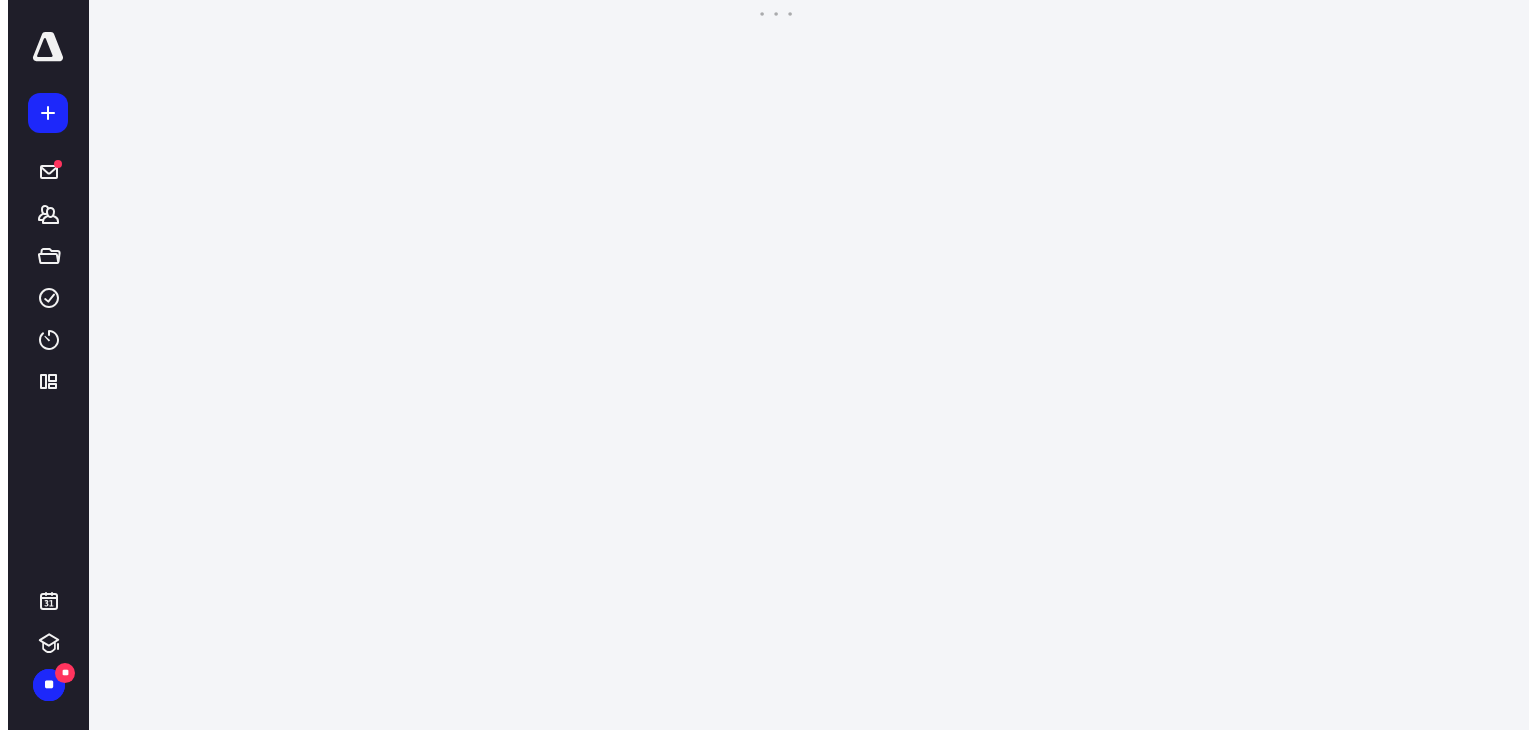 scroll, scrollTop: 0, scrollLeft: 0, axis: both 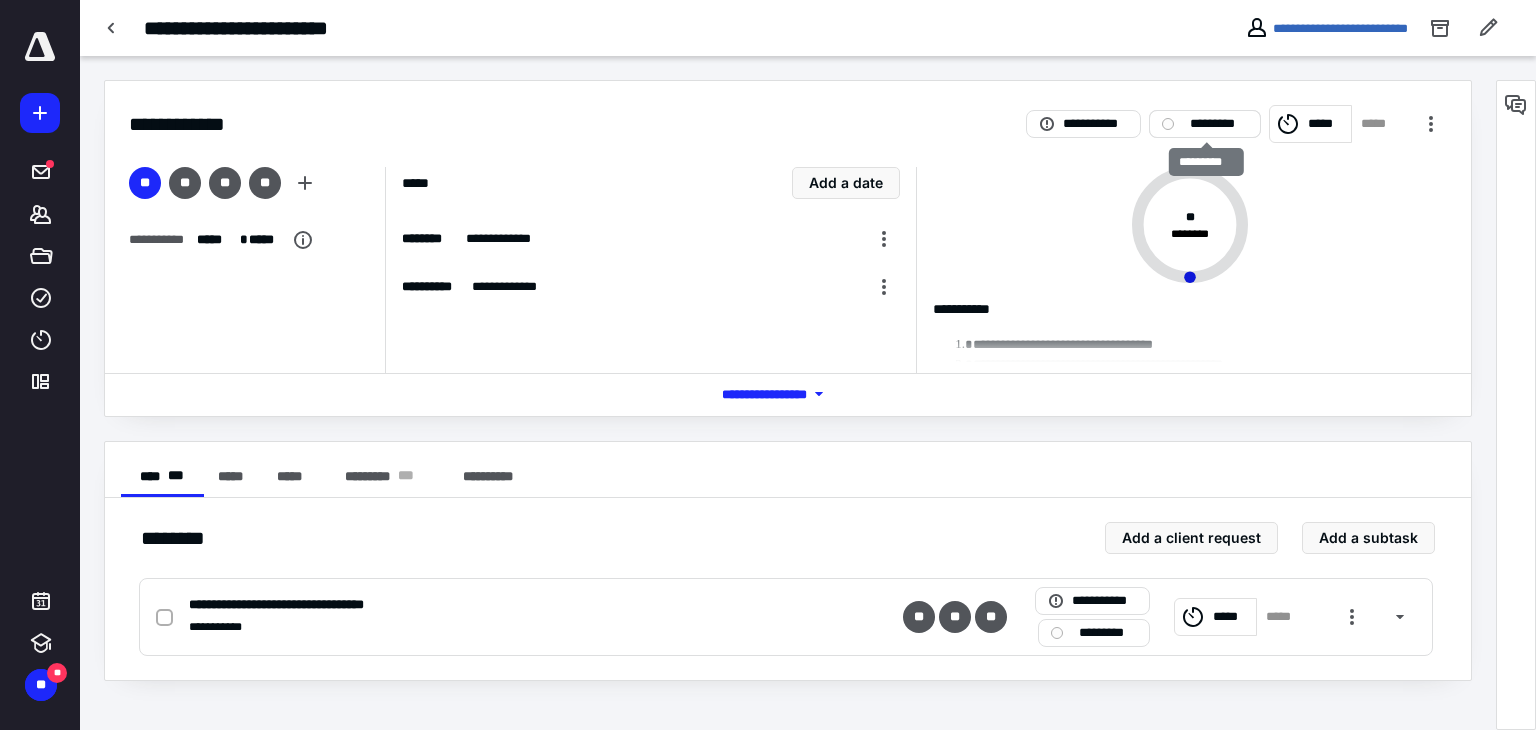 click on "*********" at bounding box center [1219, 124] 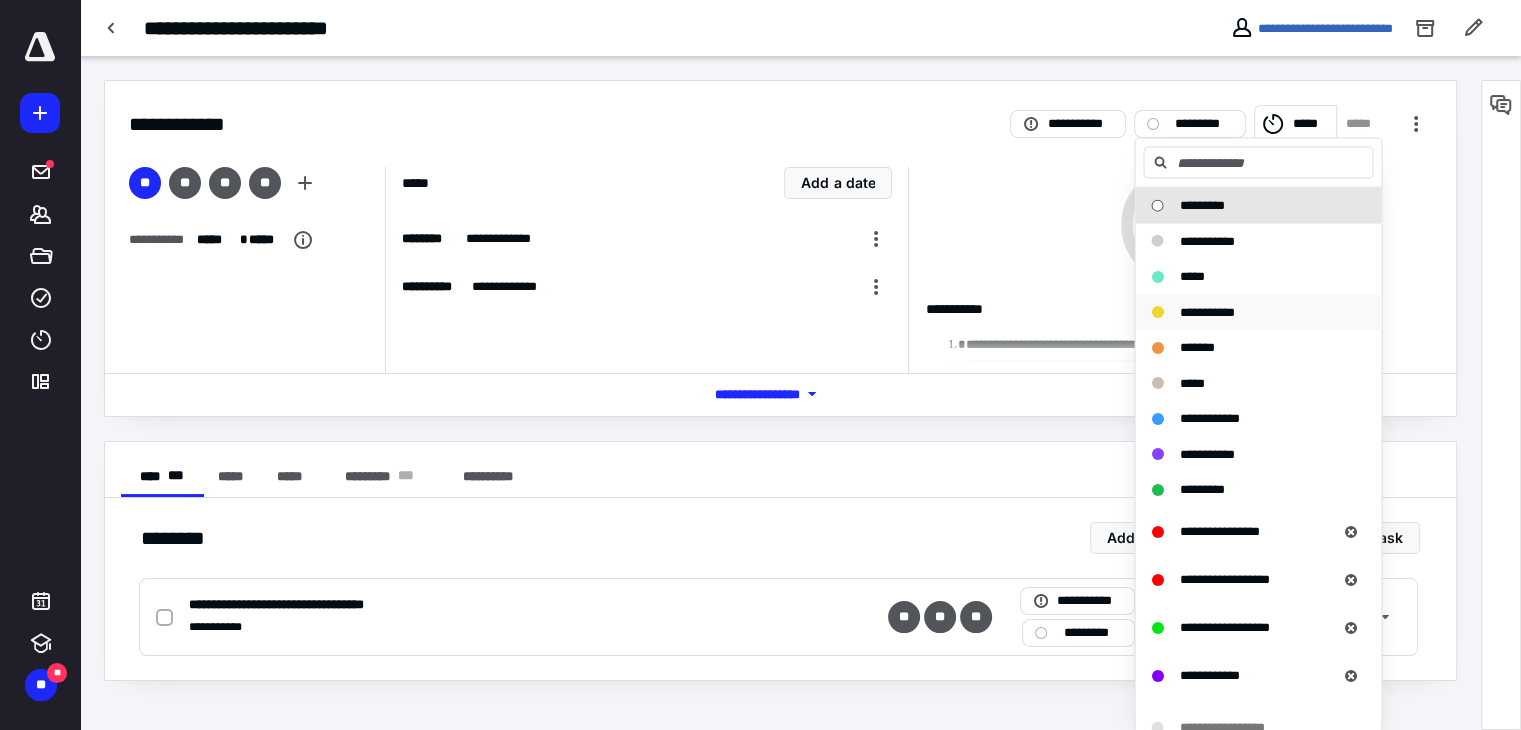click on "**********" at bounding box center [1206, 311] 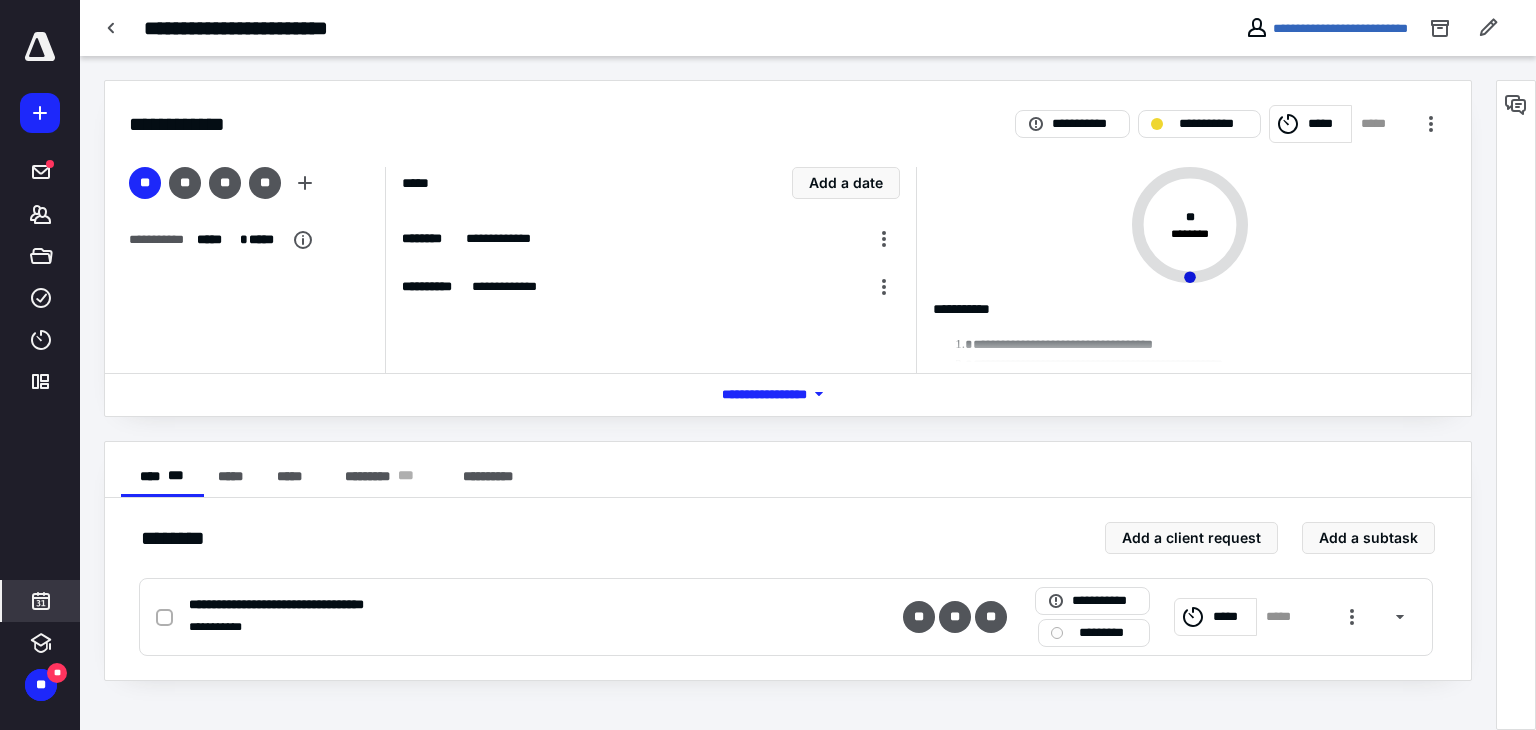 click 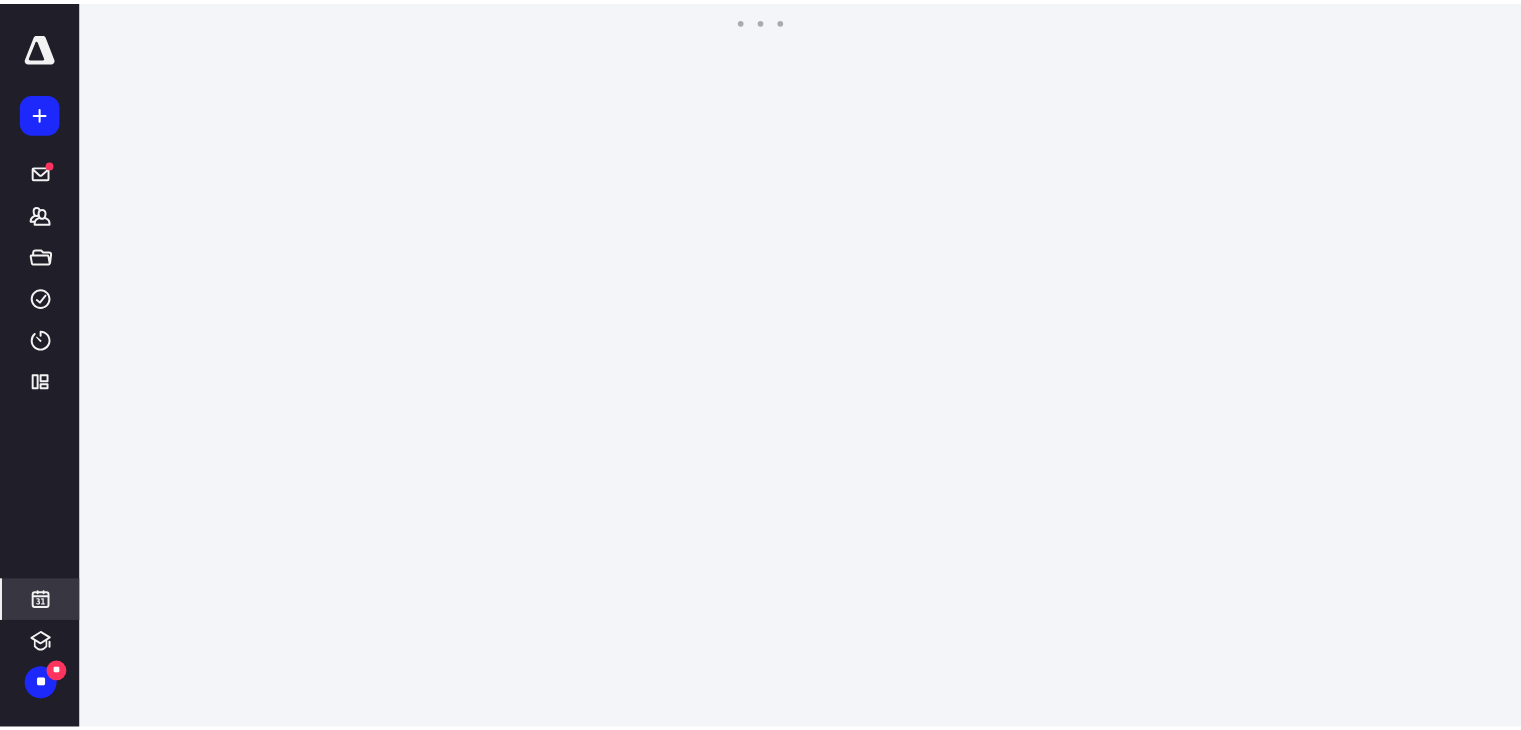 scroll, scrollTop: 384, scrollLeft: 0, axis: vertical 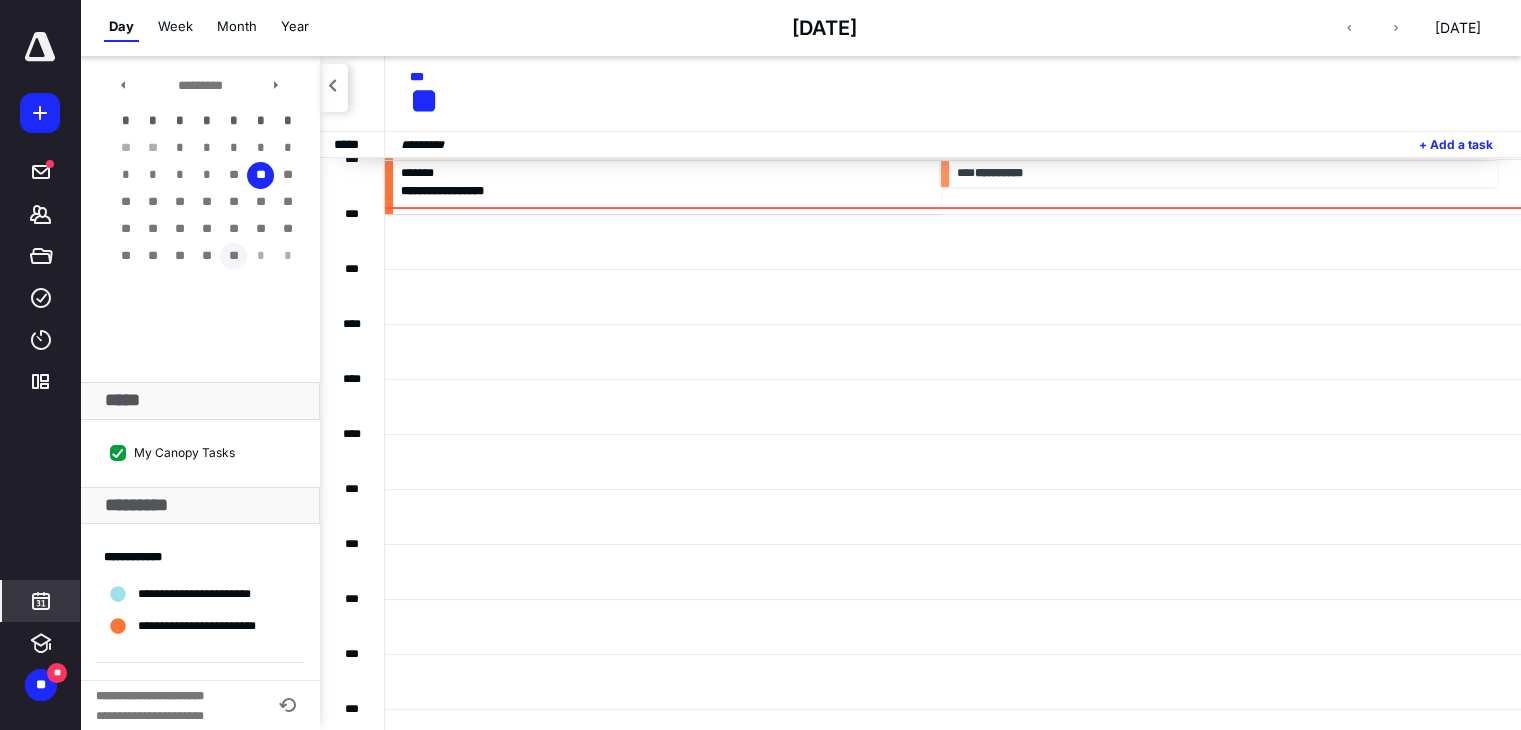 click on "**" at bounding box center (233, 256) 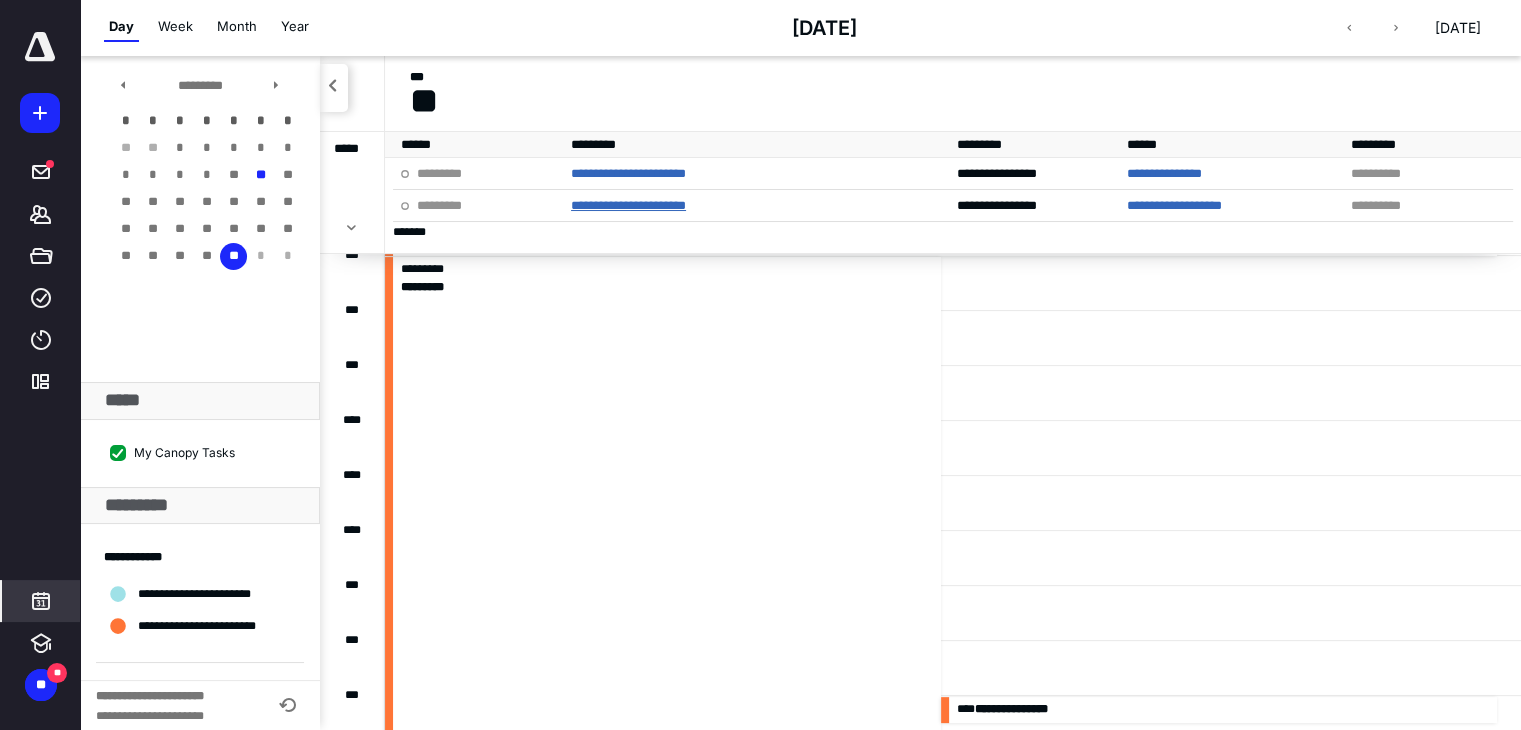click on "**********" at bounding box center (628, 205) 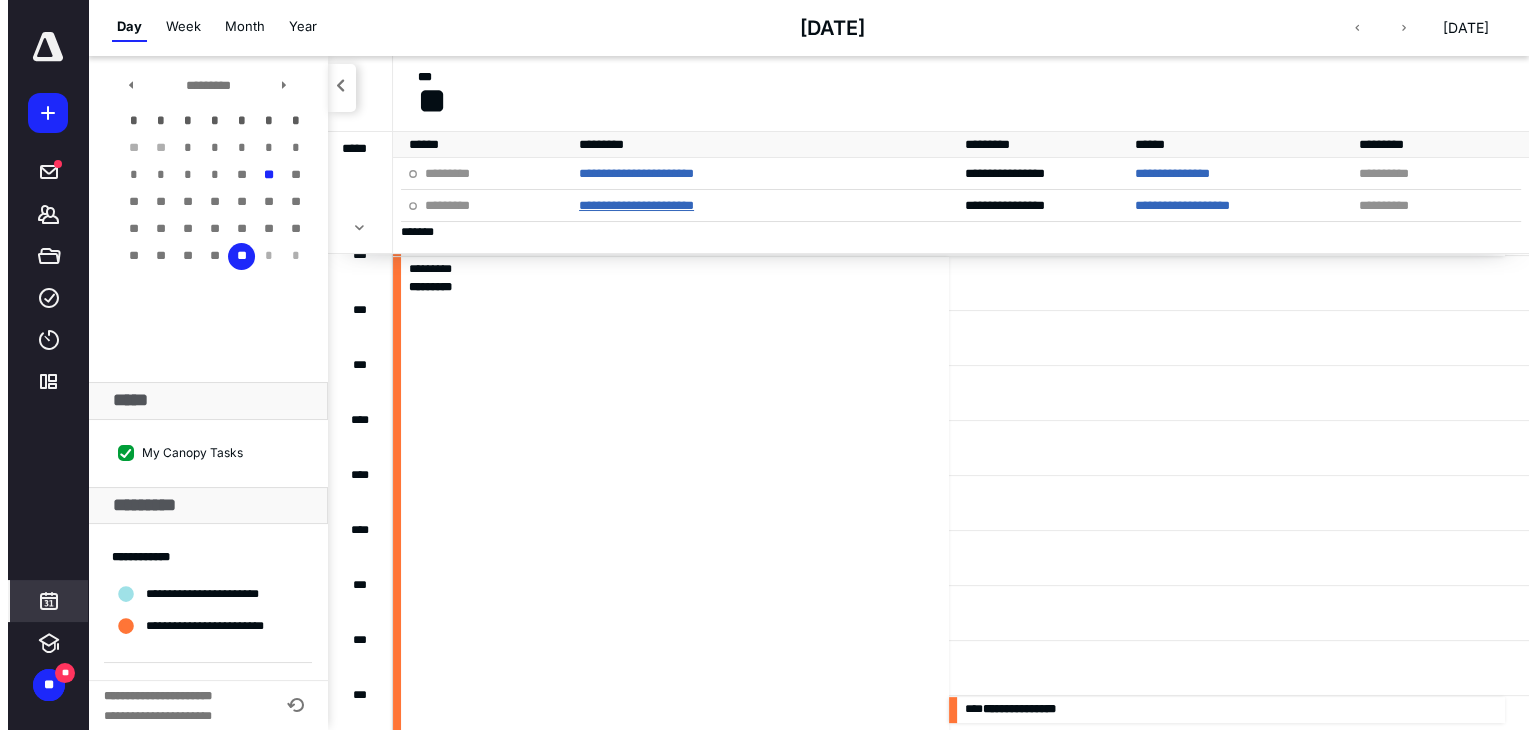scroll, scrollTop: 0, scrollLeft: 0, axis: both 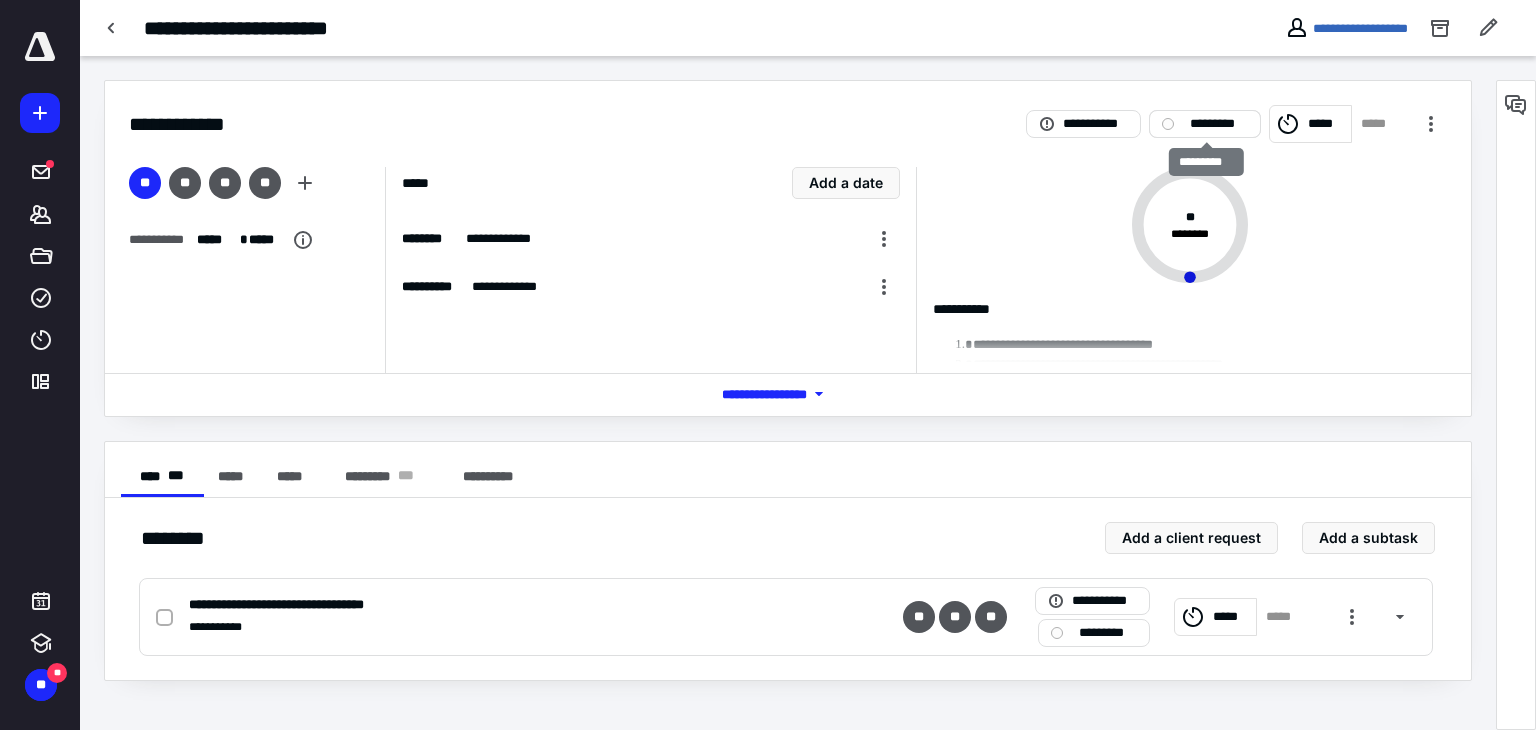 click on "*********" at bounding box center (1219, 124) 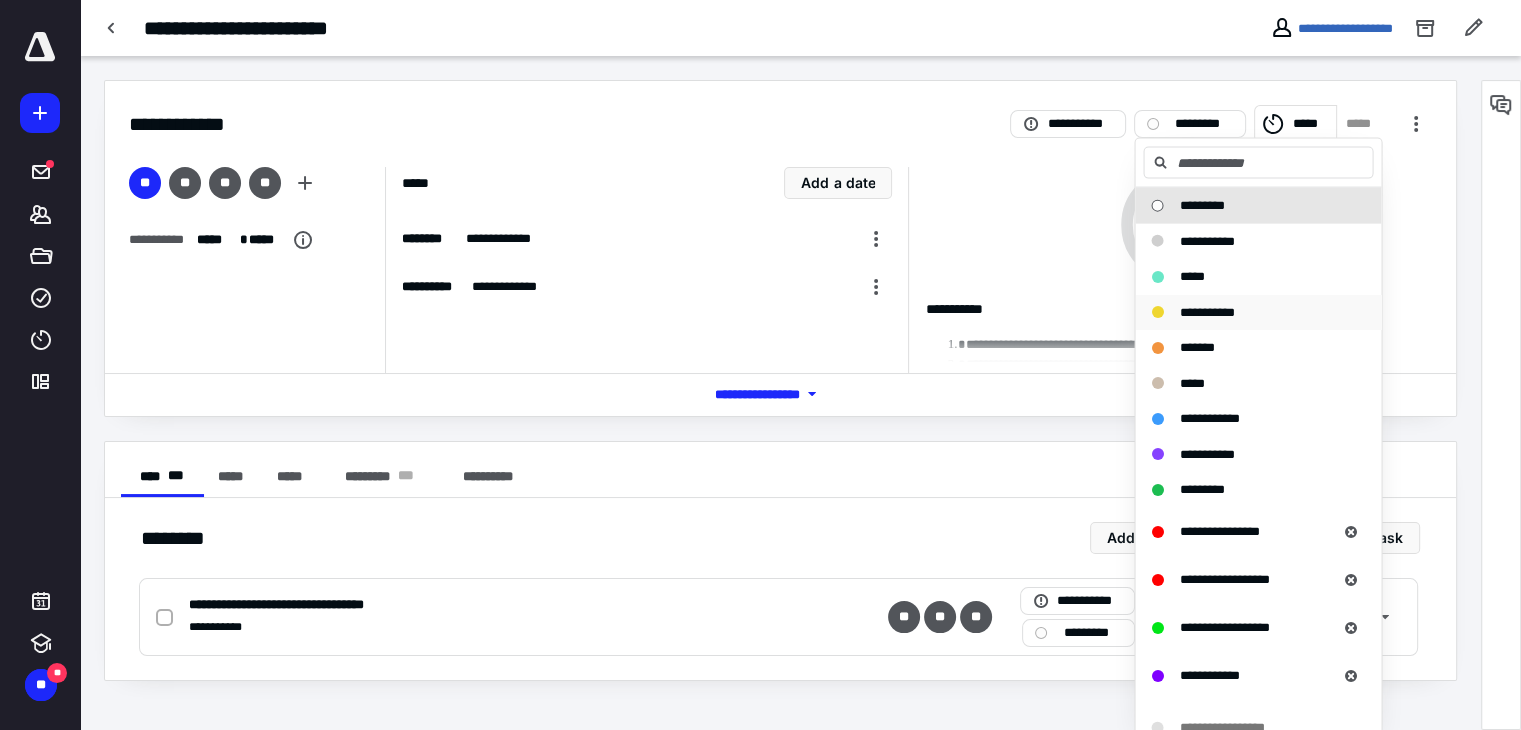 click on "**********" at bounding box center (1206, 311) 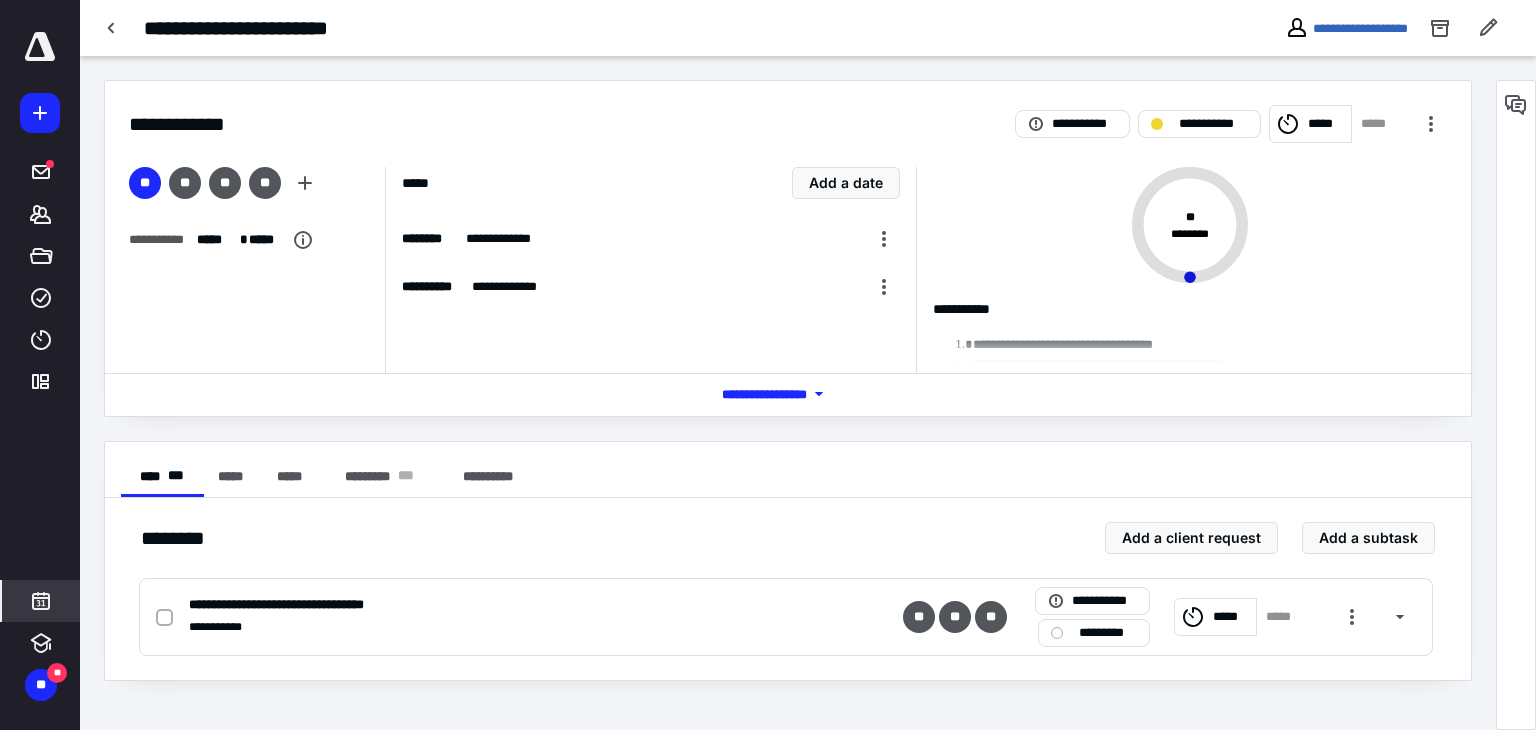 click 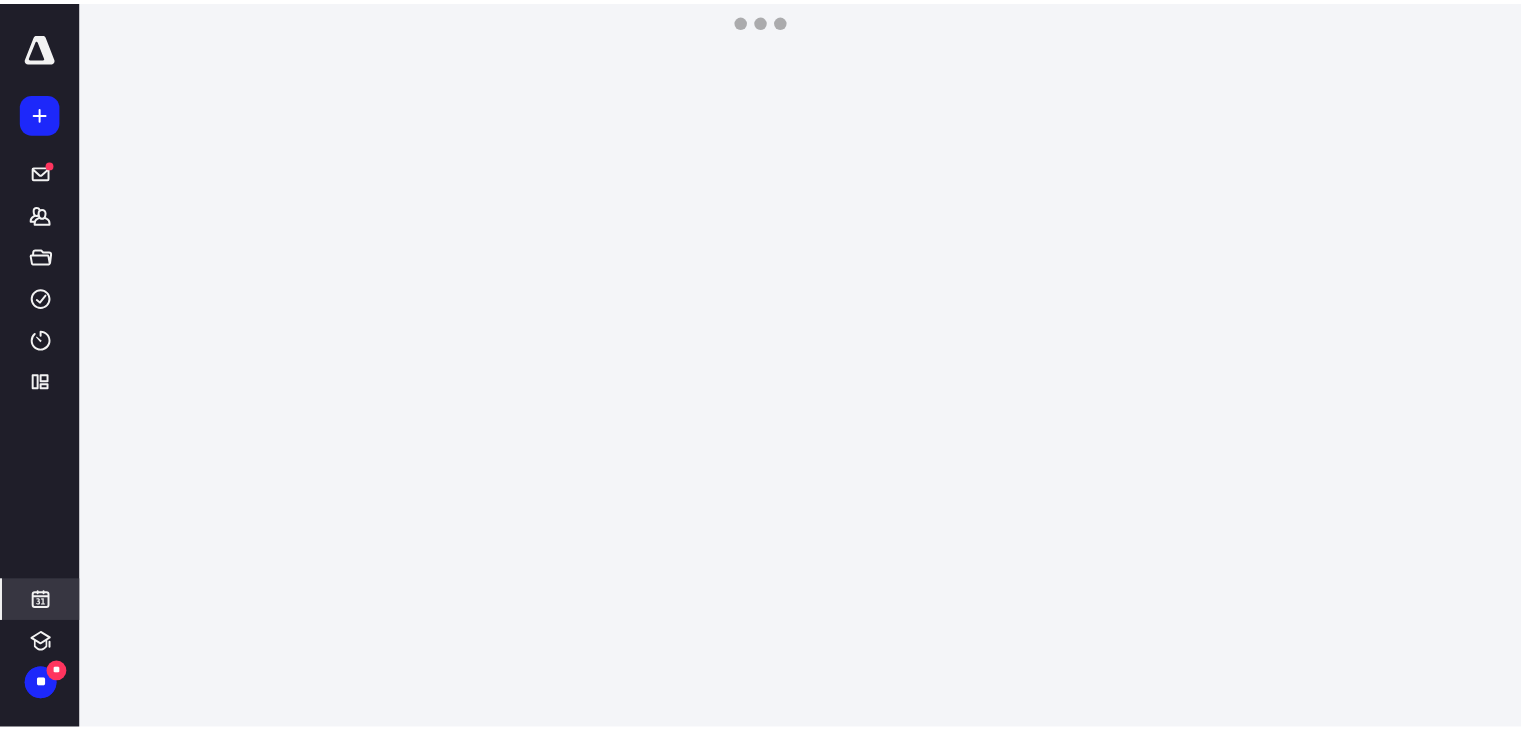 scroll, scrollTop: 384, scrollLeft: 0, axis: vertical 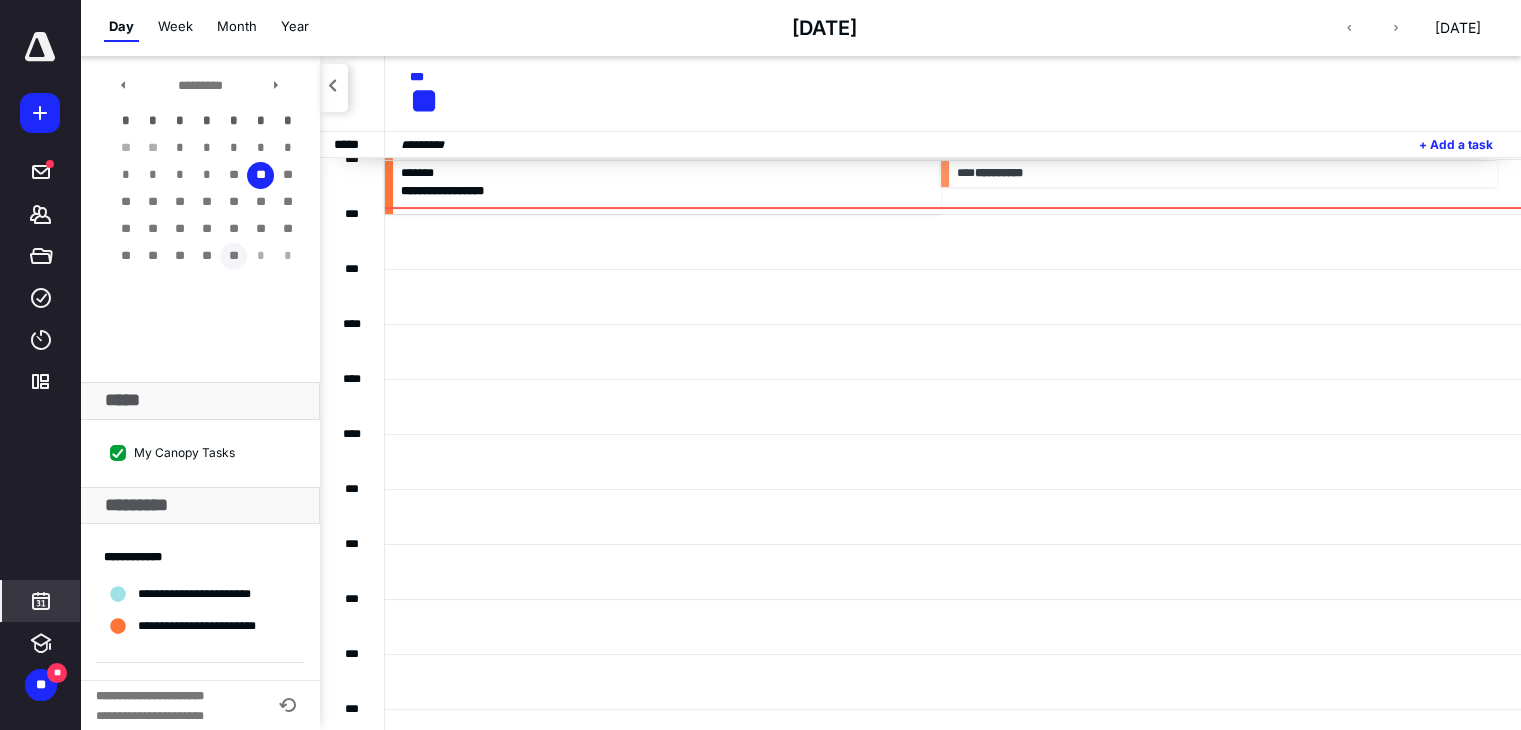 click on "**" at bounding box center [233, 256] 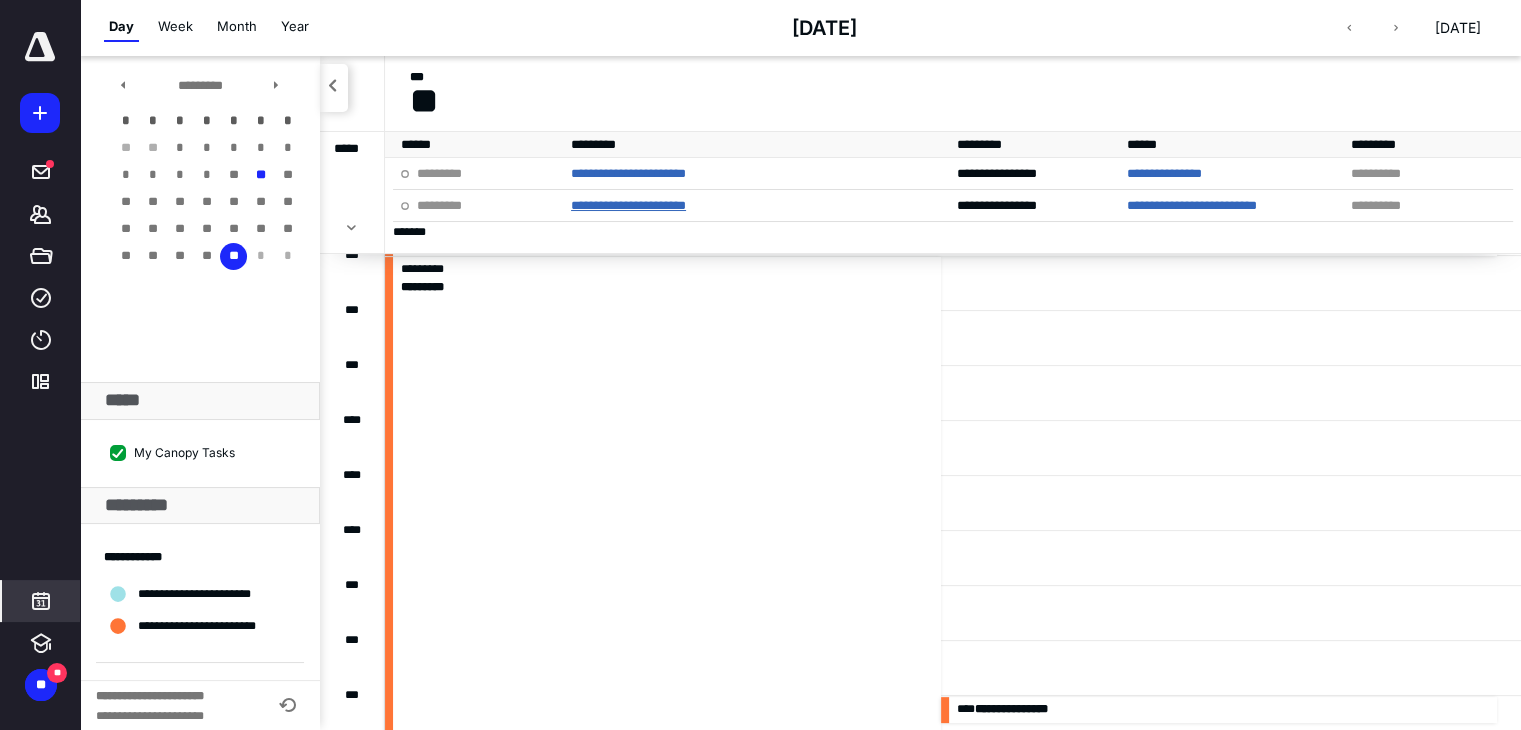 click on "**********" at bounding box center (628, 205) 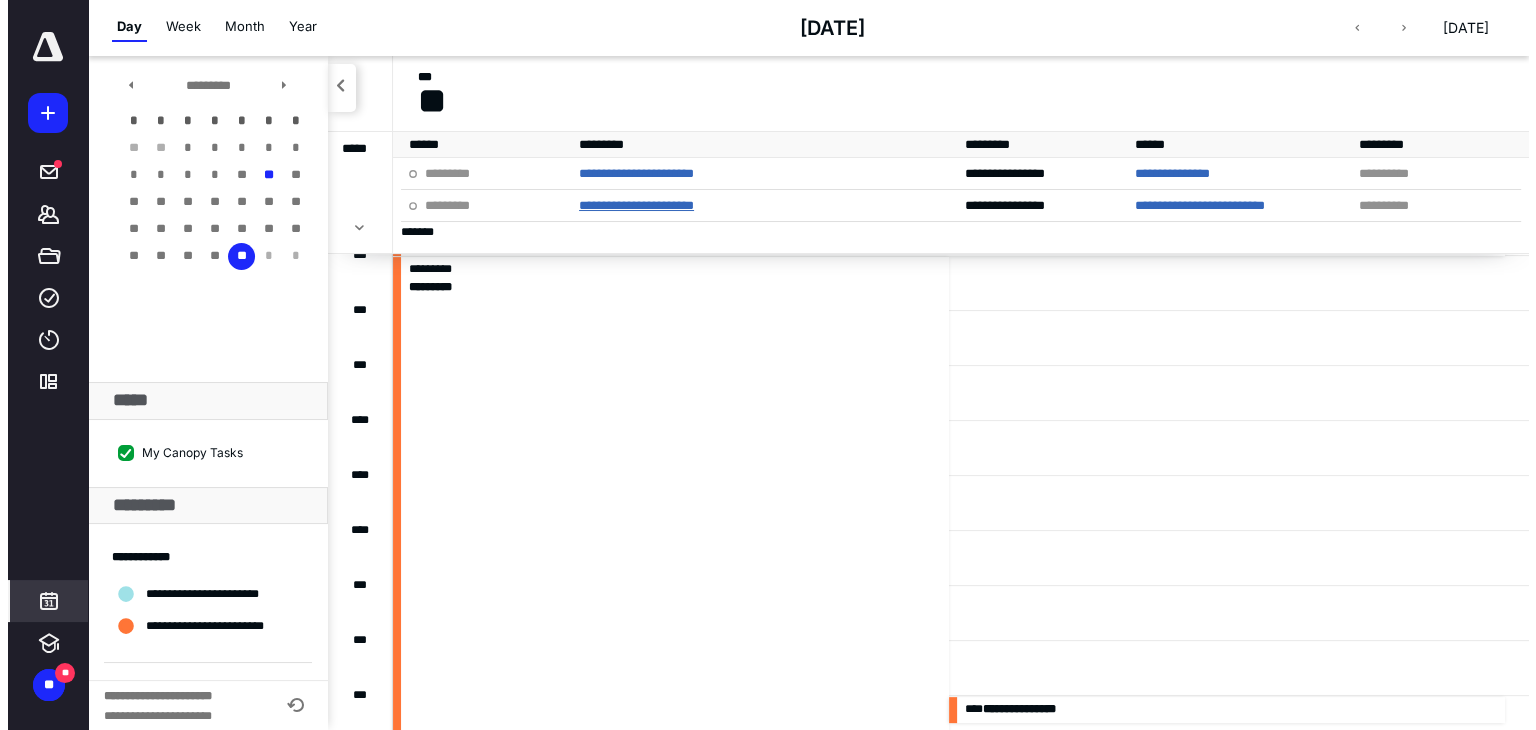 scroll, scrollTop: 0, scrollLeft: 0, axis: both 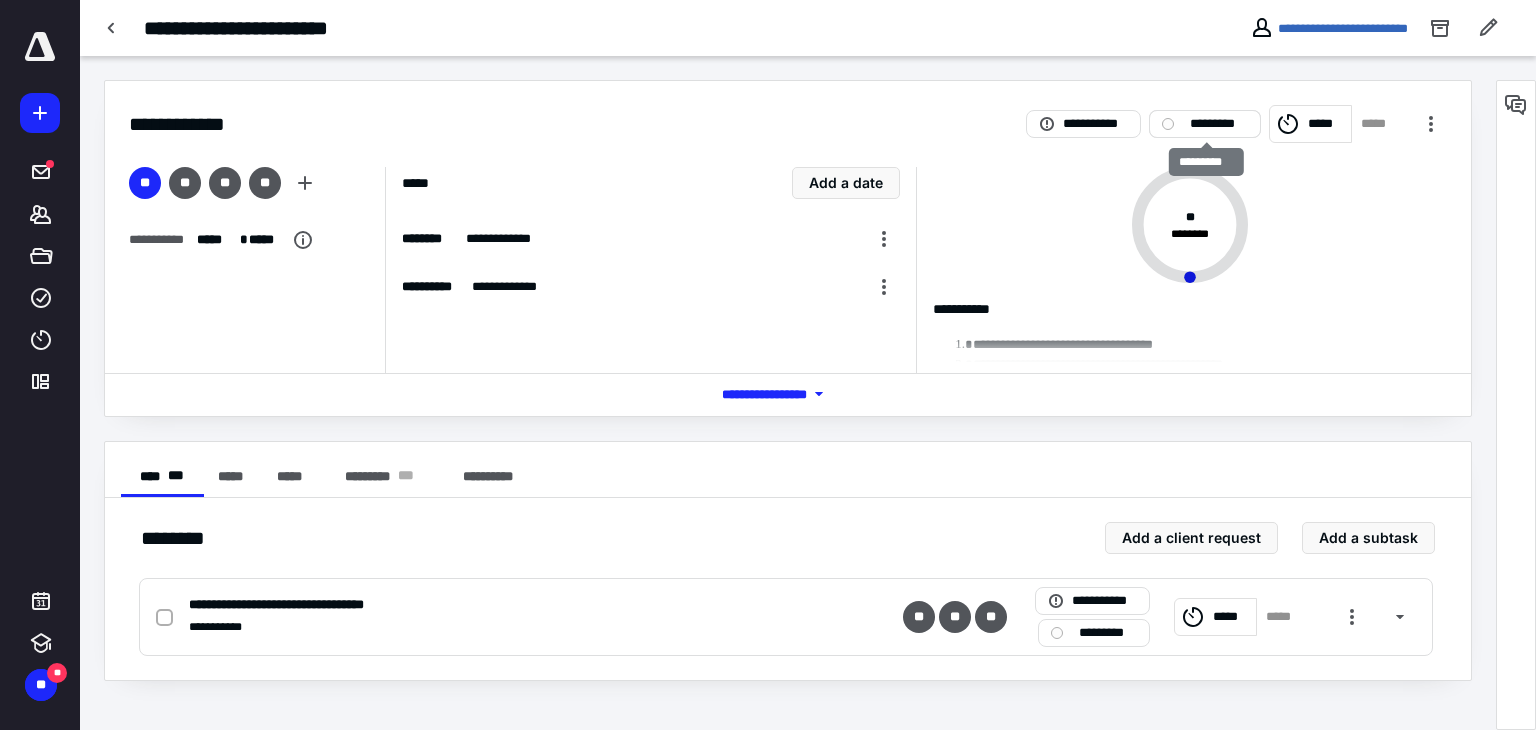 click on "*********" at bounding box center [1219, 124] 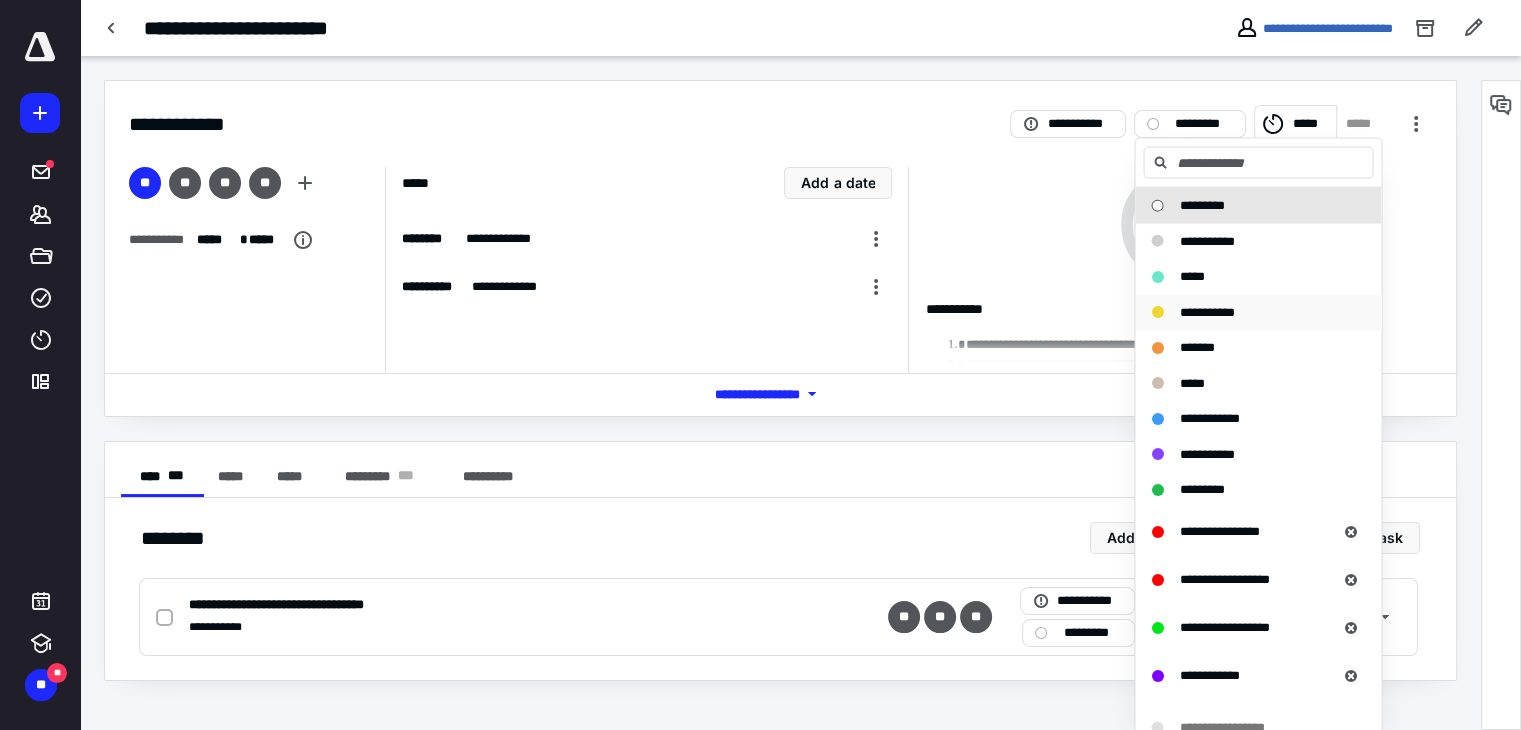 click on "**********" at bounding box center [1206, 311] 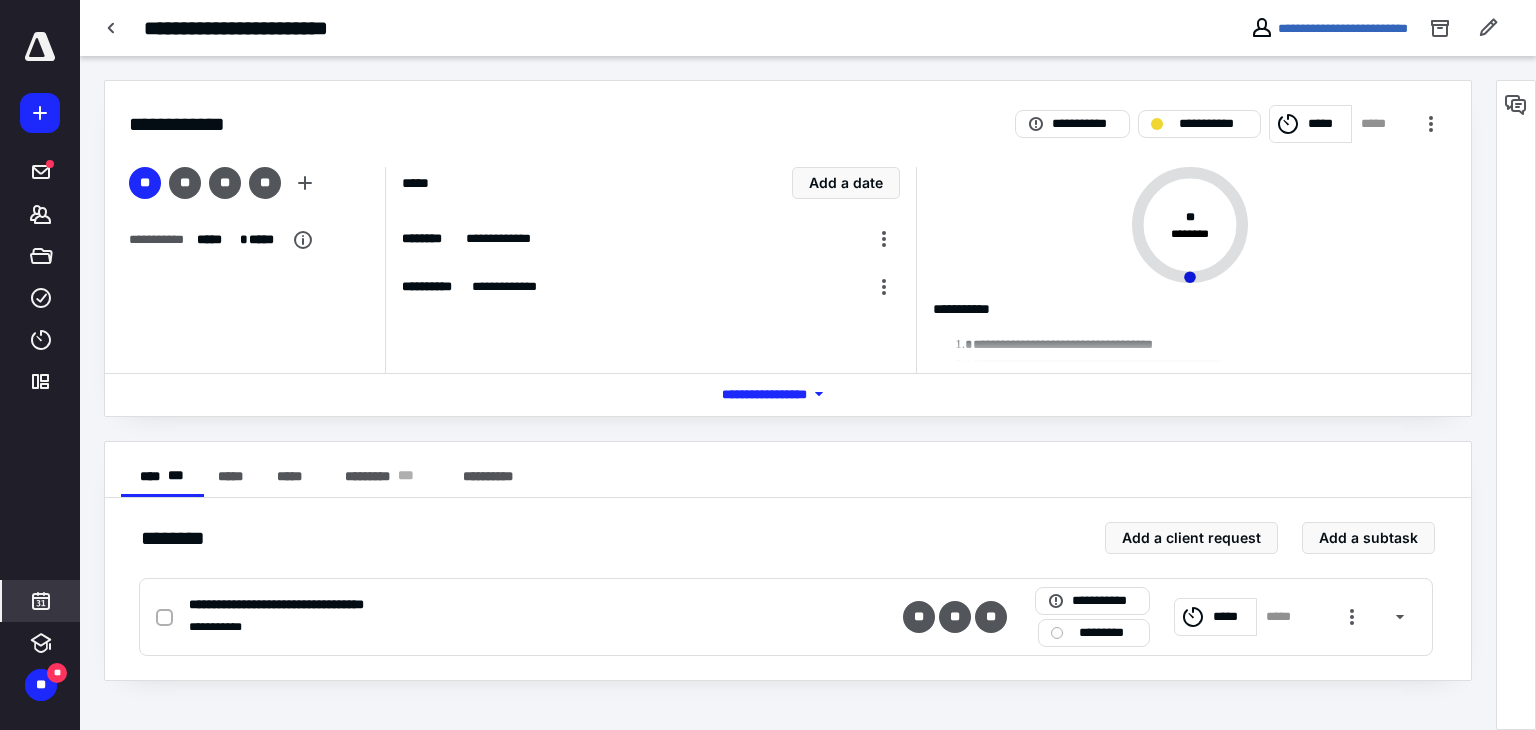 click 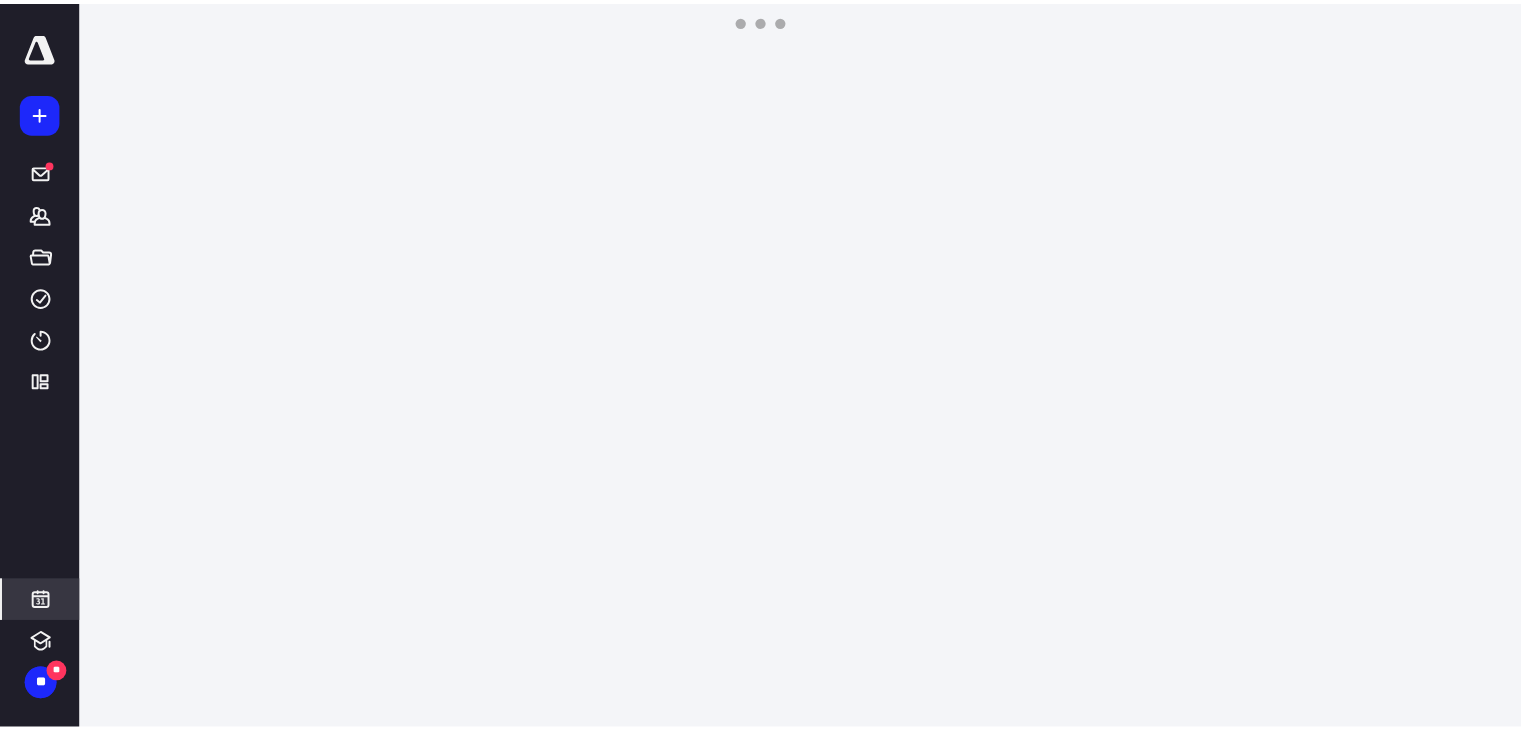scroll, scrollTop: 384, scrollLeft: 0, axis: vertical 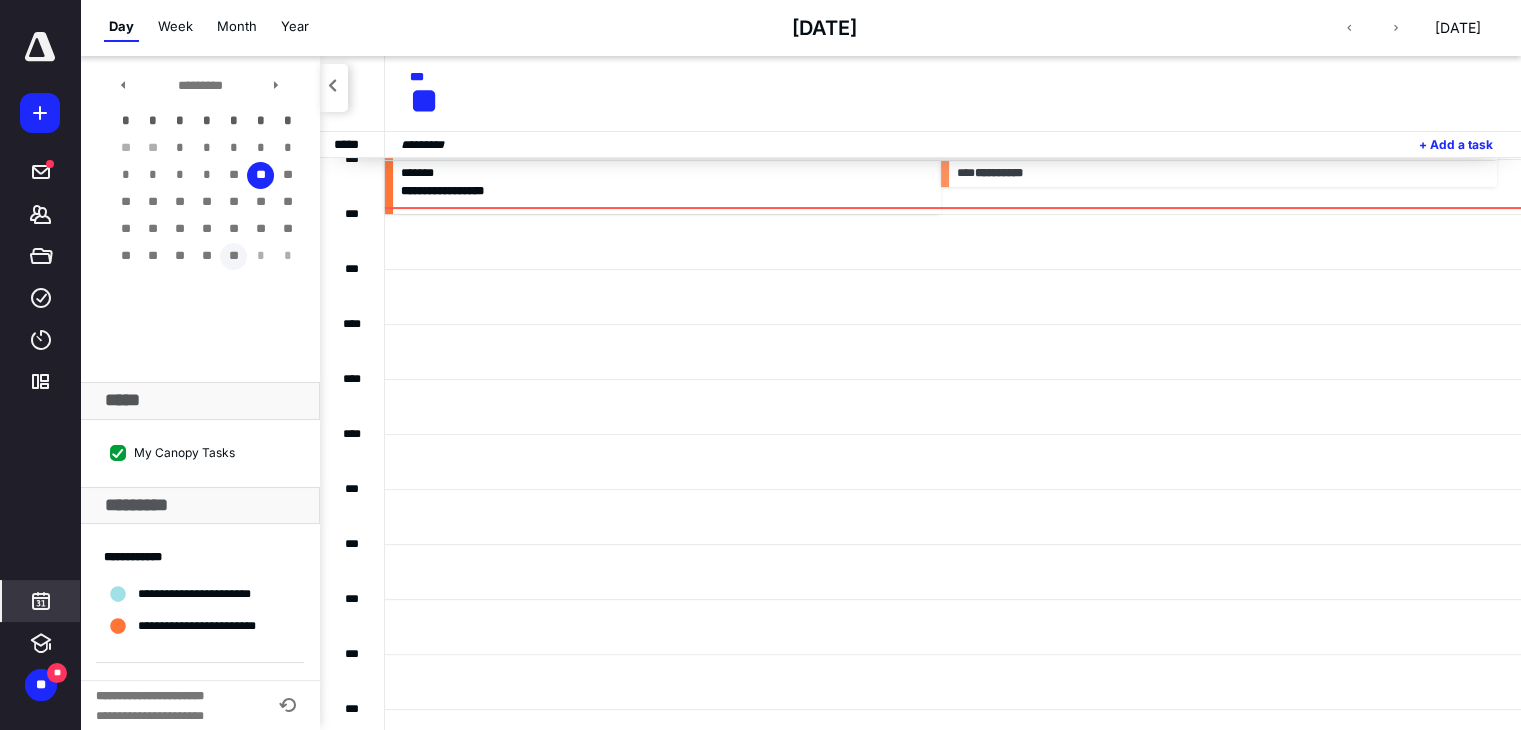 click on "**" at bounding box center (233, 256) 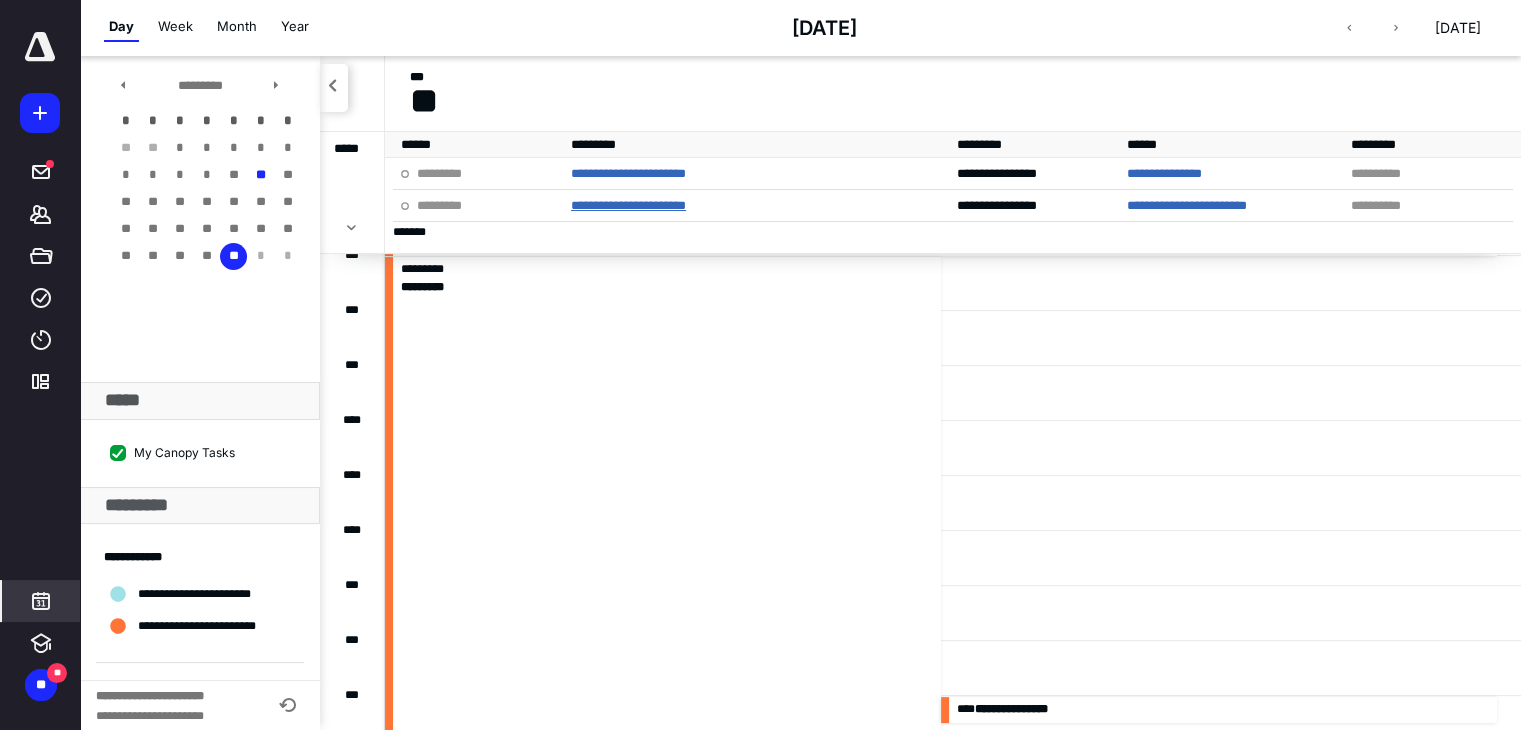 click on "**********" at bounding box center [628, 205] 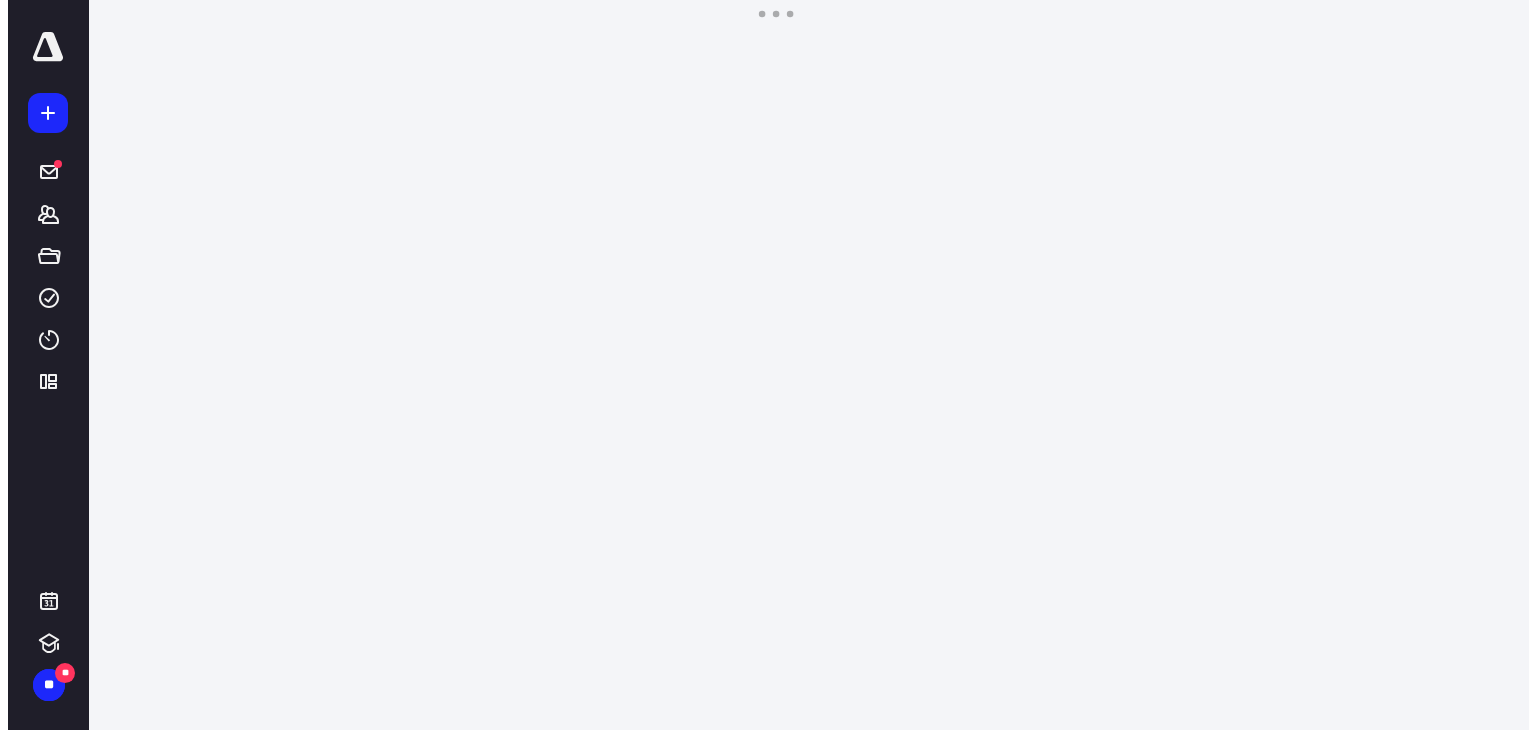scroll, scrollTop: 0, scrollLeft: 0, axis: both 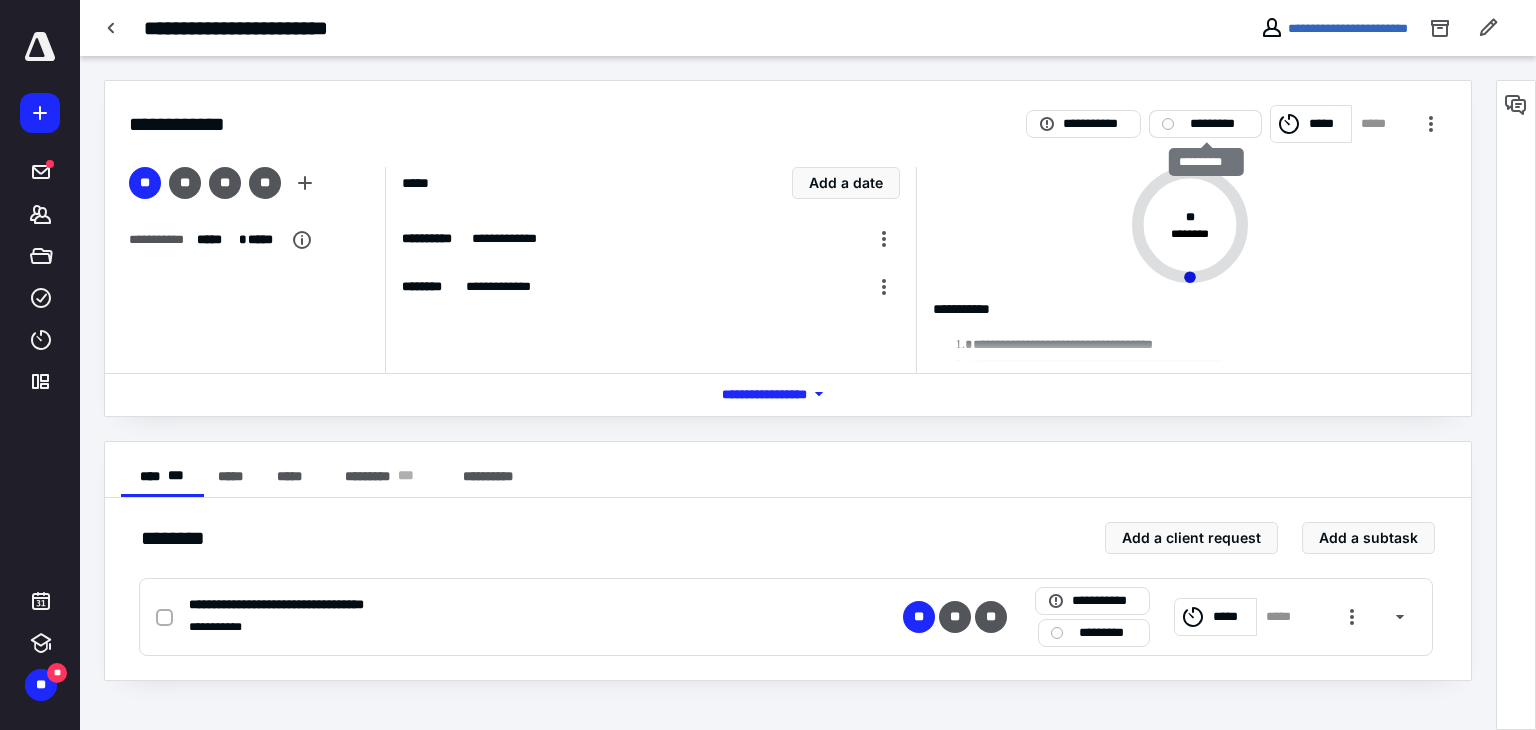 click on "*********" at bounding box center [1219, 124] 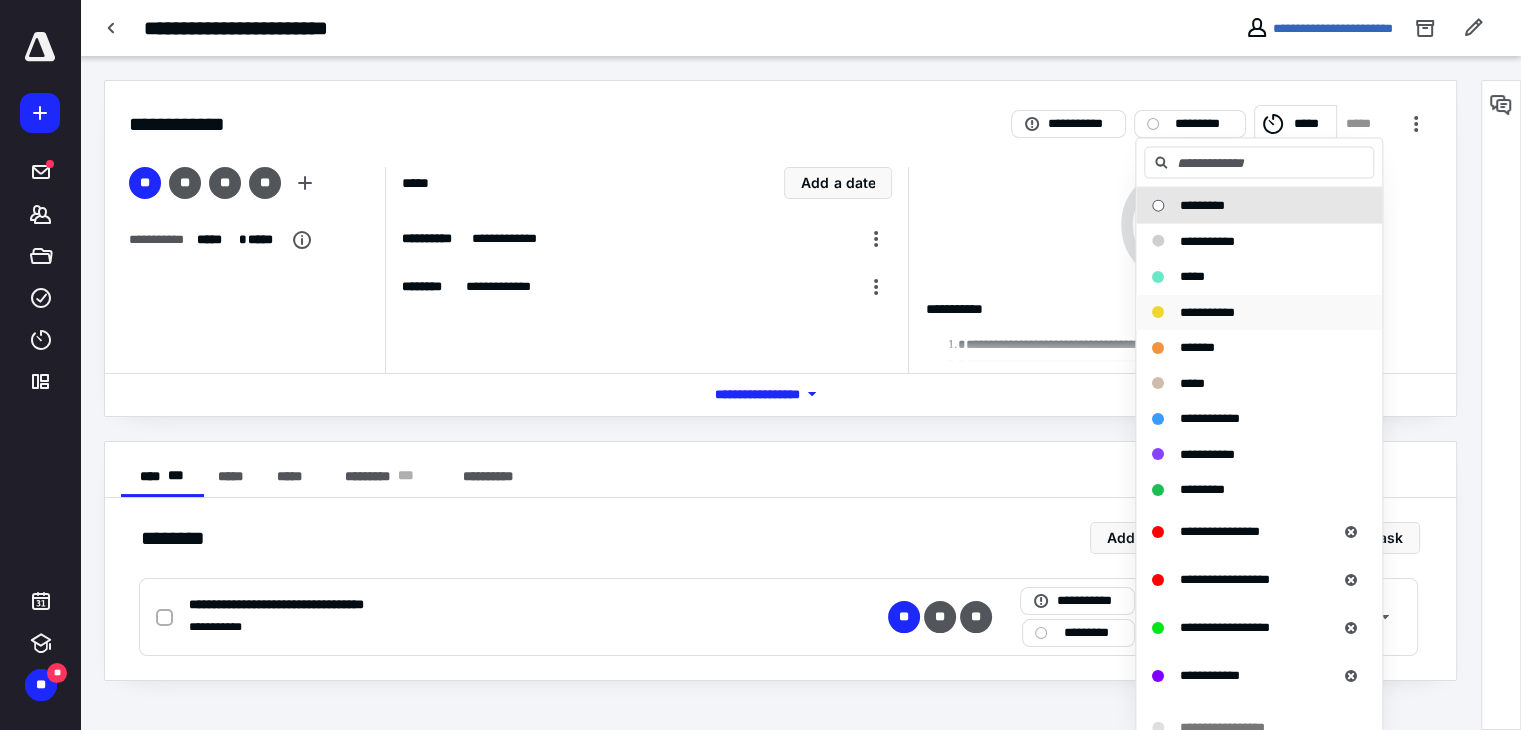 click on "**********" at bounding box center (1207, 311) 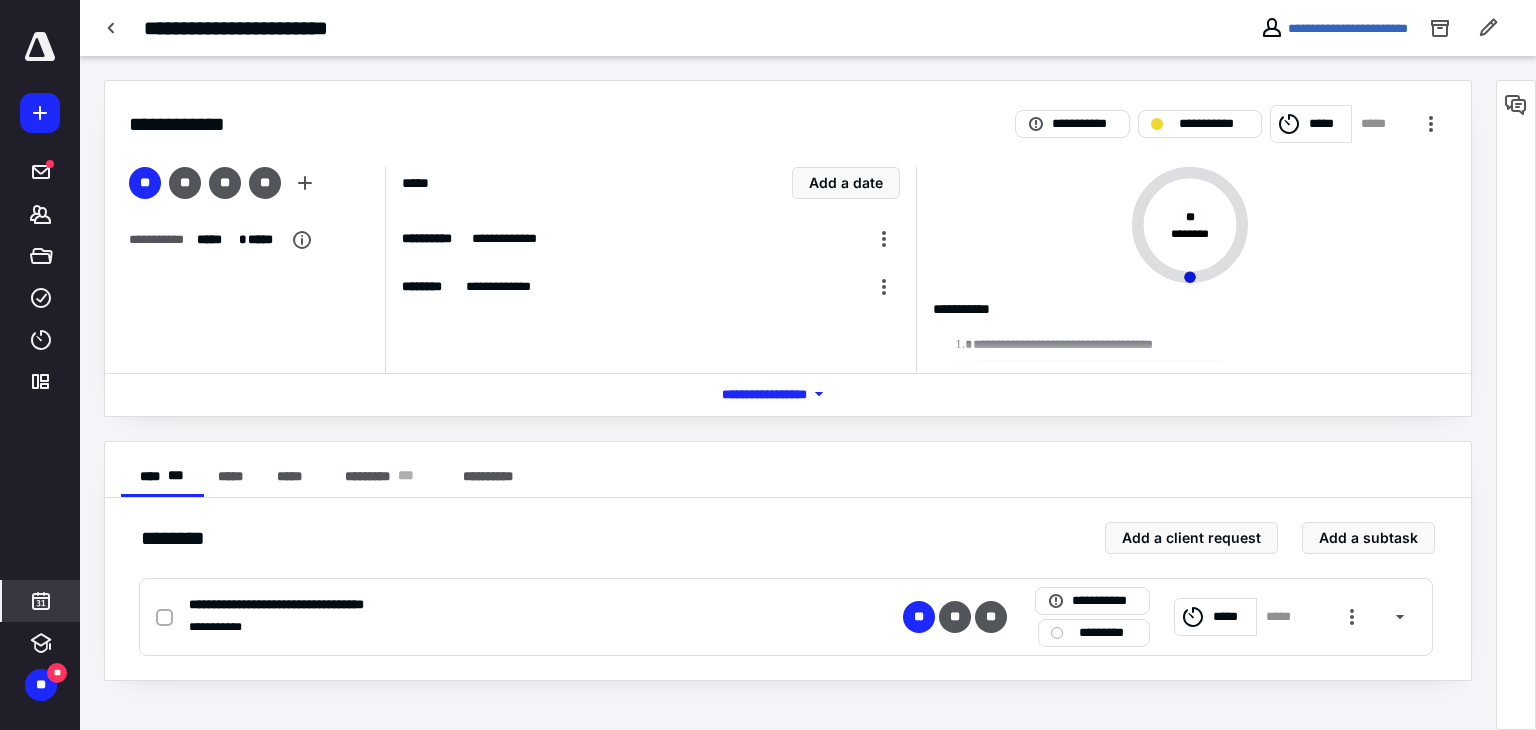 click 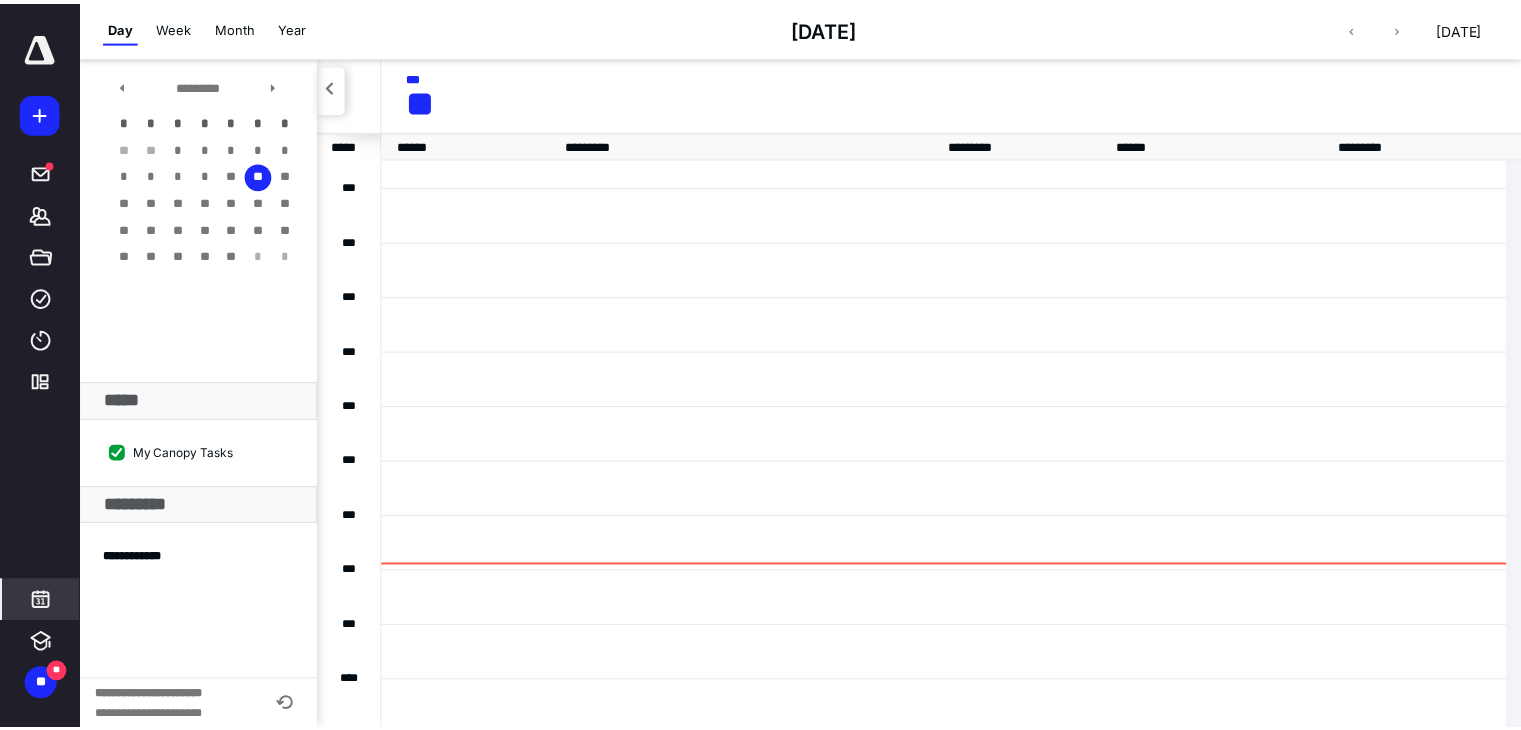 scroll, scrollTop: 384, scrollLeft: 0, axis: vertical 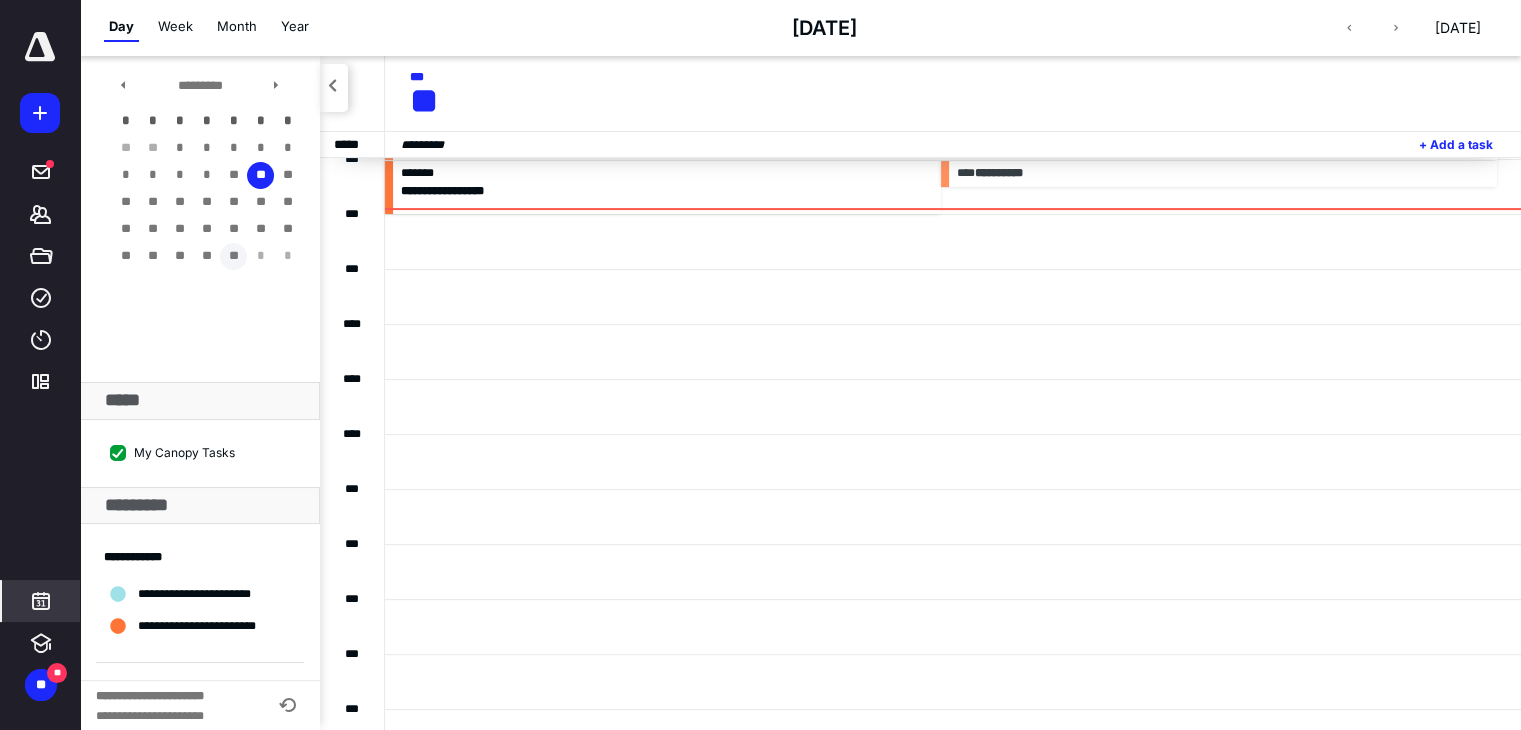 click on "**" at bounding box center (233, 256) 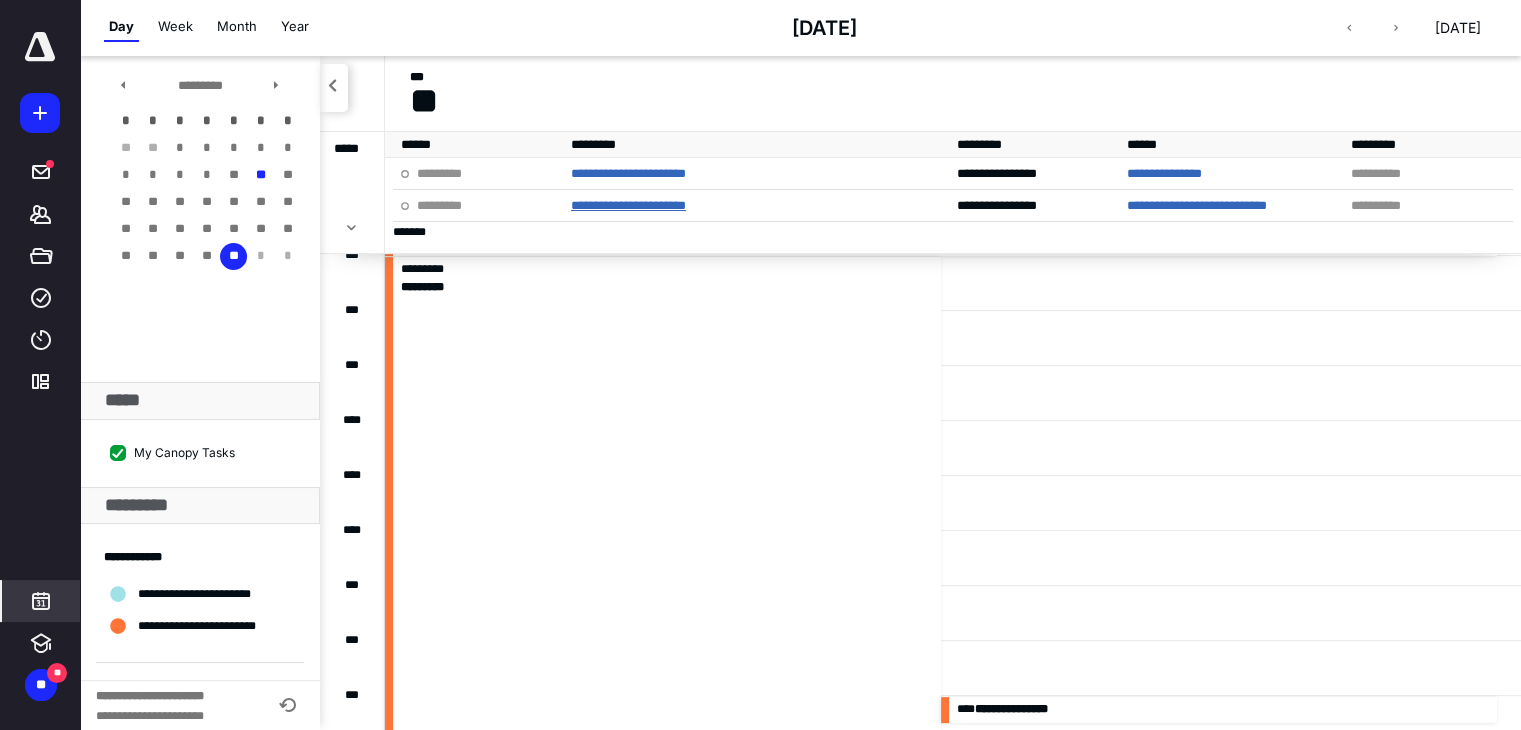 click on "**********" at bounding box center [628, 205] 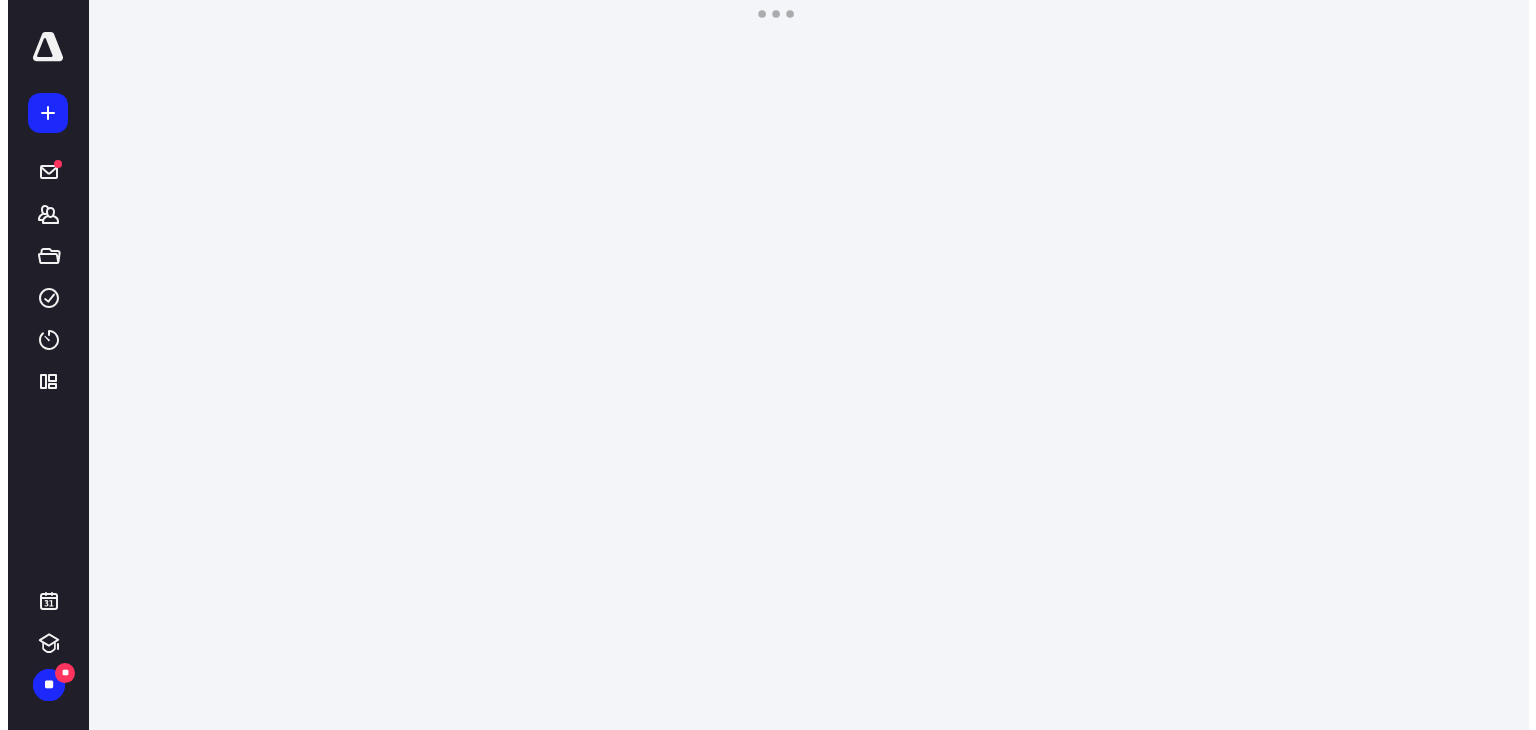 scroll, scrollTop: 0, scrollLeft: 0, axis: both 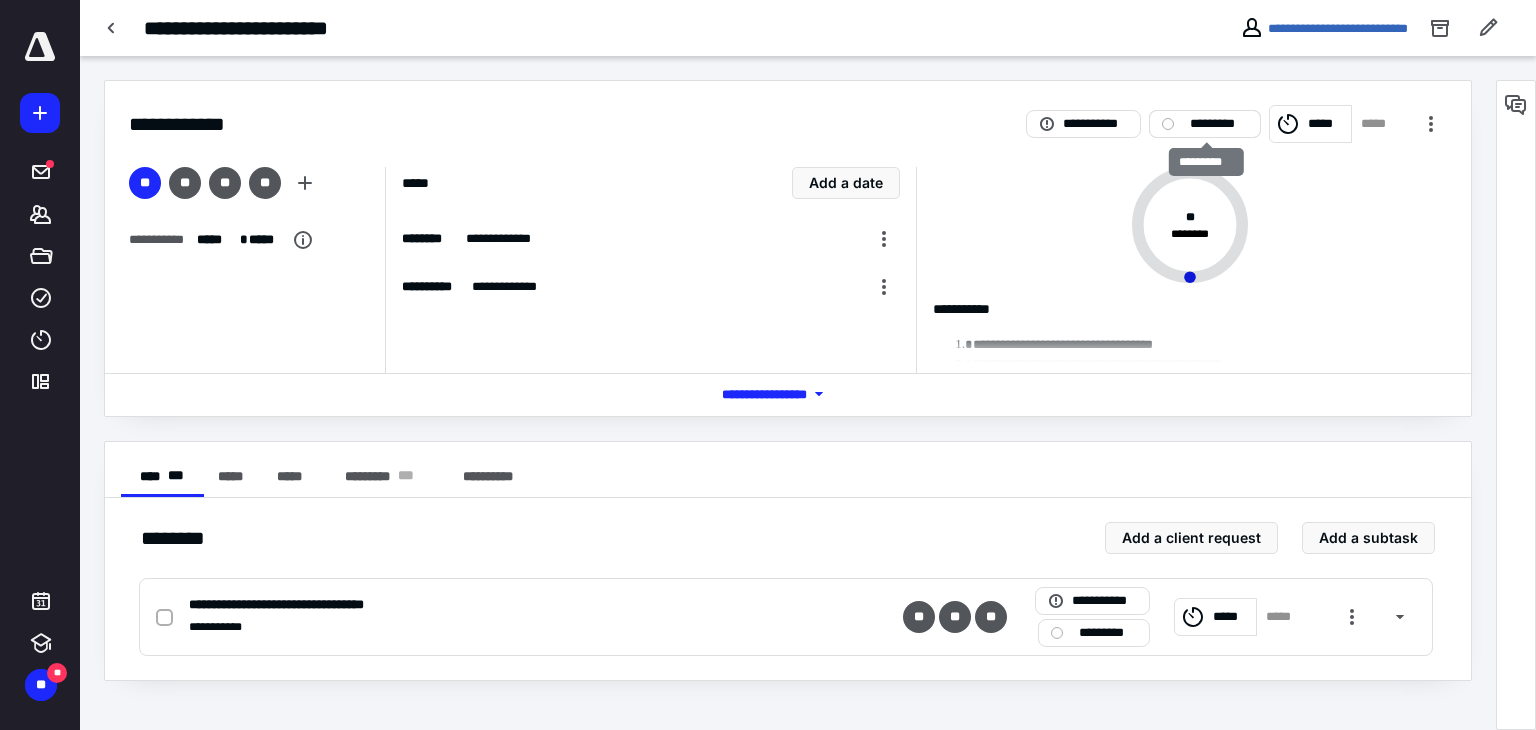 click on "*********" at bounding box center (1219, 124) 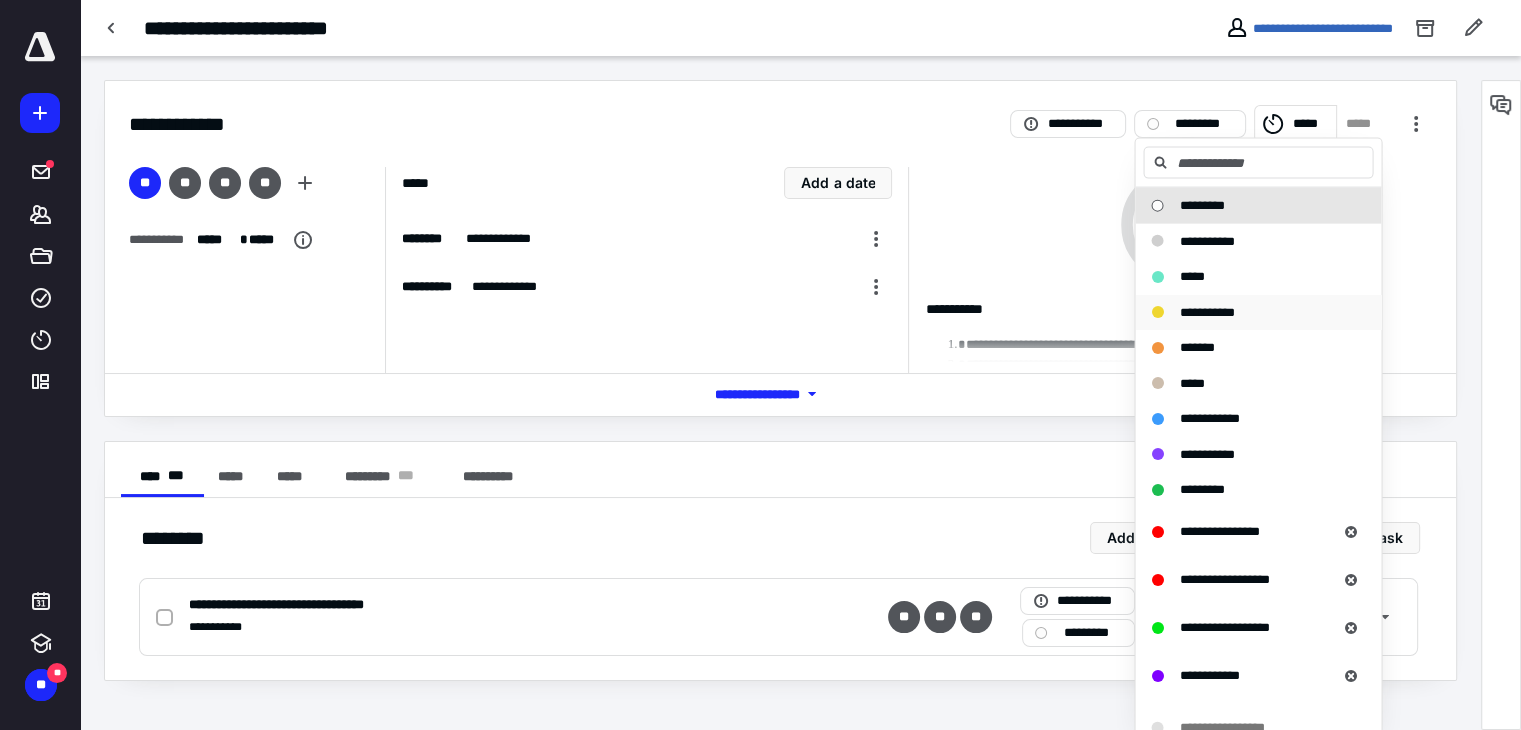 click on "**********" at bounding box center [1206, 311] 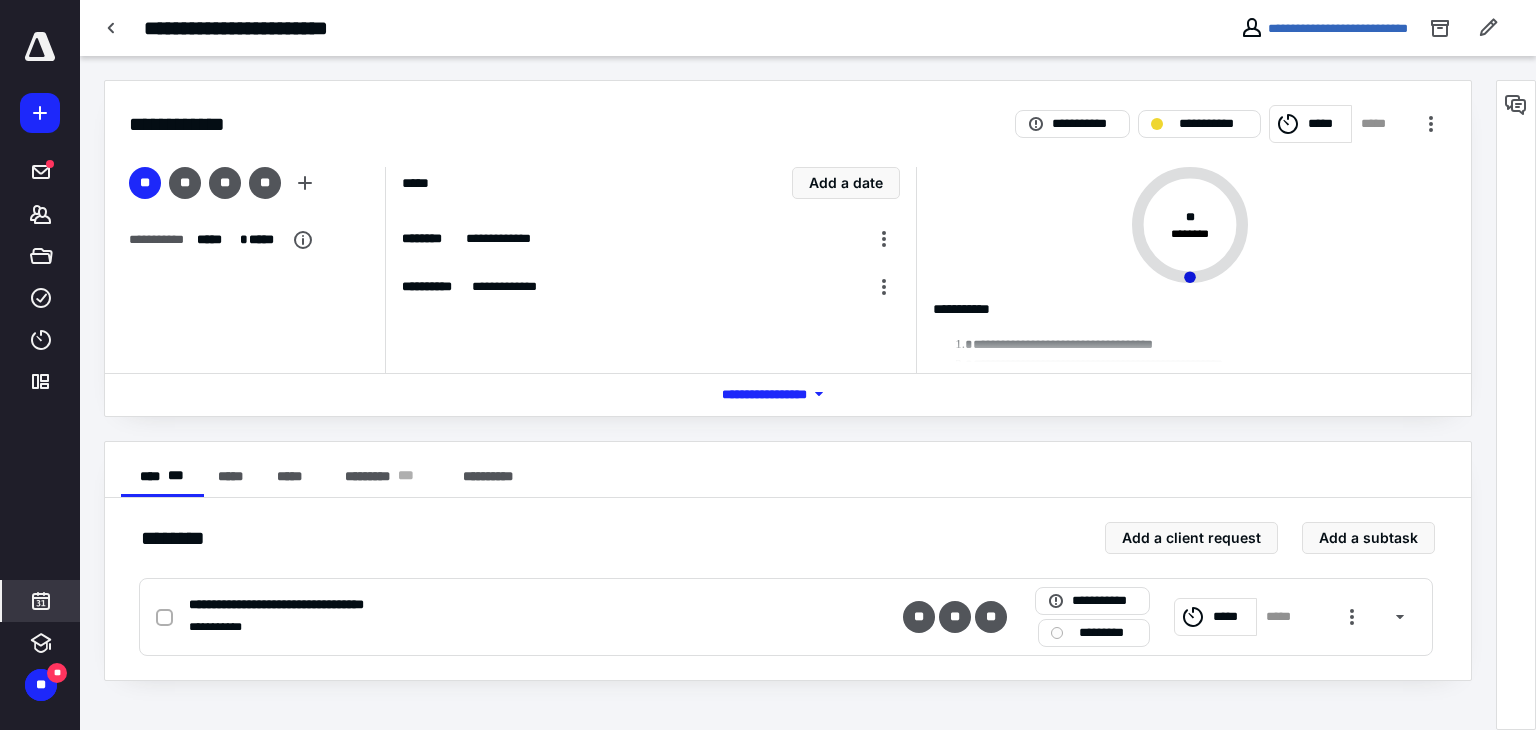 click 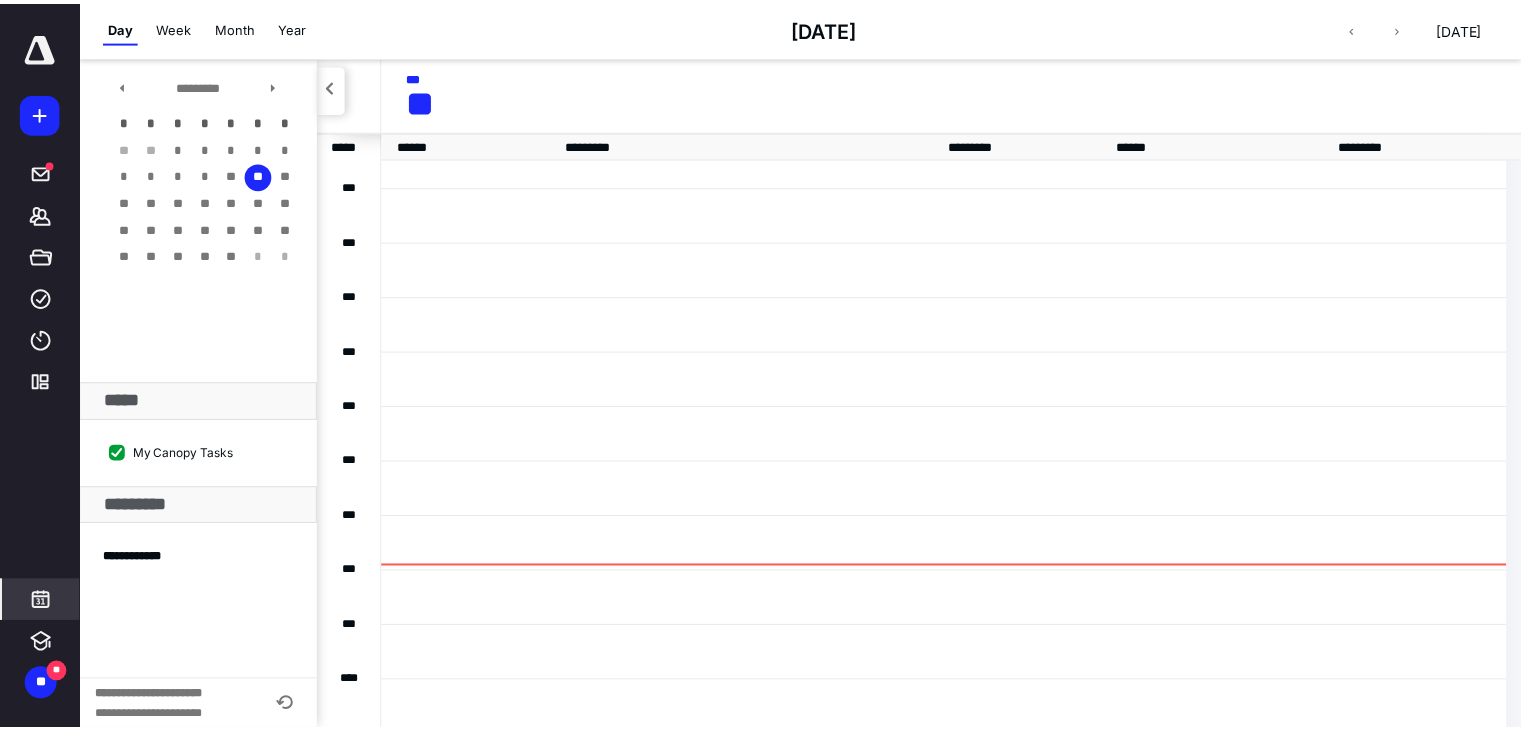 scroll, scrollTop: 384, scrollLeft: 0, axis: vertical 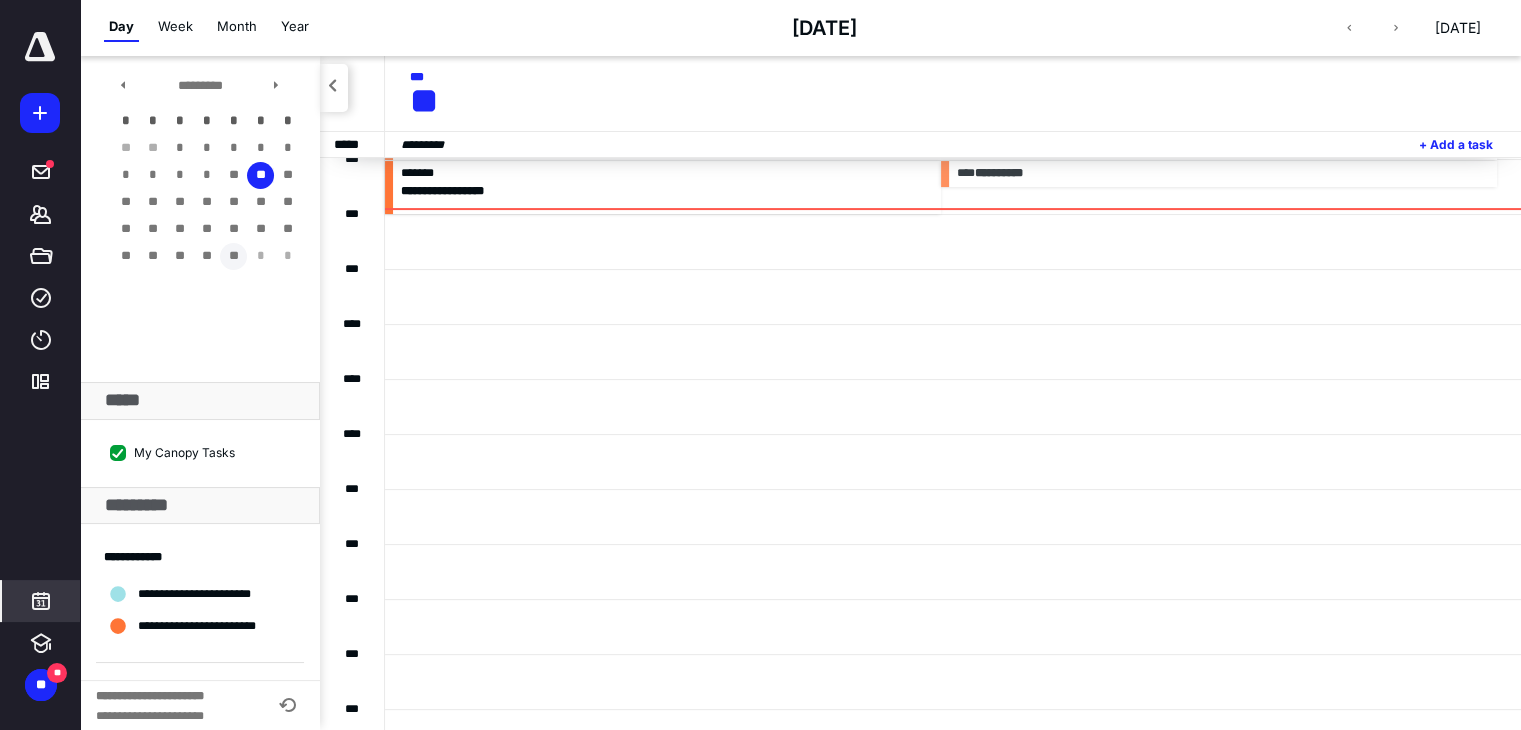 click on "**" at bounding box center (233, 256) 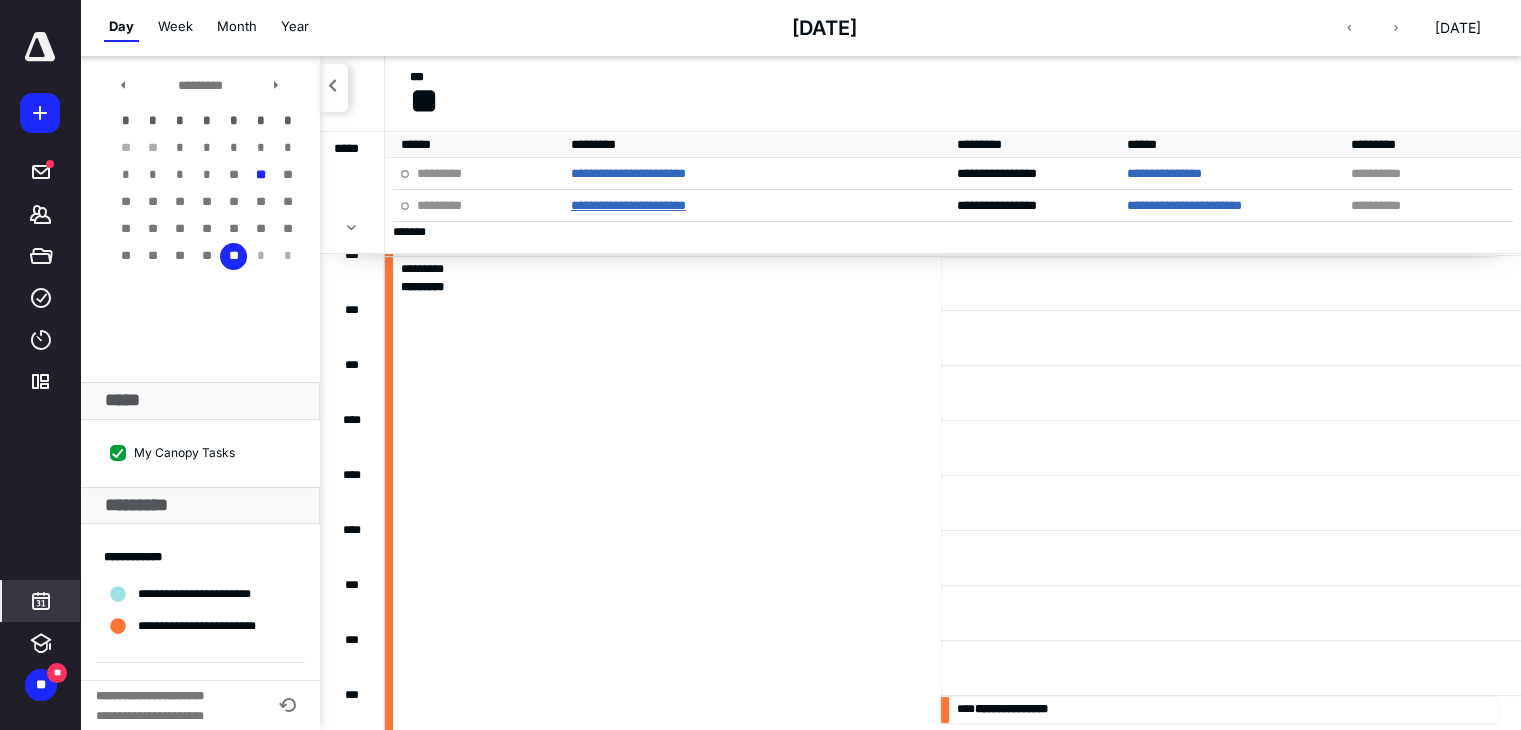 click on "**********" at bounding box center (628, 205) 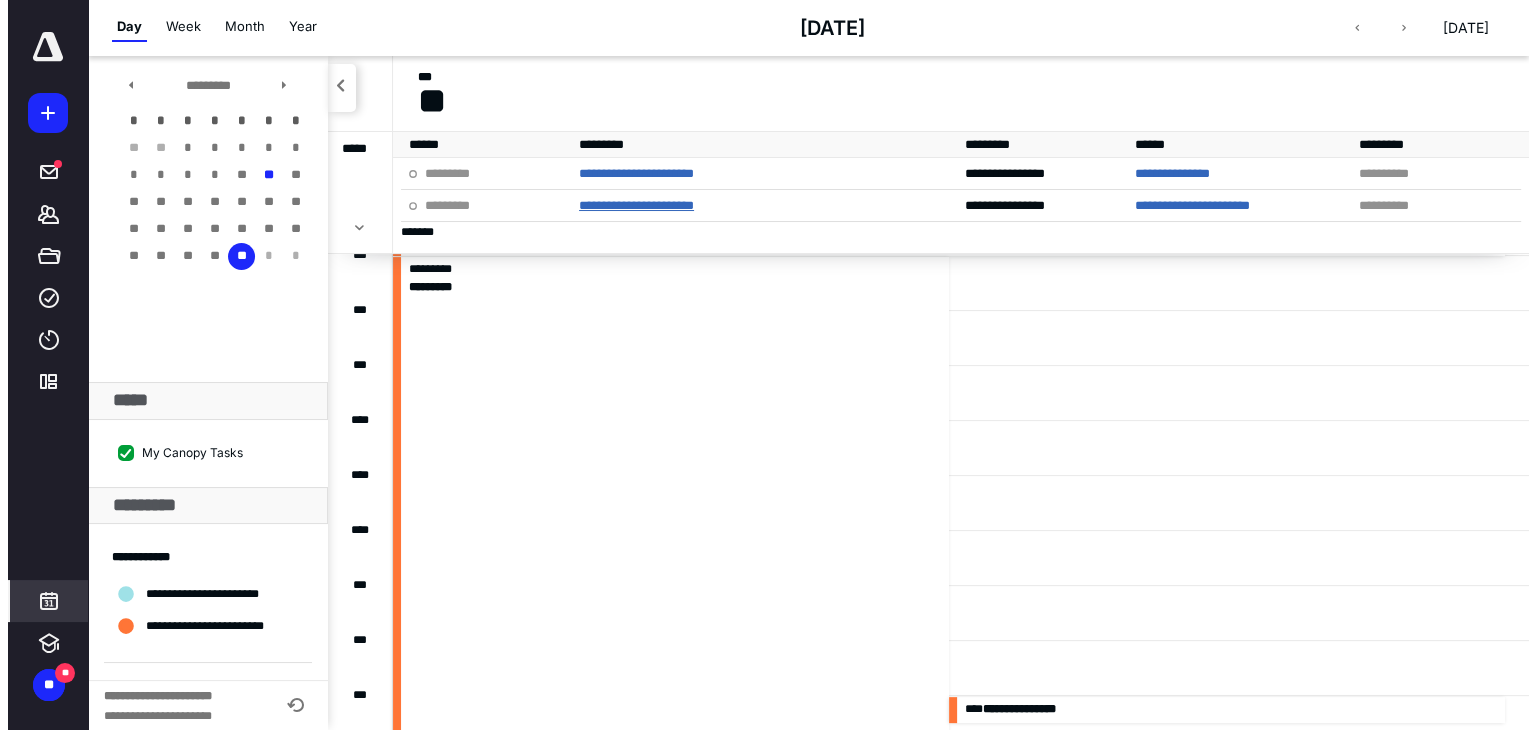 scroll, scrollTop: 0, scrollLeft: 0, axis: both 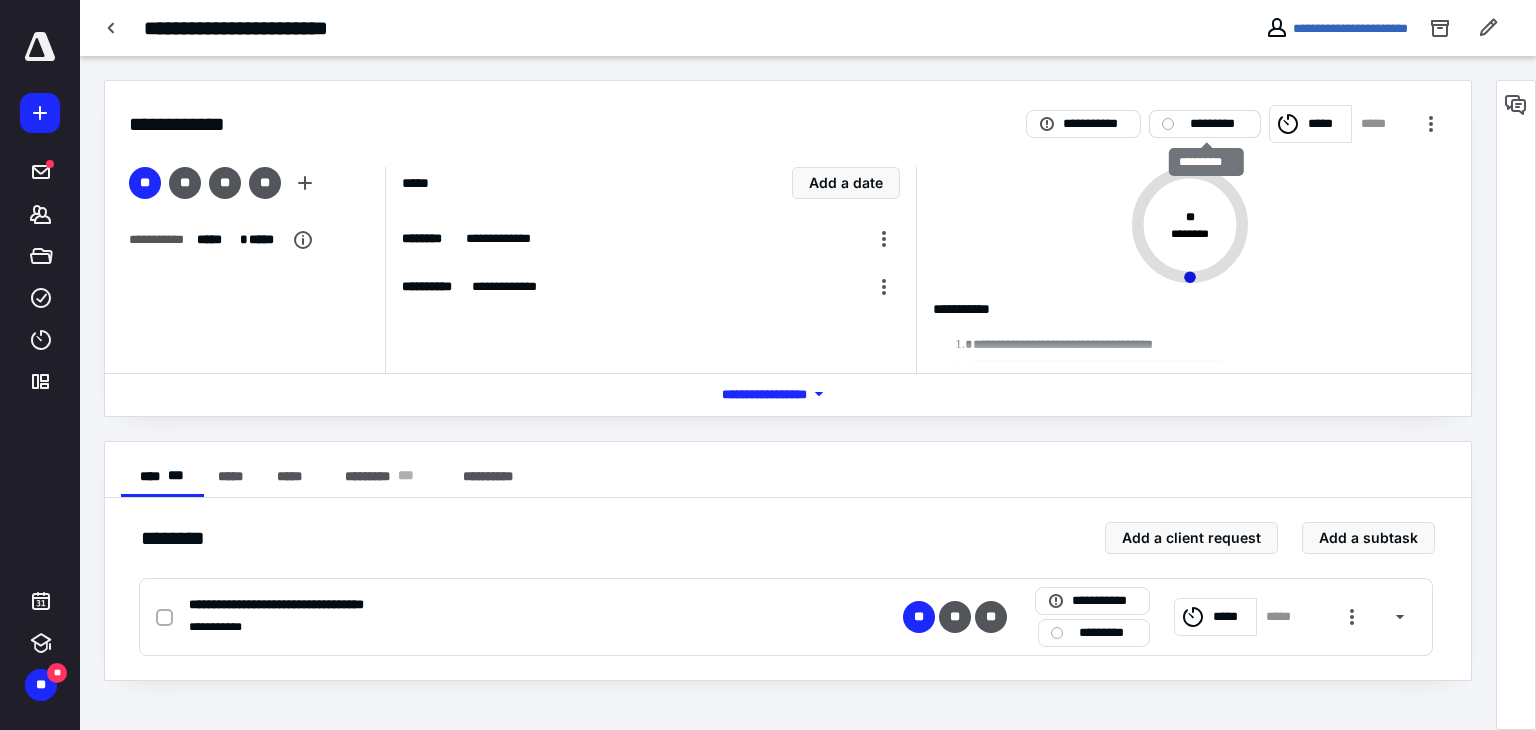 click on "*********" at bounding box center (1219, 124) 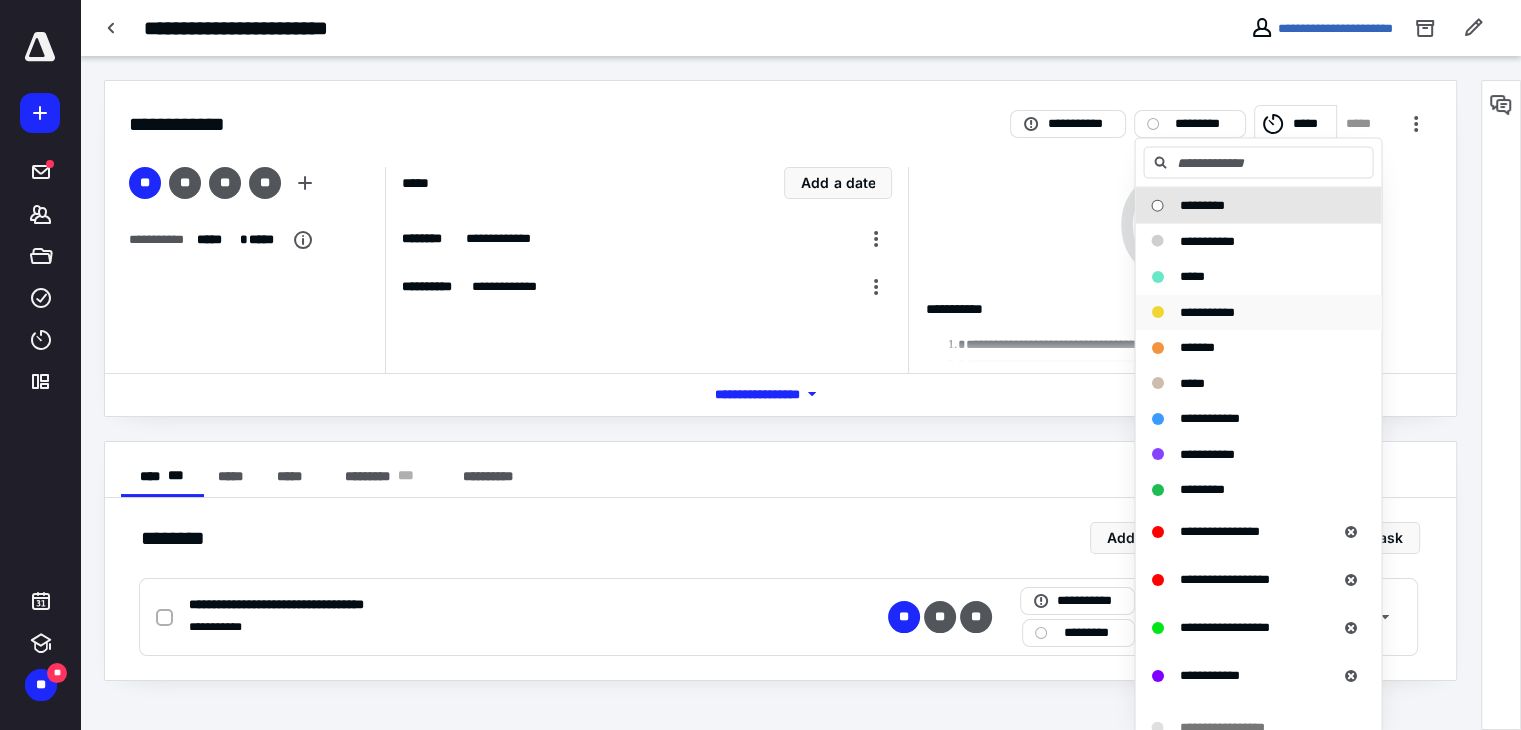 click on "**********" at bounding box center (1206, 311) 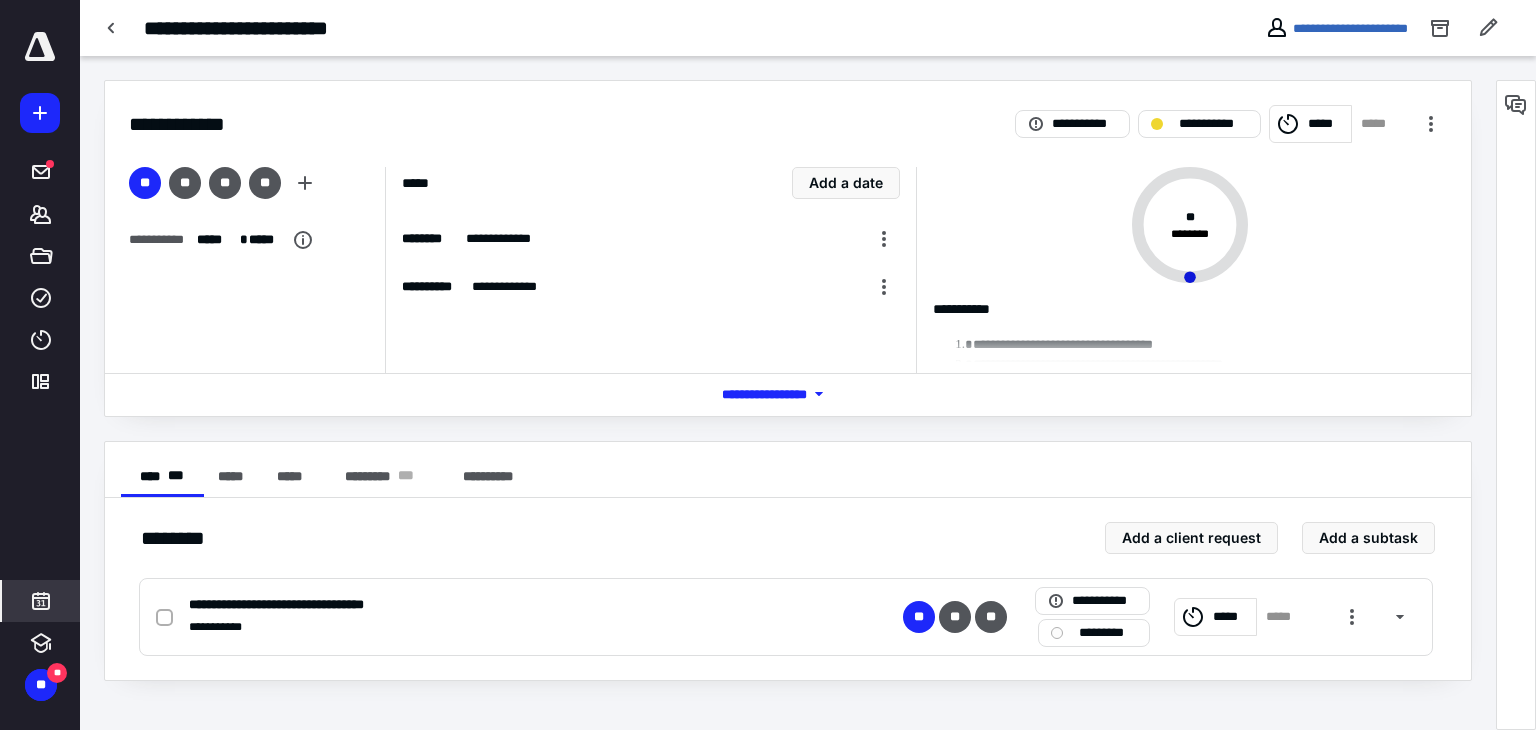 click at bounding box center (41, 601) 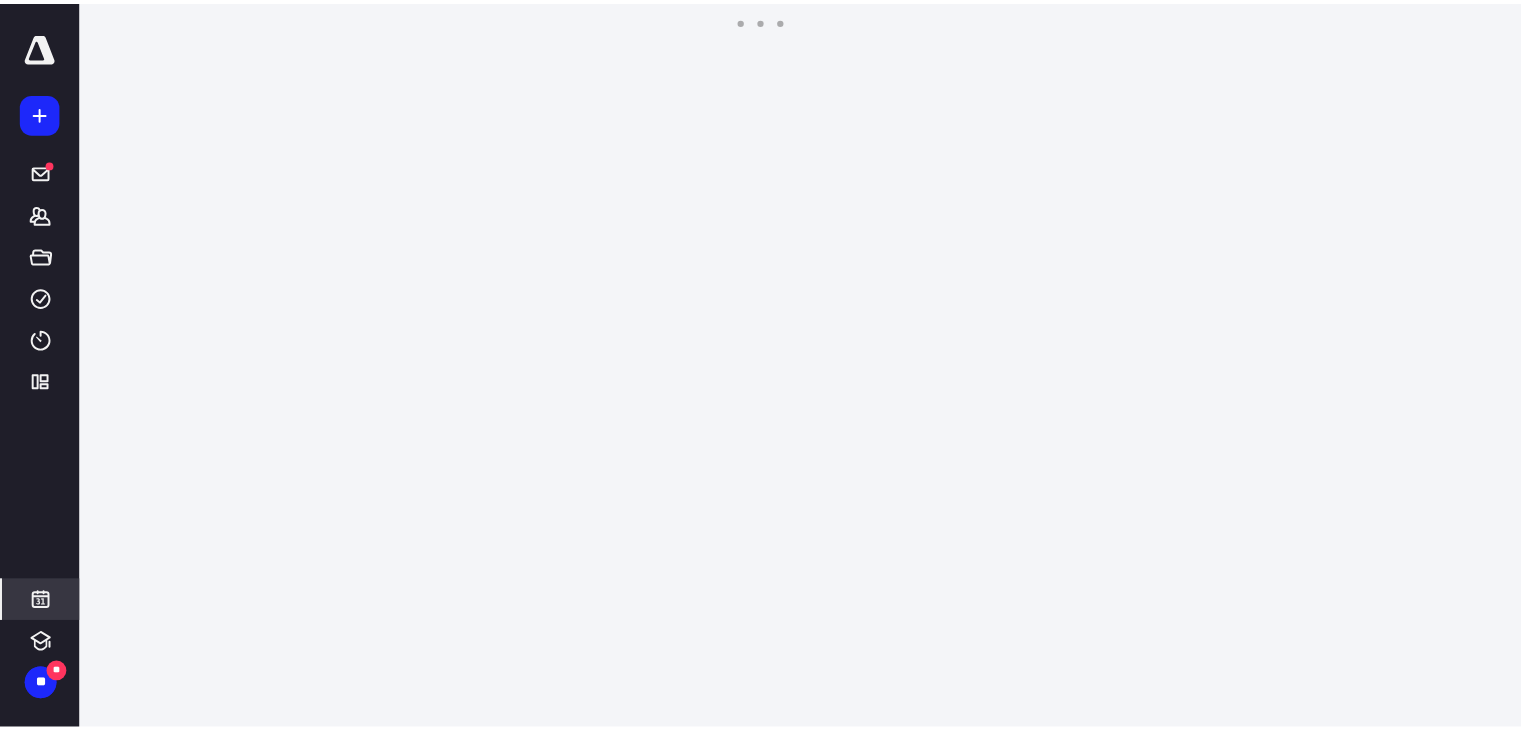 scroll, scrollTop: 384, scrollLeft: 0, axis: vertical 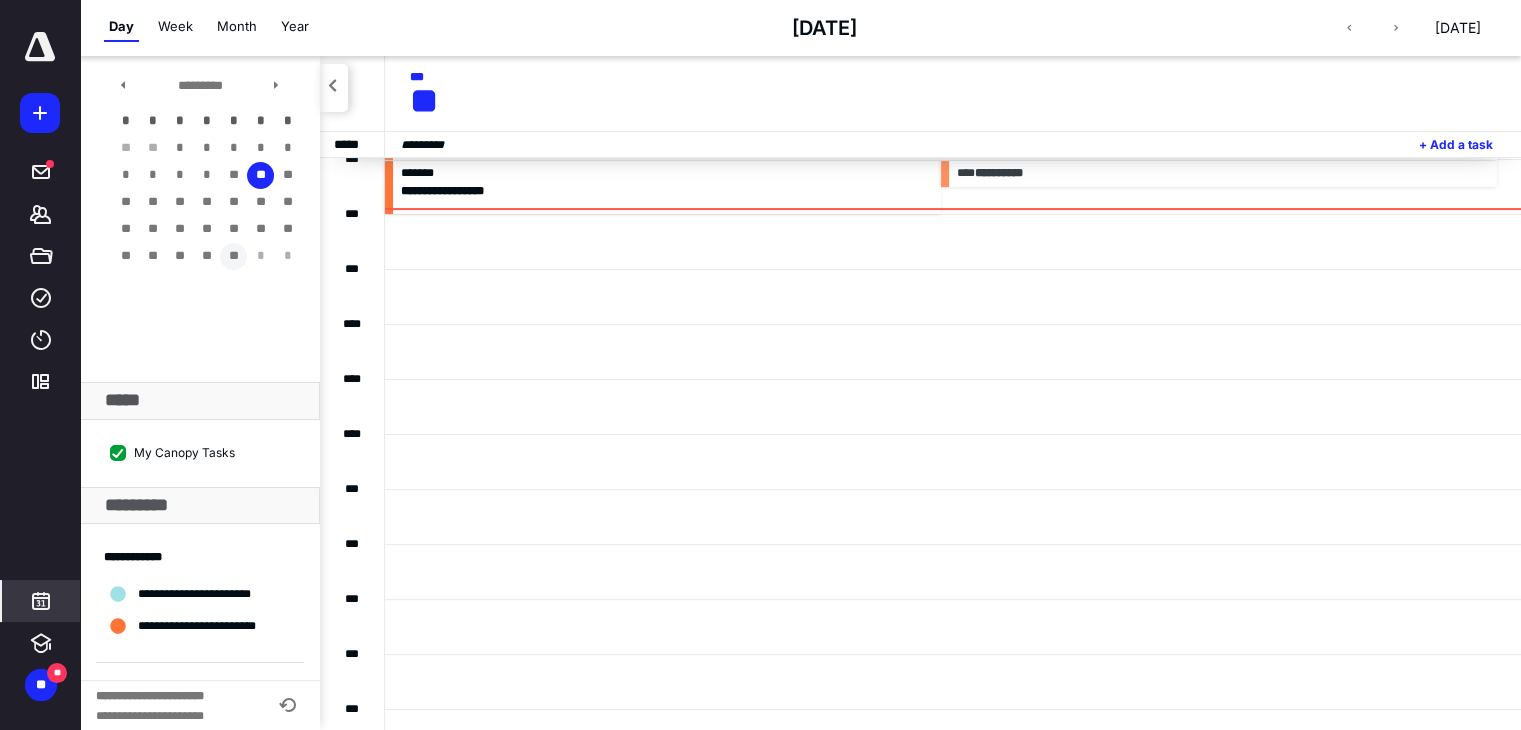 click on "**" at bounding box center (233, 256) 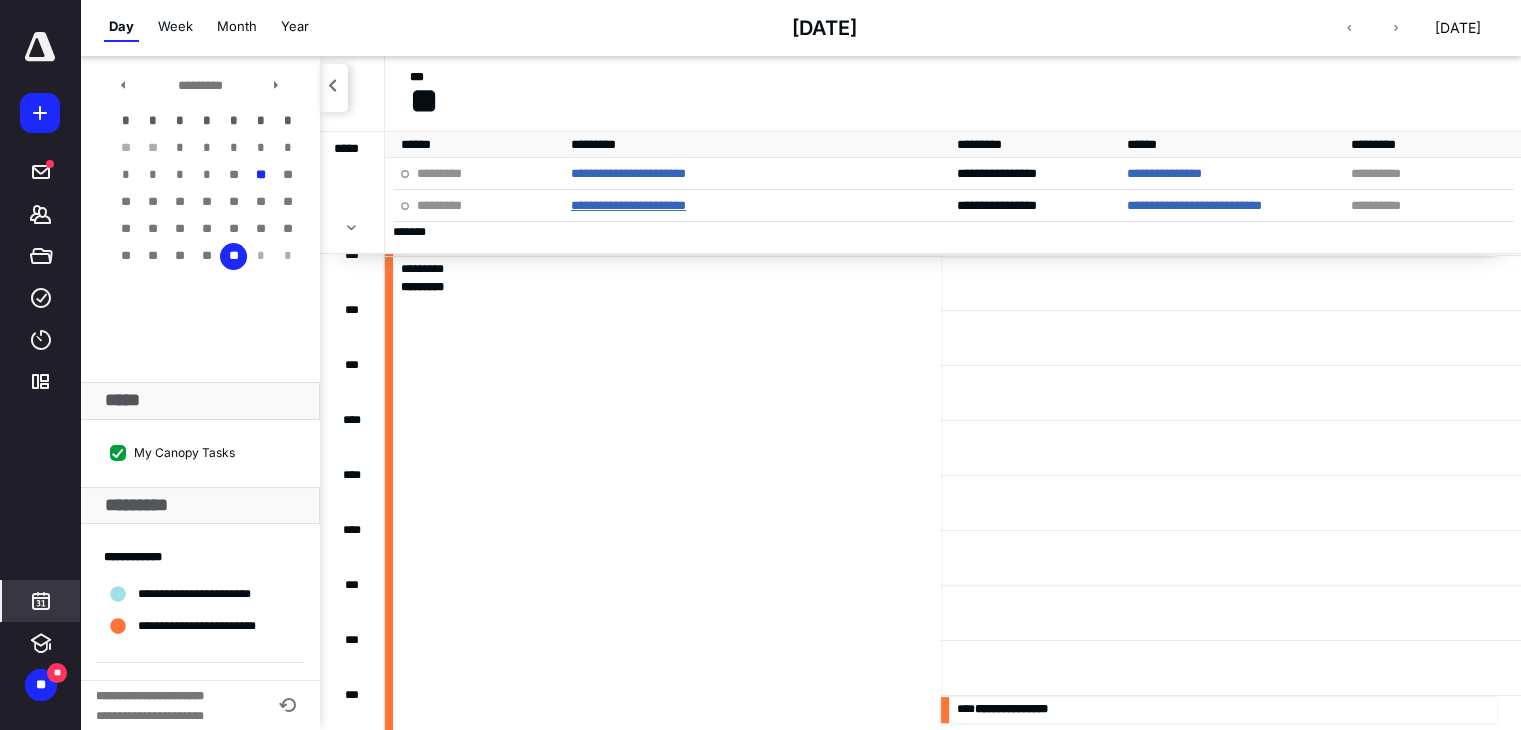 click on "**********" at bounding box center (628, 205) 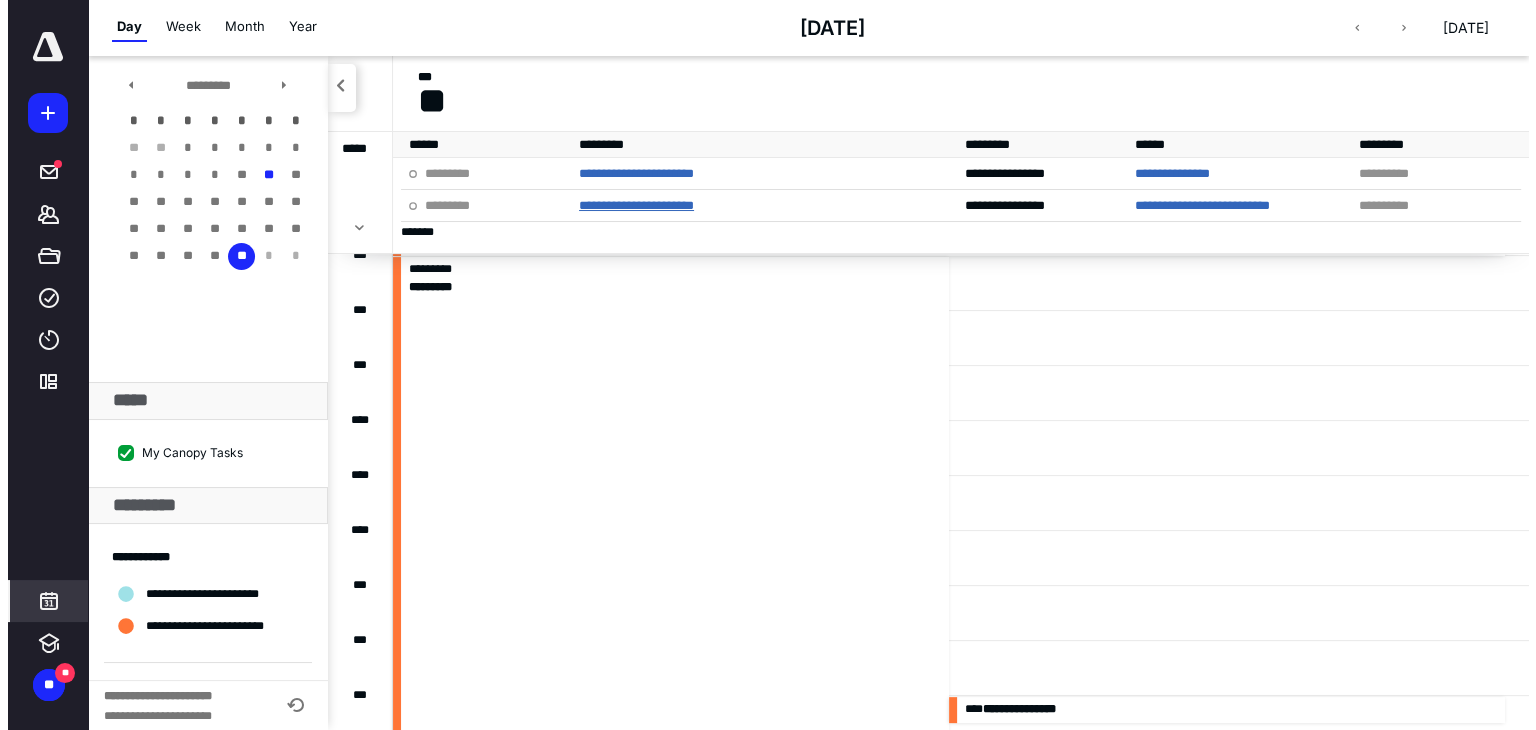 scroll, scrollTop: 0, scrollLeft: 0, axis: both 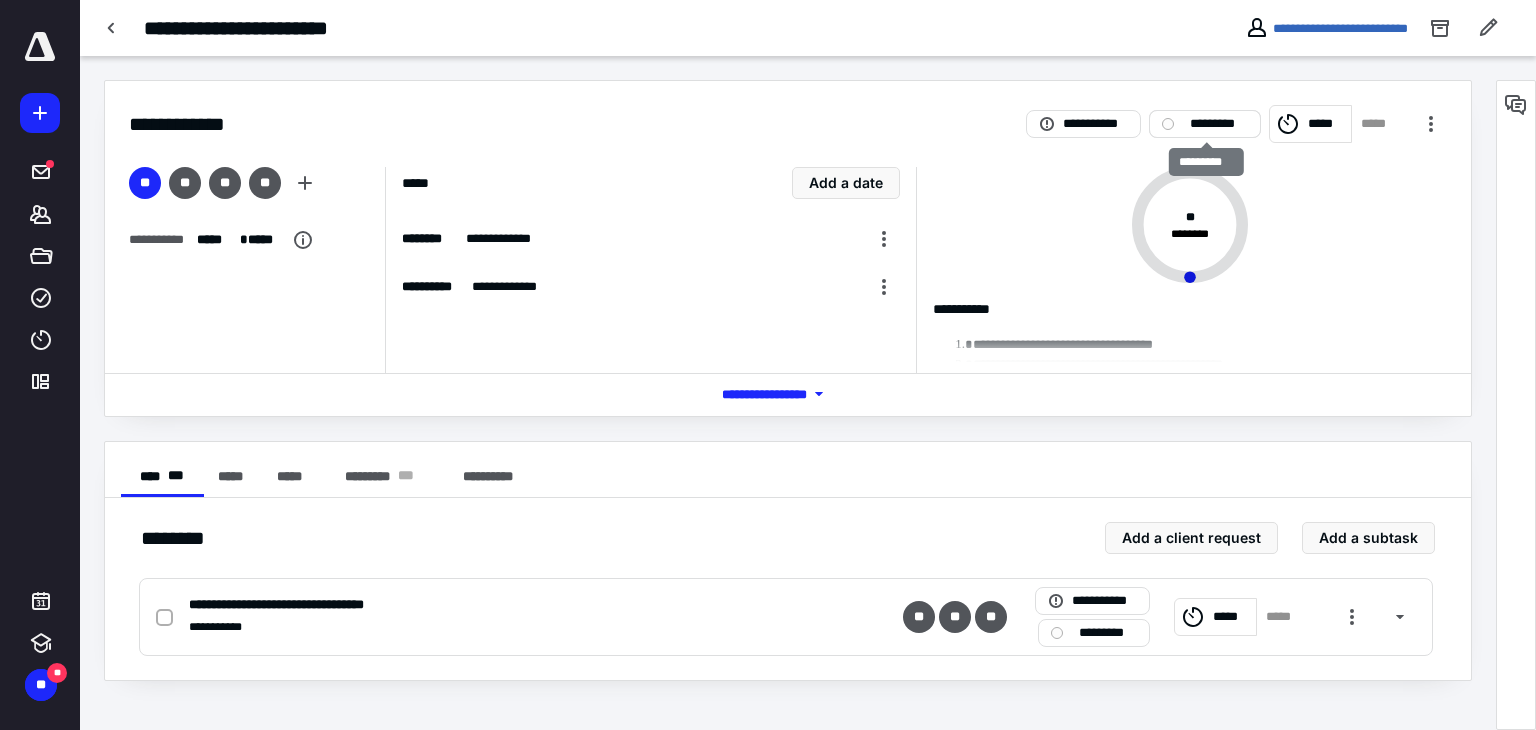 click on "*********" at bounding box center (1219, 124) 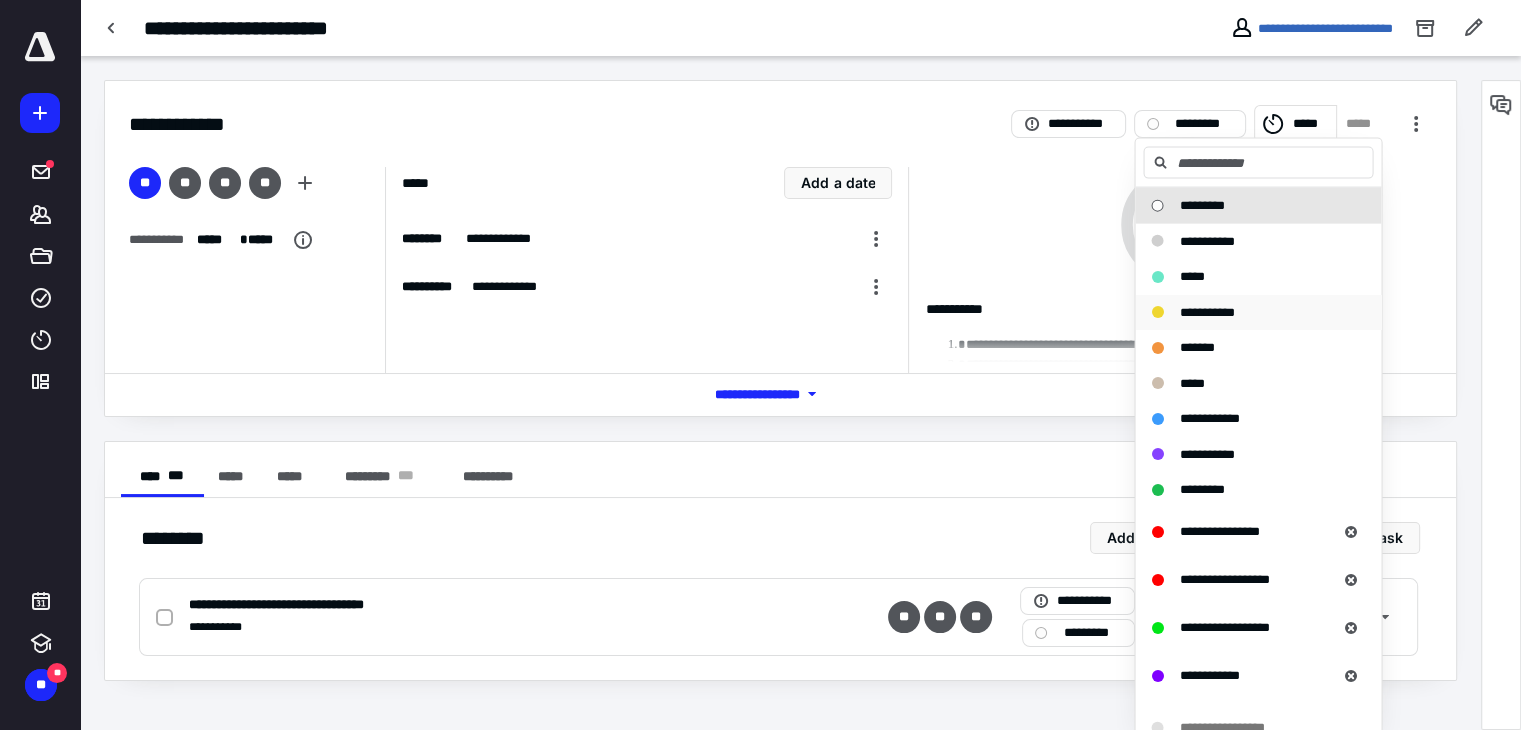 click on "**********" at bounding box center (1206, 311) 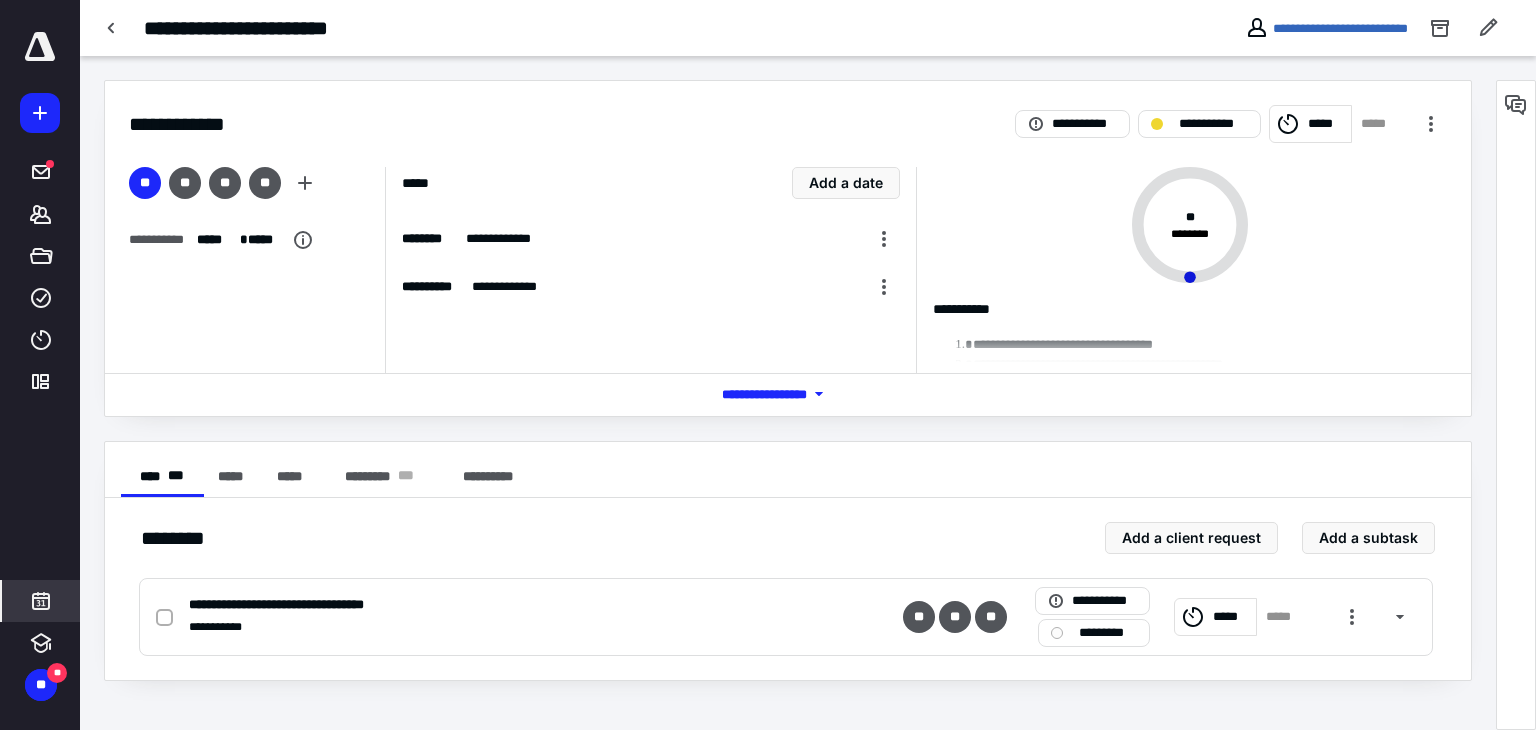 click 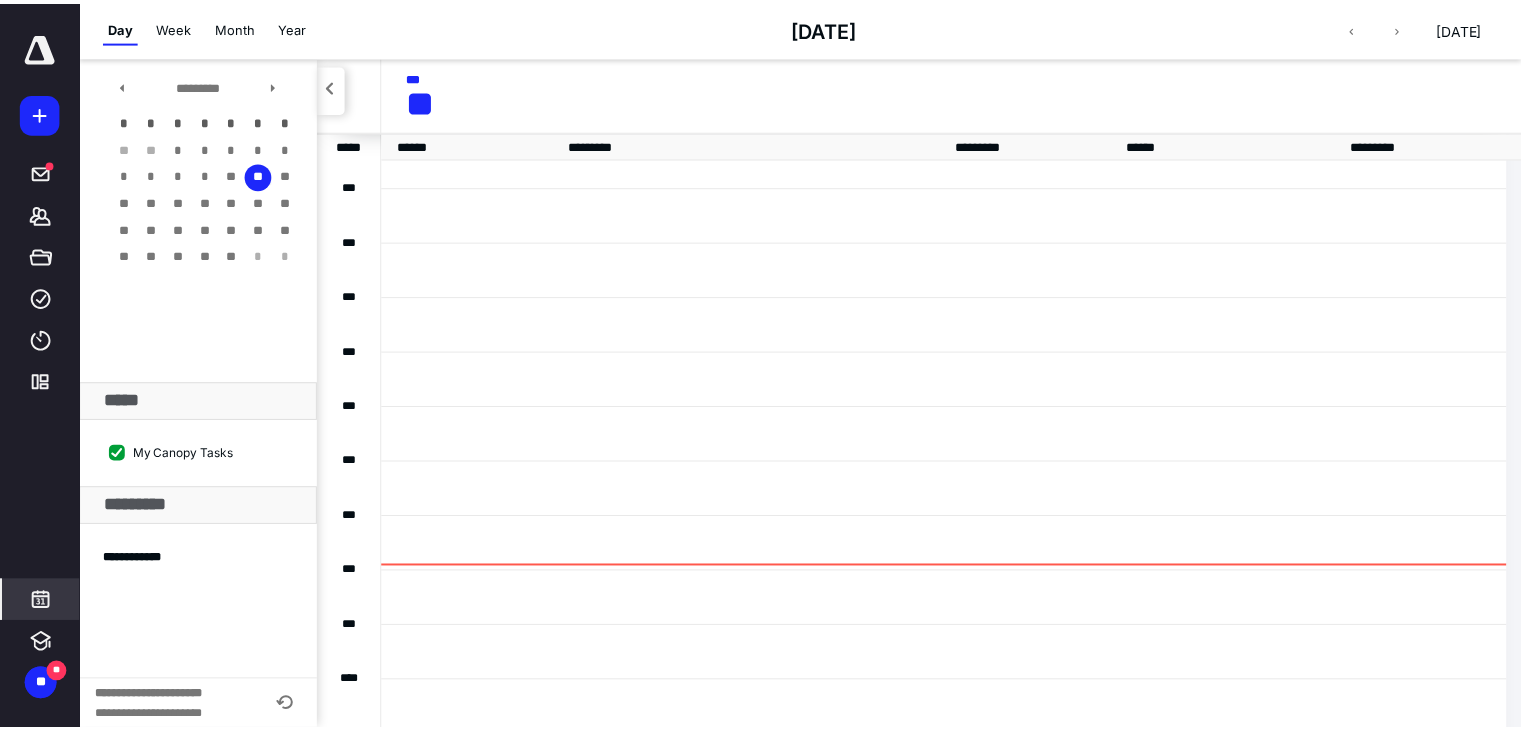 scroll, scrollTop: 384, scrollLeft: 0, axis: vertical 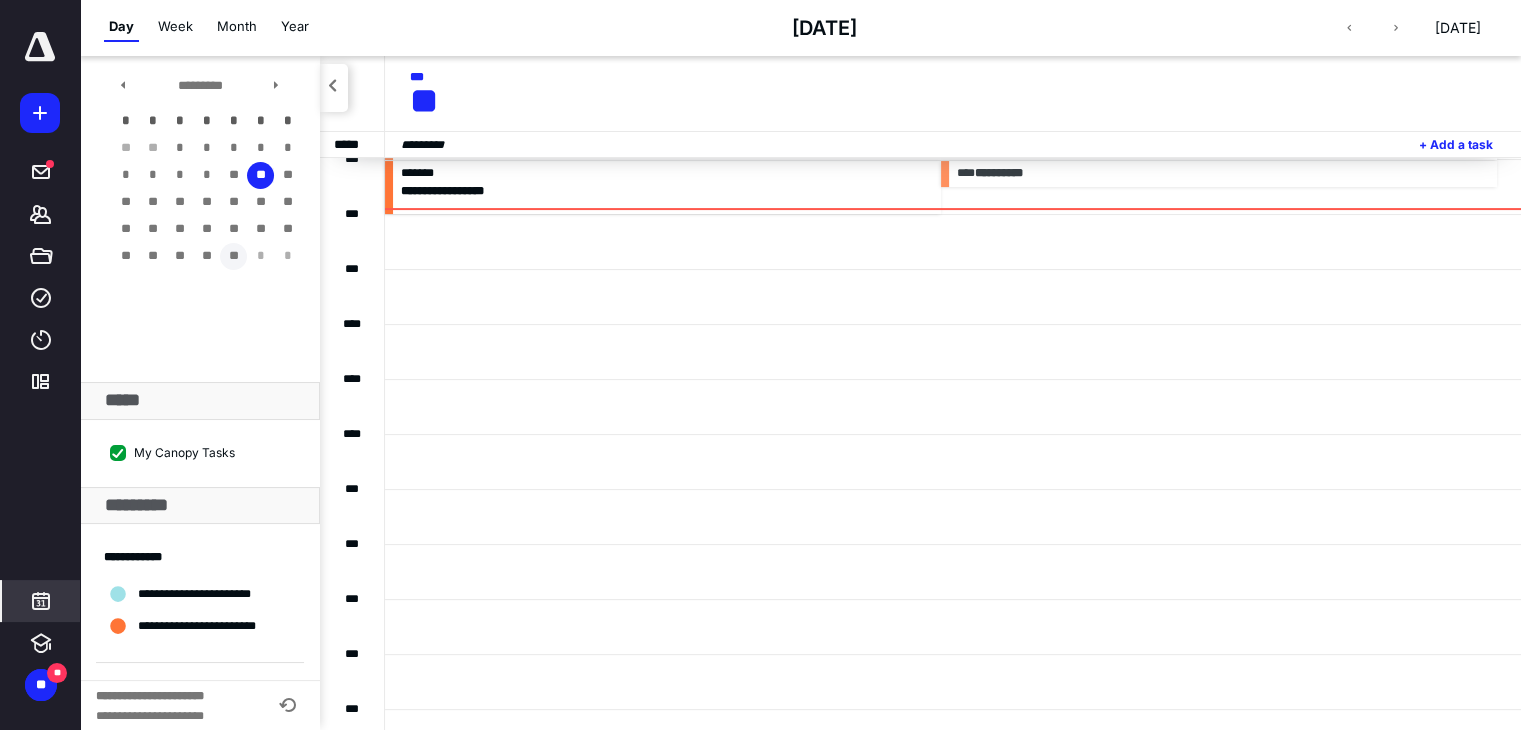 click on "**" at bounding box center [233, 256] 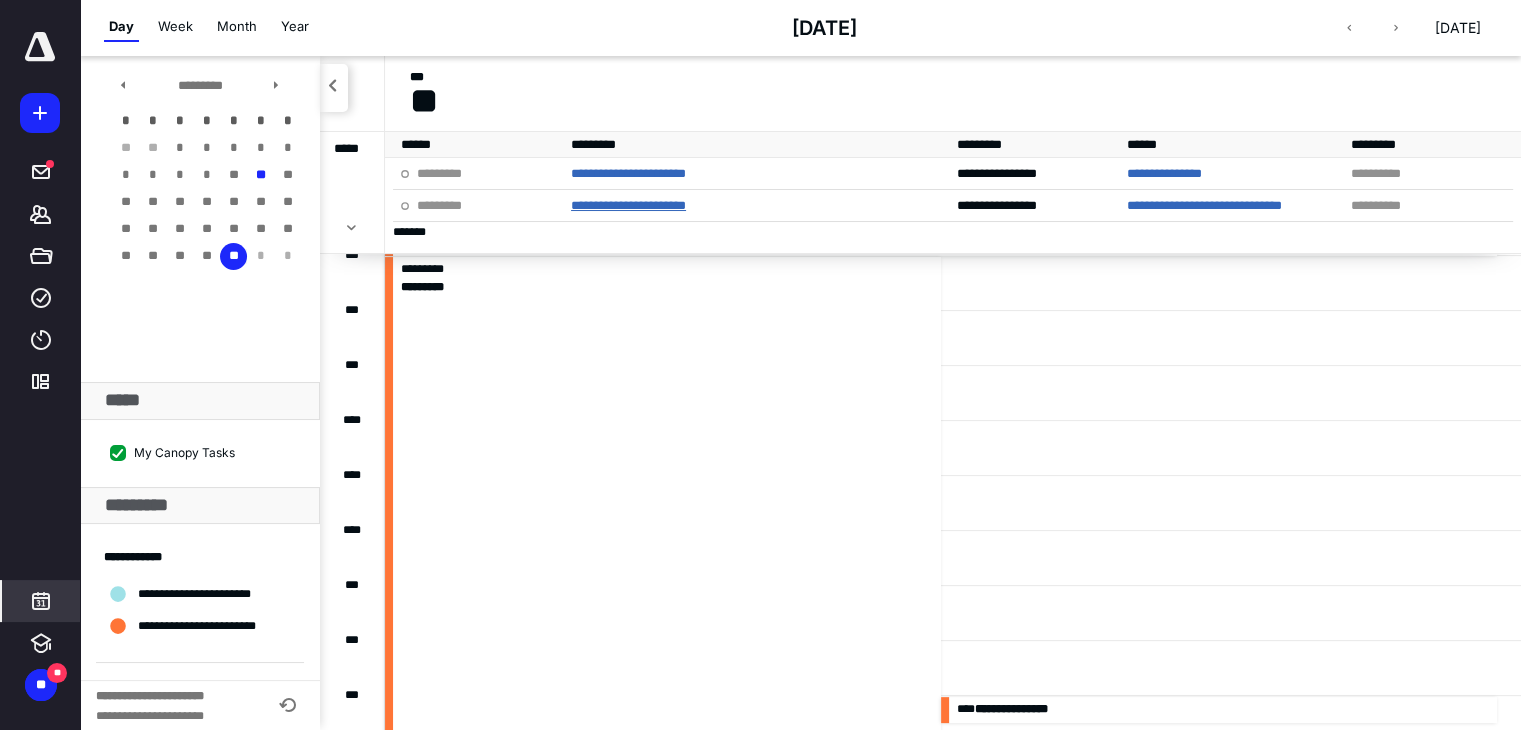 click on "**********" at bounding box center (628, 205) 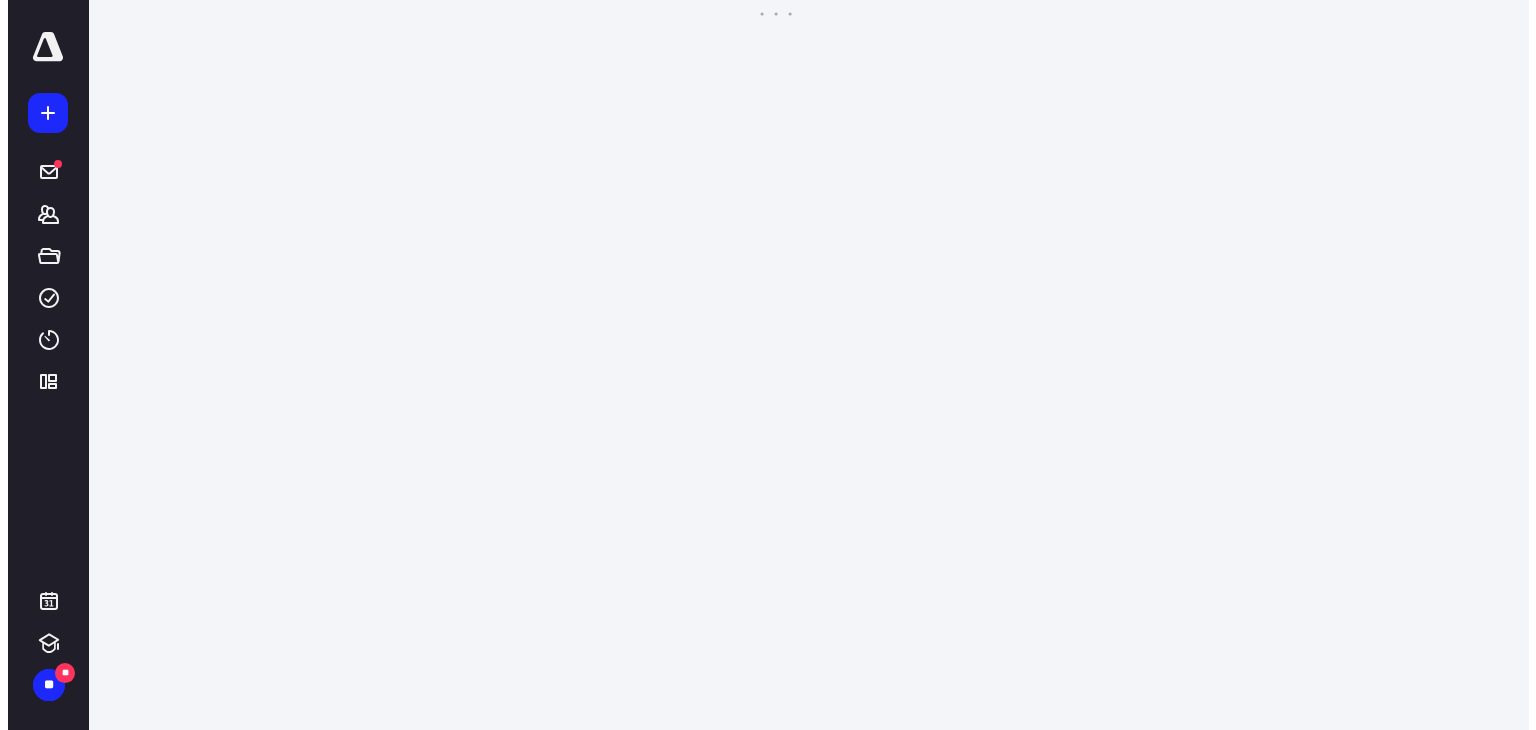 scroll, scrollTop: 0, scrollLeft: 0, axis: both 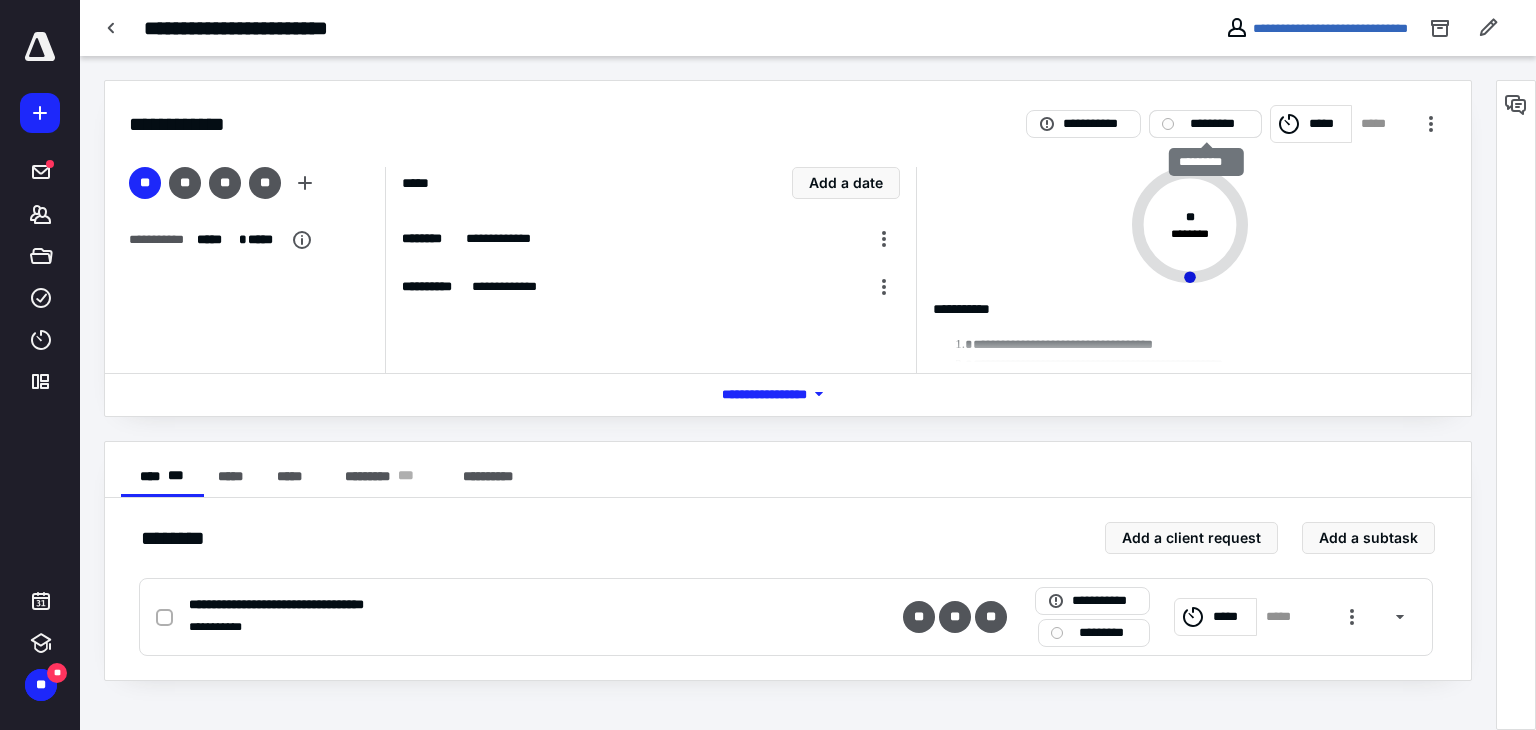 click on "*********" at bounding box center (1219, 124) 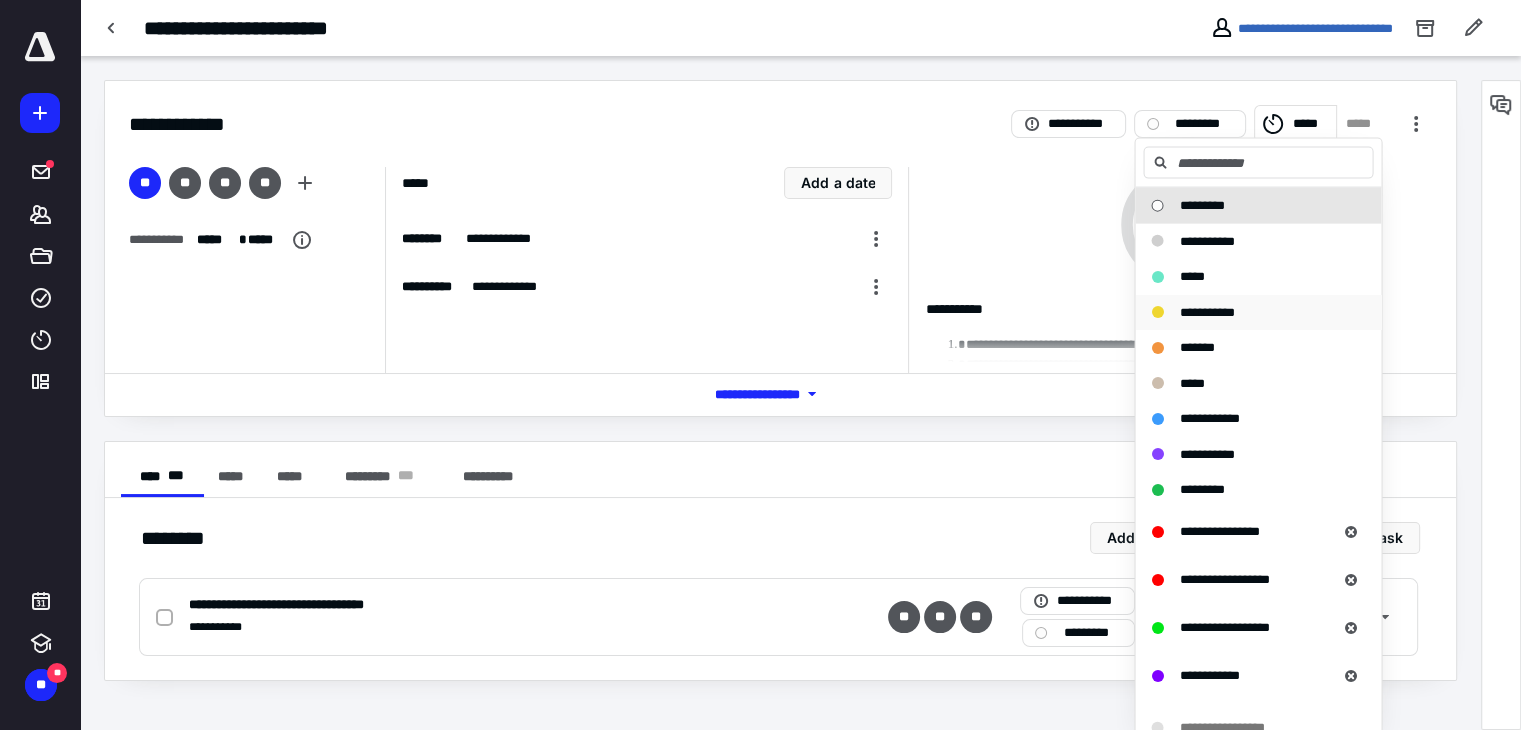 click on "**********" at bounding box center [1206, 311] 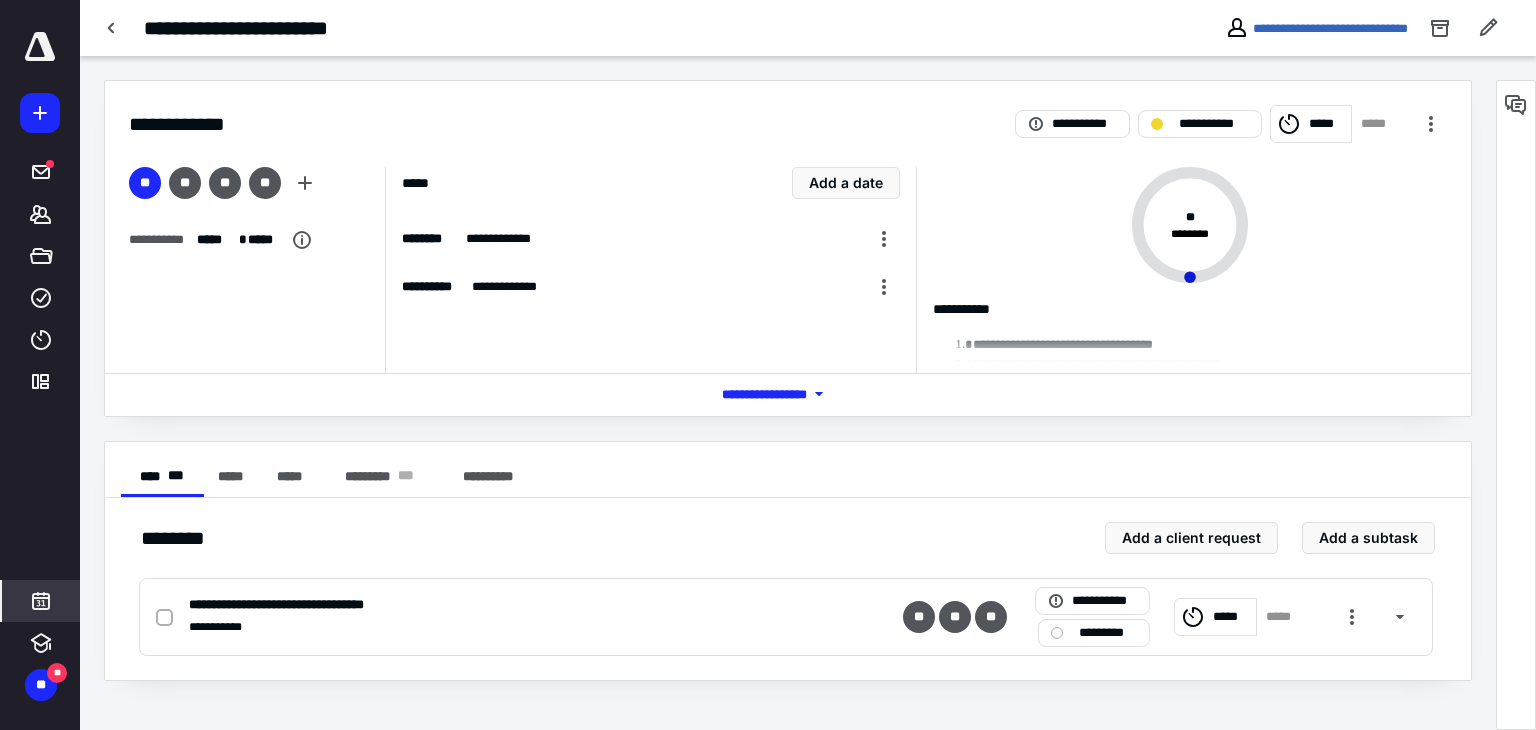 click 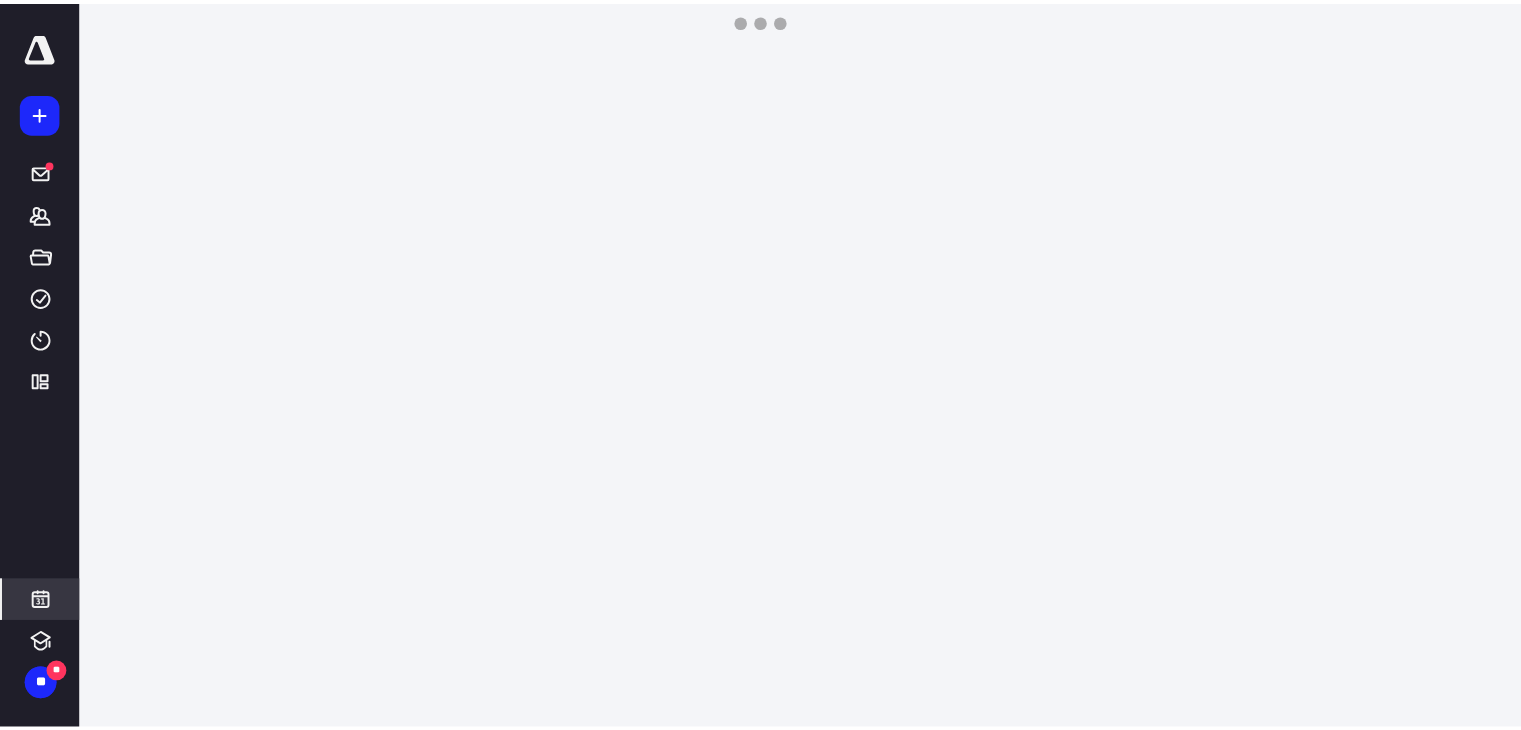 scroll, scrollTop: 384, scrollLeft: 0, axis: vertical 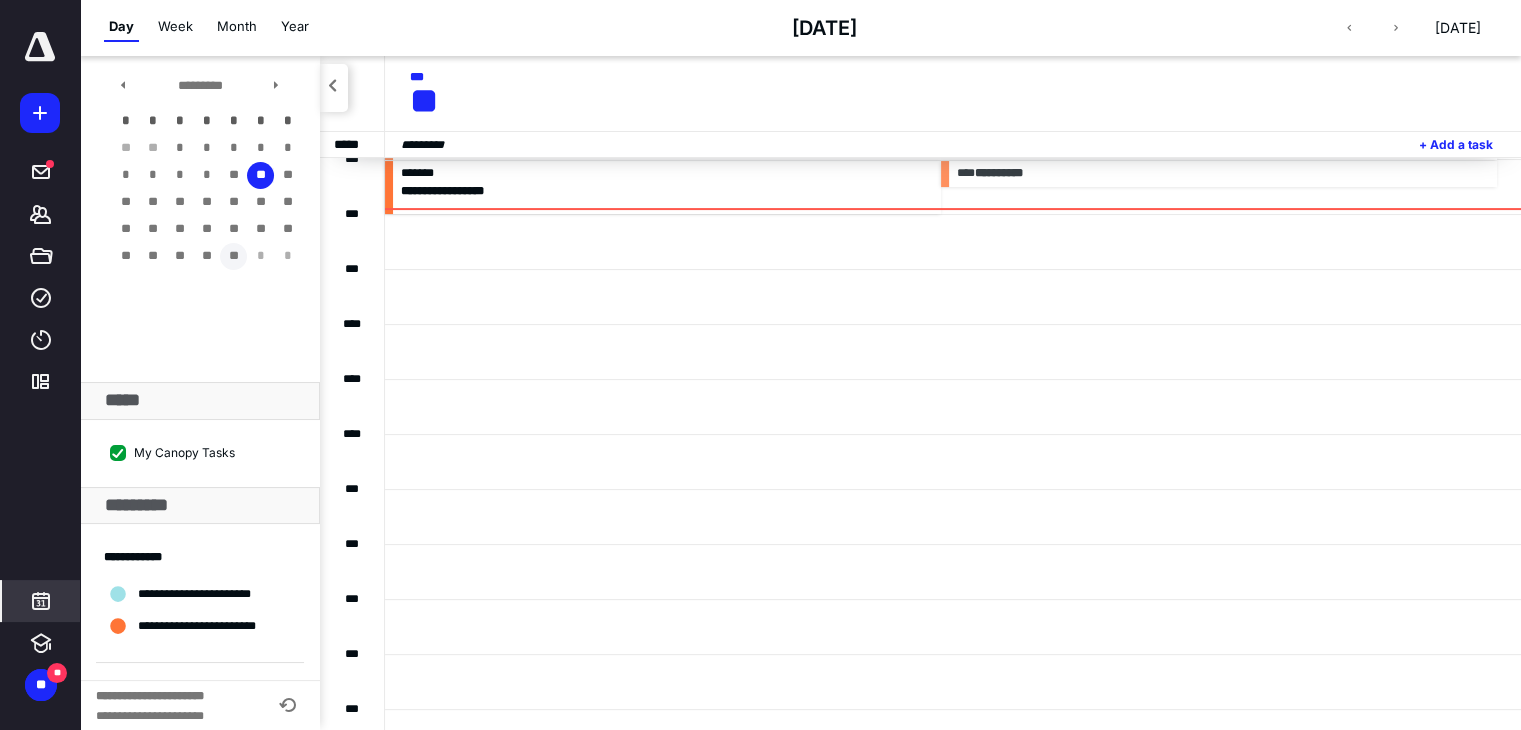 click on "**" at bounding box center (233, 256) 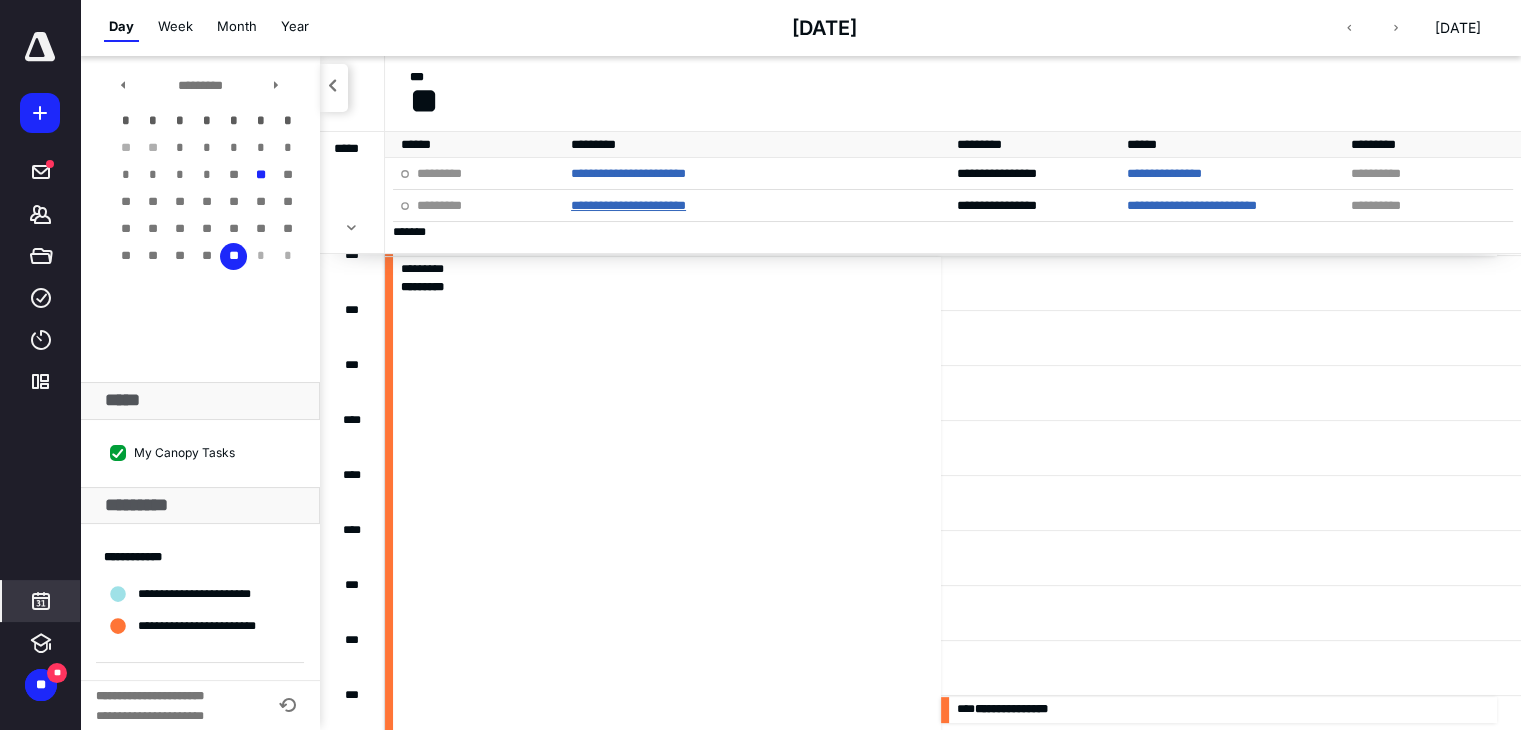 click on "**********" at bounding box center (628, 205) 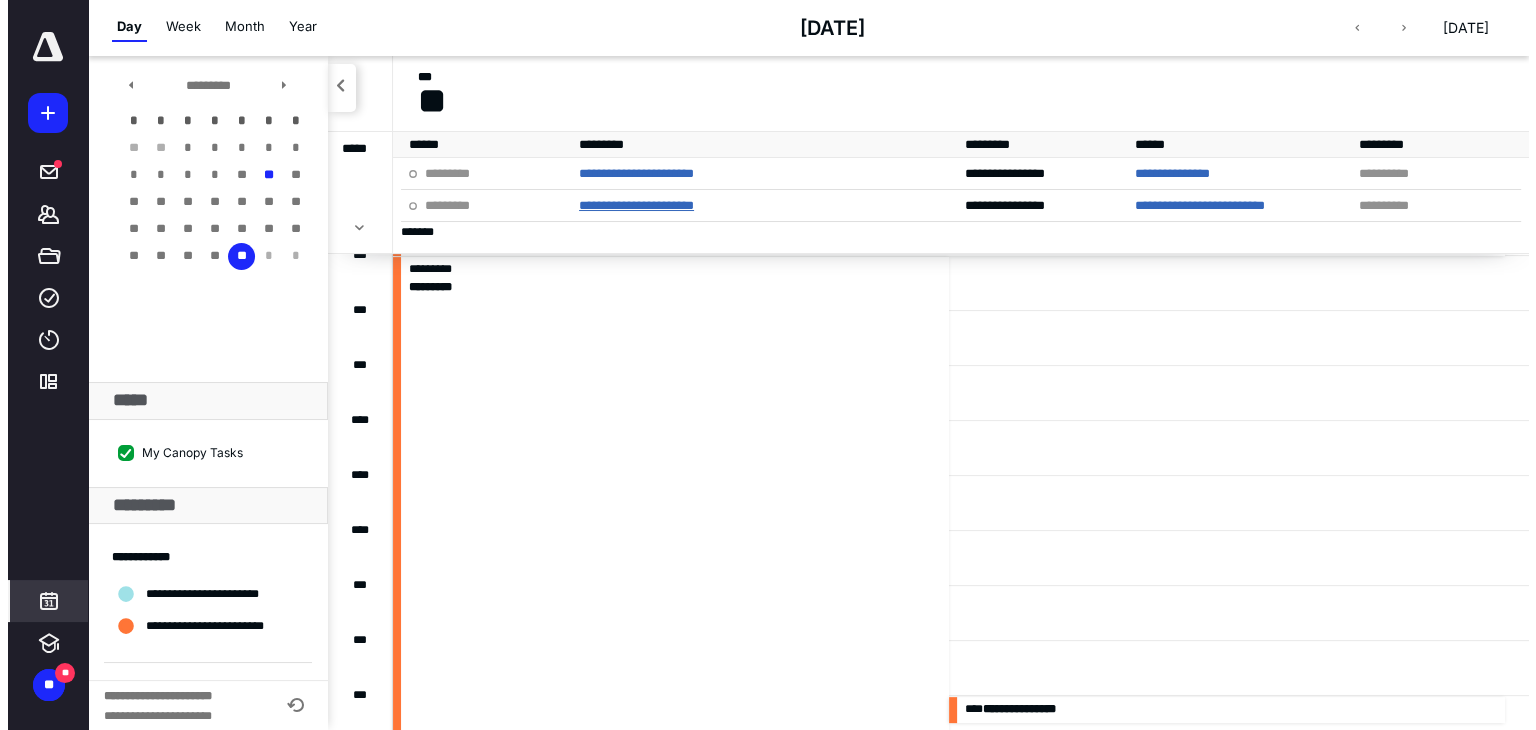 scroll, scrollTop: 0, scrollLeft: 0, axis: both 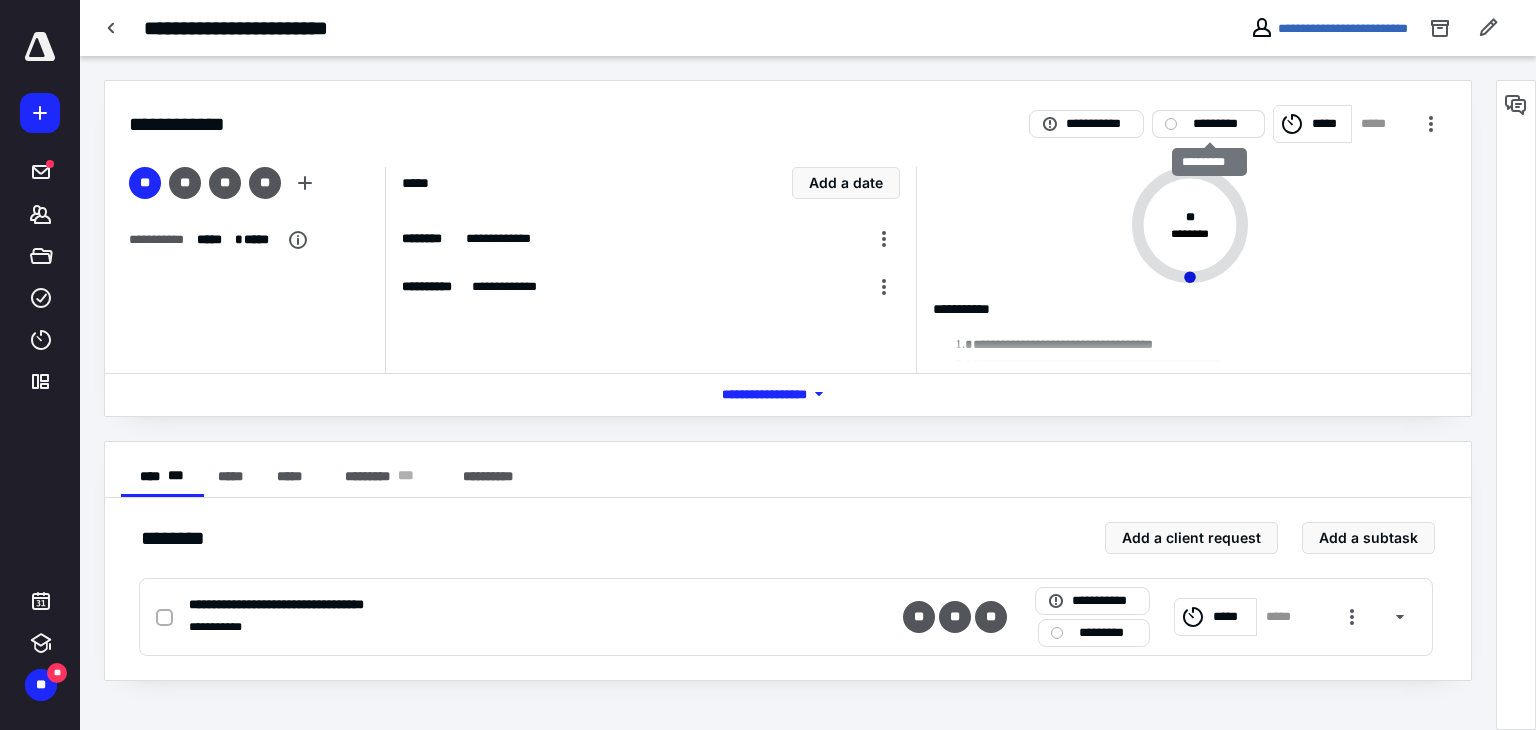 click on "*********" at bounding box center [1222, 124] 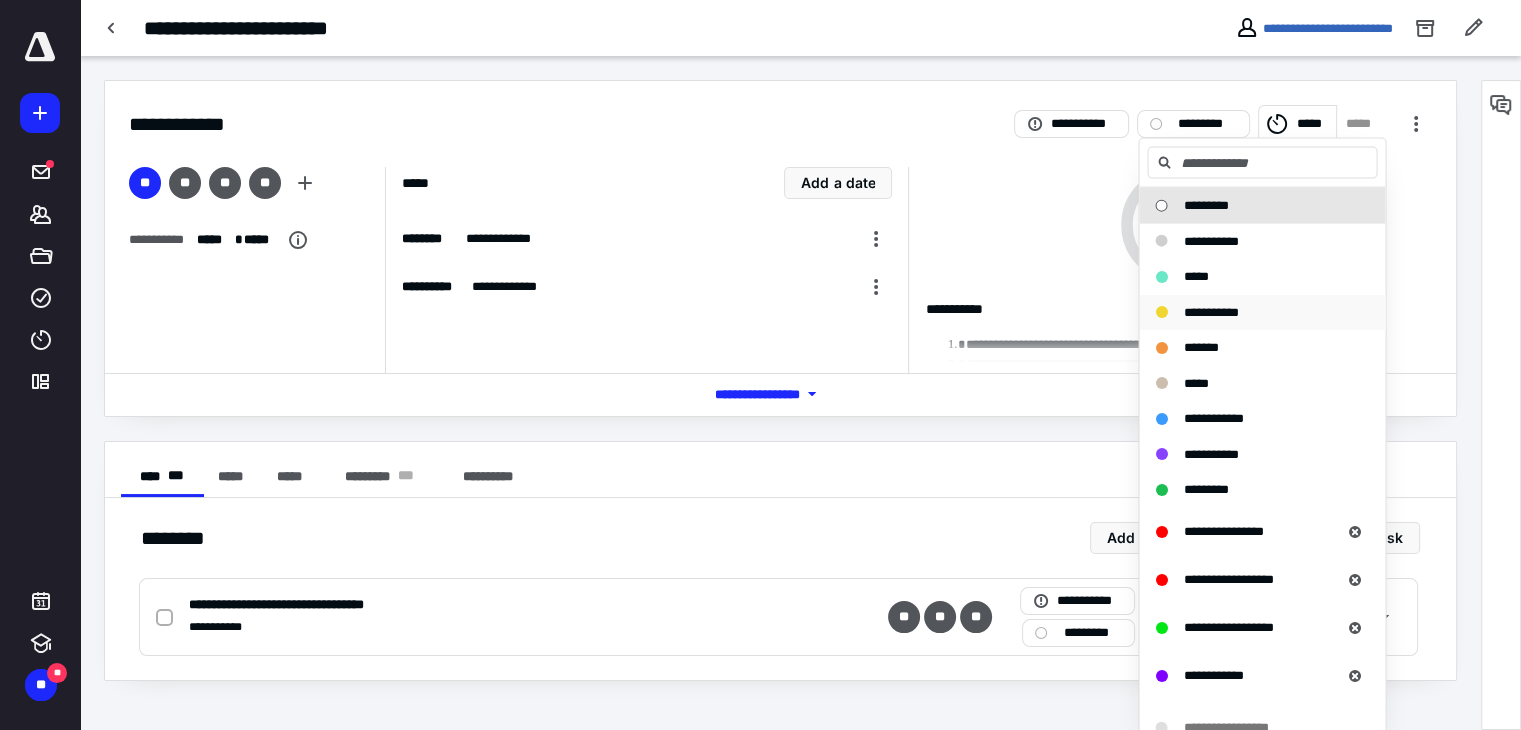 click on "**********" at bounding box center (1210, 311) 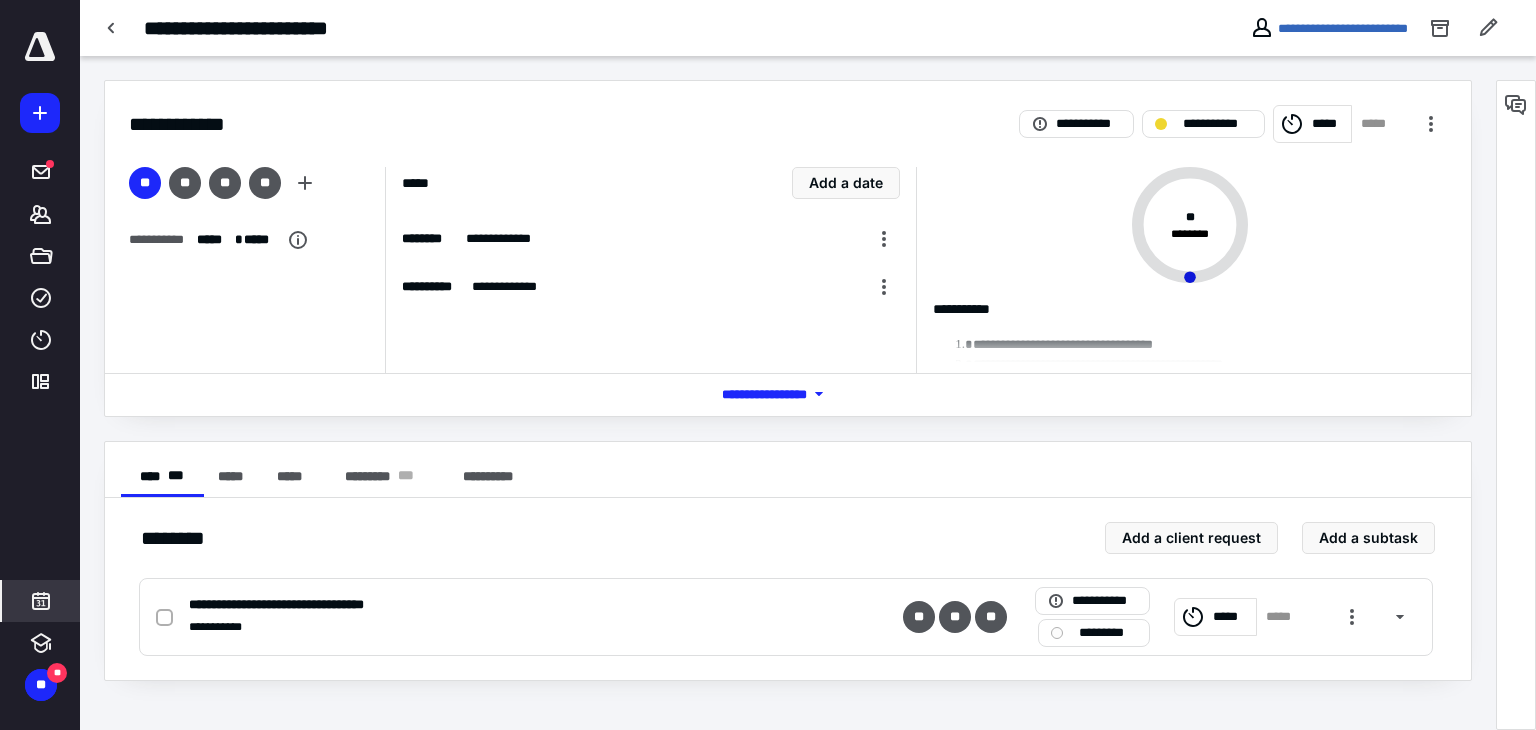 click 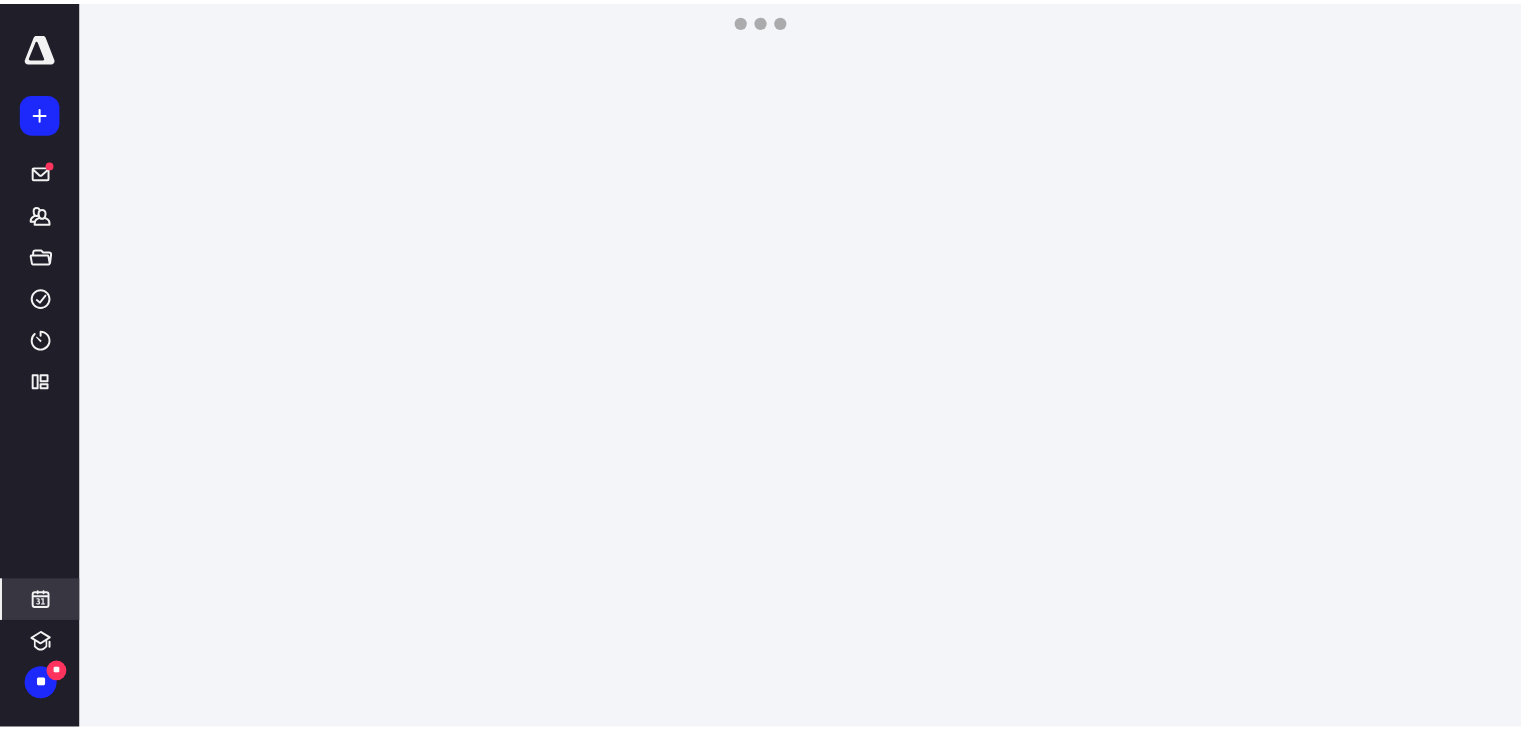 scroll, scrollTop: 384, scrollLeft: 0, axis: vertical 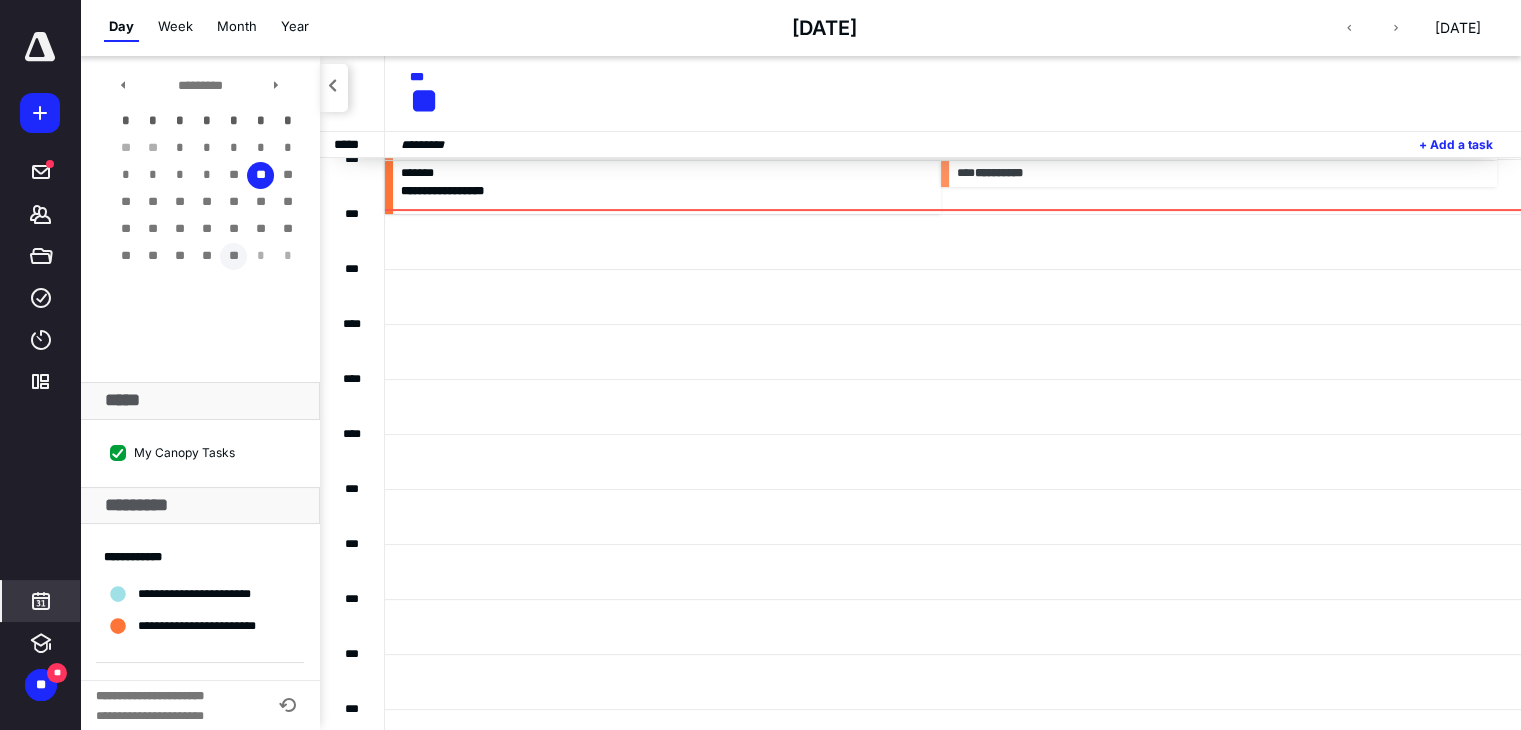 click on "**" at bounding box center (233, 256) 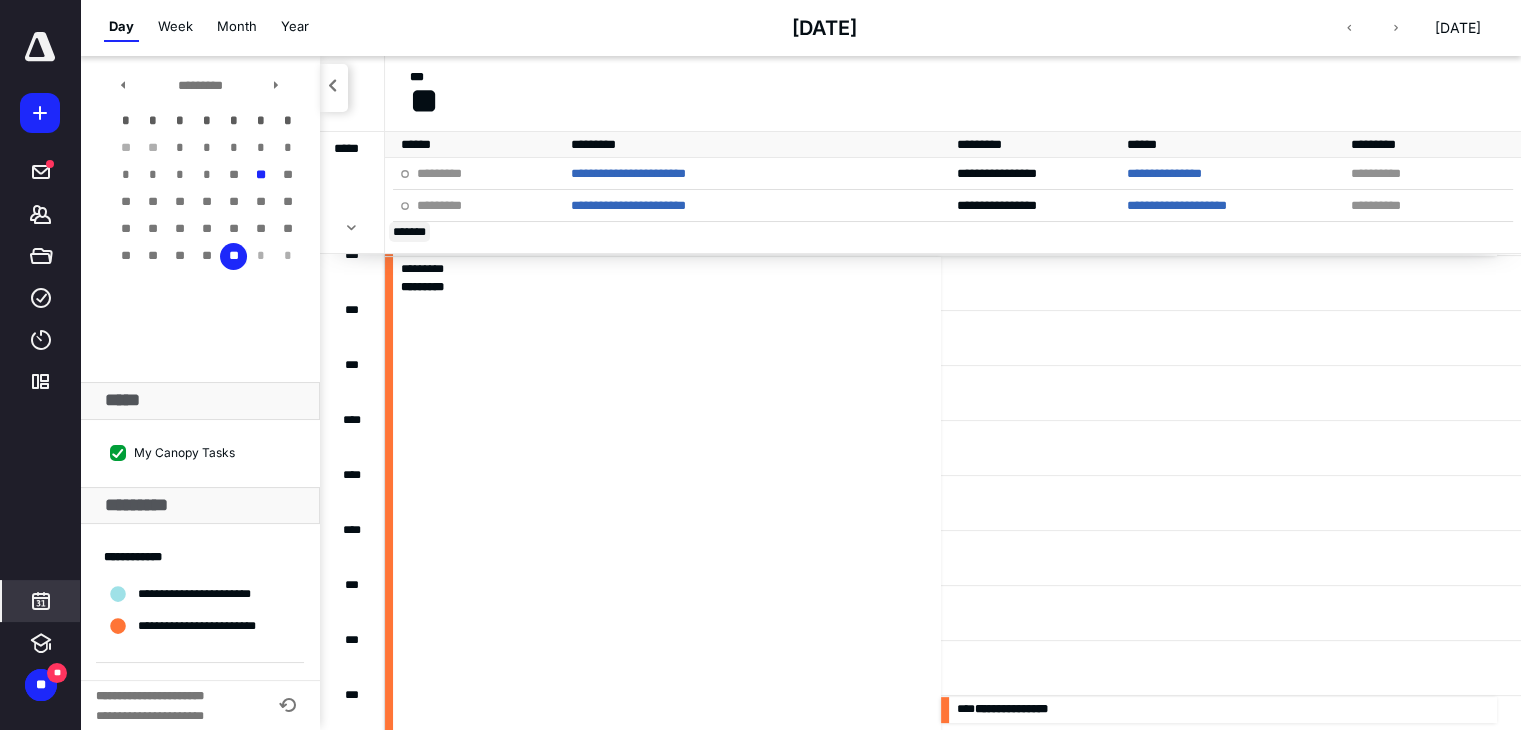 click on "** ****" at bounding box center (409, 232) 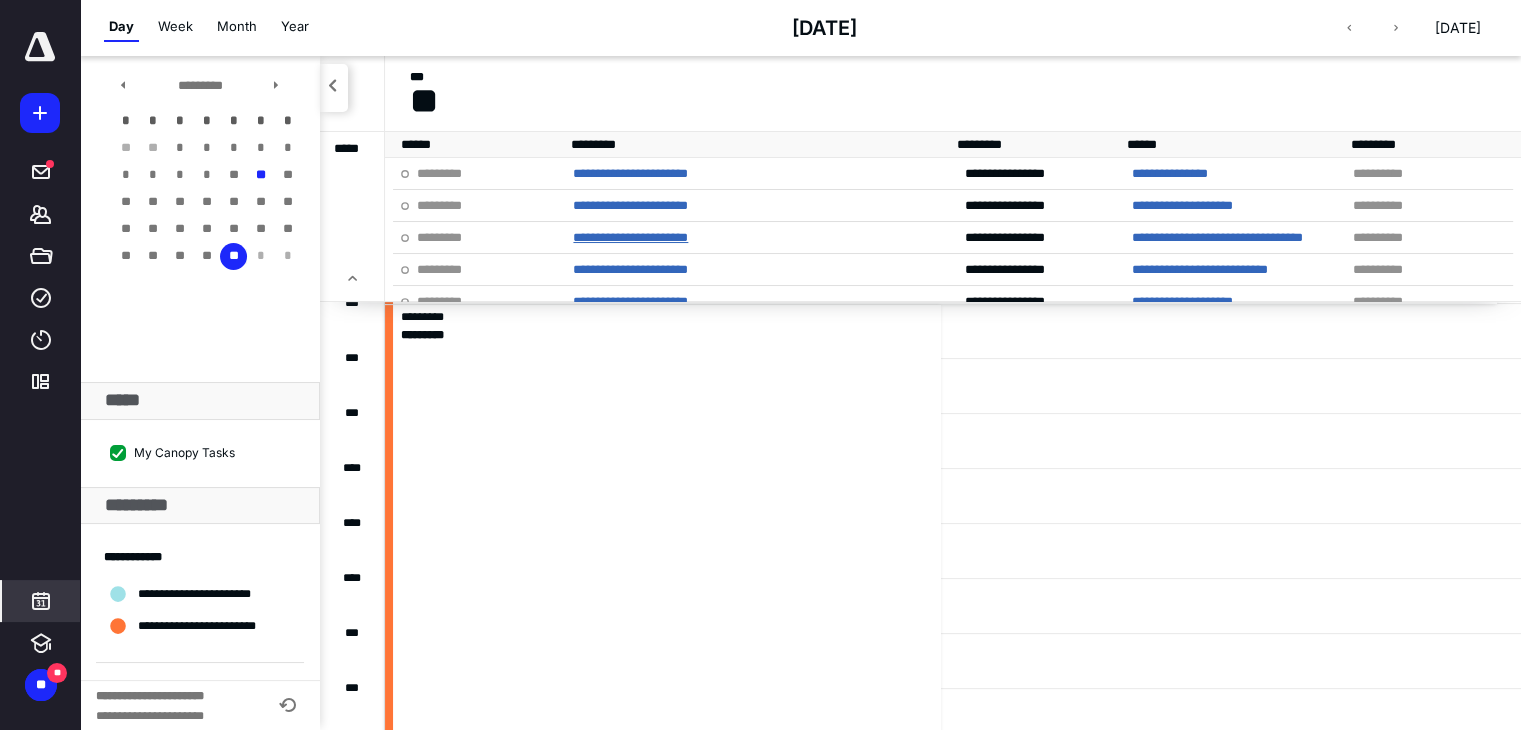 click on "**********" at bounding box center (630, 237) 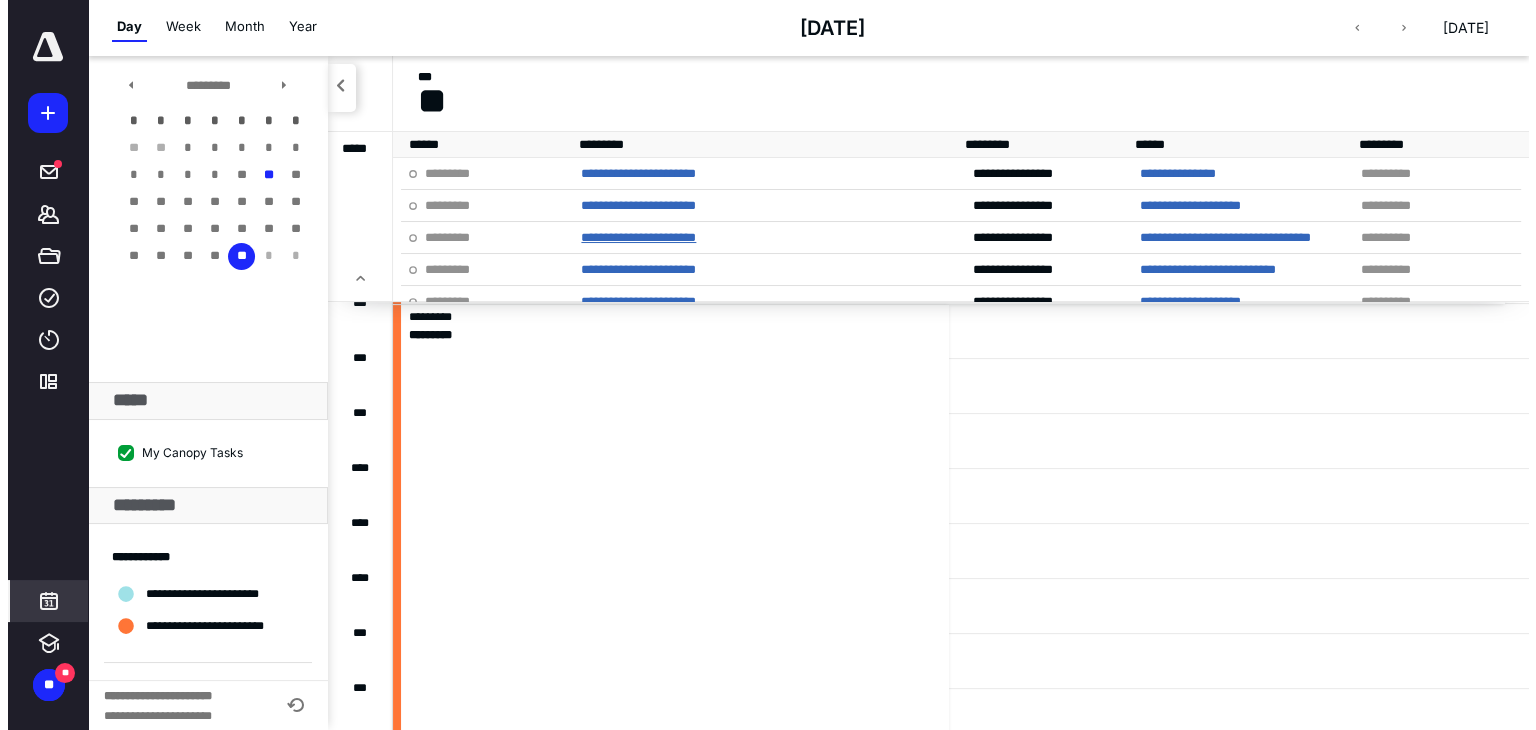 scroll, scrollTop: 0, scrollLeft: 0, axis: both 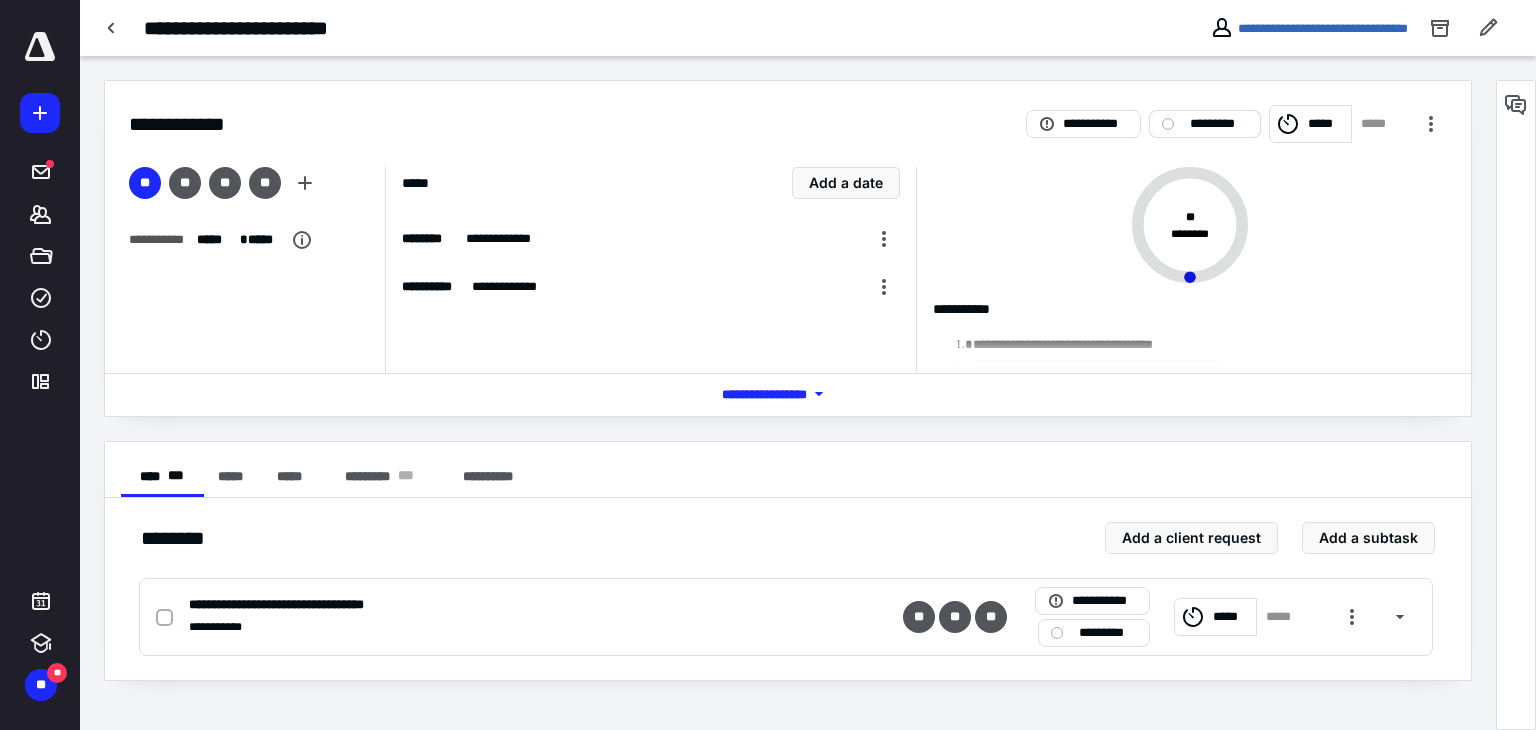 click on "*********" at bounding box center [1219, 124] 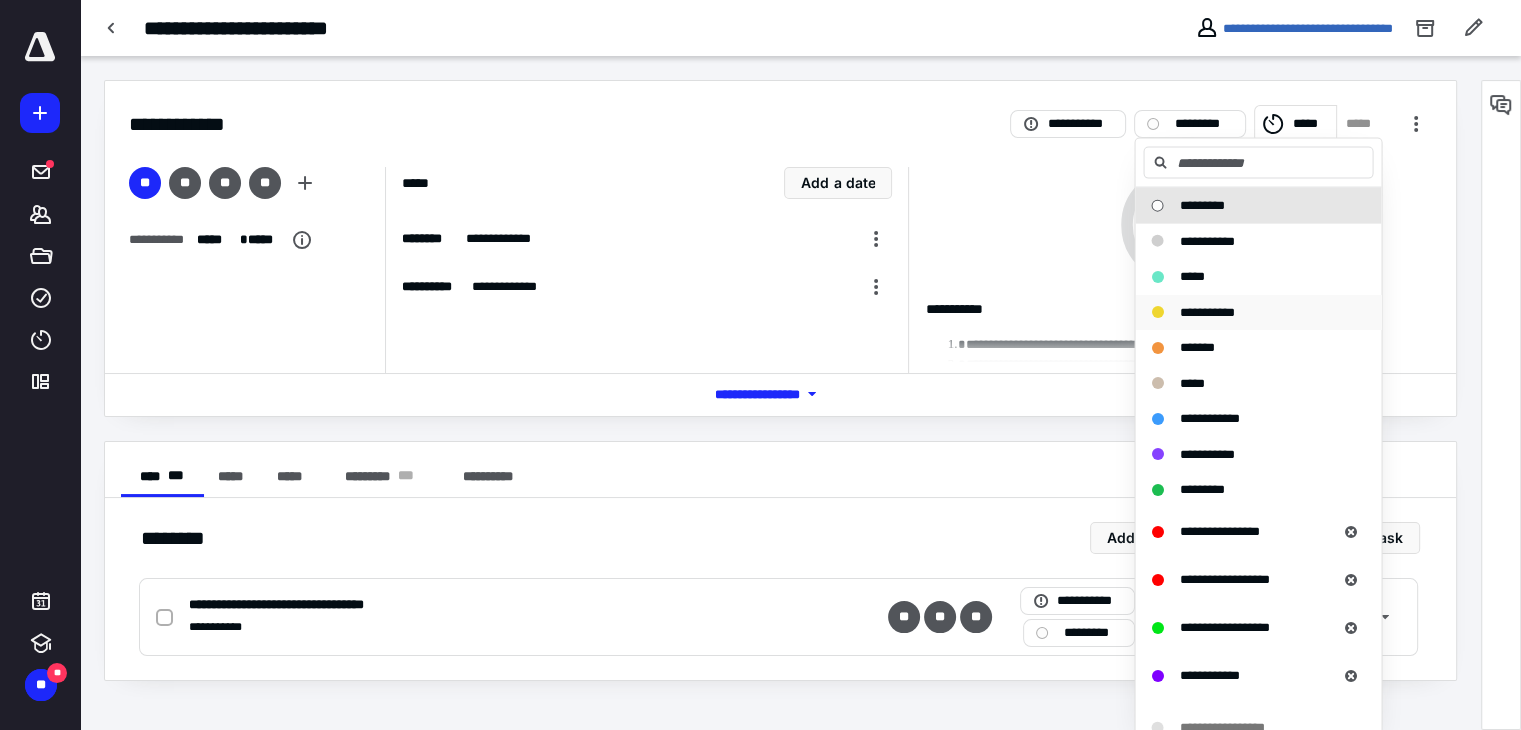click on "**********" at bounding box center (1206, 311) 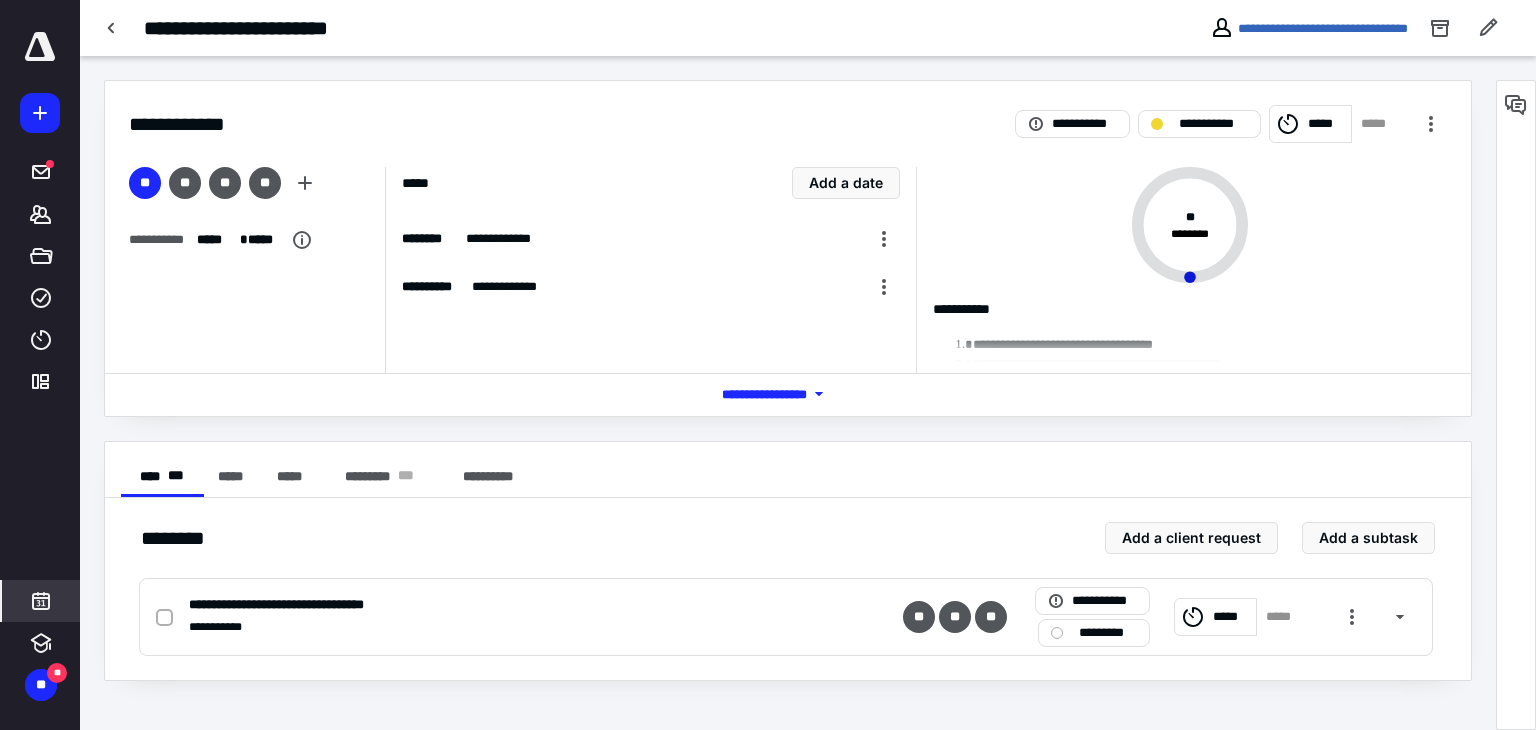 click 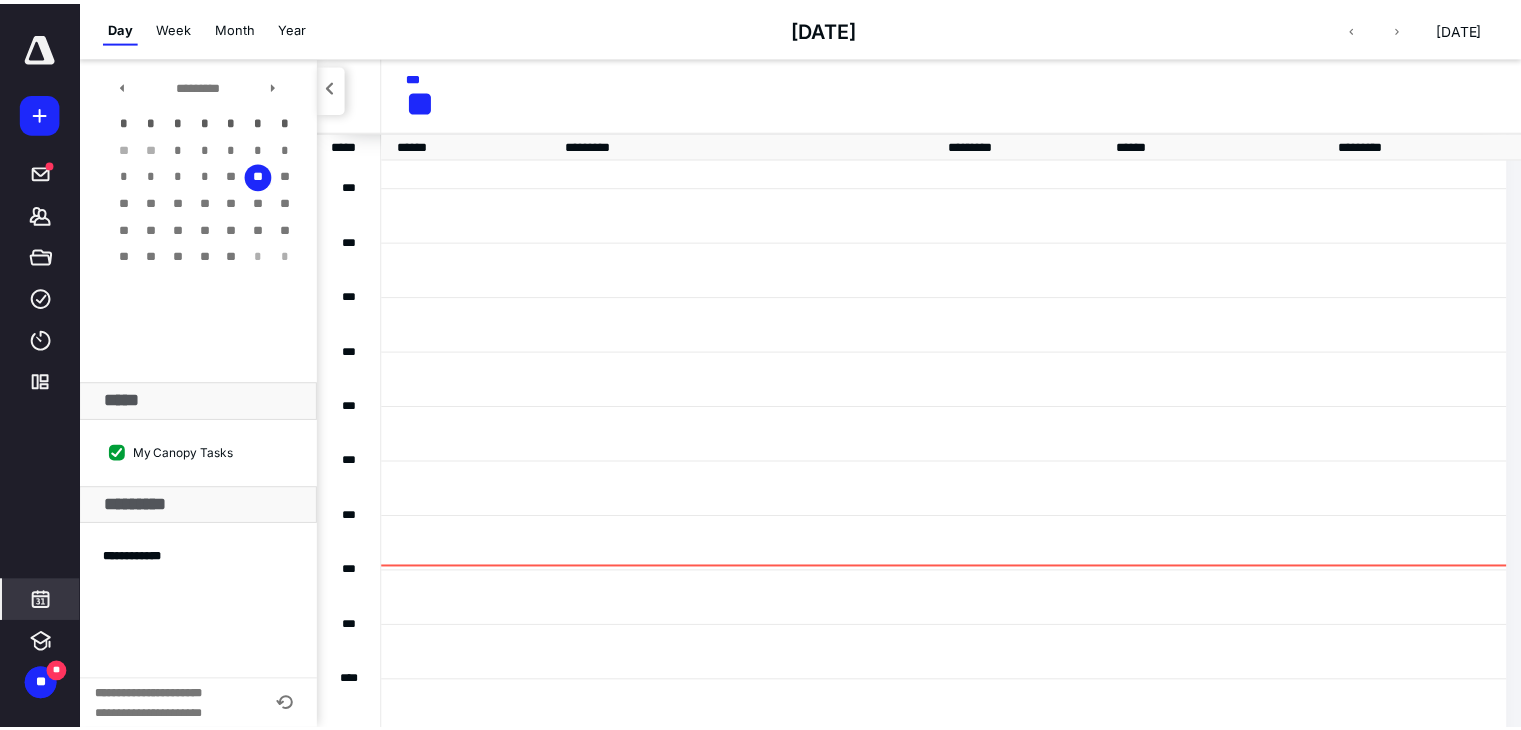scroll, scrollTop: 384, scrollLeft: 0, axis: vertical 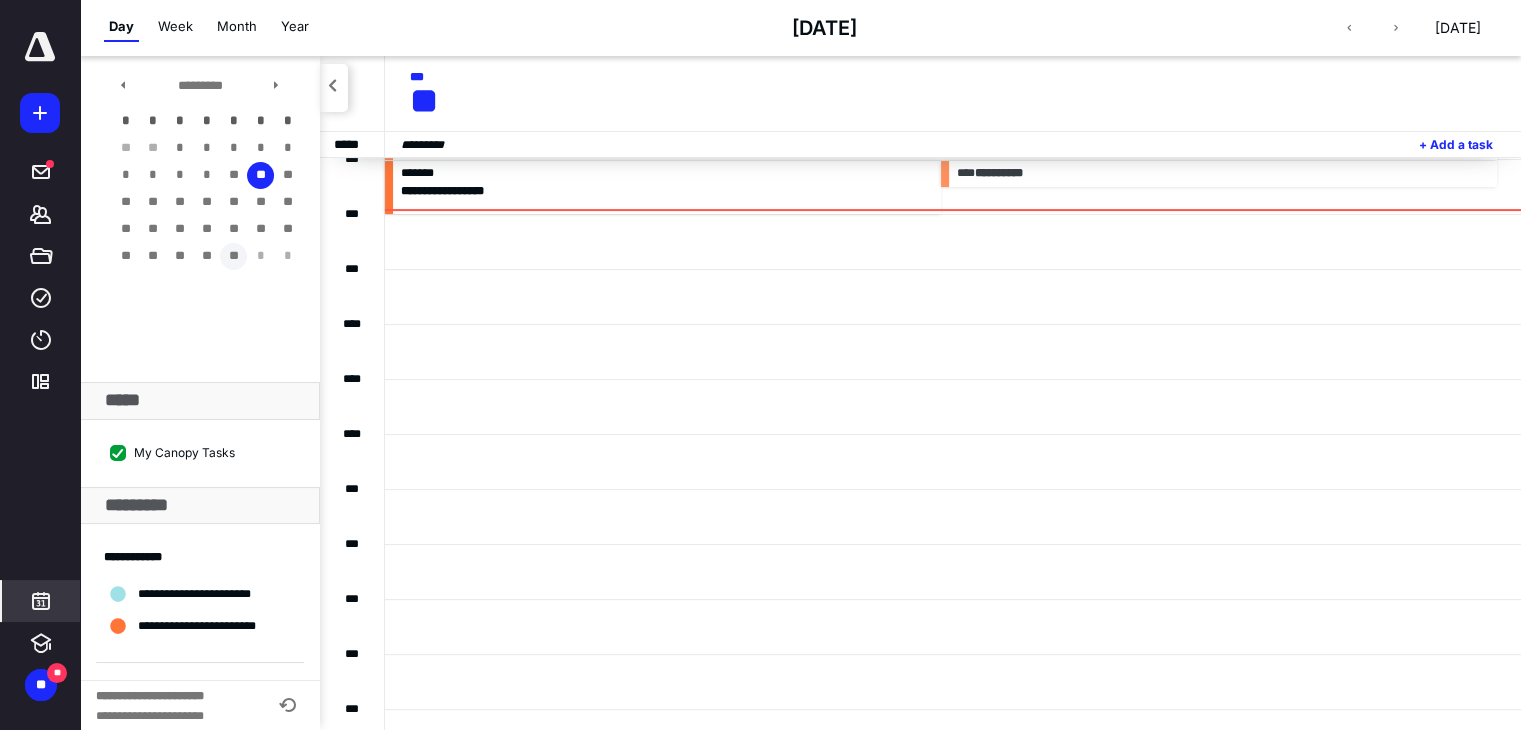 click on "**" at bounding box center (233, 256) 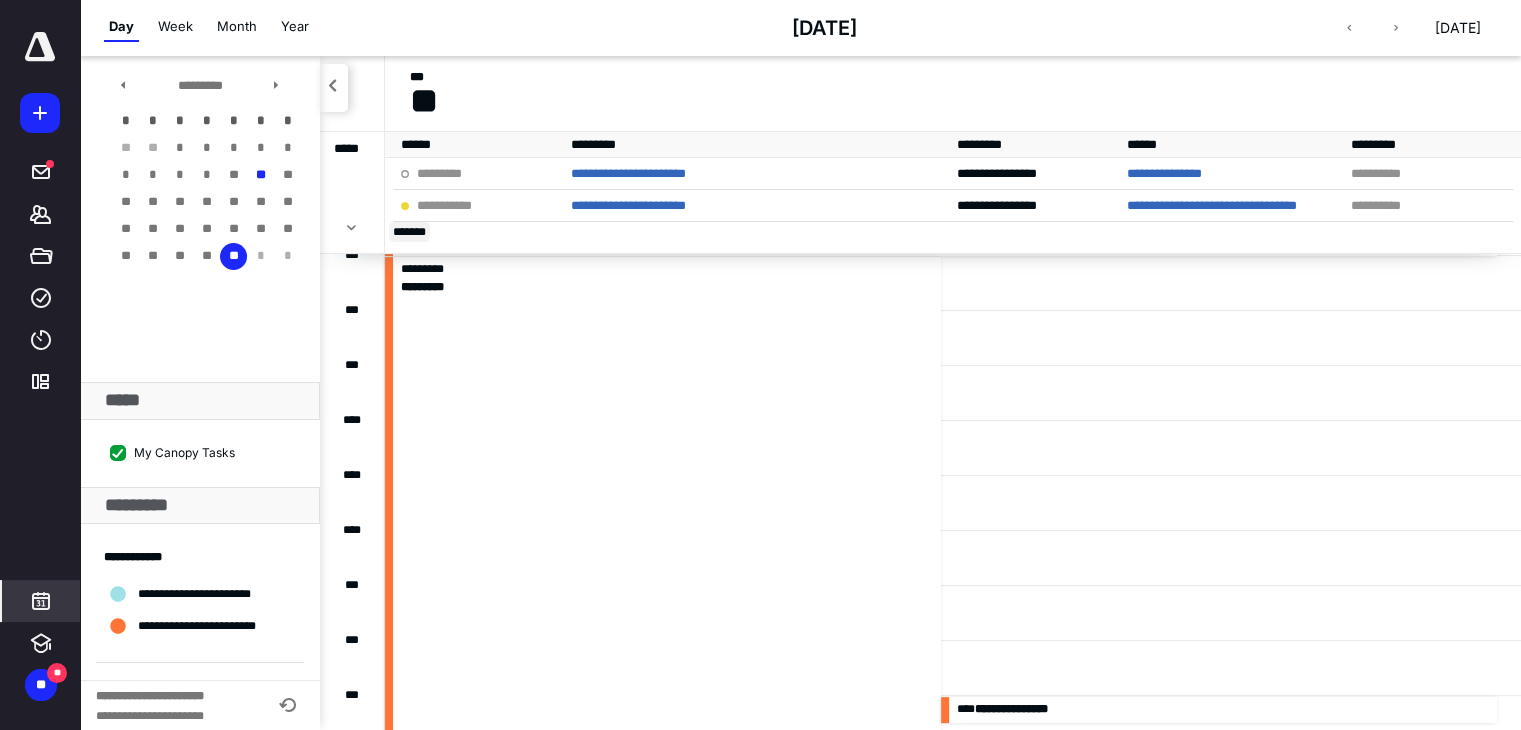 click on "** ****" at bounding box center [409, 232] 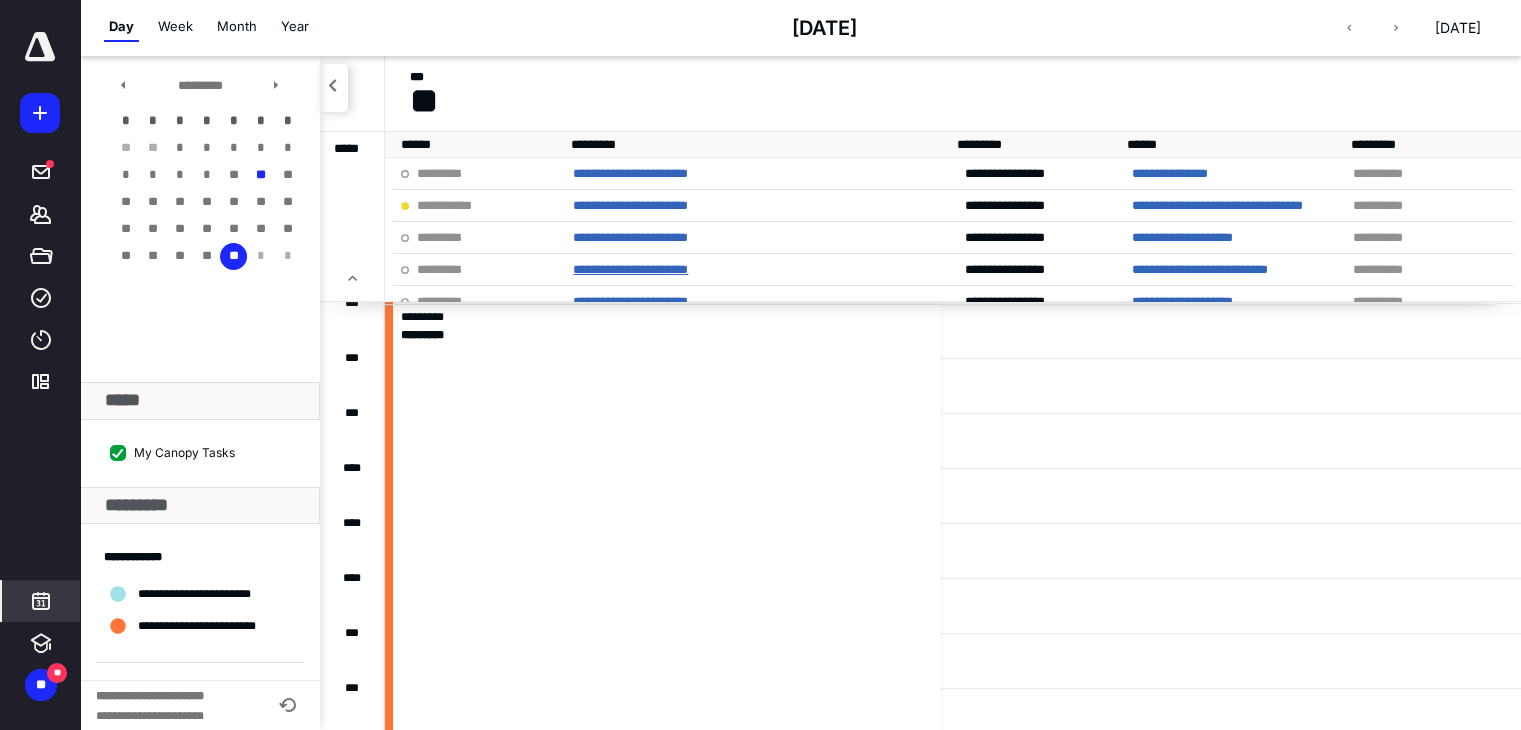 click on "**********" at bounding box center [630, 269] 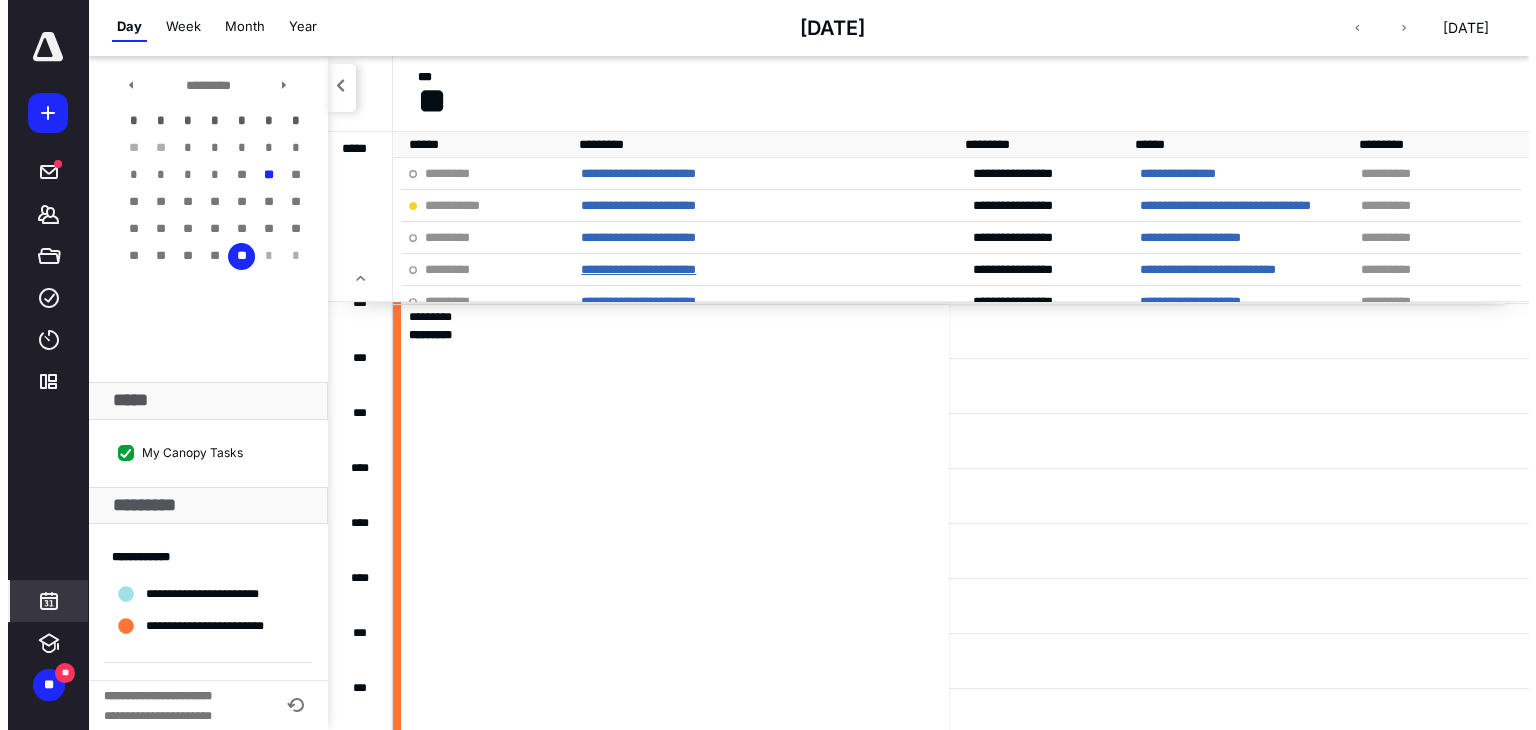 scroll, scrollTop: 0, scrollLeft: 0, axis: both 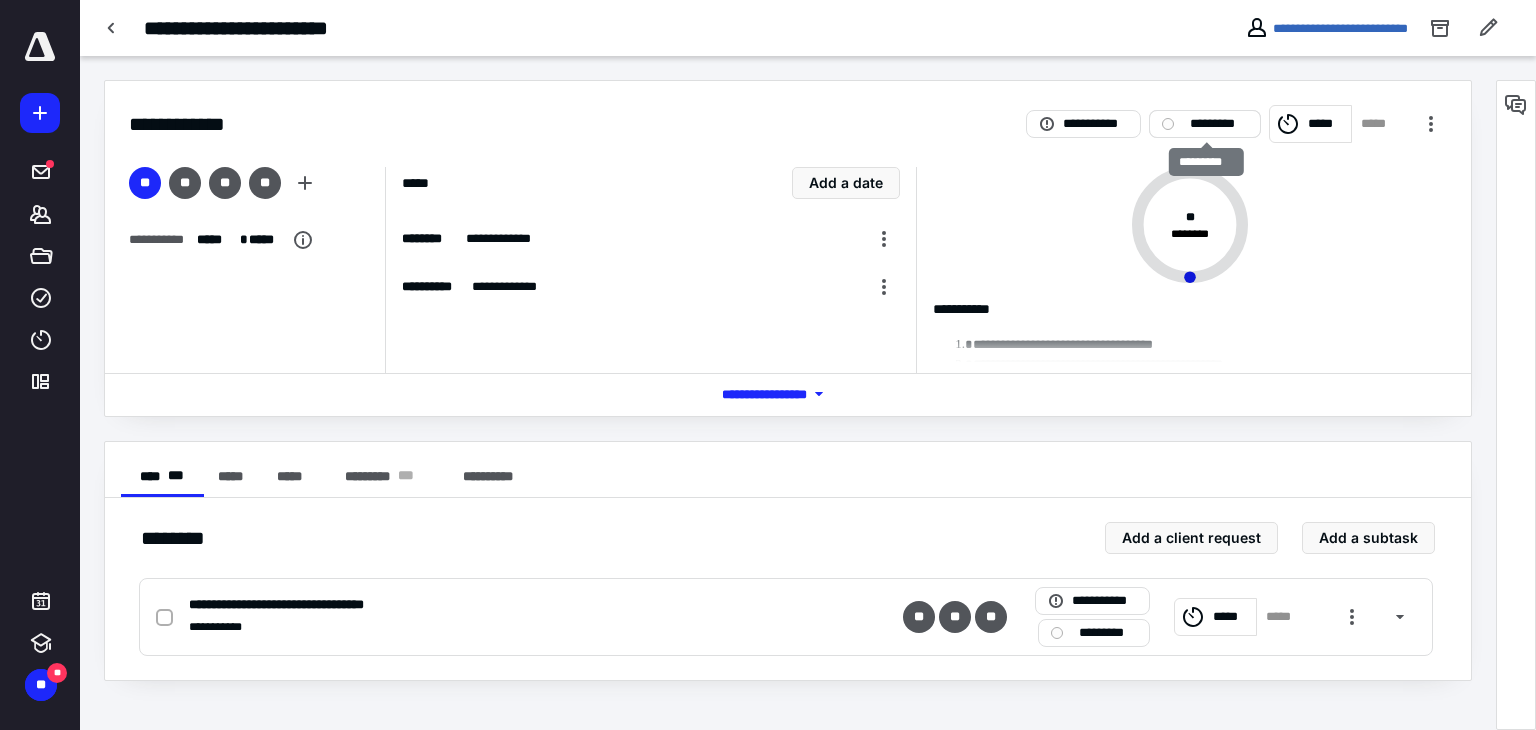 click on "*********" at bounding box center (1219, 124) 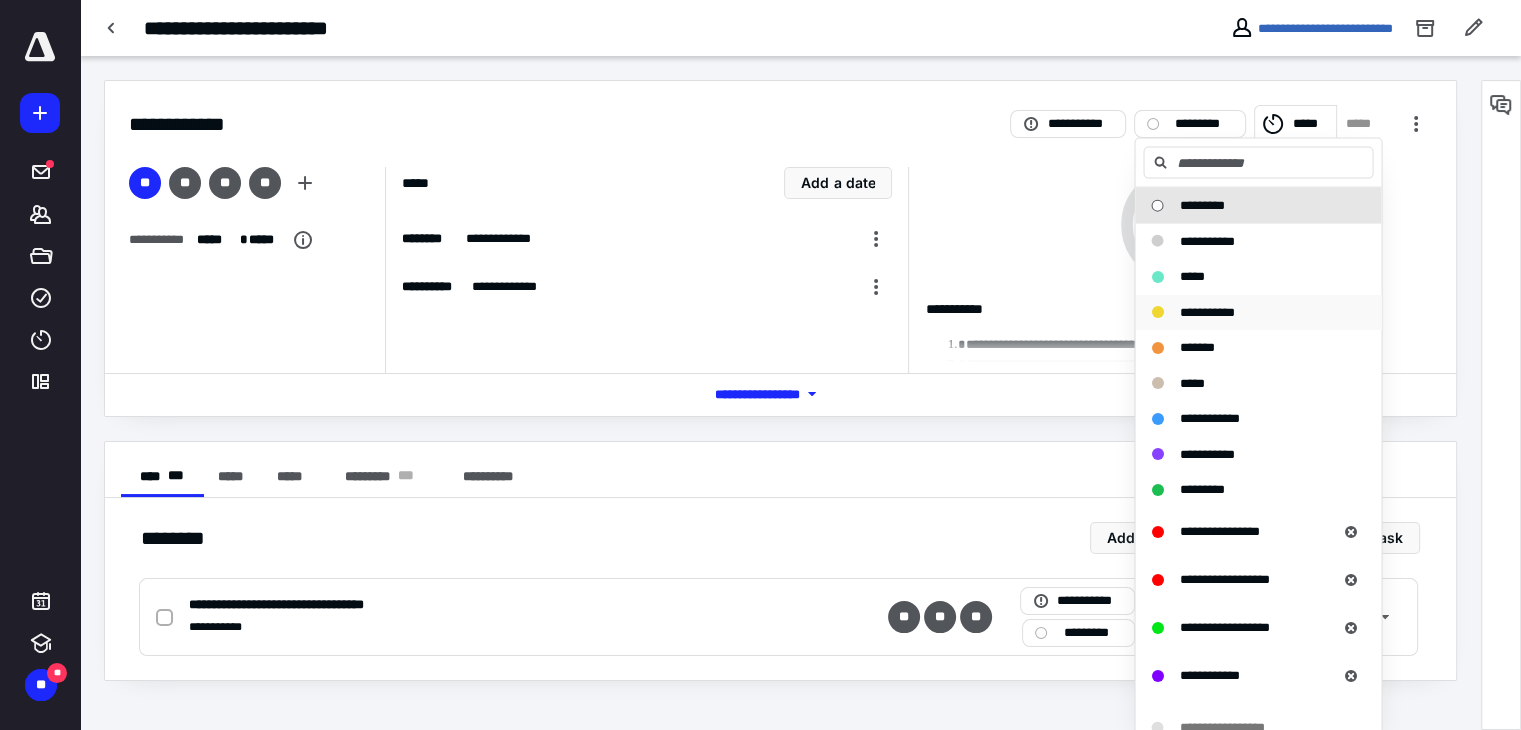 click on "**********" at bounding box center (1206, 311) 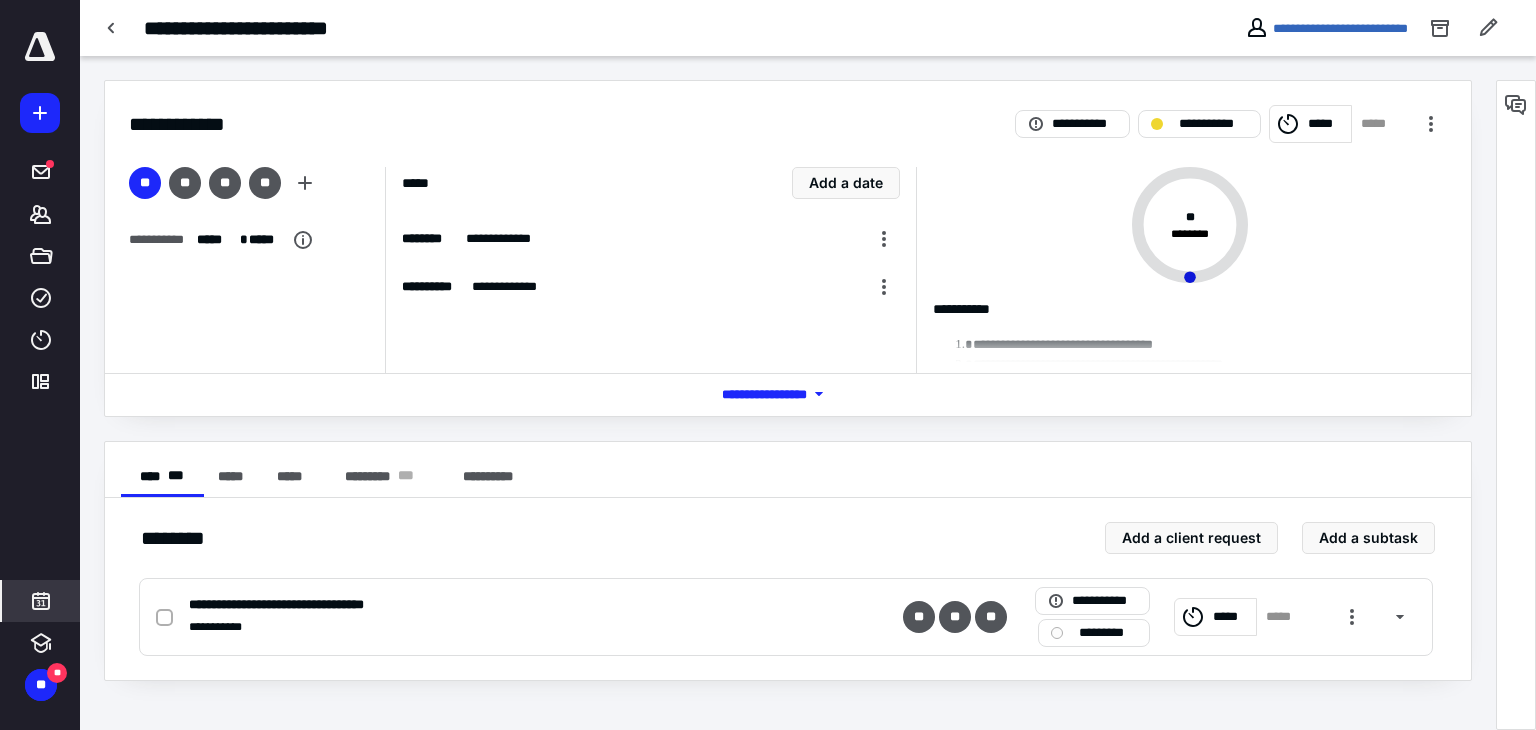 click 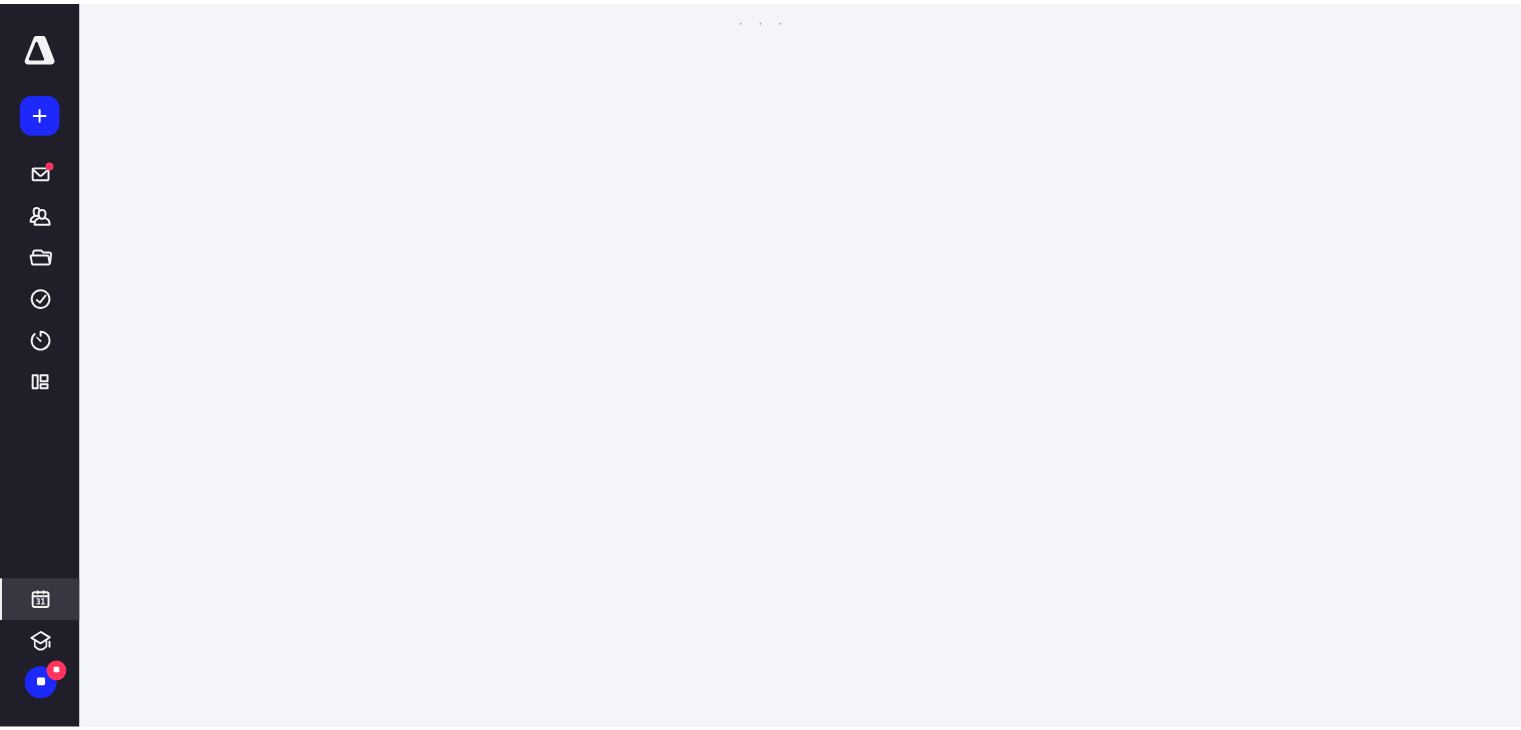 scroll, scrollTop: 384, scrollLeft: 0, axis: vertical 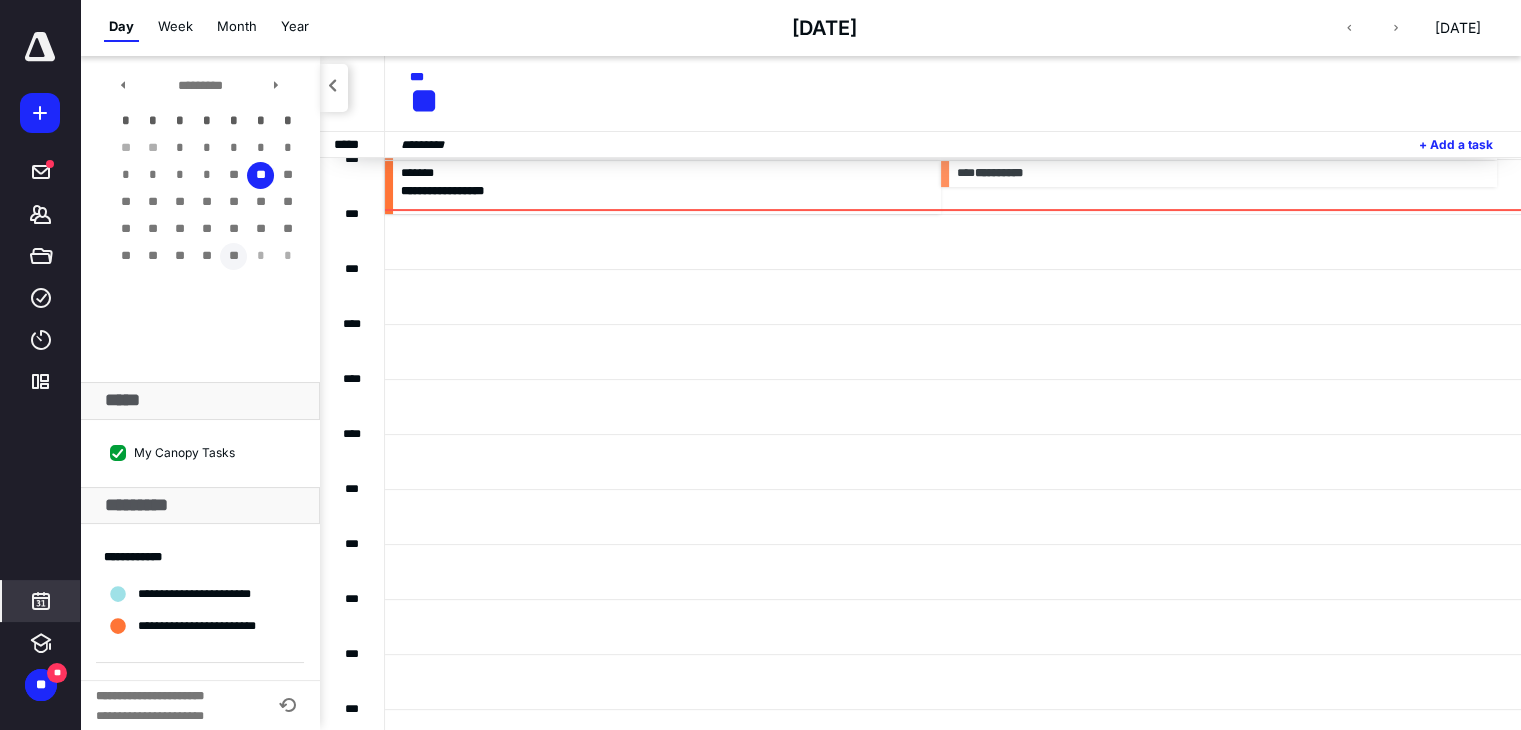 click on "**" at bounding box center [233, 256] 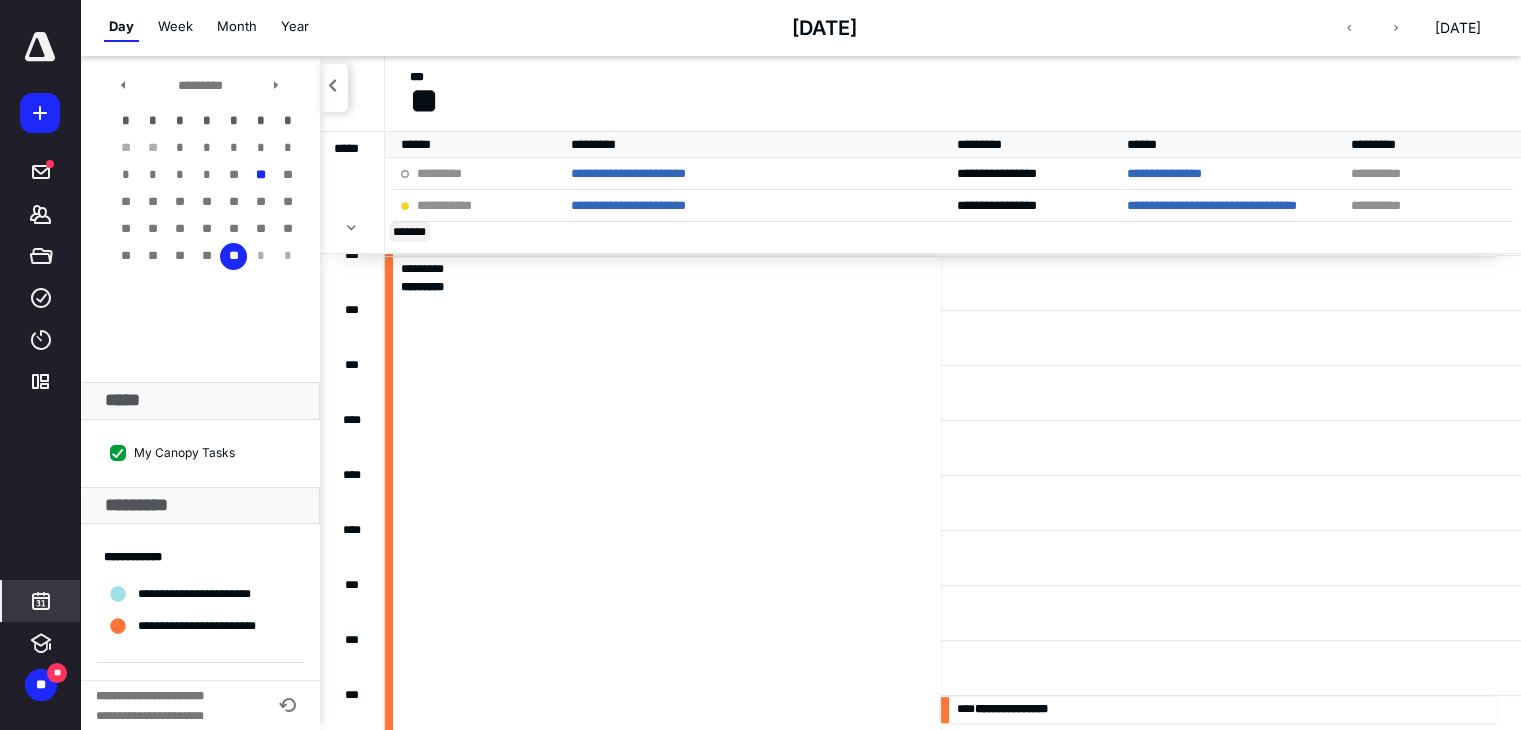 click on "** ****" at bounding box center [409, 232] 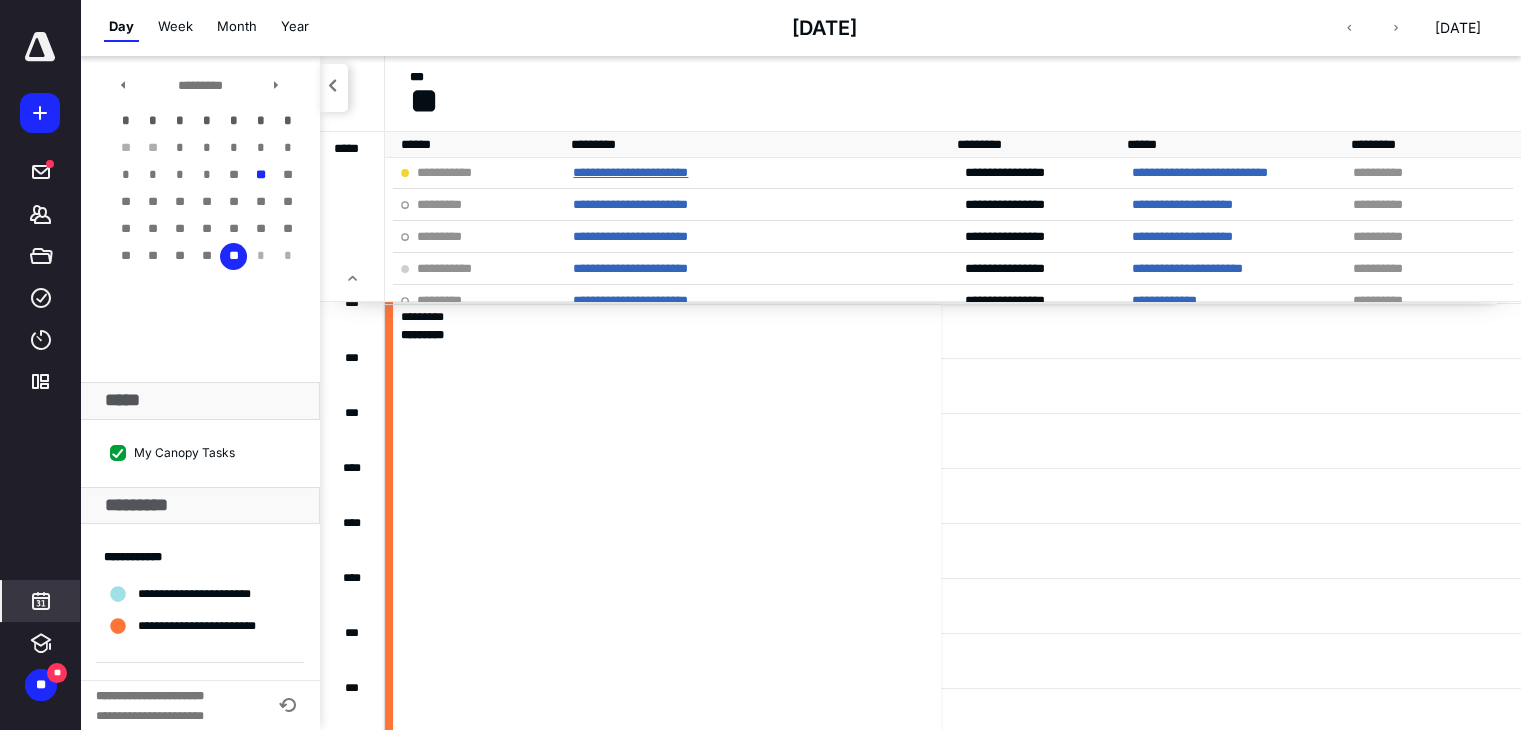 scroll, scrollTop: 100, scrollLeft: 0, axis: vertical 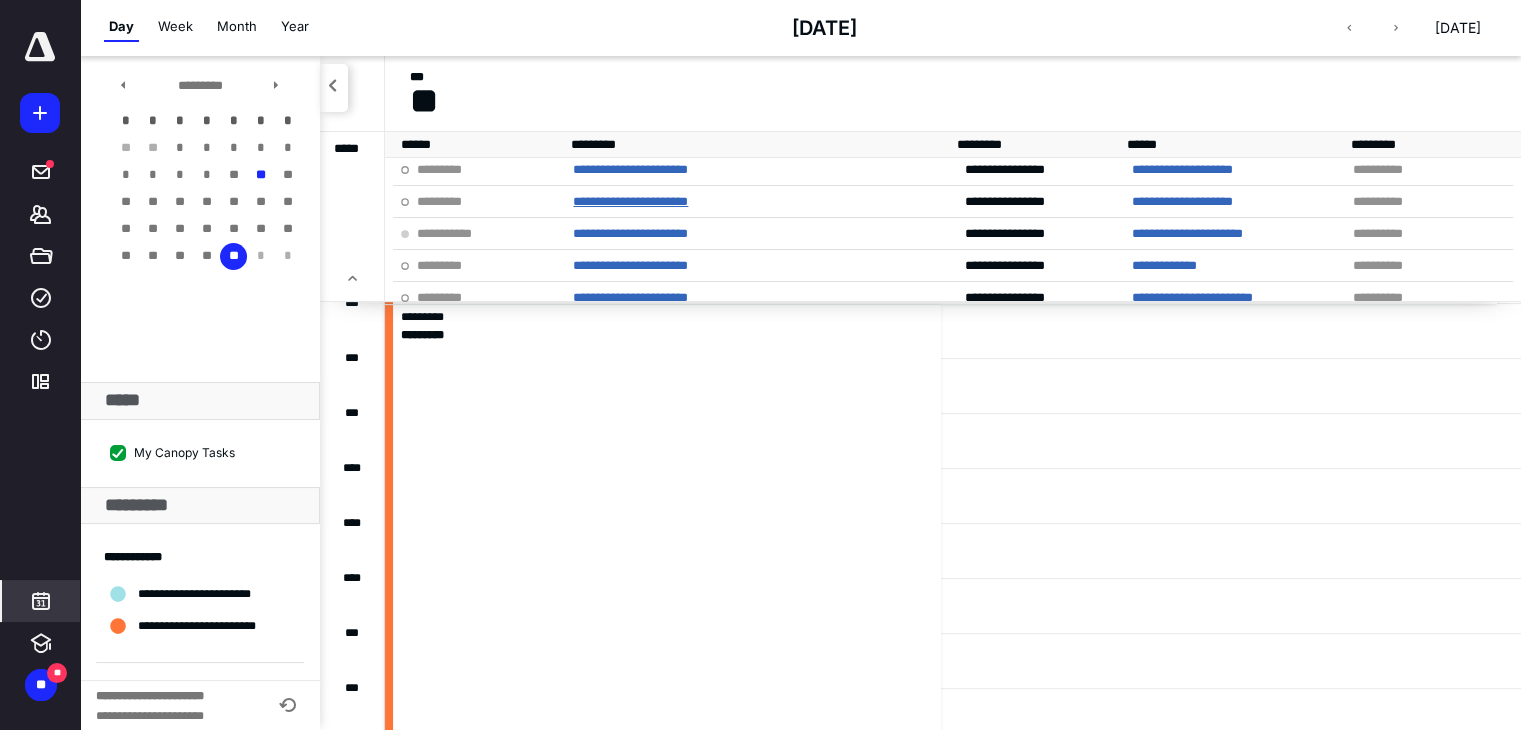 click on "**********" at bounding box center [630, 201] 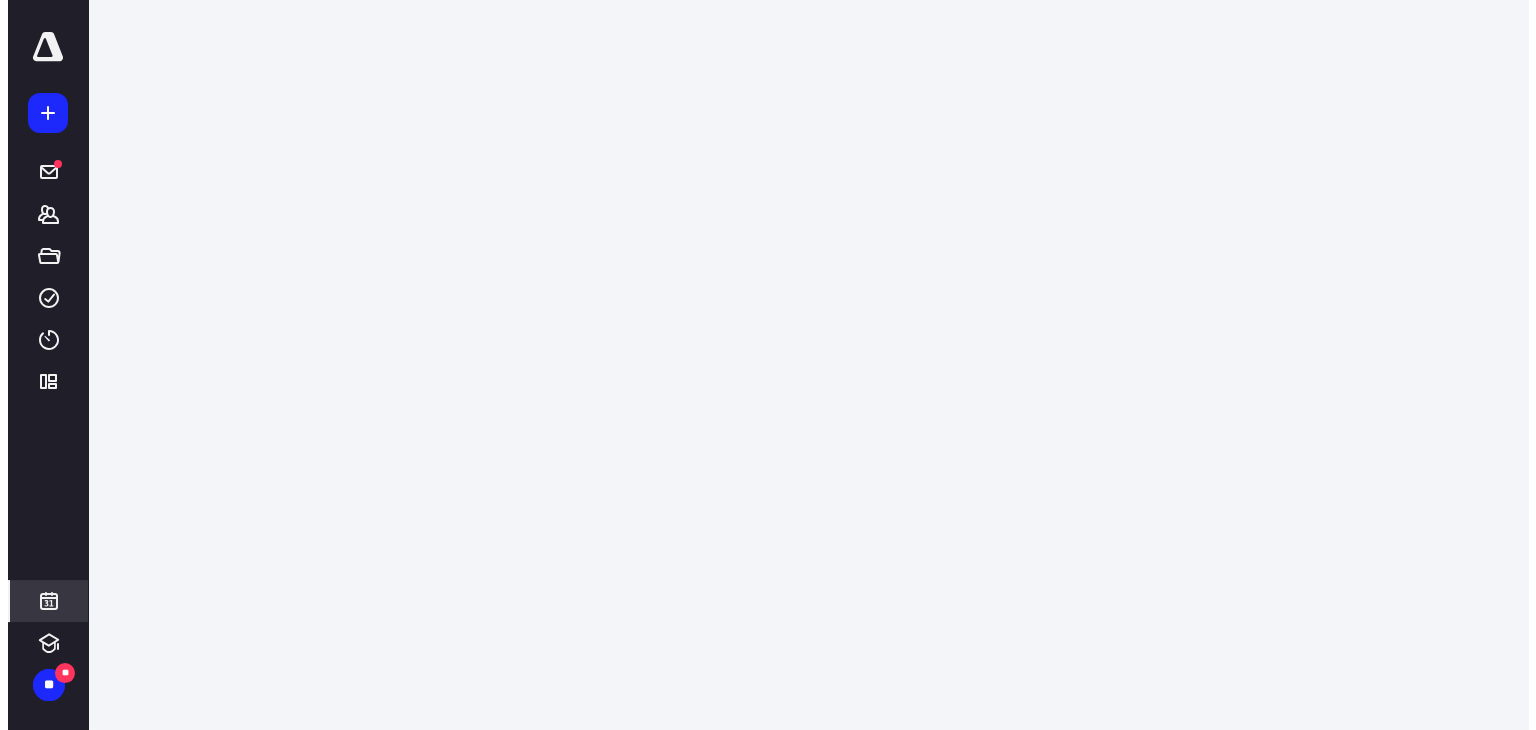 scroll, scrollTop: 0, scrollLeft: 0, axis: both 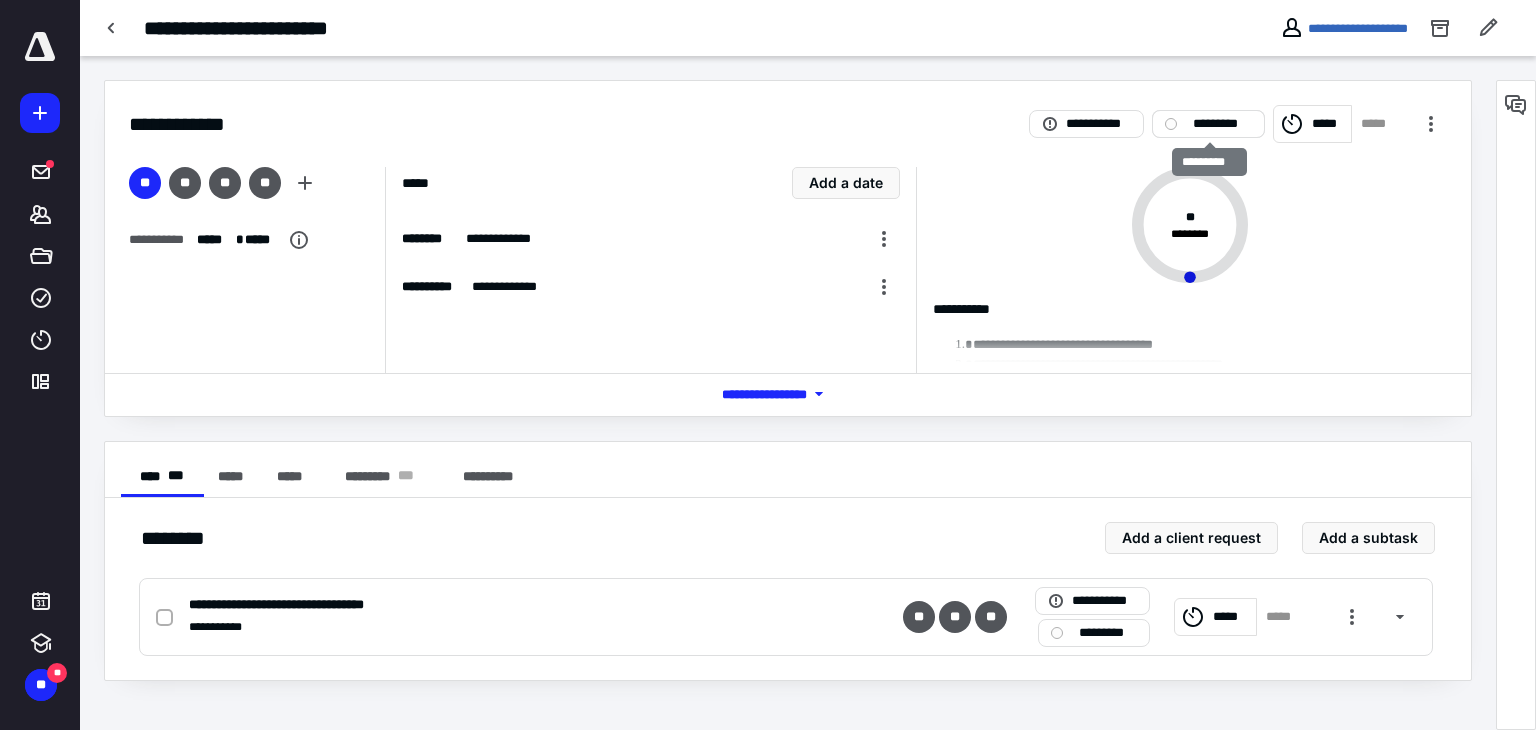 click on "*********" at bounding box center [1222, 124] 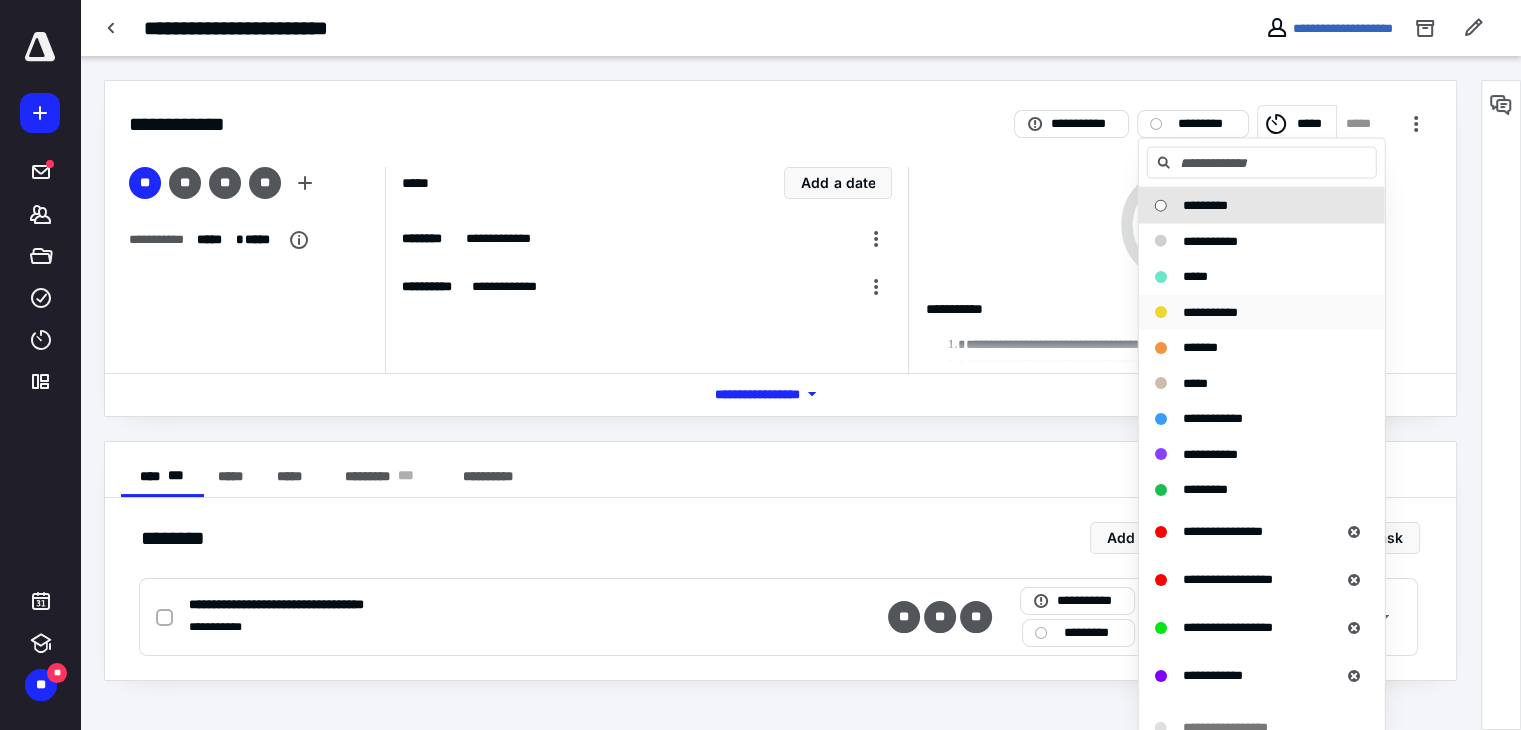 click on "**********" at bounding box center (1210, 311) 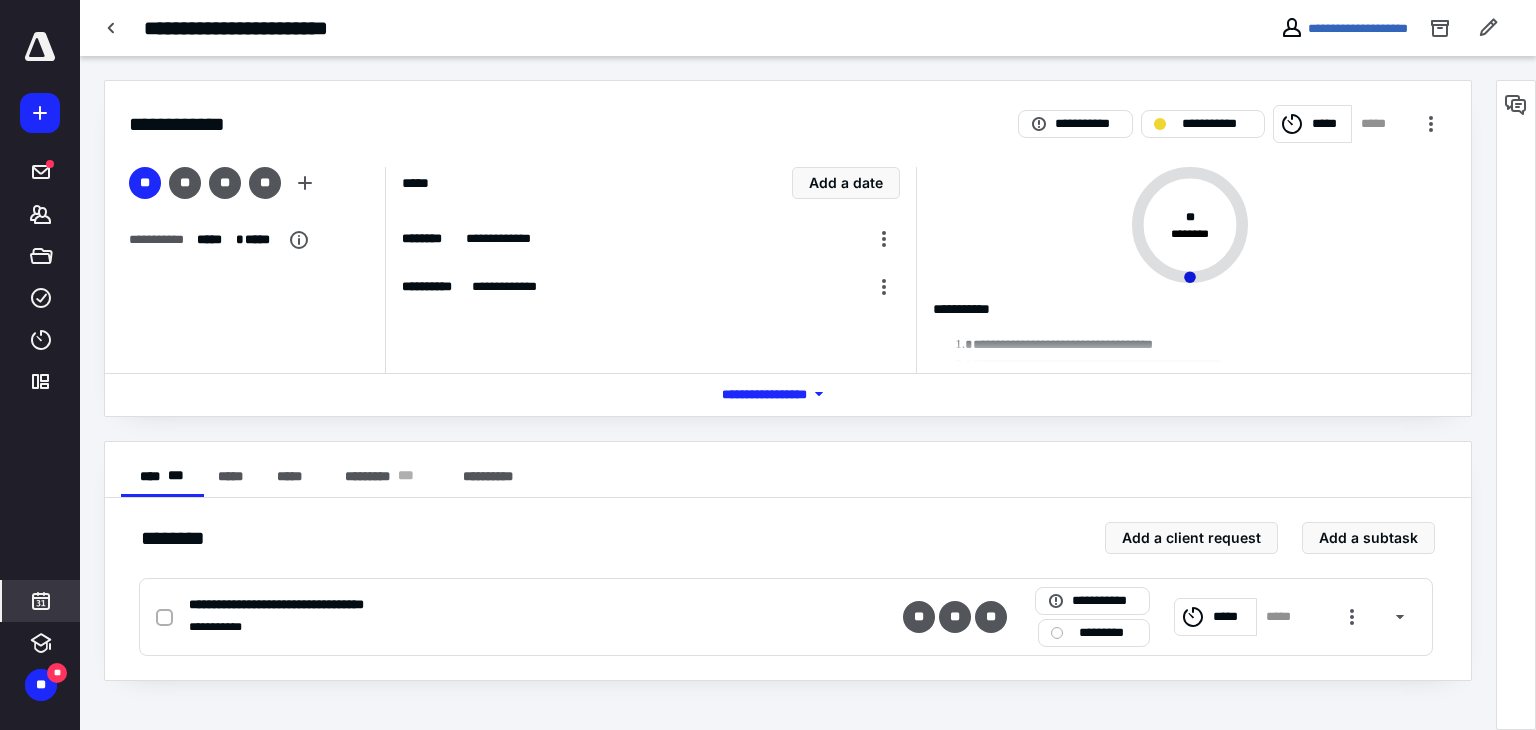 click 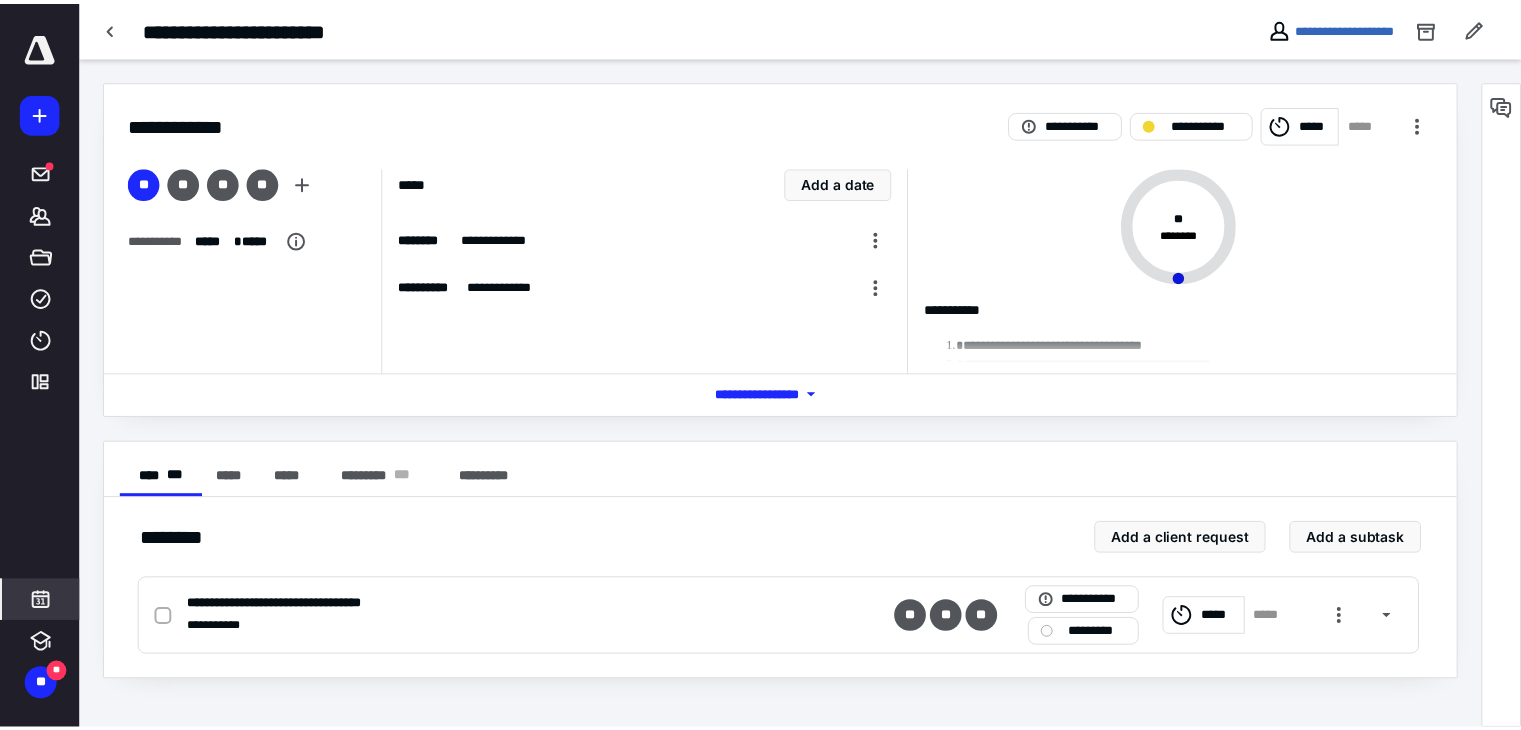 scroll, scrollTop: 384, scrollLeft: 0, axis: vertical 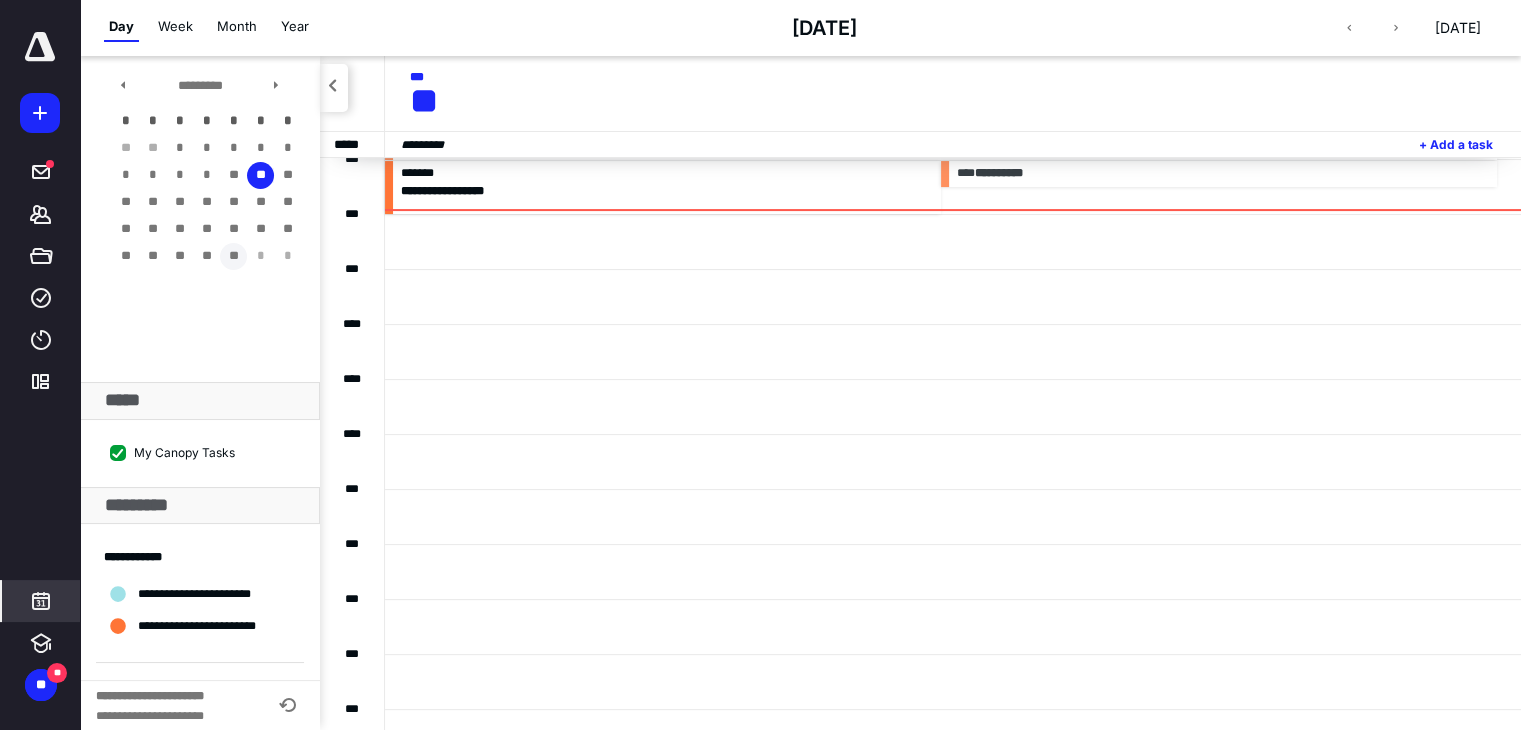 click on "**" at bounding box center [233, 256] 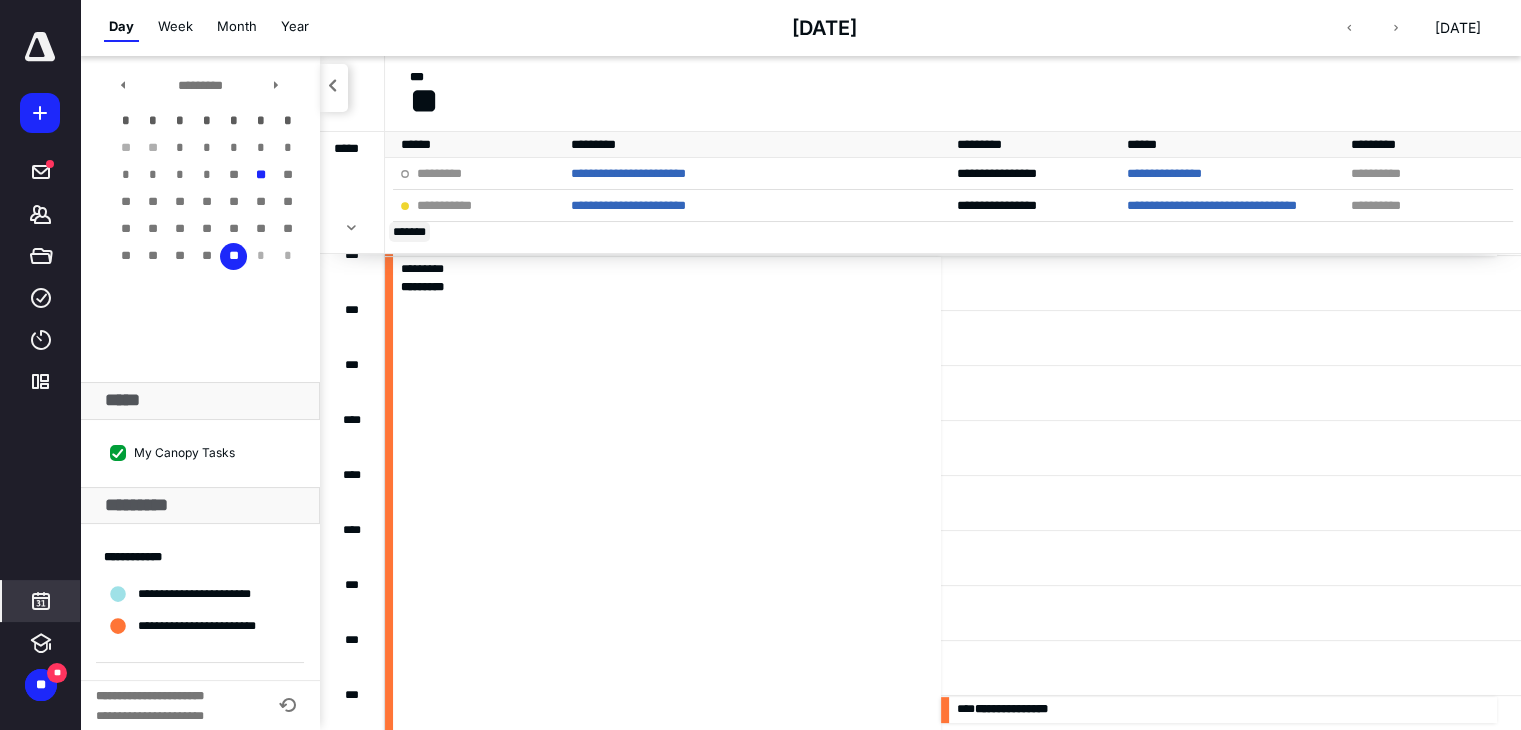 click on "** ****" at bounding box center [409, 232] 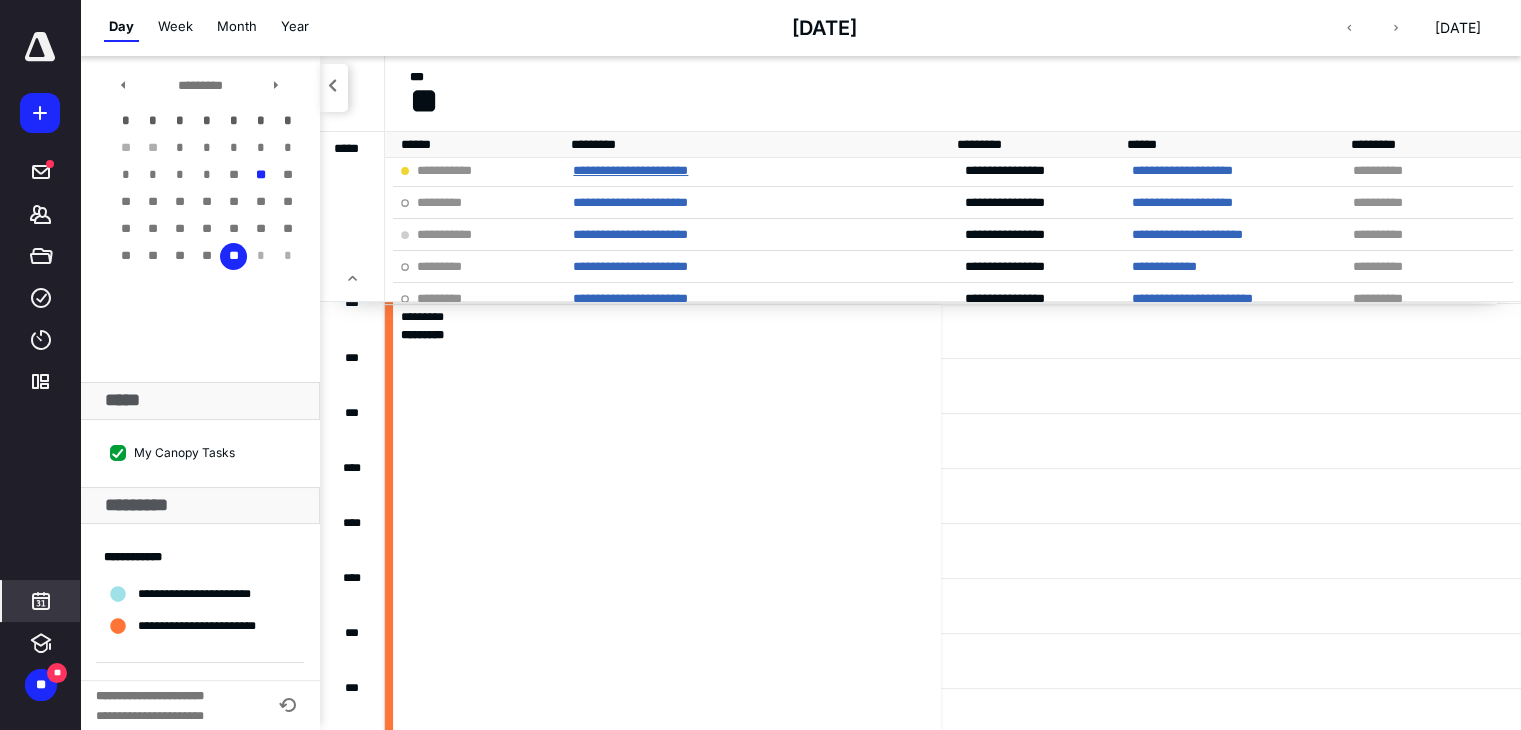 scroll, scrollTop: 100, scrollLeft: 0, axis: vertical 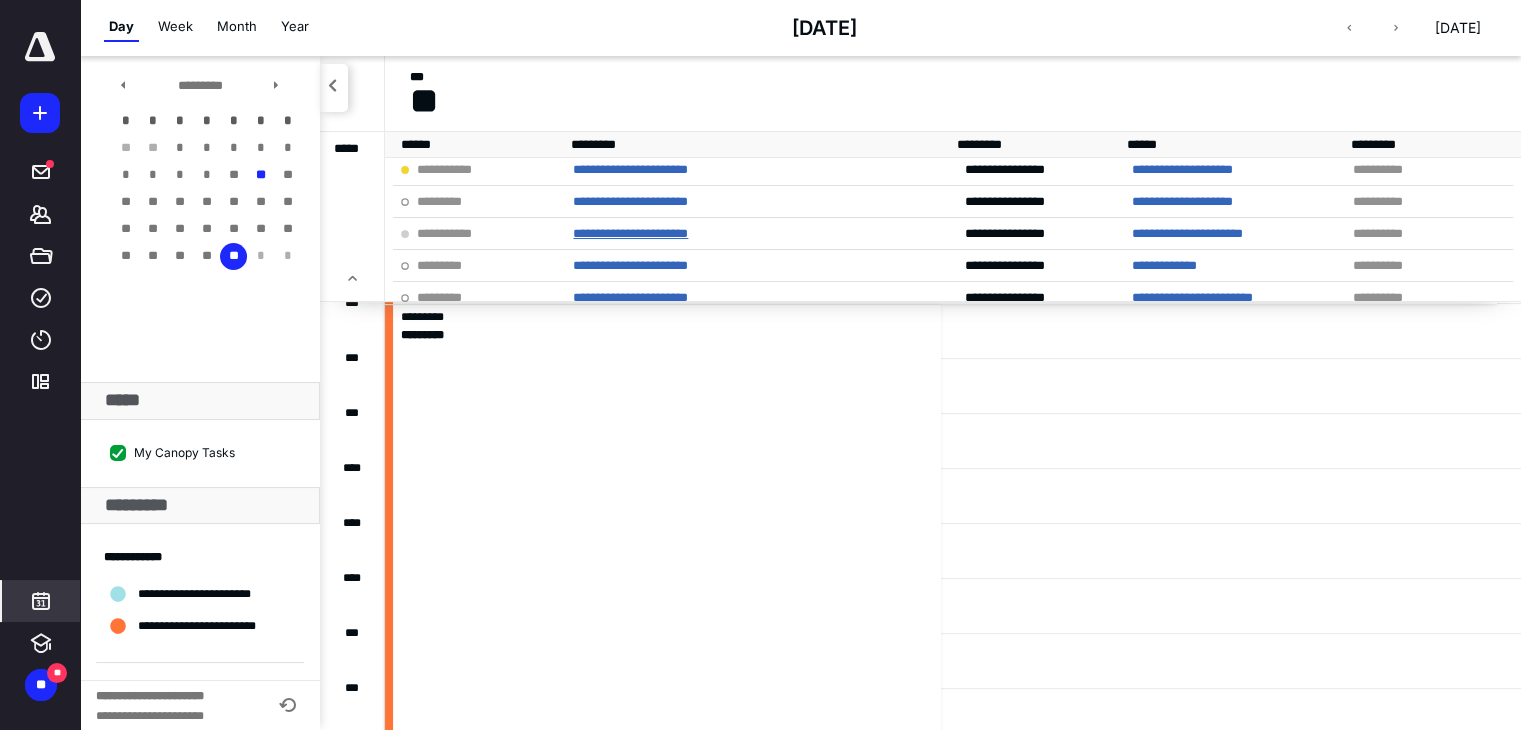 click on "**********" at bounding box center [630, 233] 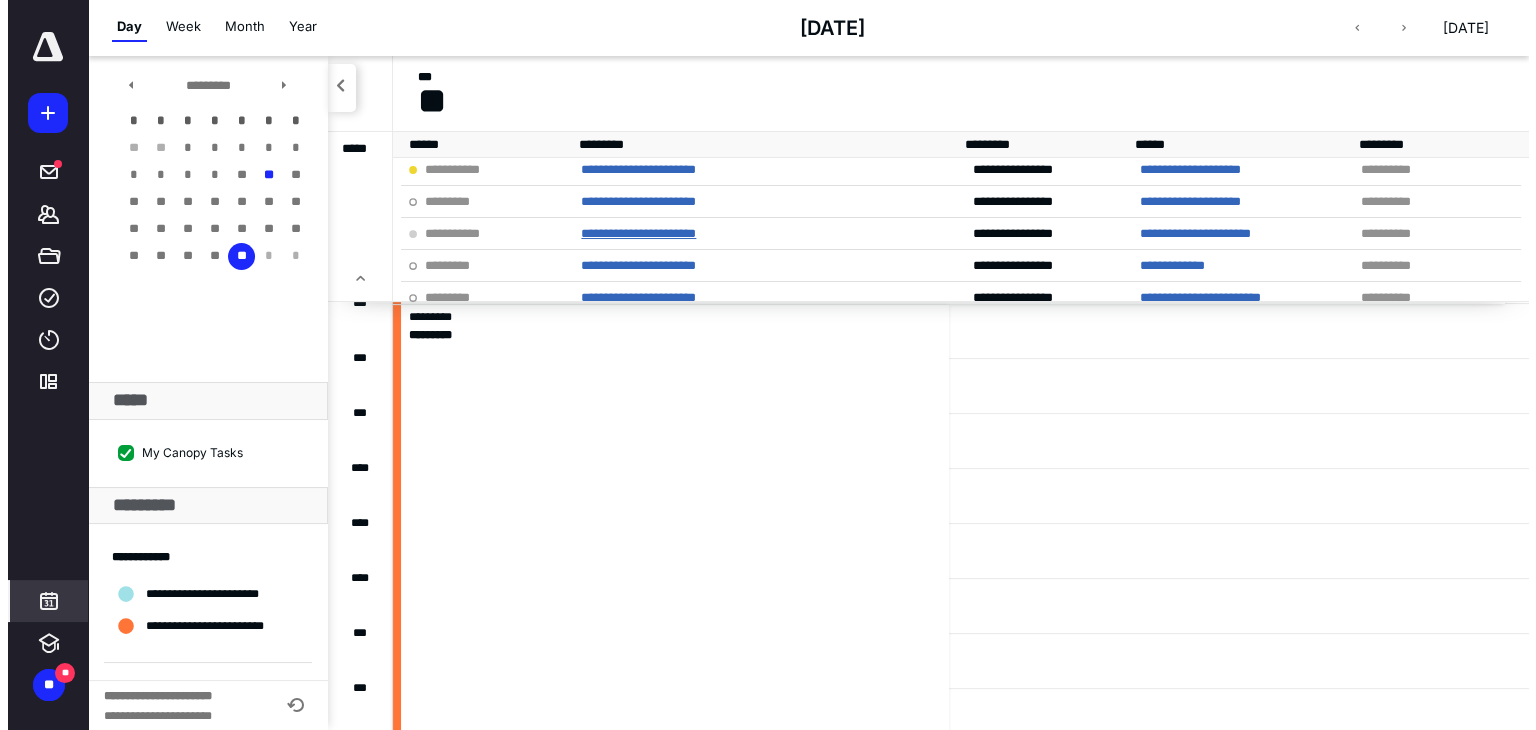 scroll, scrollTop: 0, scrollLeft: 0, axis: both 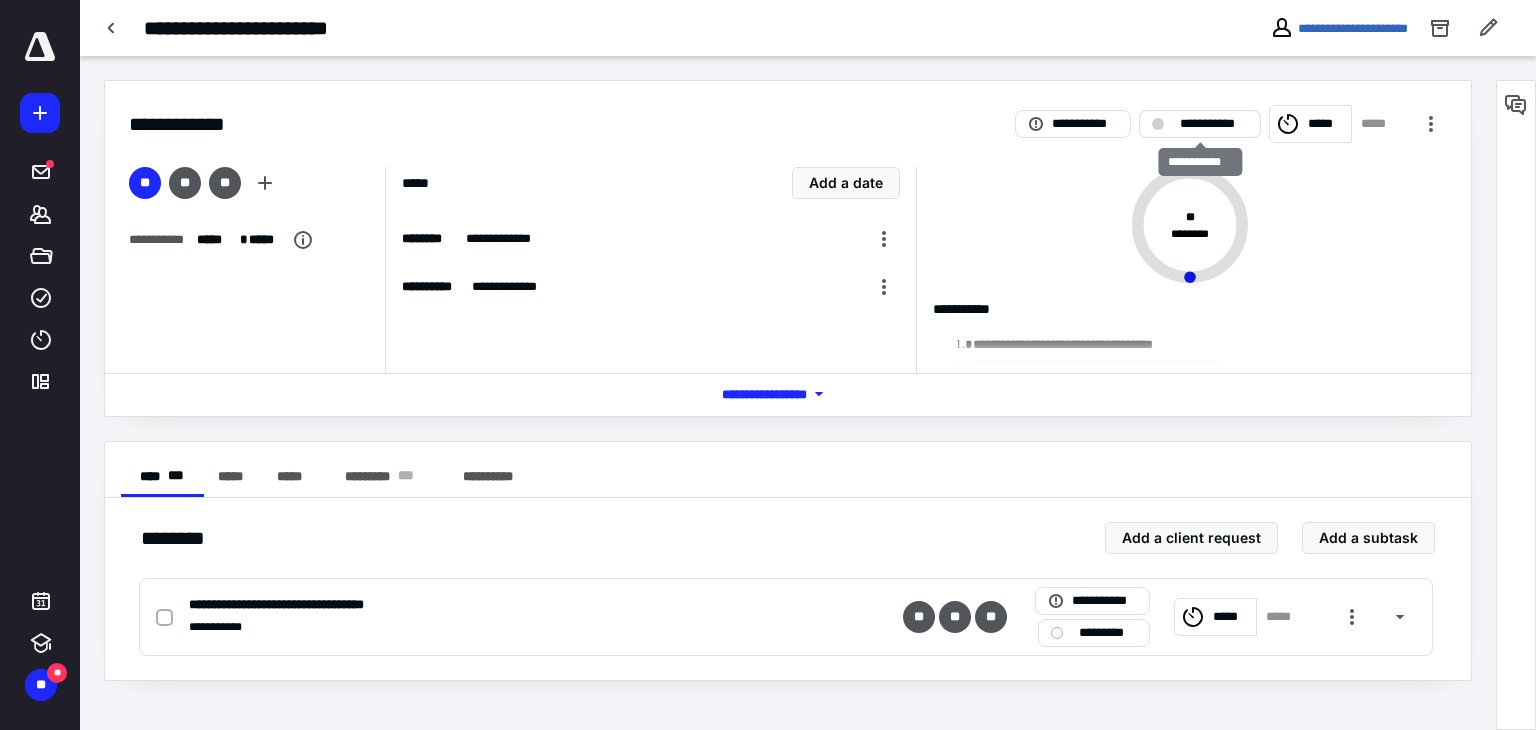 click on "**********" at bounding box center (1214, 124) 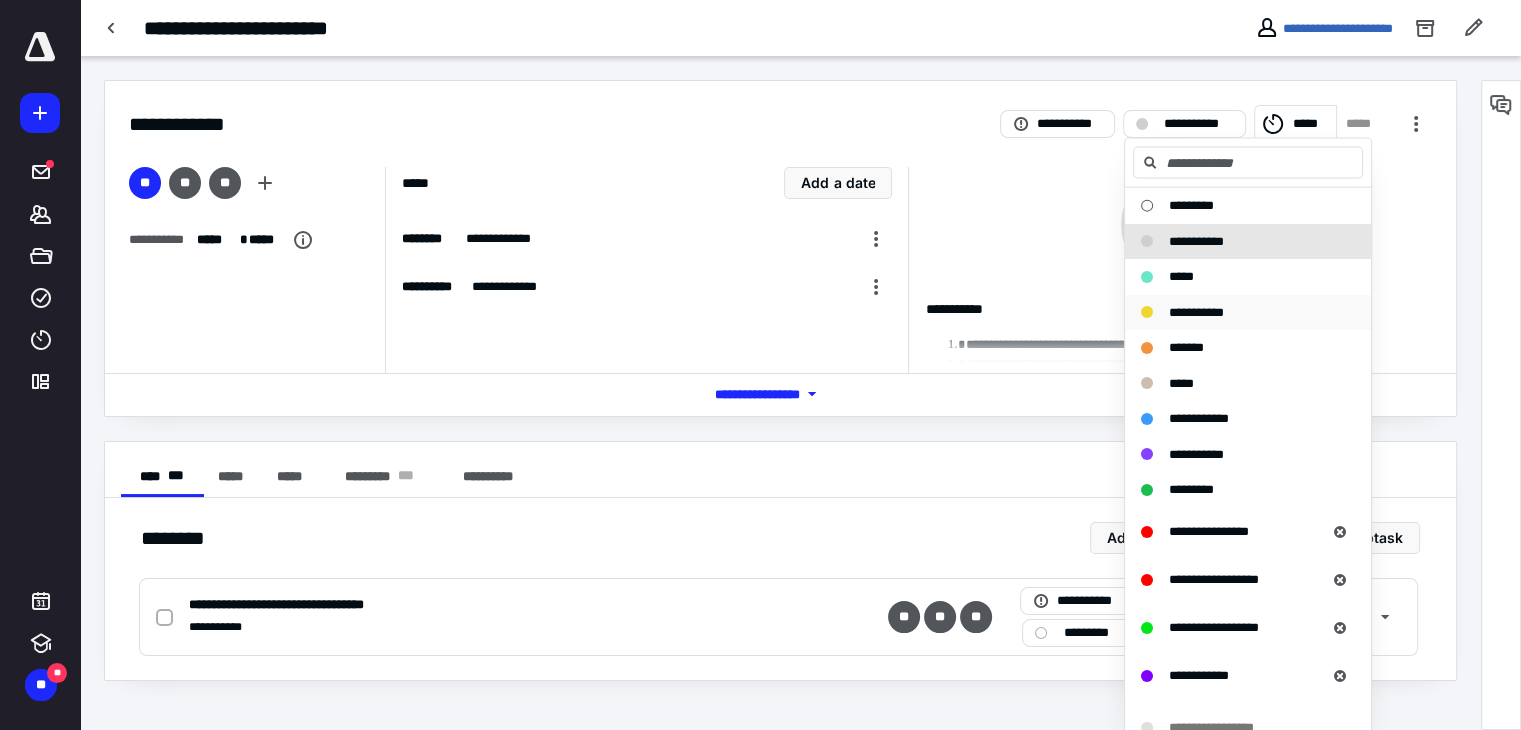click on "**********" at bounding box center (1196, 311) 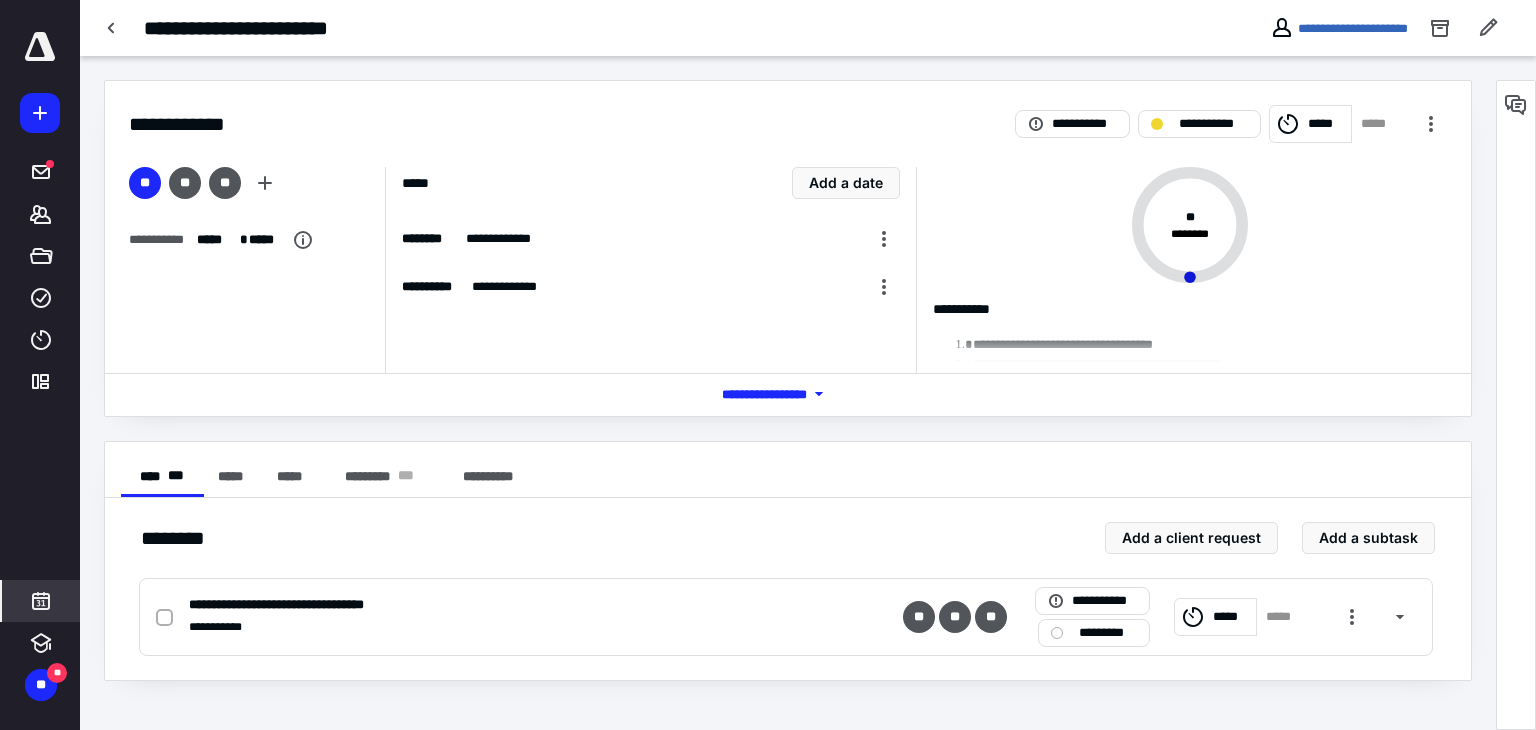 click 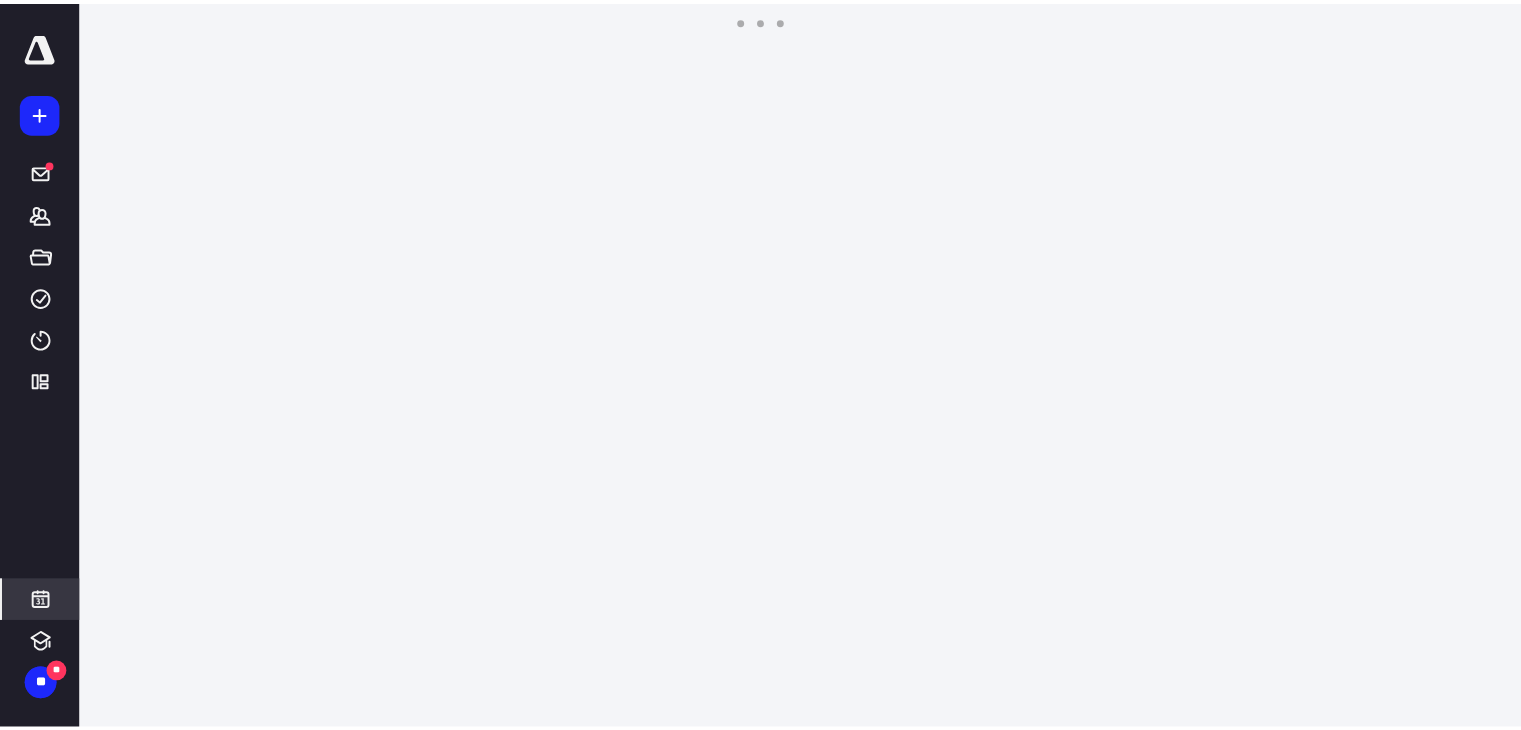scroll, scrollTop: 384, scrollLeft: 0, axis: vertical 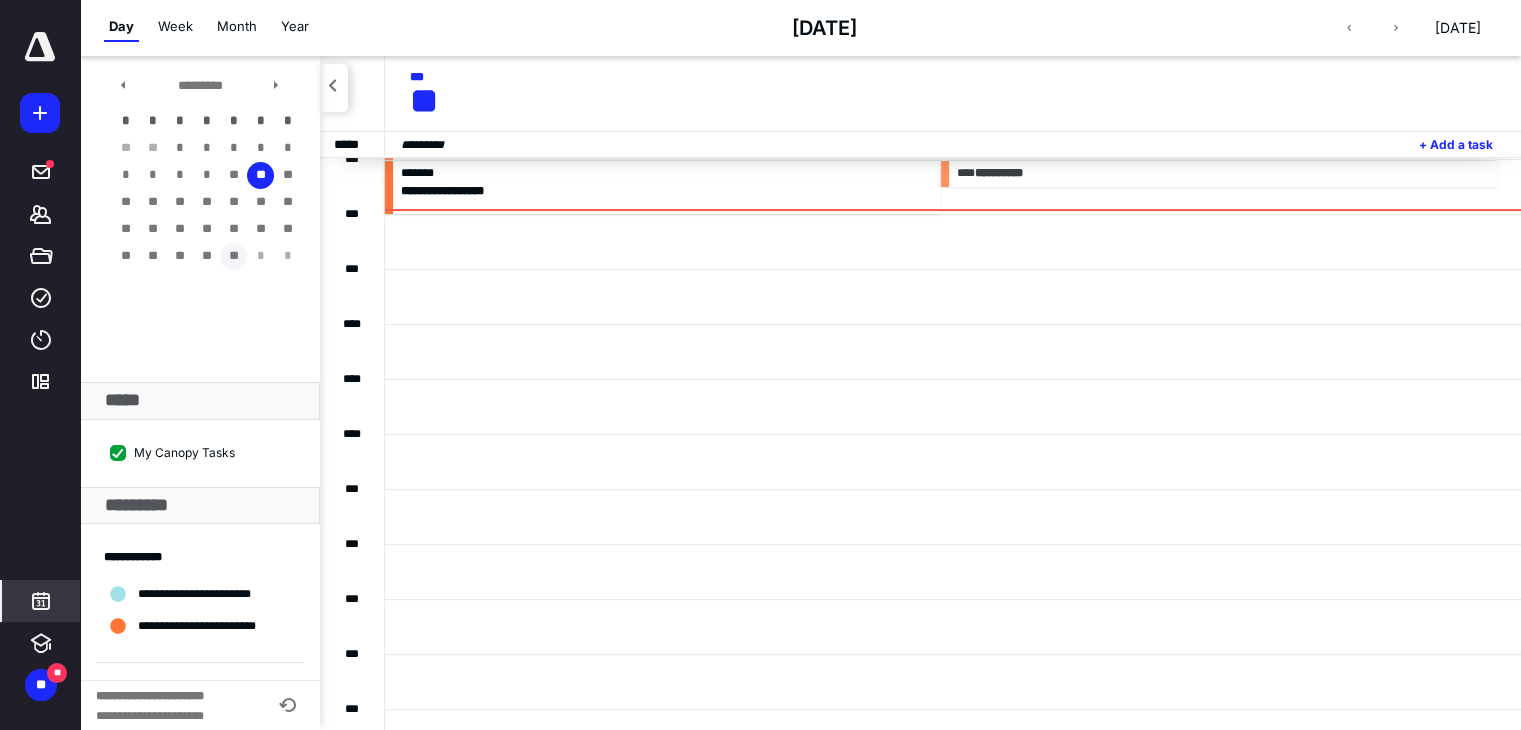 click on "**" at bounding box center (233, 256) 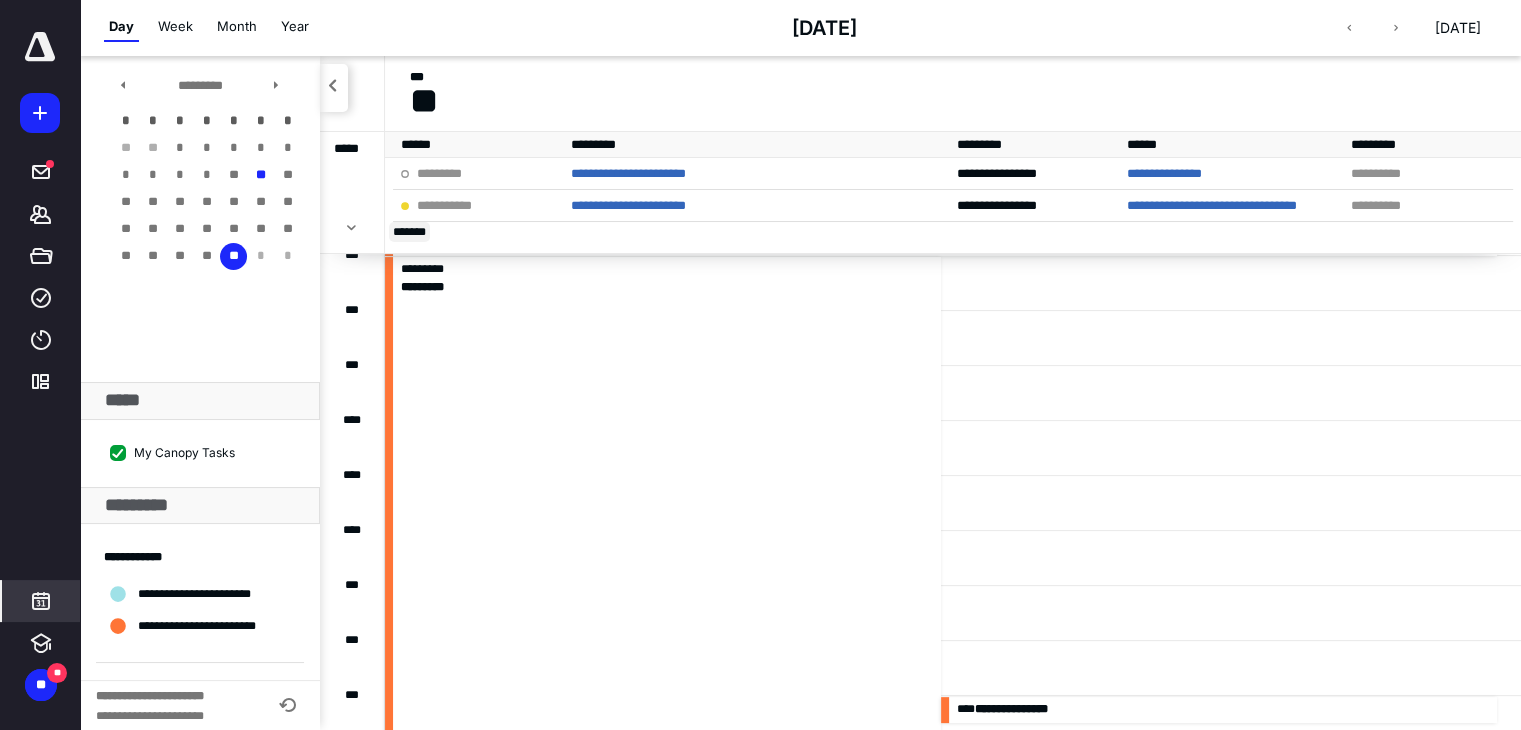 click on "** ****" at bounding box center (409, 232) 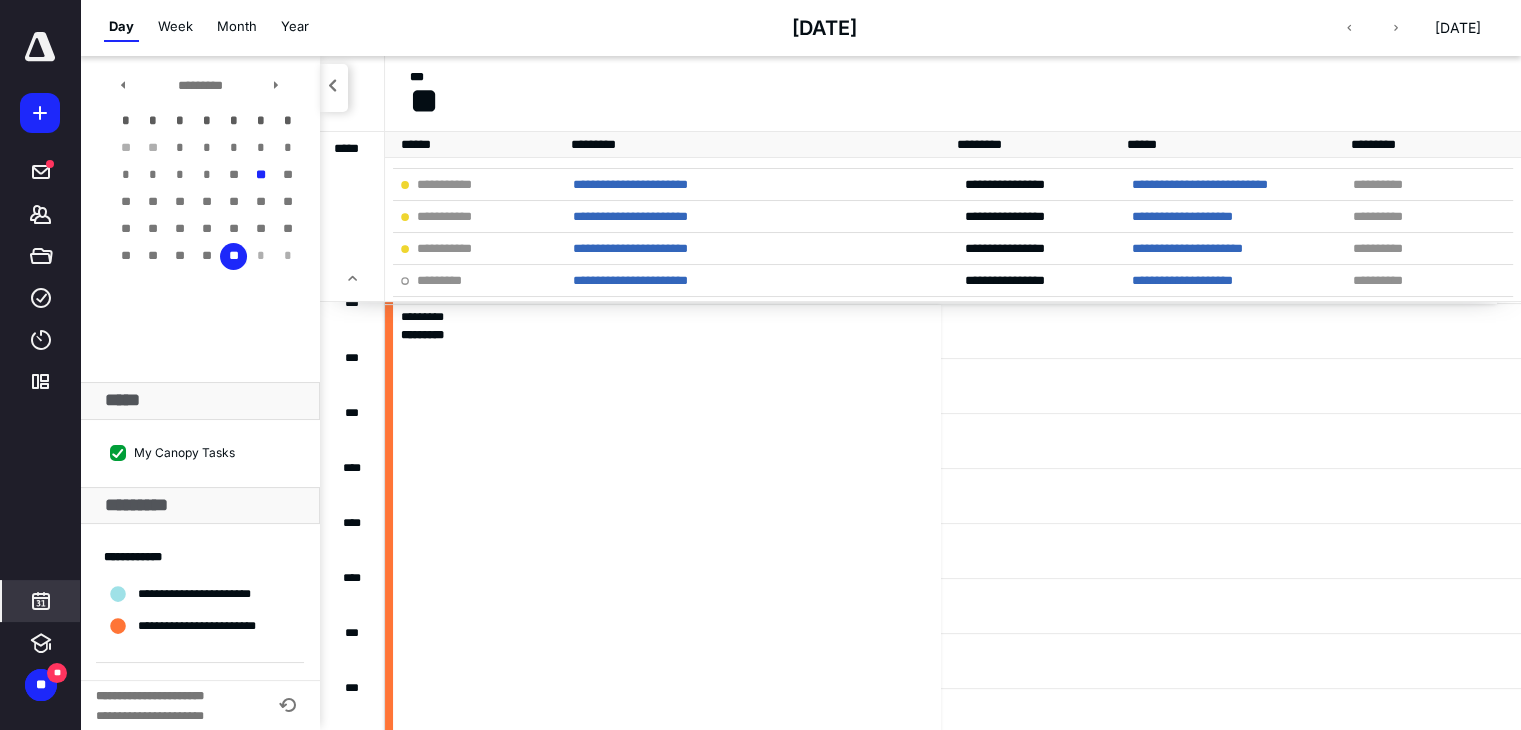 scroll, scrollTop: 100, scrollLeft: 0, axis: vertical 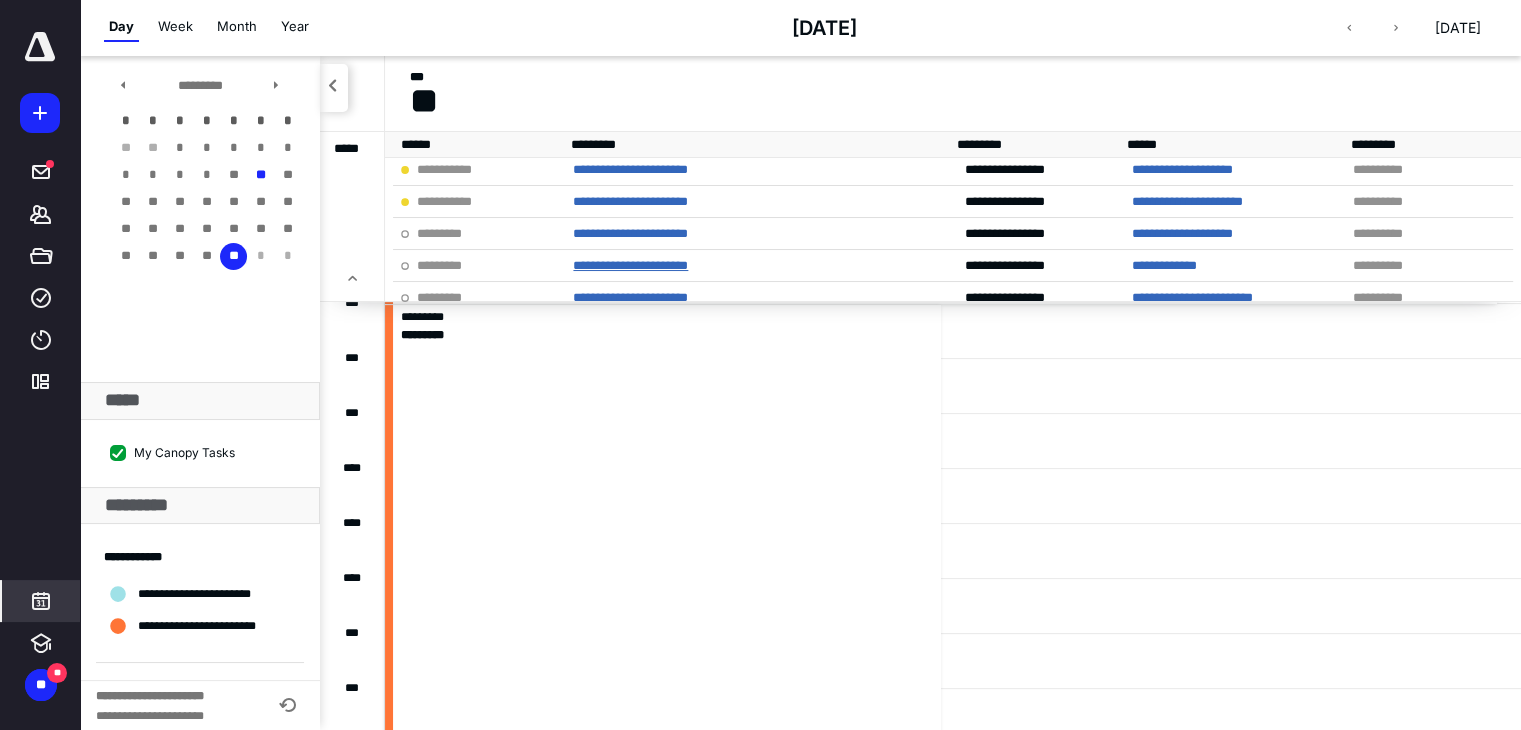 click on "**********" at bounding box center [630, 265] 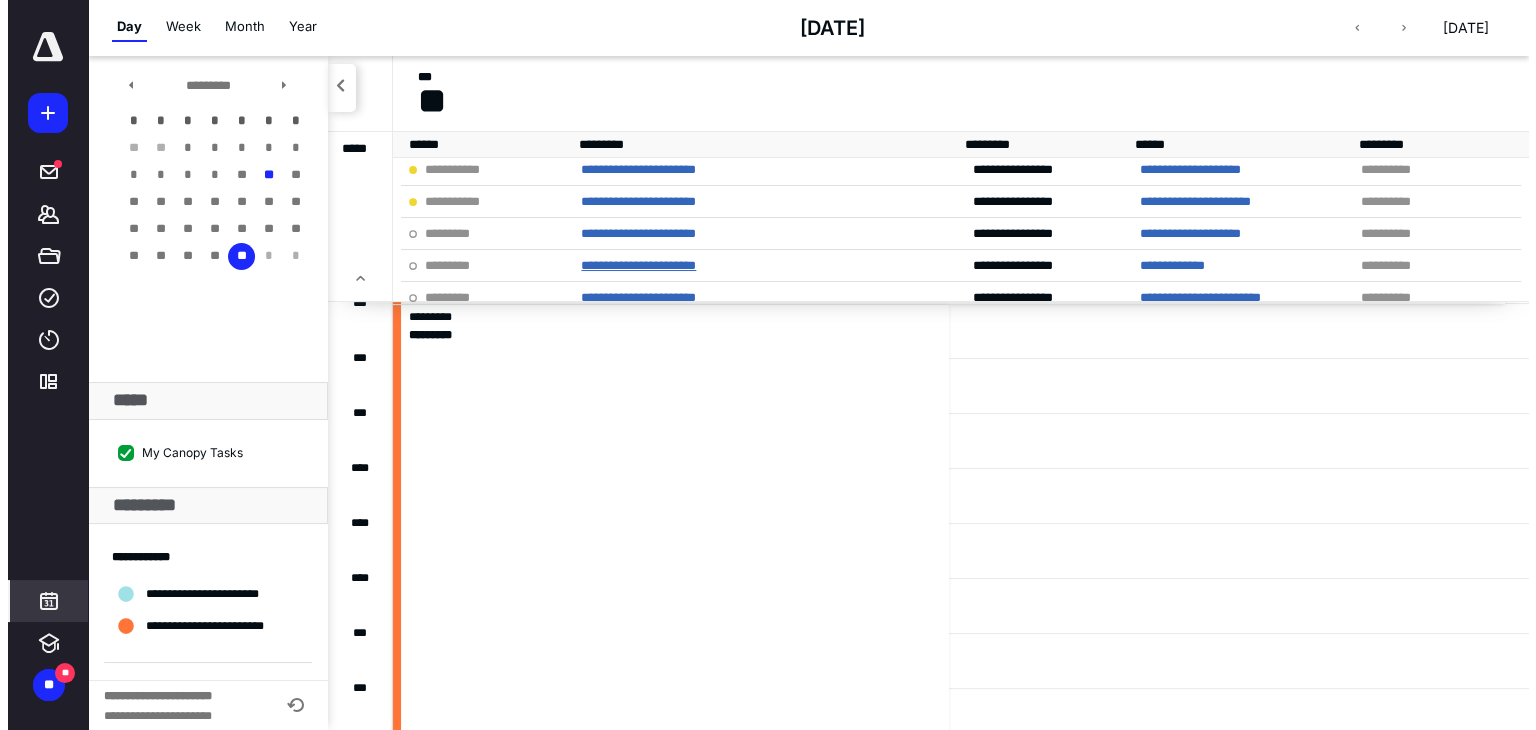 scroll, scrollTop: 0, scrollLeft: 0, axis: both 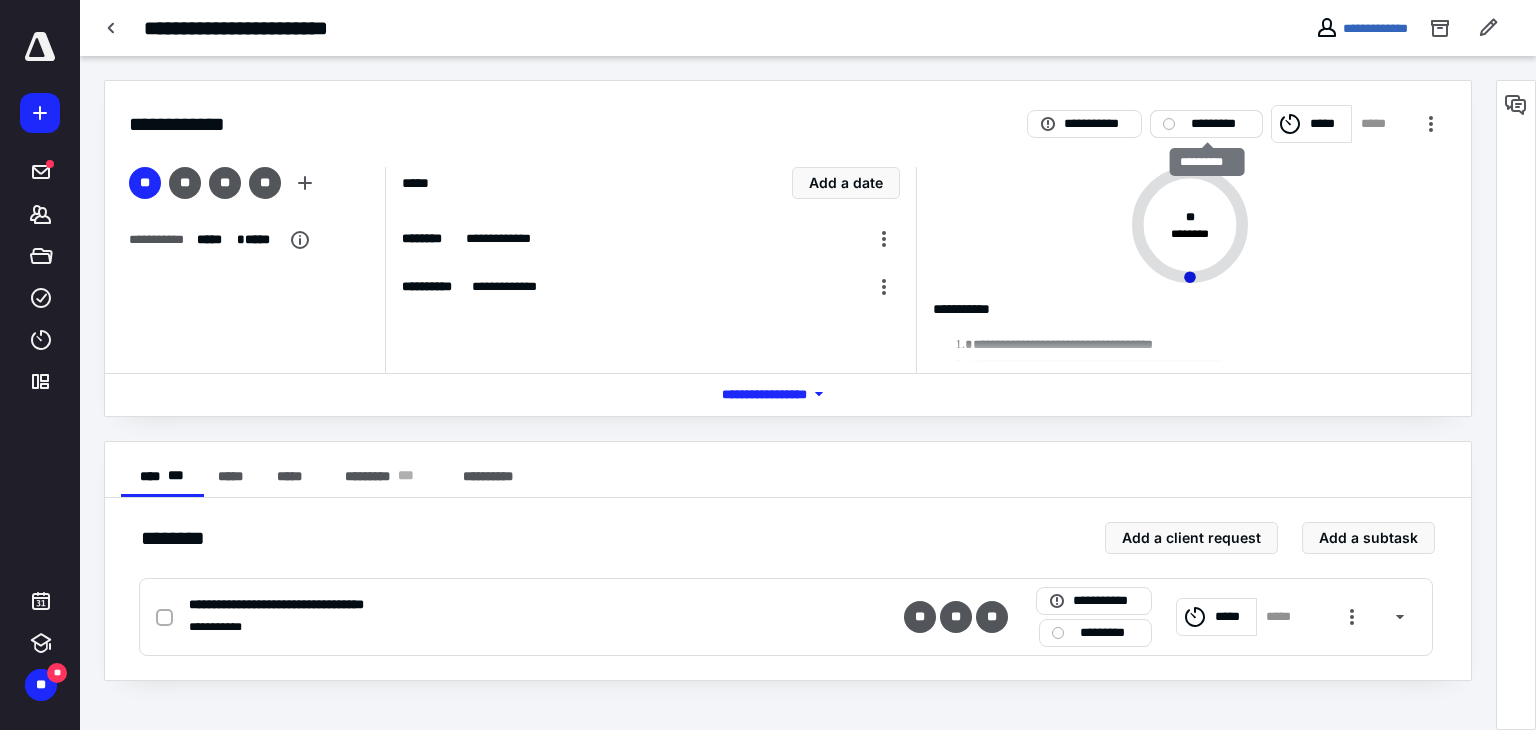 click on "*********" at bounding box center [1220, 124] 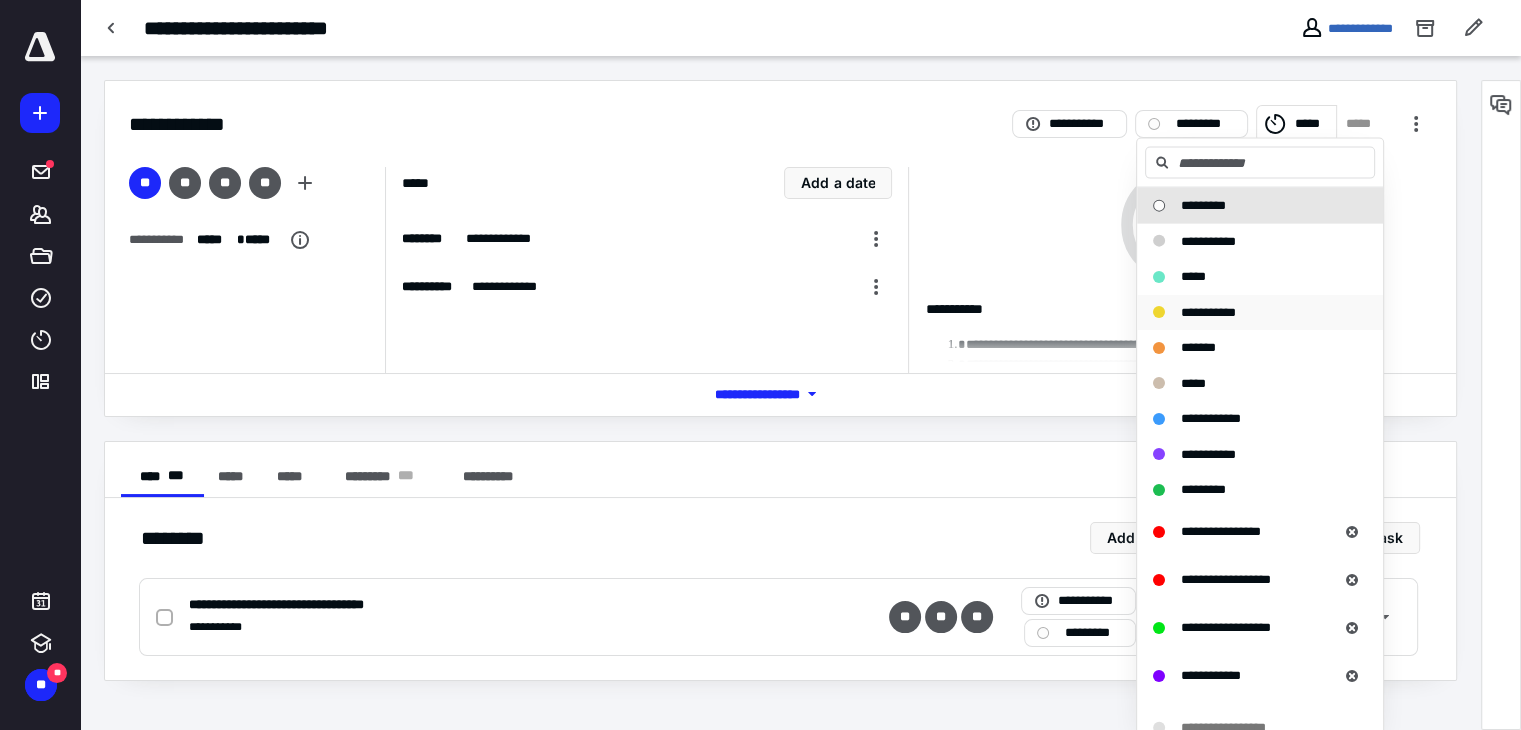 click on "**********" at bounding box center (1208, 311) 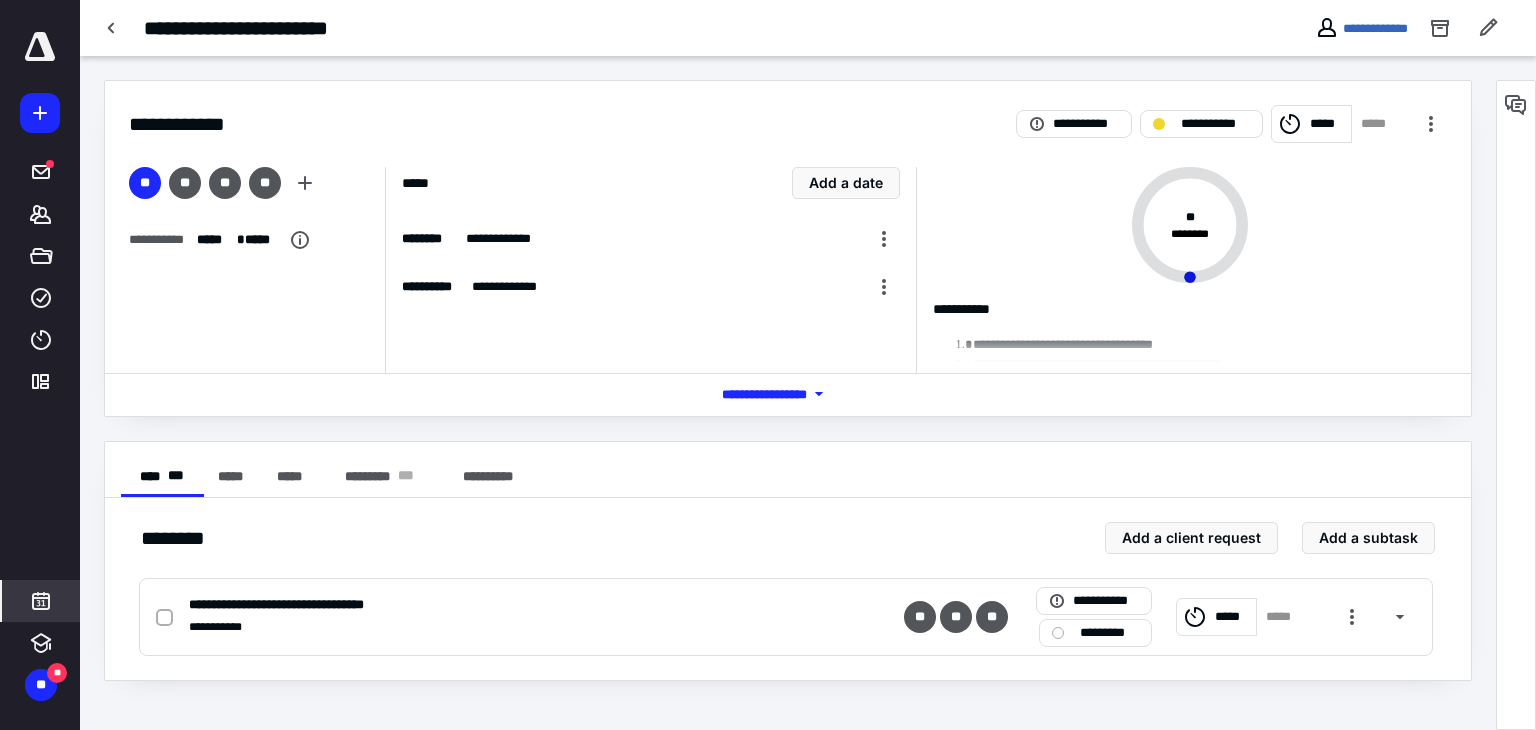 click 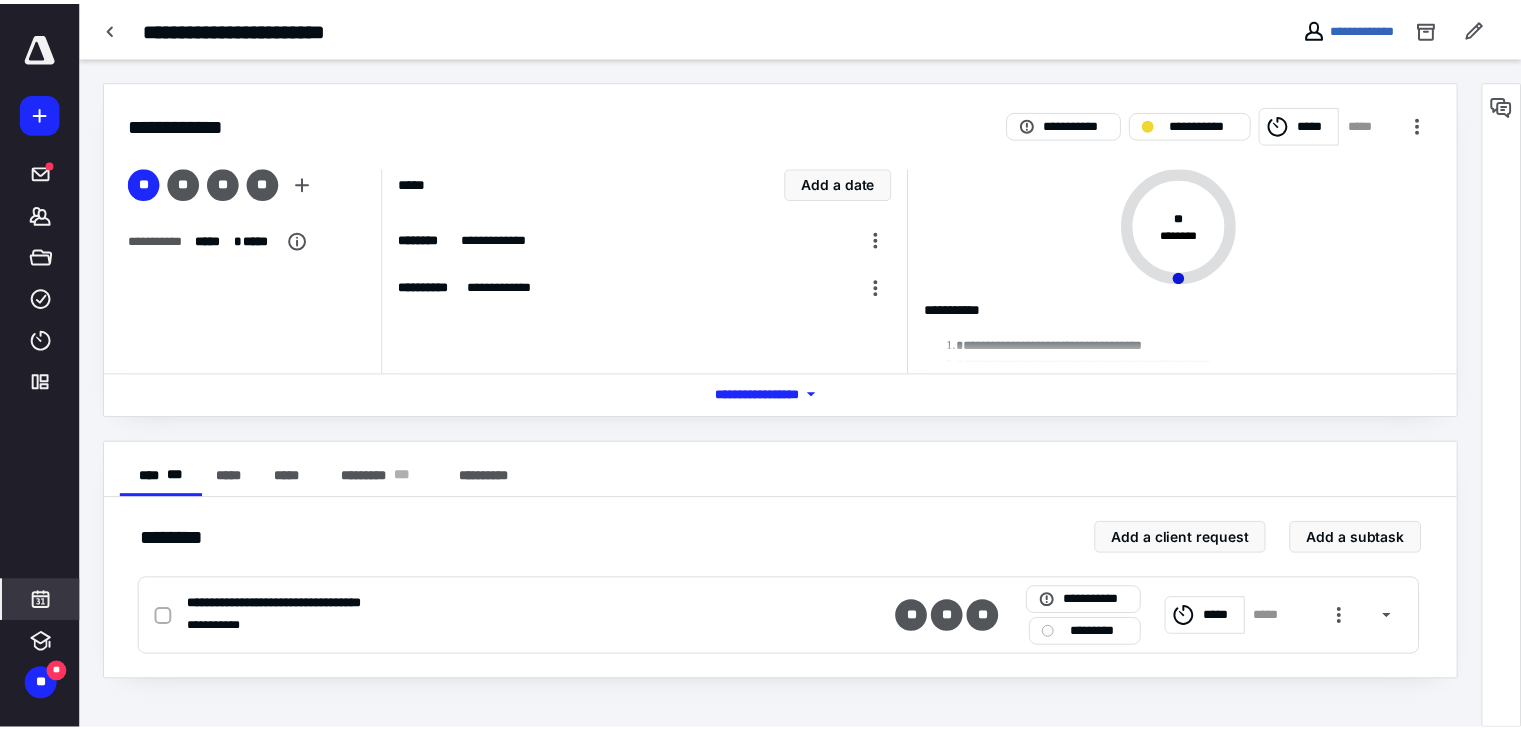 scroll, scrollTop: 384, scrollLeft: 0, axis: vertical 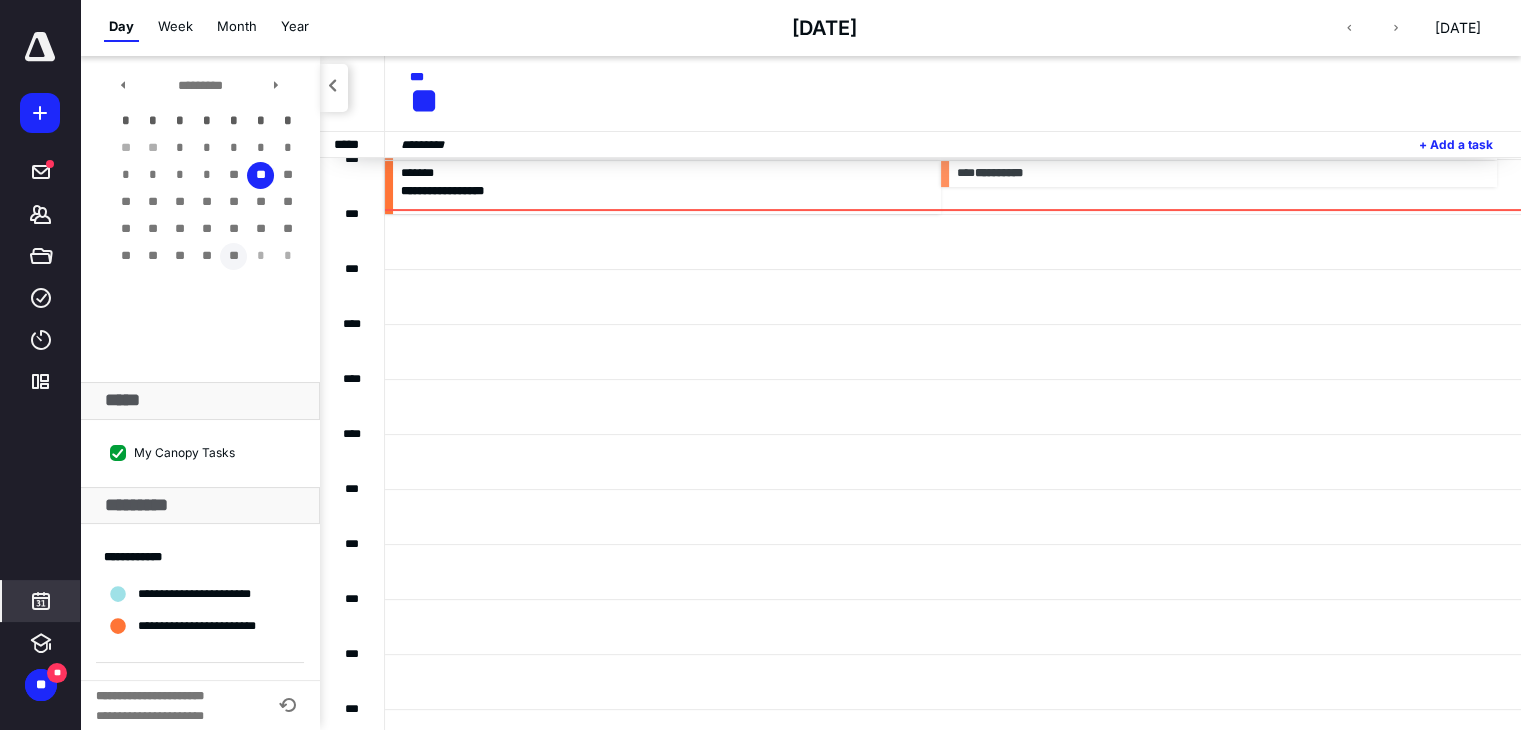 click on "**" at bounding box center [233, 256] 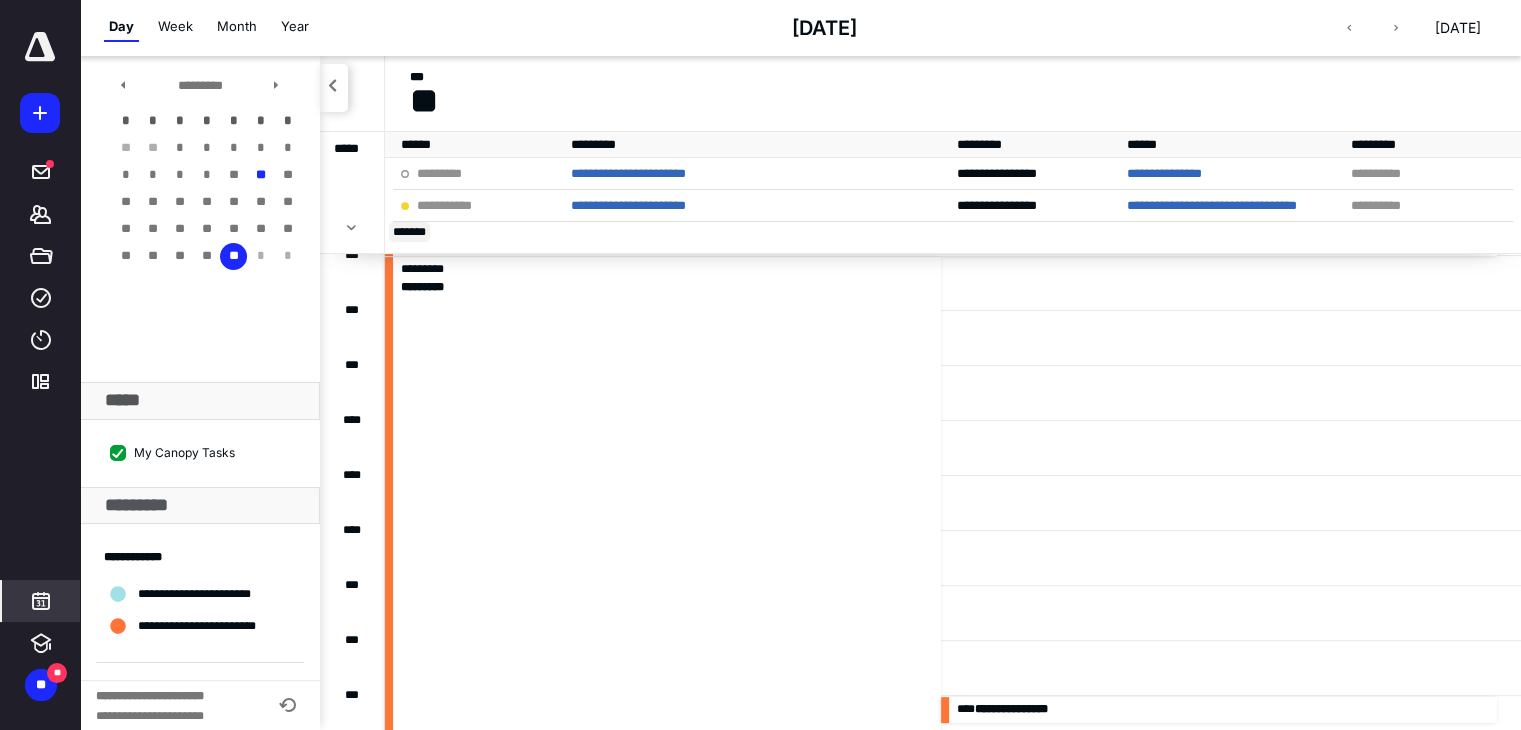 click on "** ****" at bounding box center [409, 232] 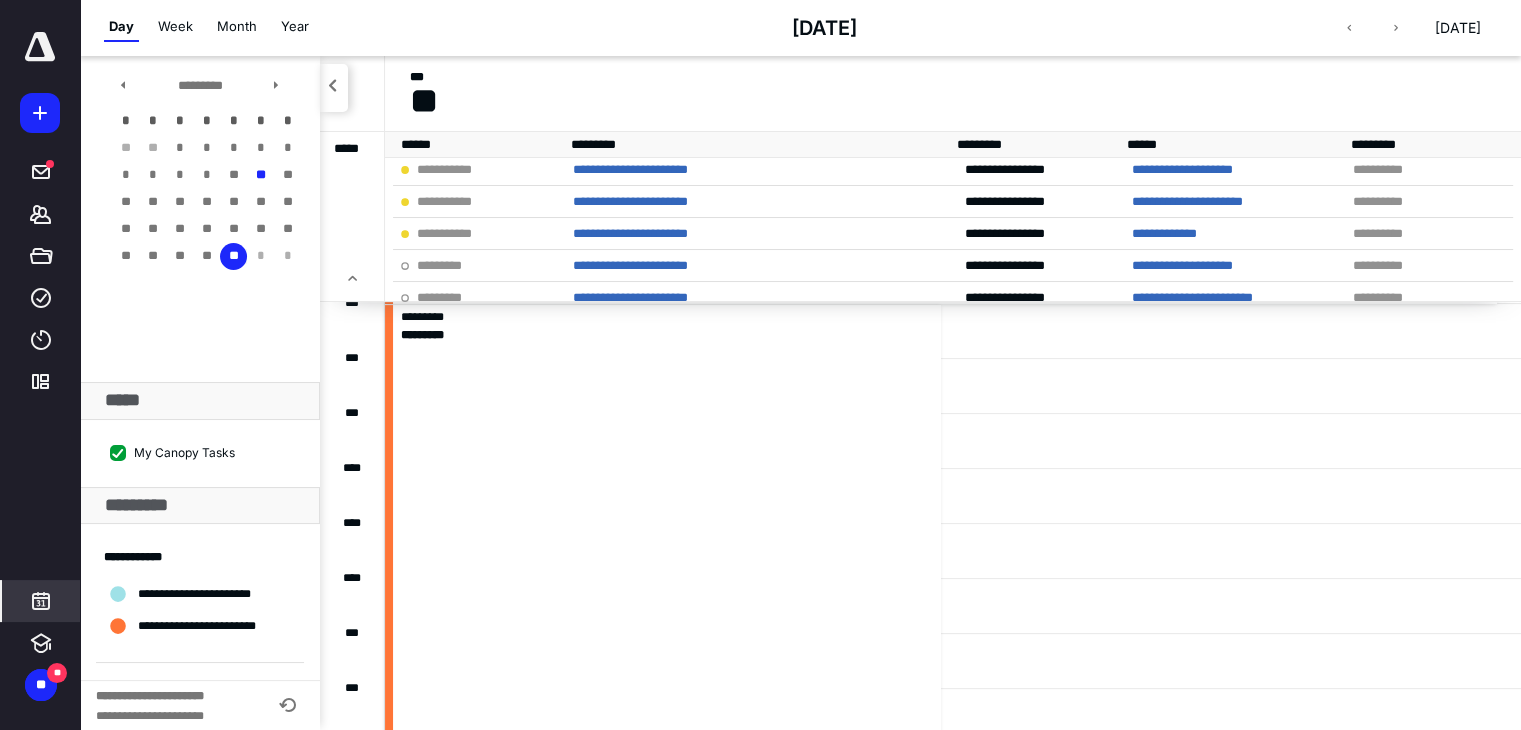 scroll, scrollTop: 200, scrollLeft: 0, axis: vertical 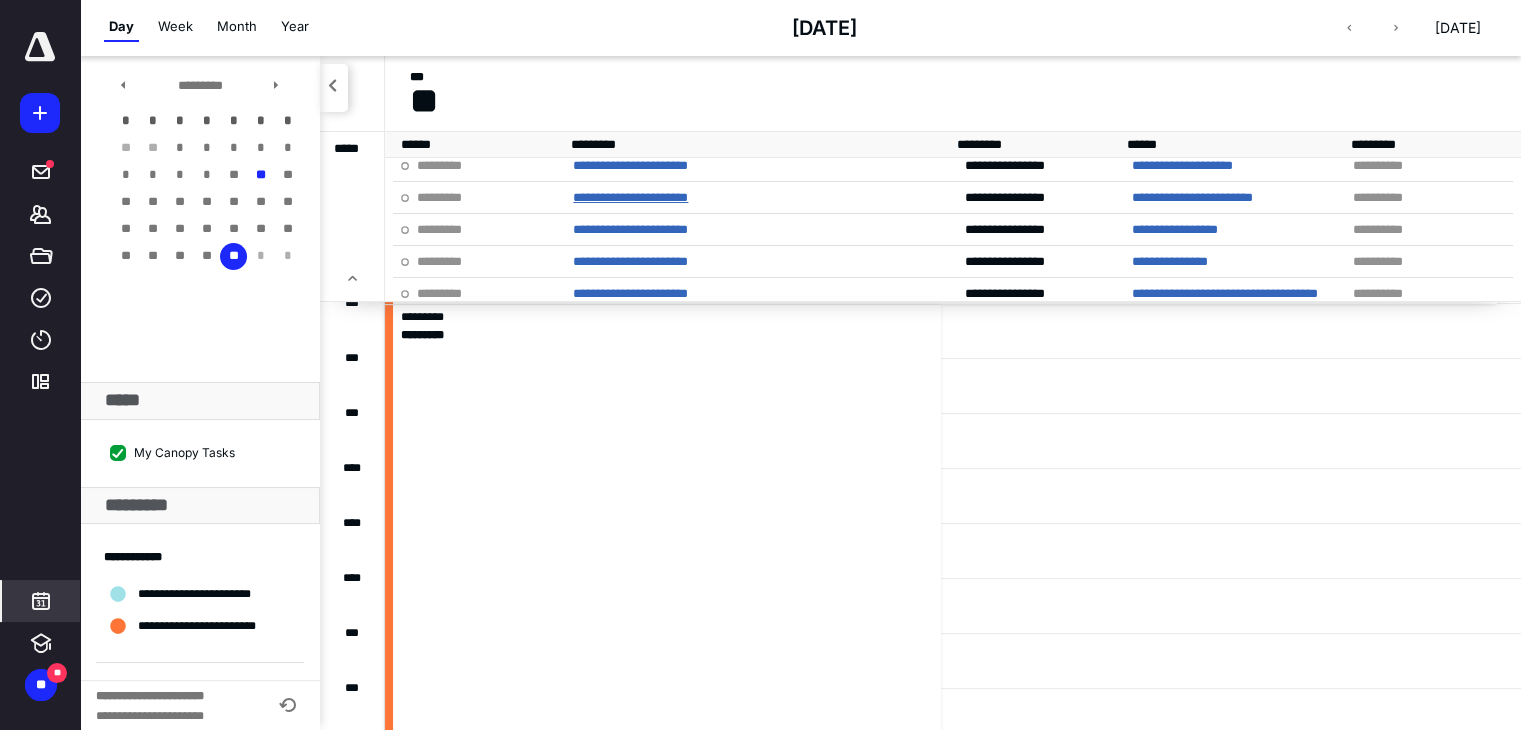 click on "**********" at bounding box center [630, 197] 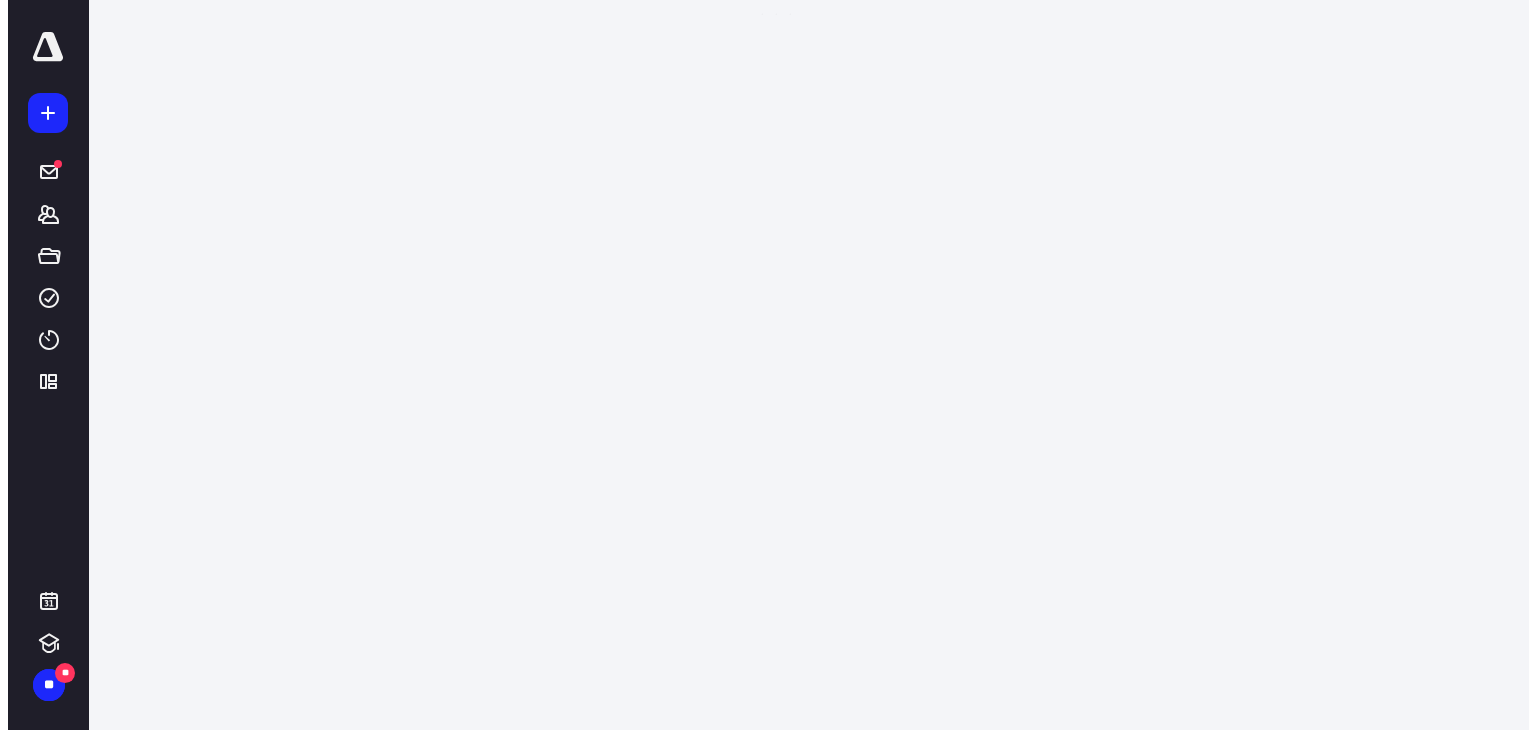 scroll, scrollTop: 0, scrollLeft: 0, axis: both 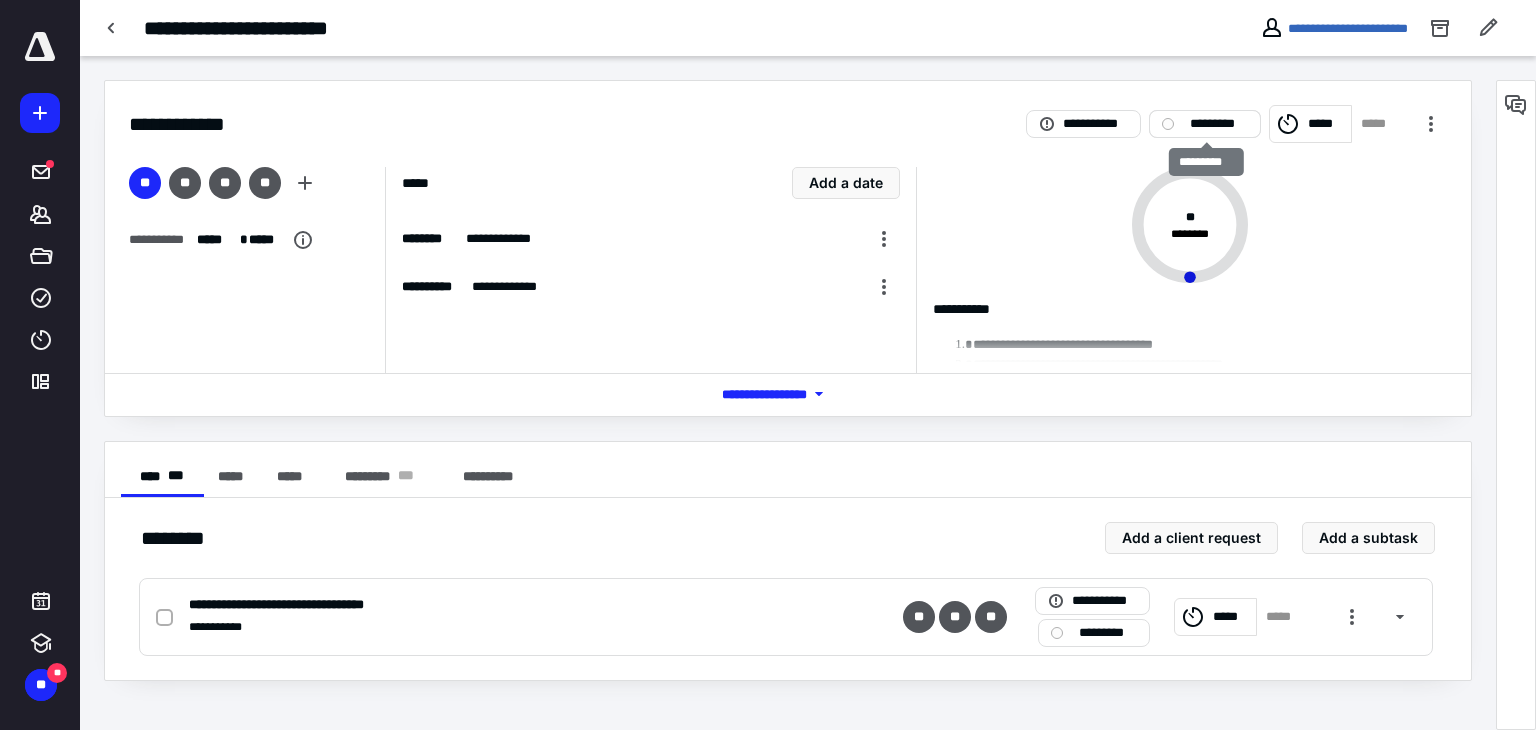click on "*********" at bounding box center [1219, 124] 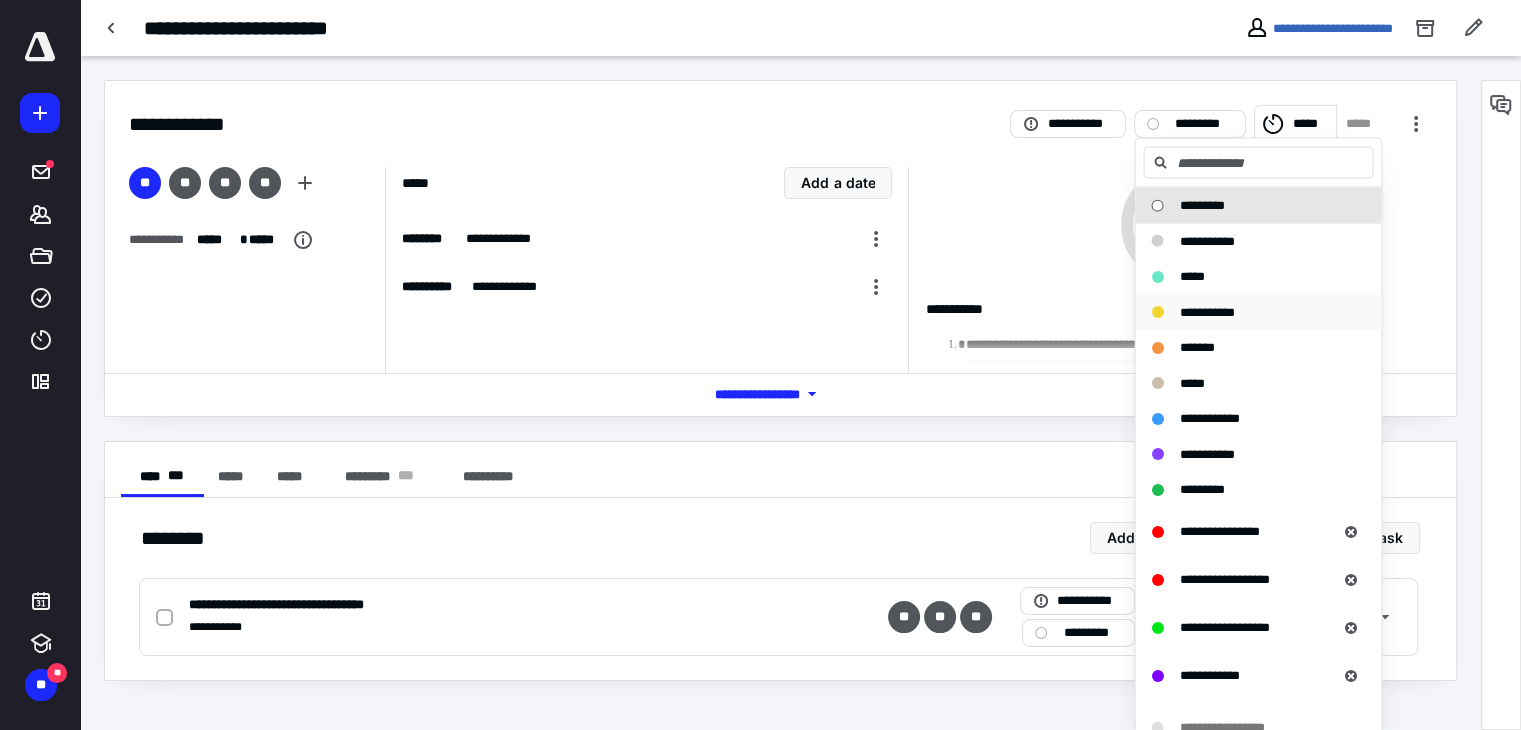 click on "**********" at bounding box center (1206, 311) 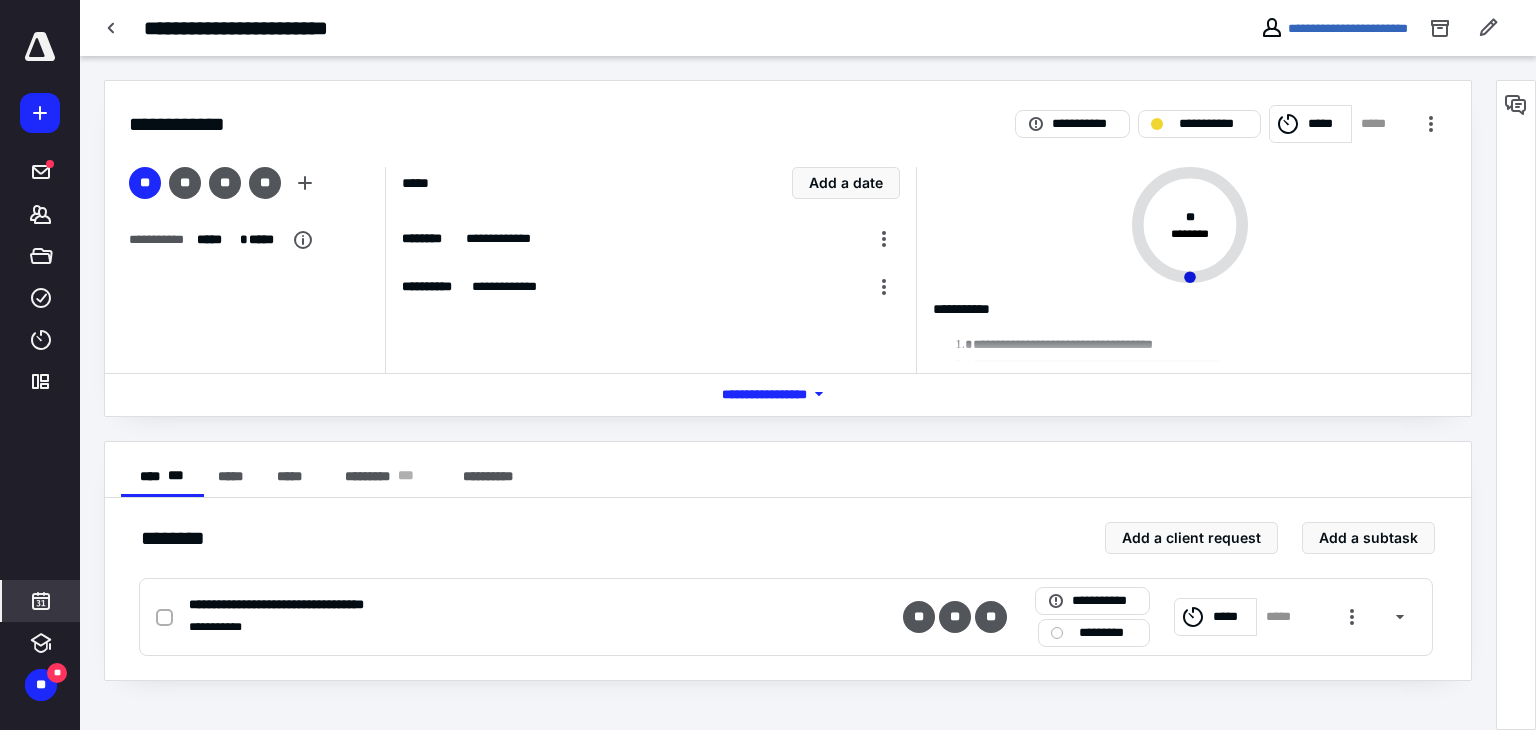 click 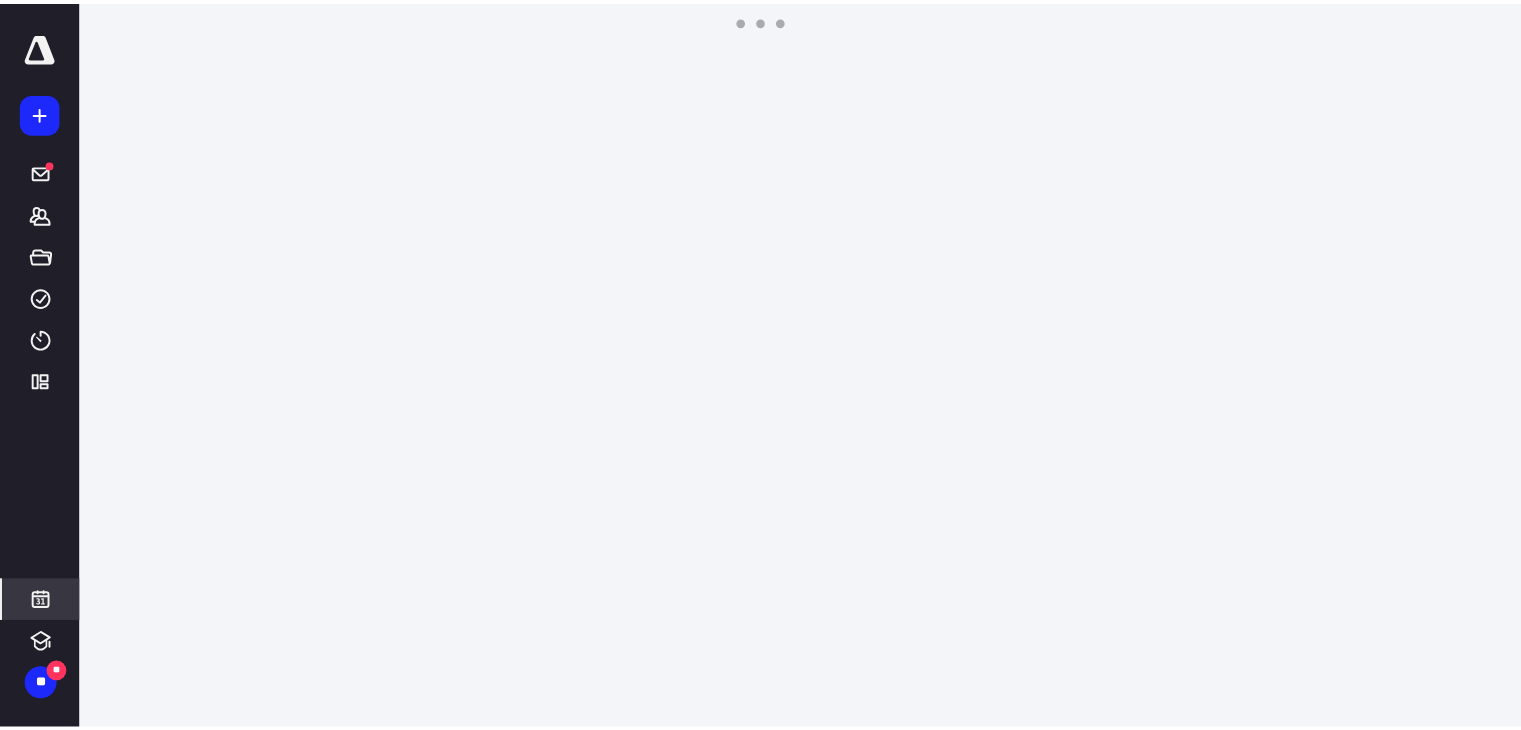 scroll, scrollTop: 384, scrollLeft: 0, axis: vertical 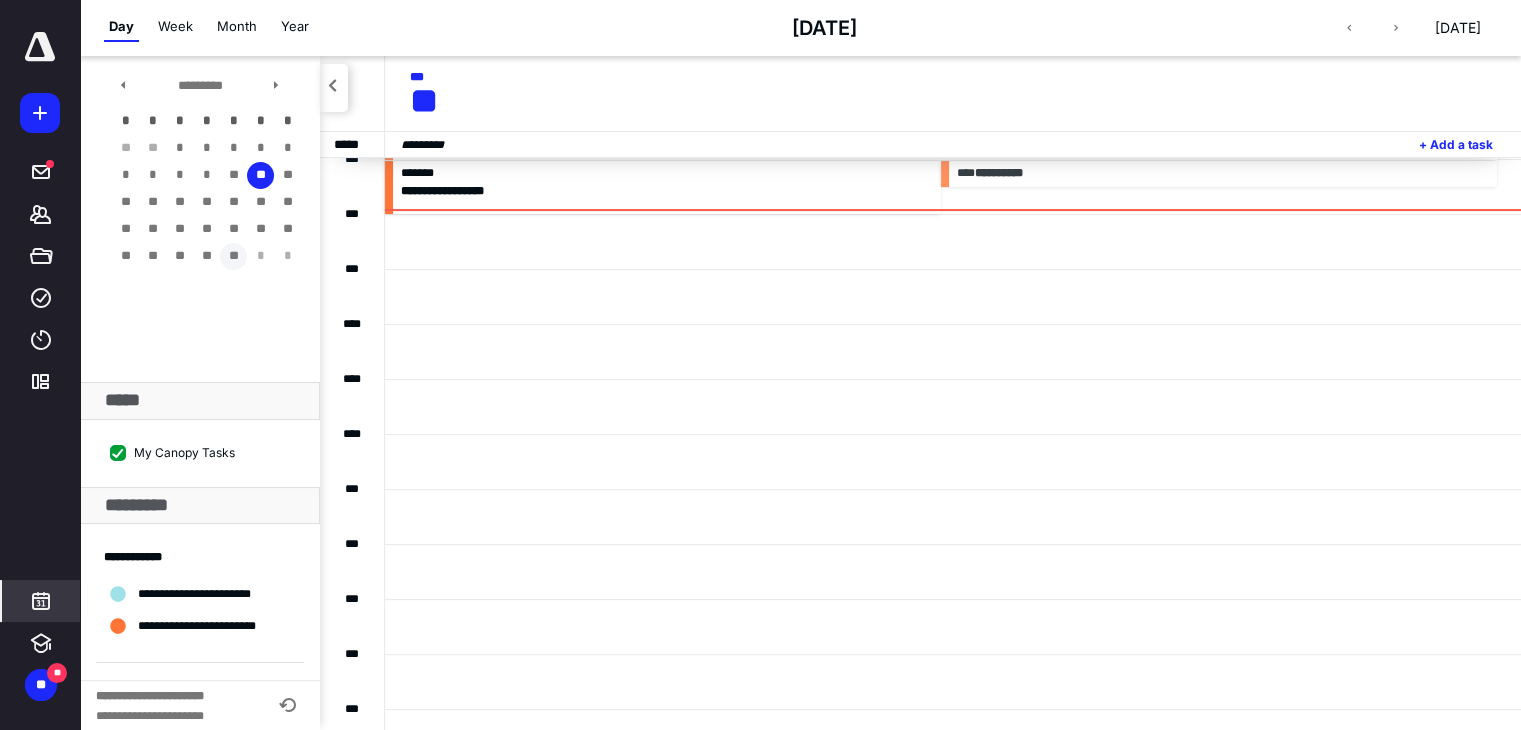 click on "**" at bounding box center (233, 256) 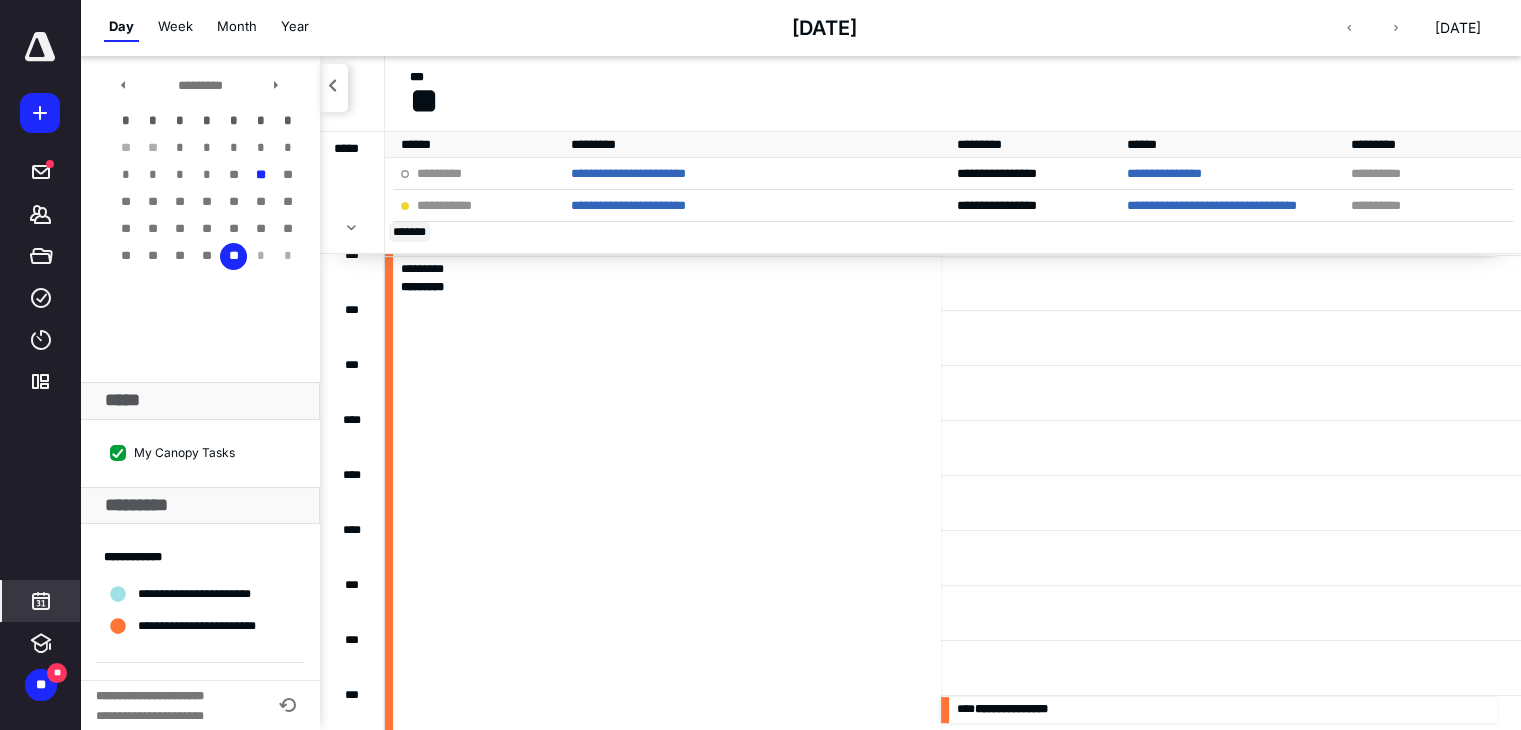 click on "** ****" at bounding box center [409, 232] 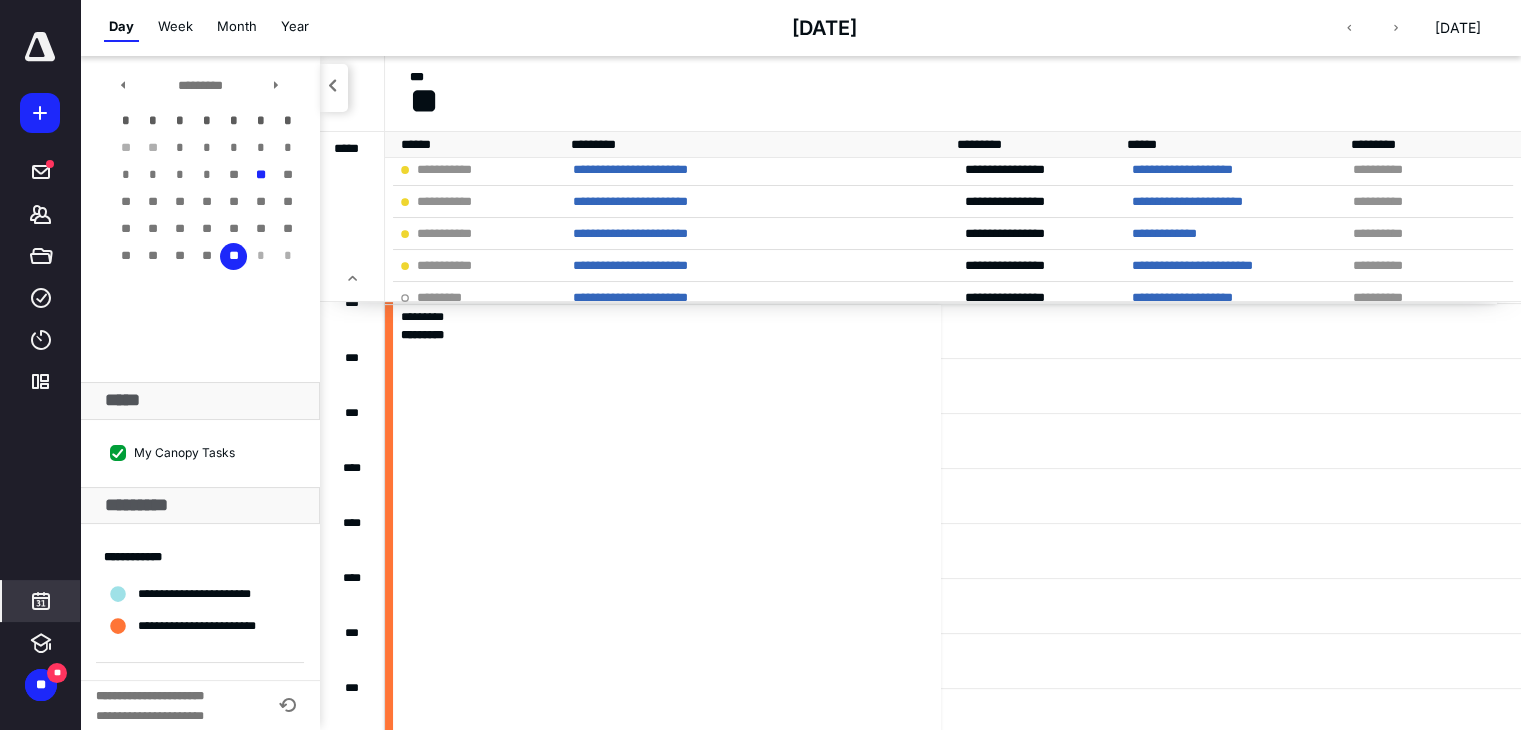 scroll, scrollTop: 200, scrollLeft: 0, axis: vertical 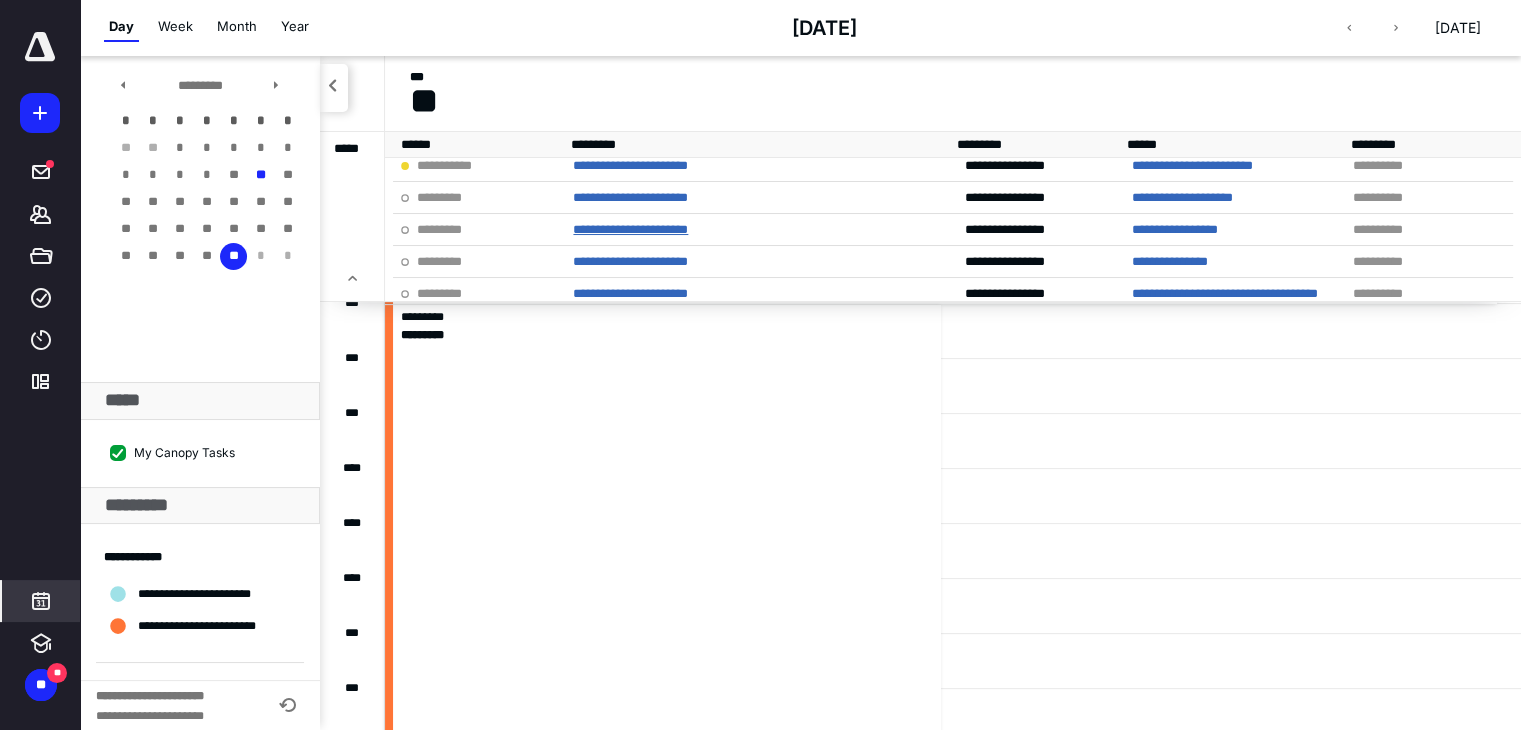 click on "**********" at bounding box center (630, 229) 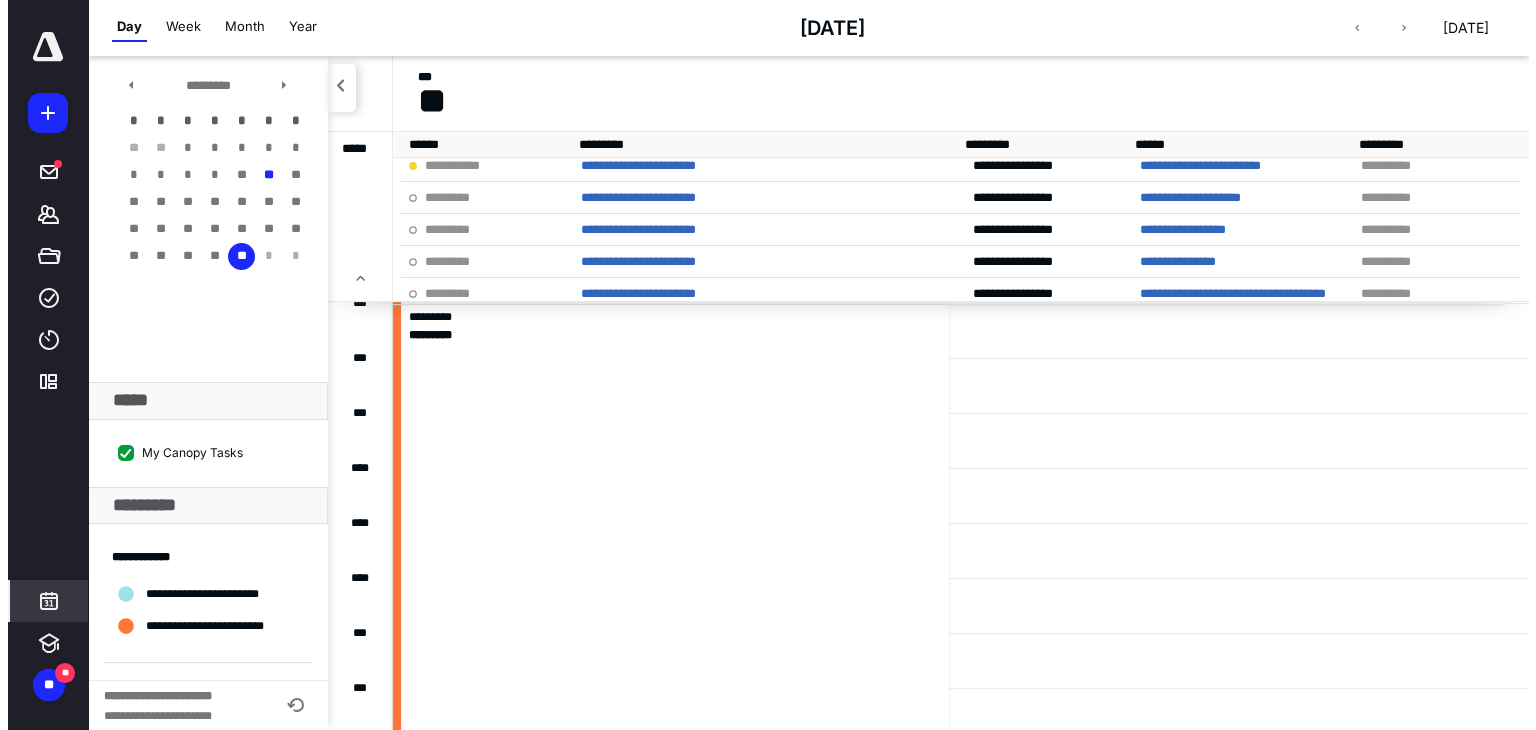 scroll, scrollTop: 0, scrollLeft: 0, axis: both 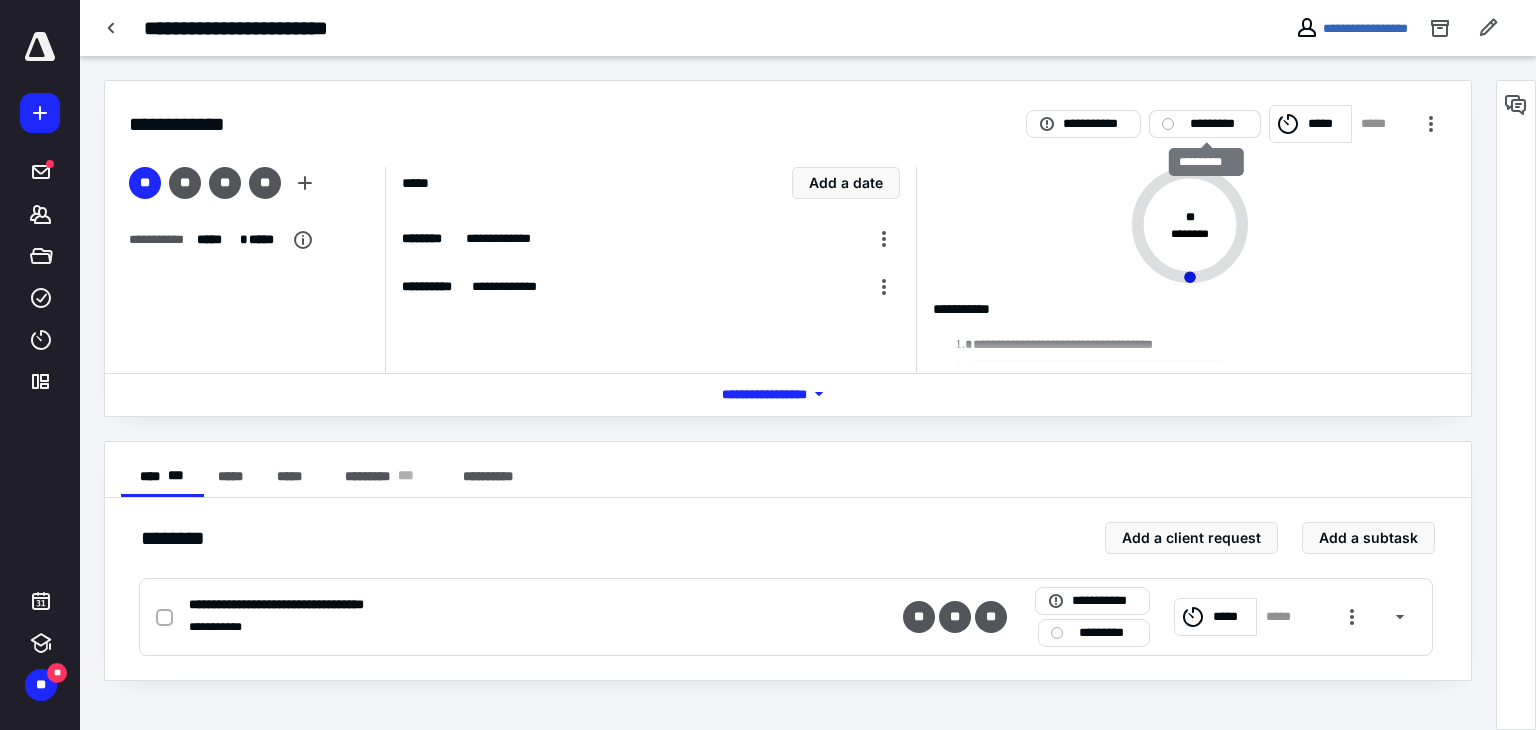 click on "*********" at bounding box center (1219, 124) 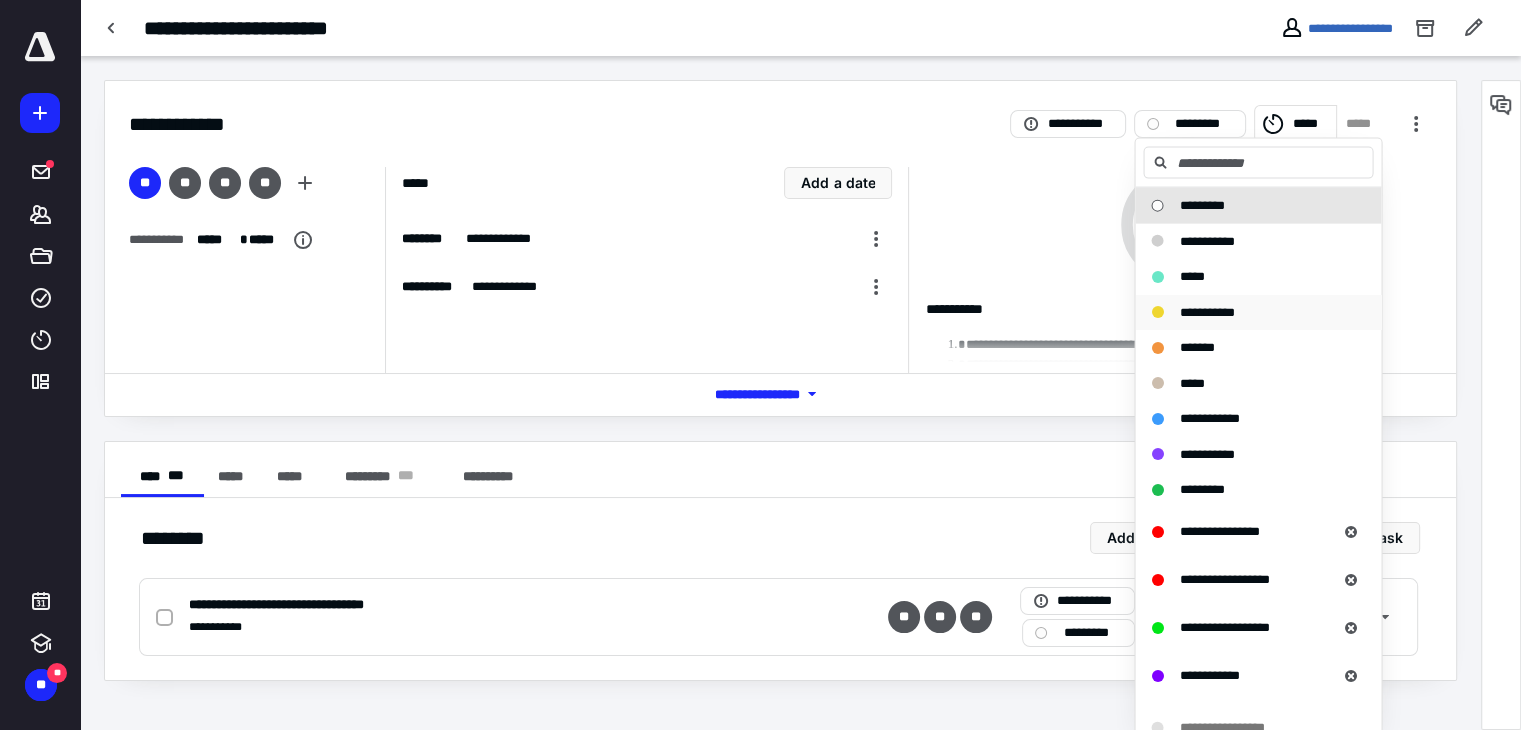 click on "**********" at bounding box center [1206, 311] 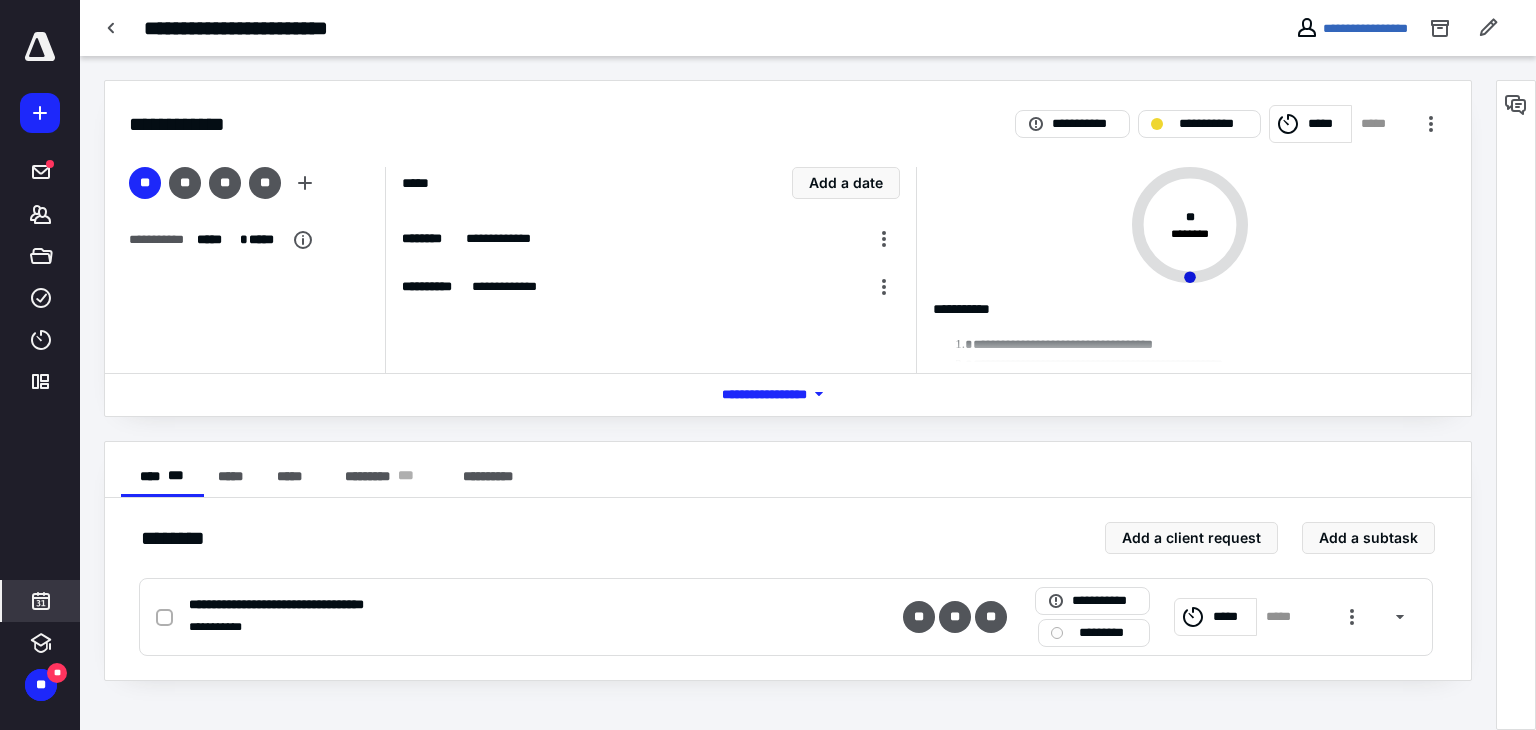 click 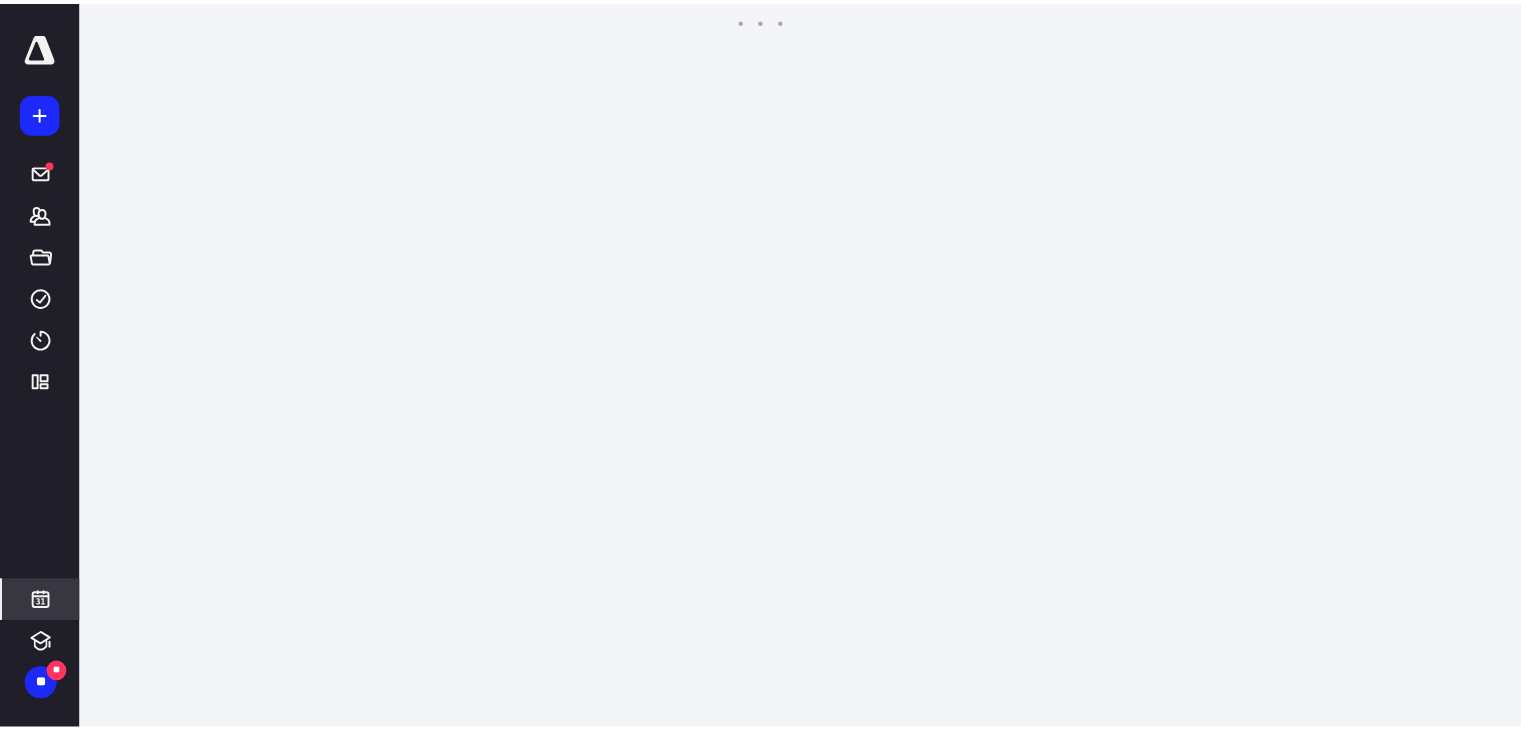 scroll, scrollTop: 384, scrollLeft: 0, axis: vertical 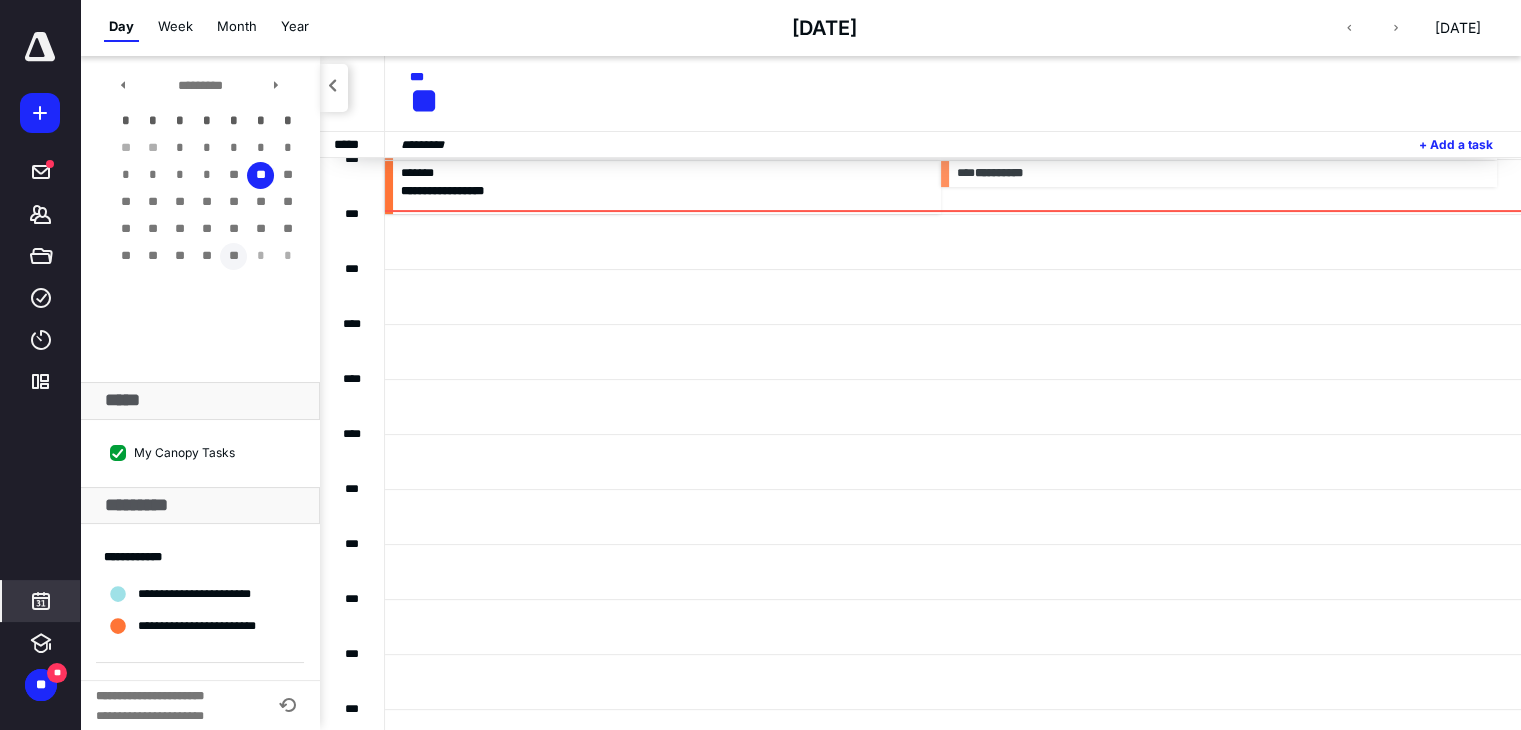 click on "**" at bounding box center (233, 256) 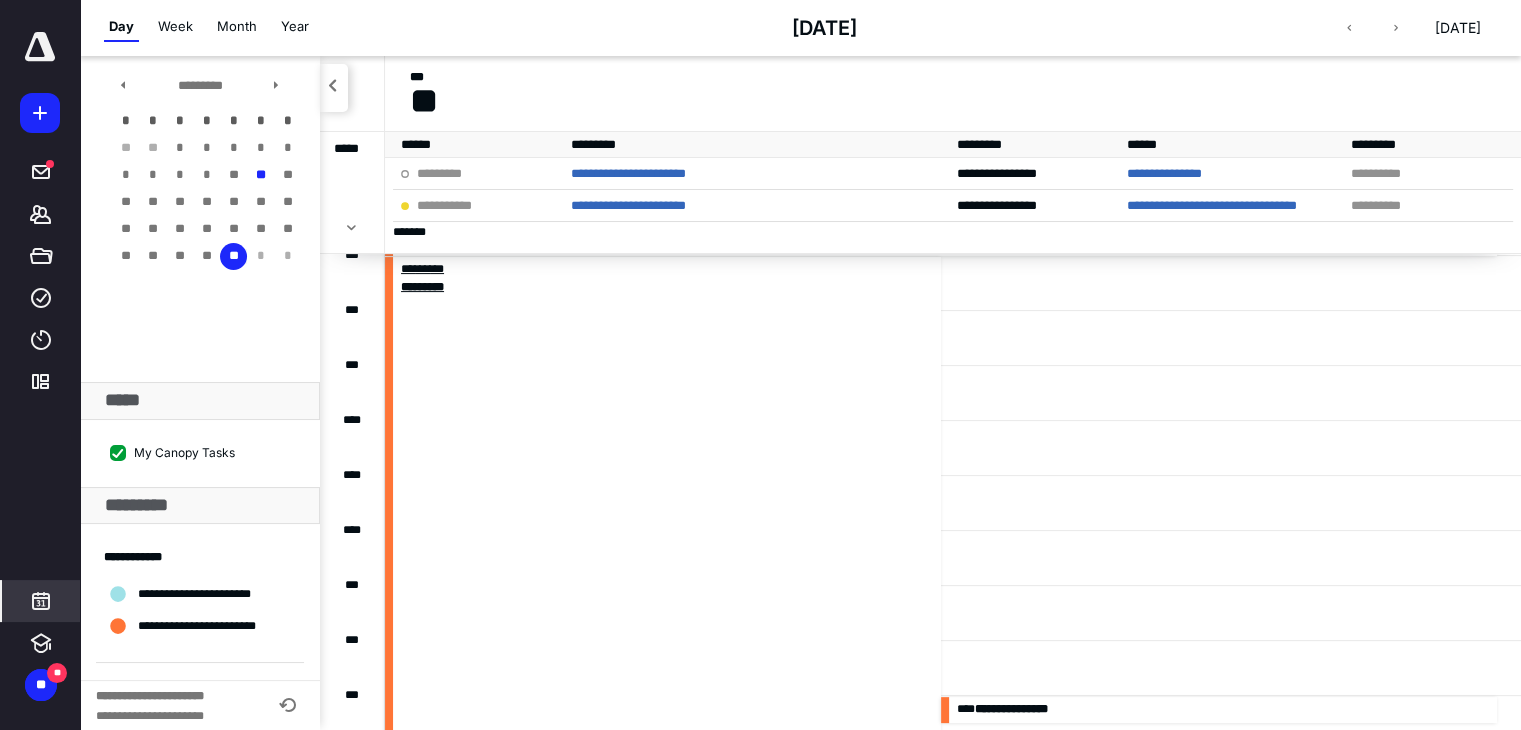 click on "*** * ***" at bounding box center (431, 269) 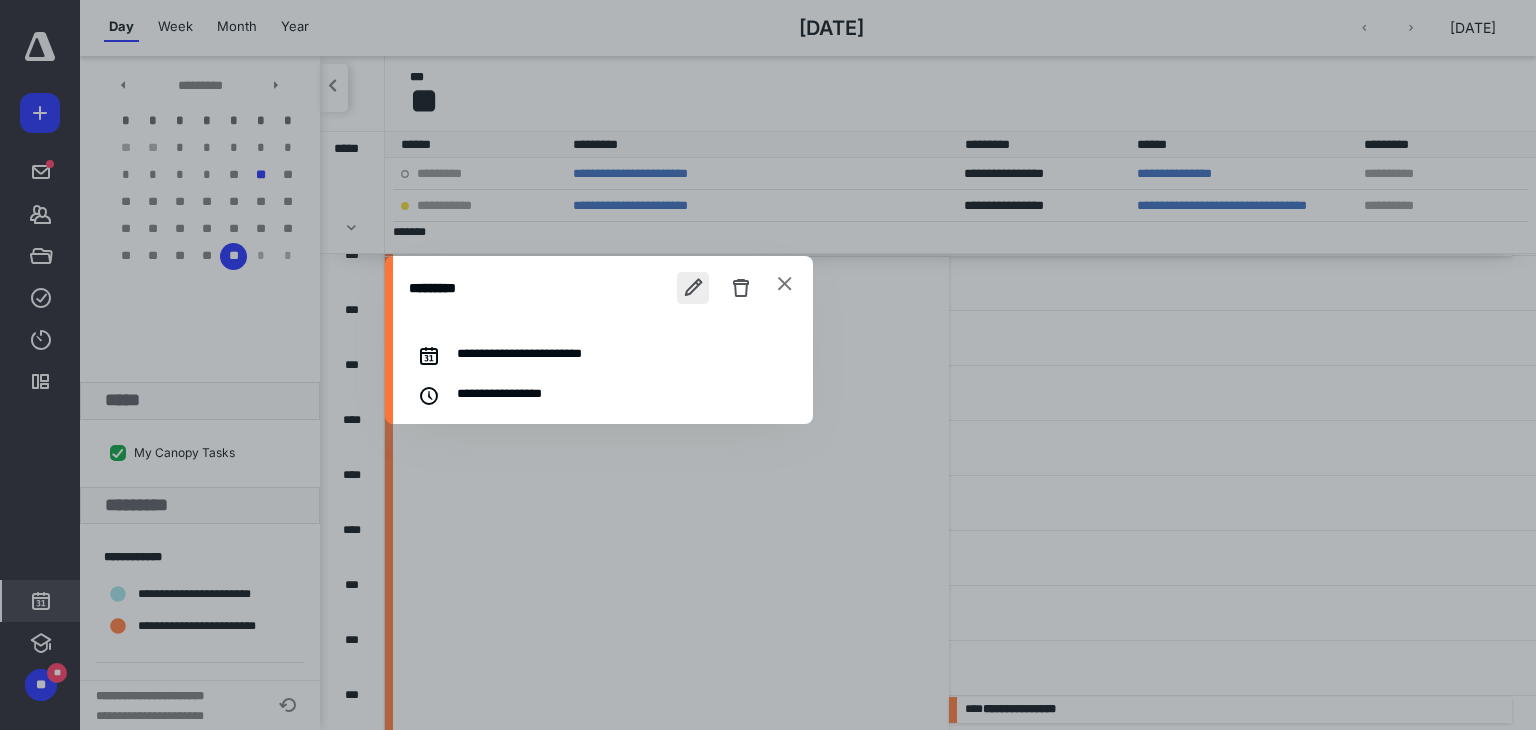 click at bounding box center [693, 288] 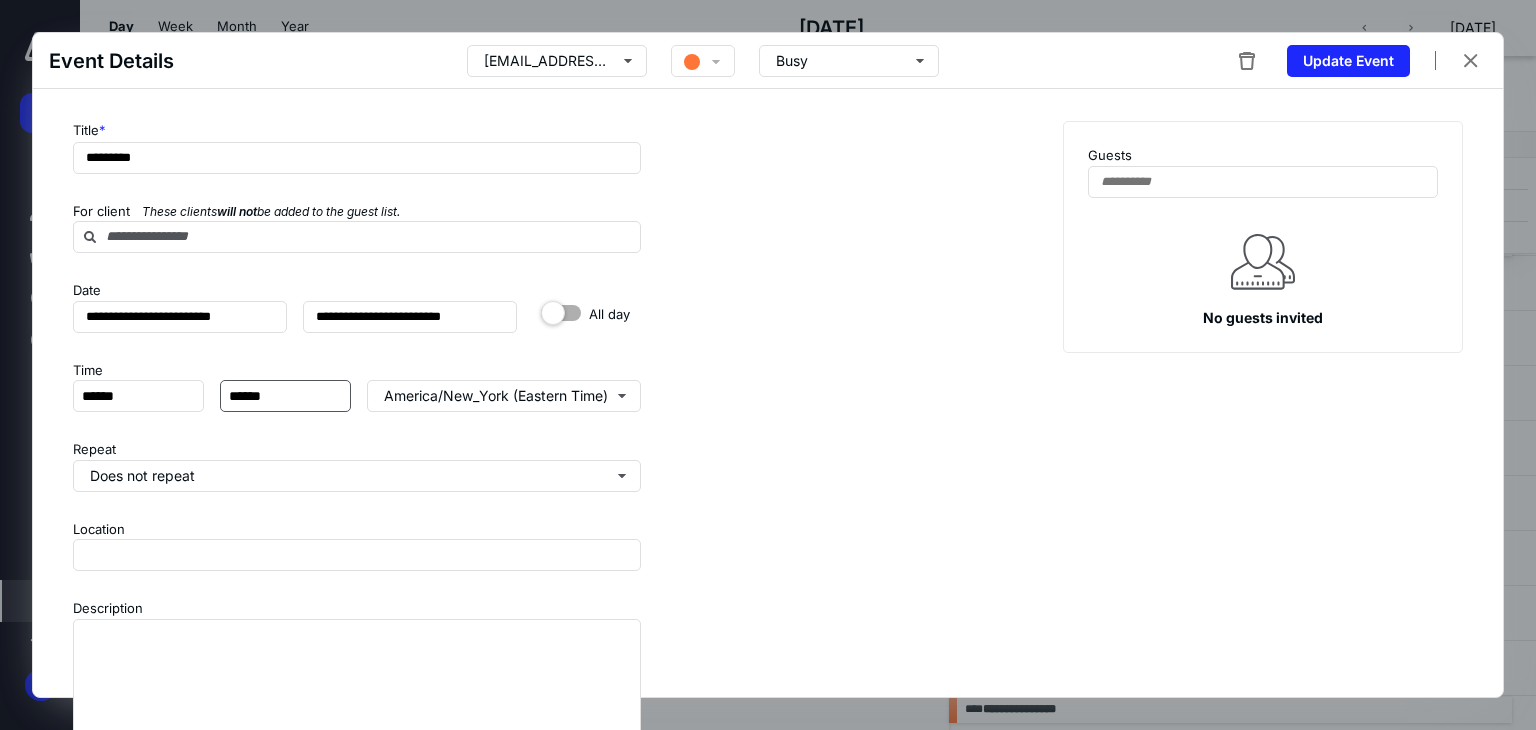 click on "******" at bounding box center [285, 396] 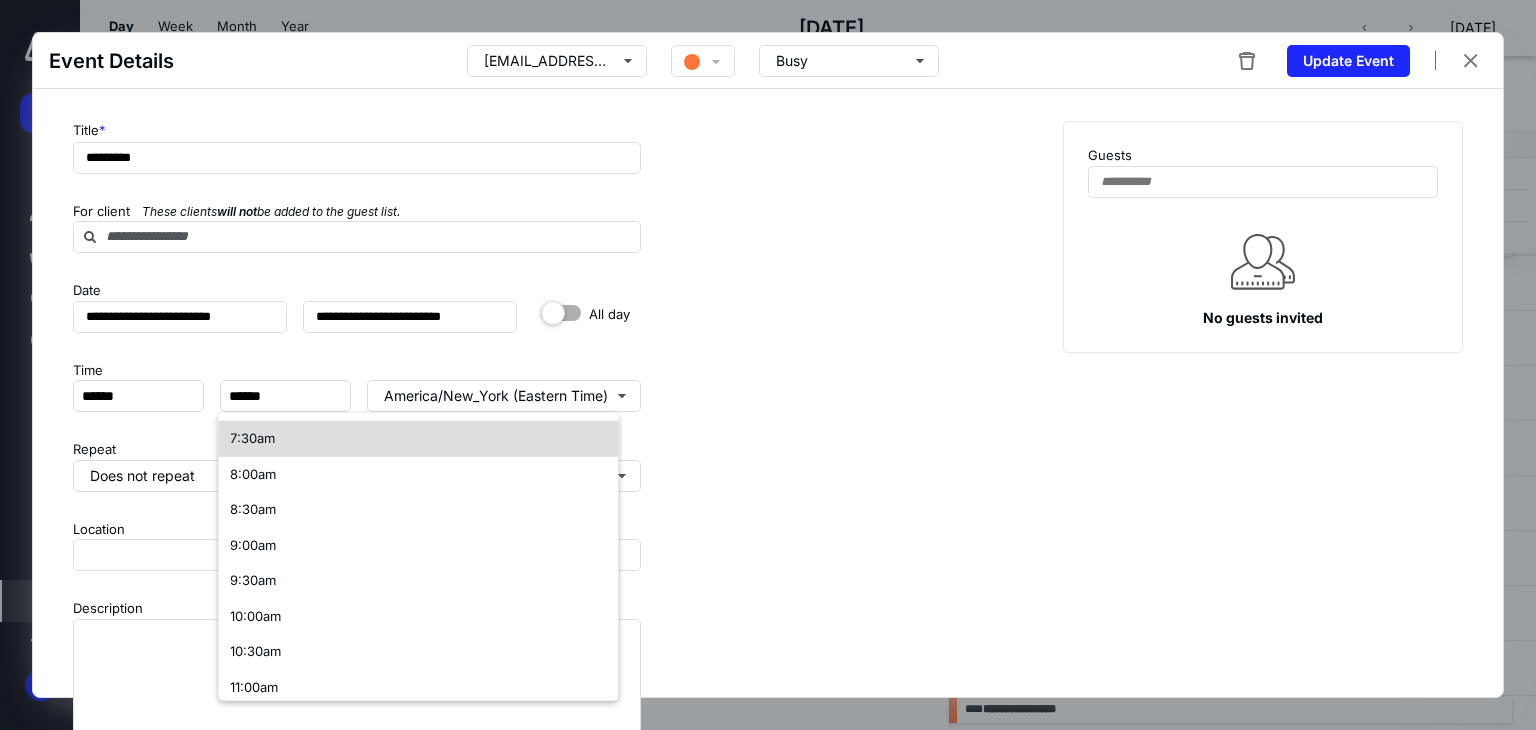 click on "7:30am" at bounding box center (252, 438) 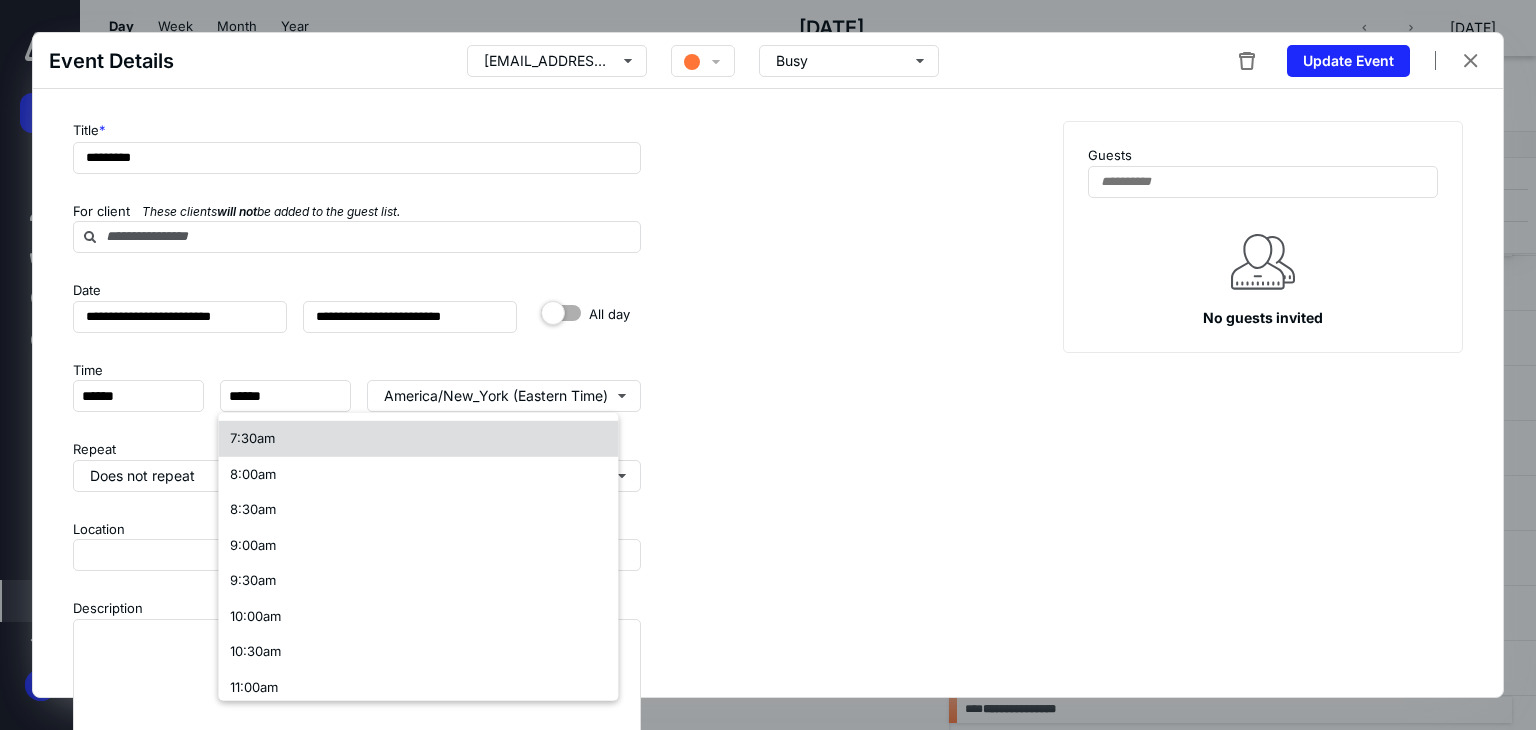 type on "******" 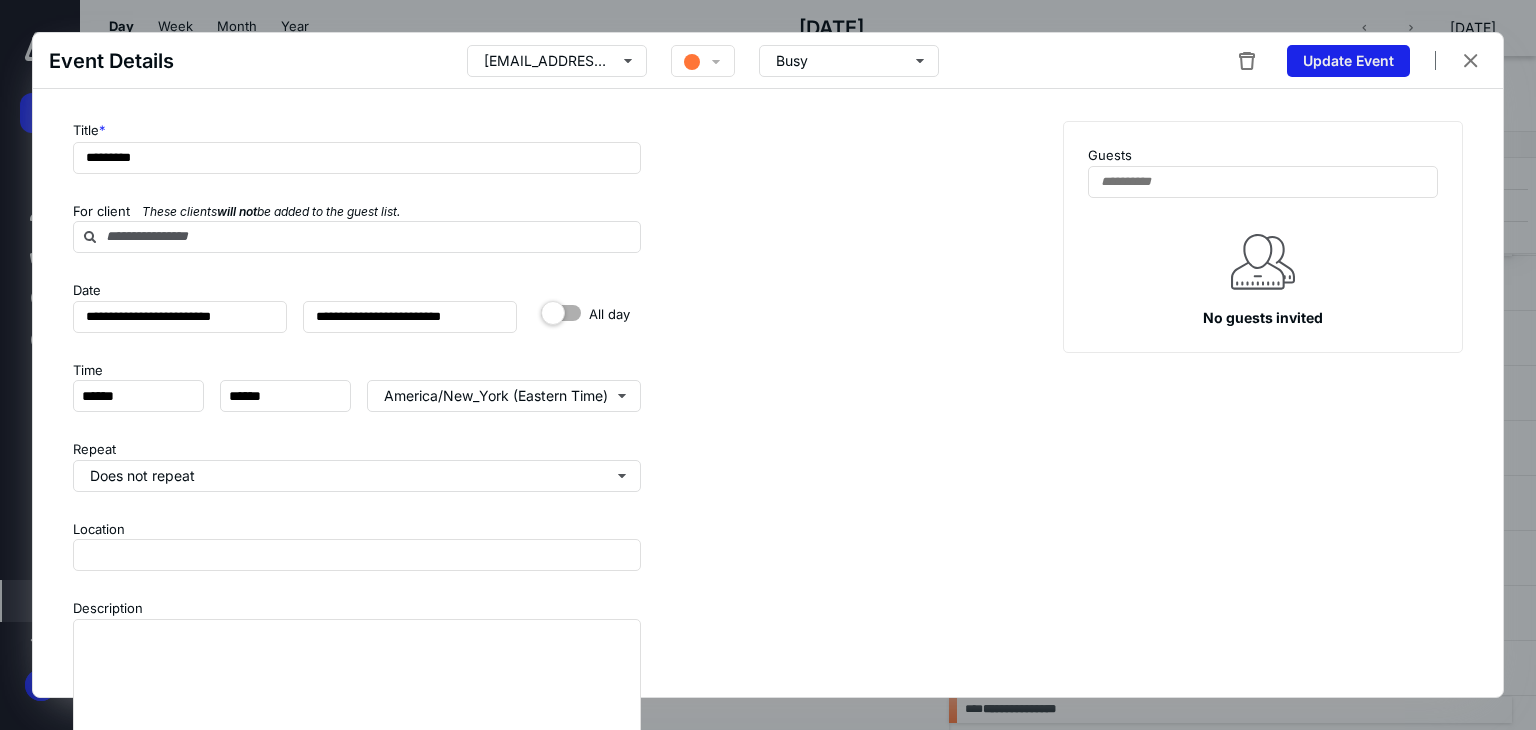 click on "Update Event" at bounding box center (1348, 61) 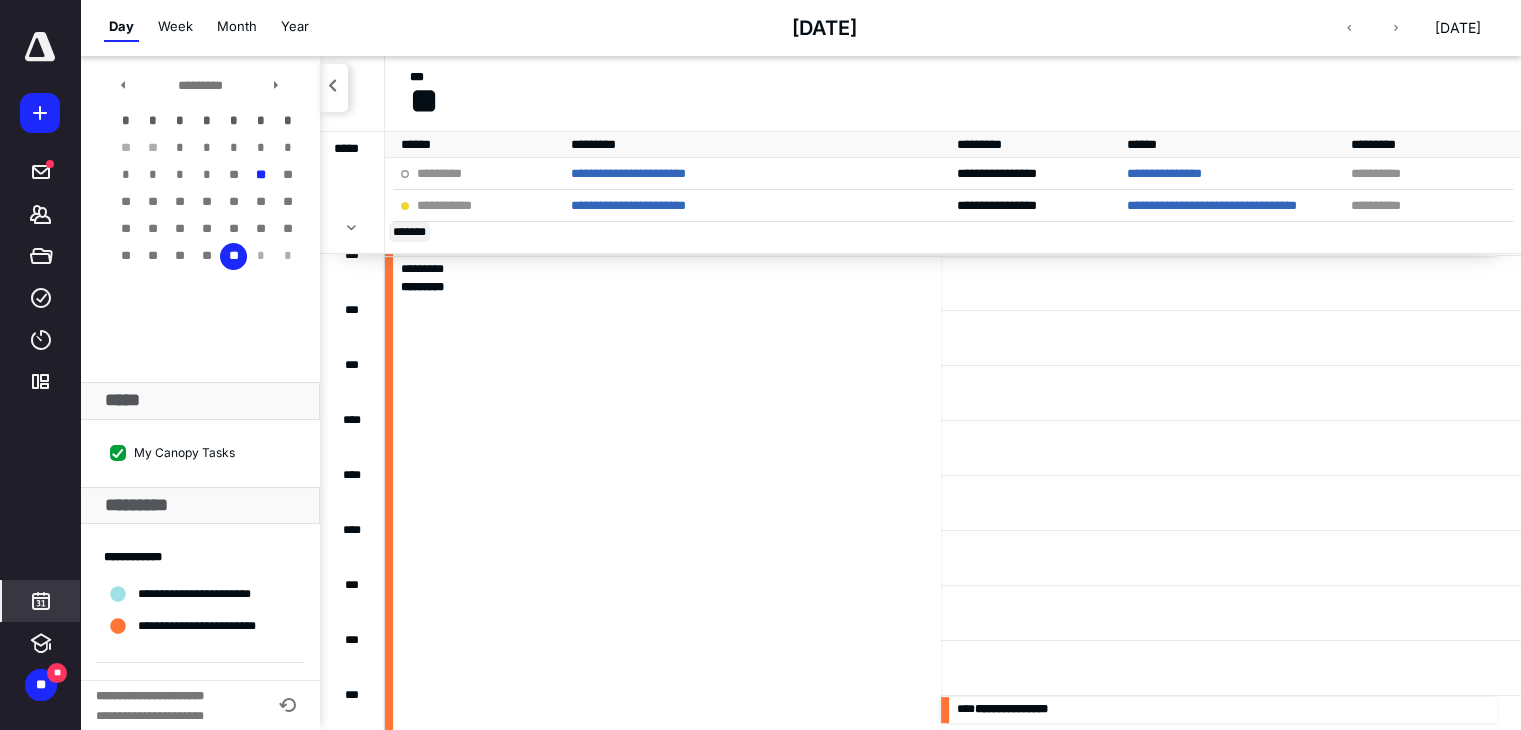 click on "** ****" at bounding box center (409, 232) 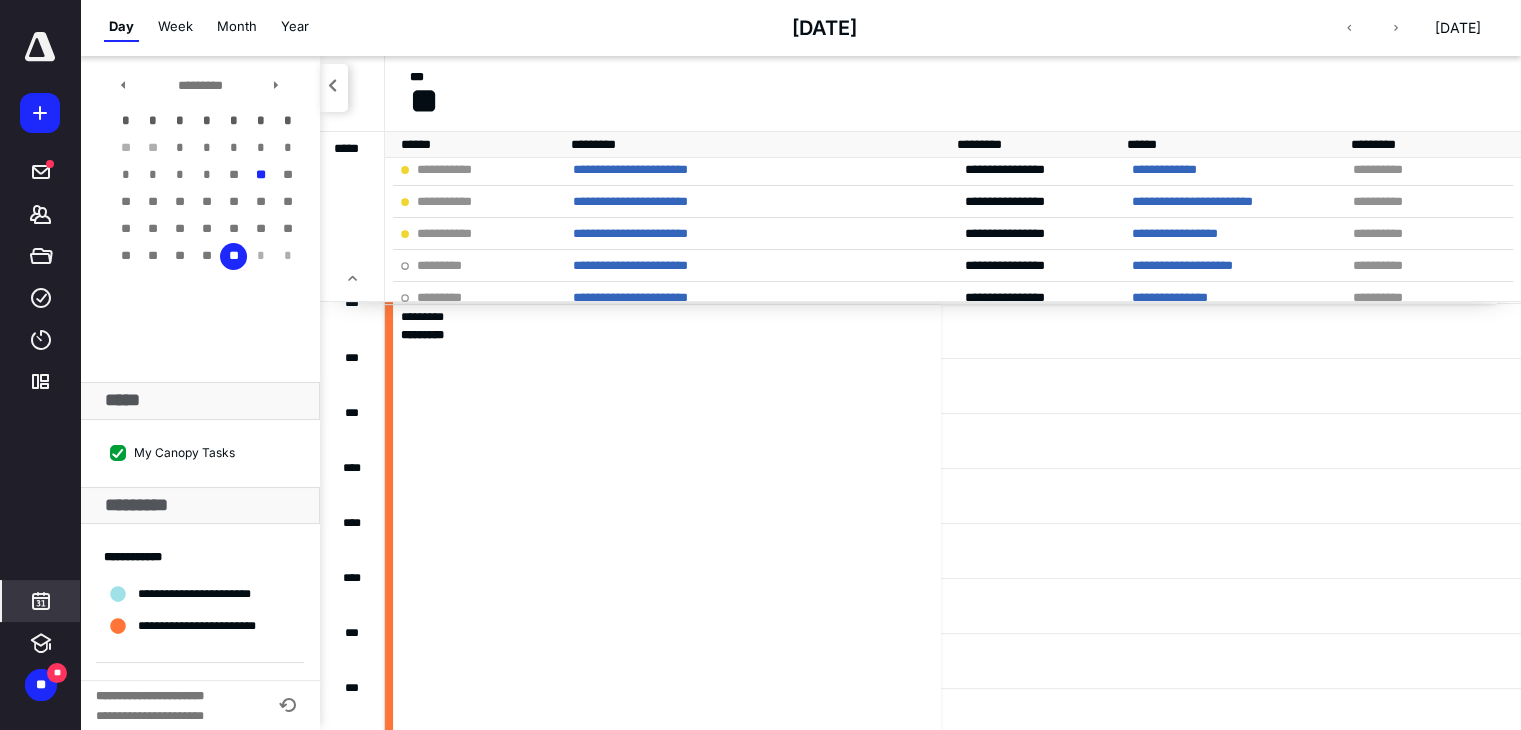 scroll, scrollTop: 200, scrollLeft: 0, axis: vertical 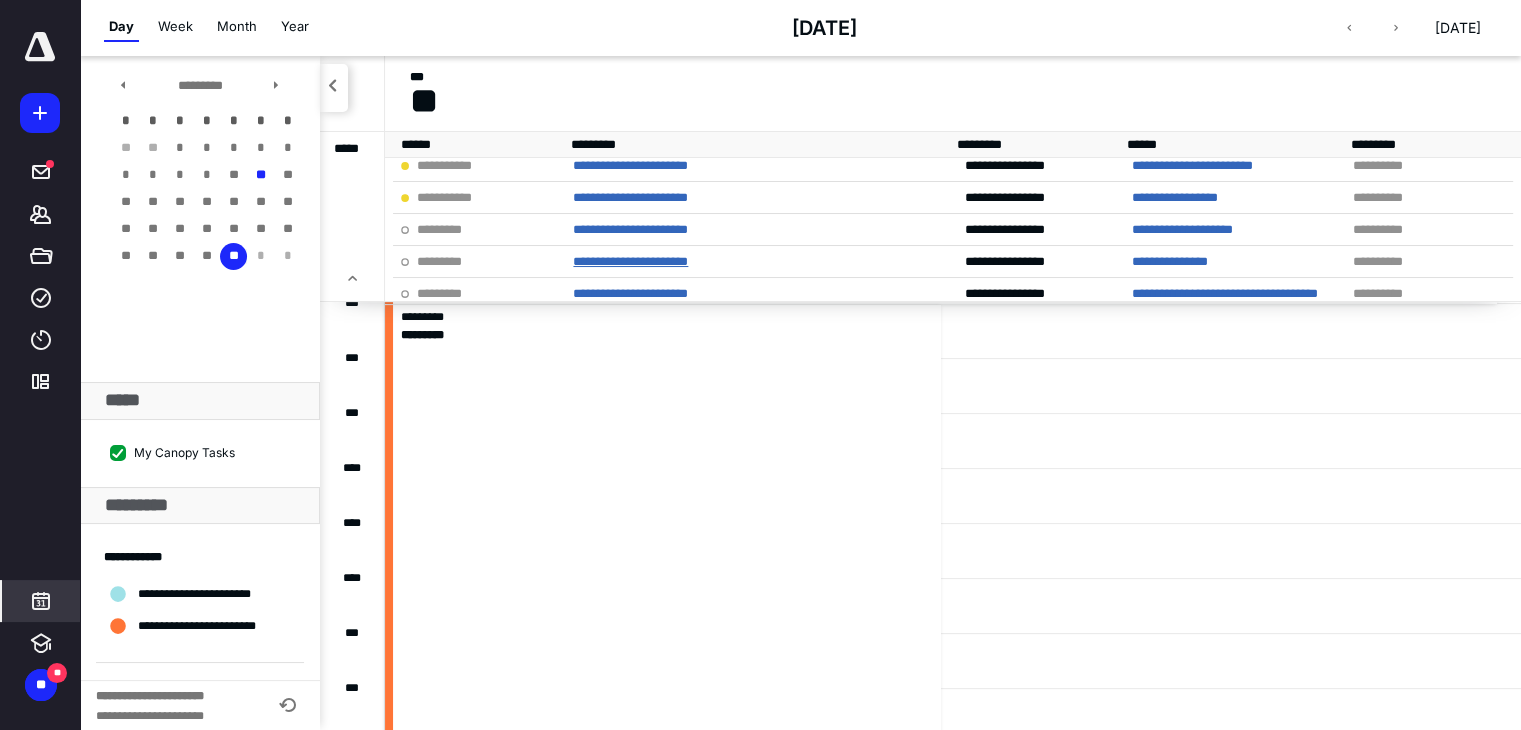 click on "**********" at bounding box center [630, 261] 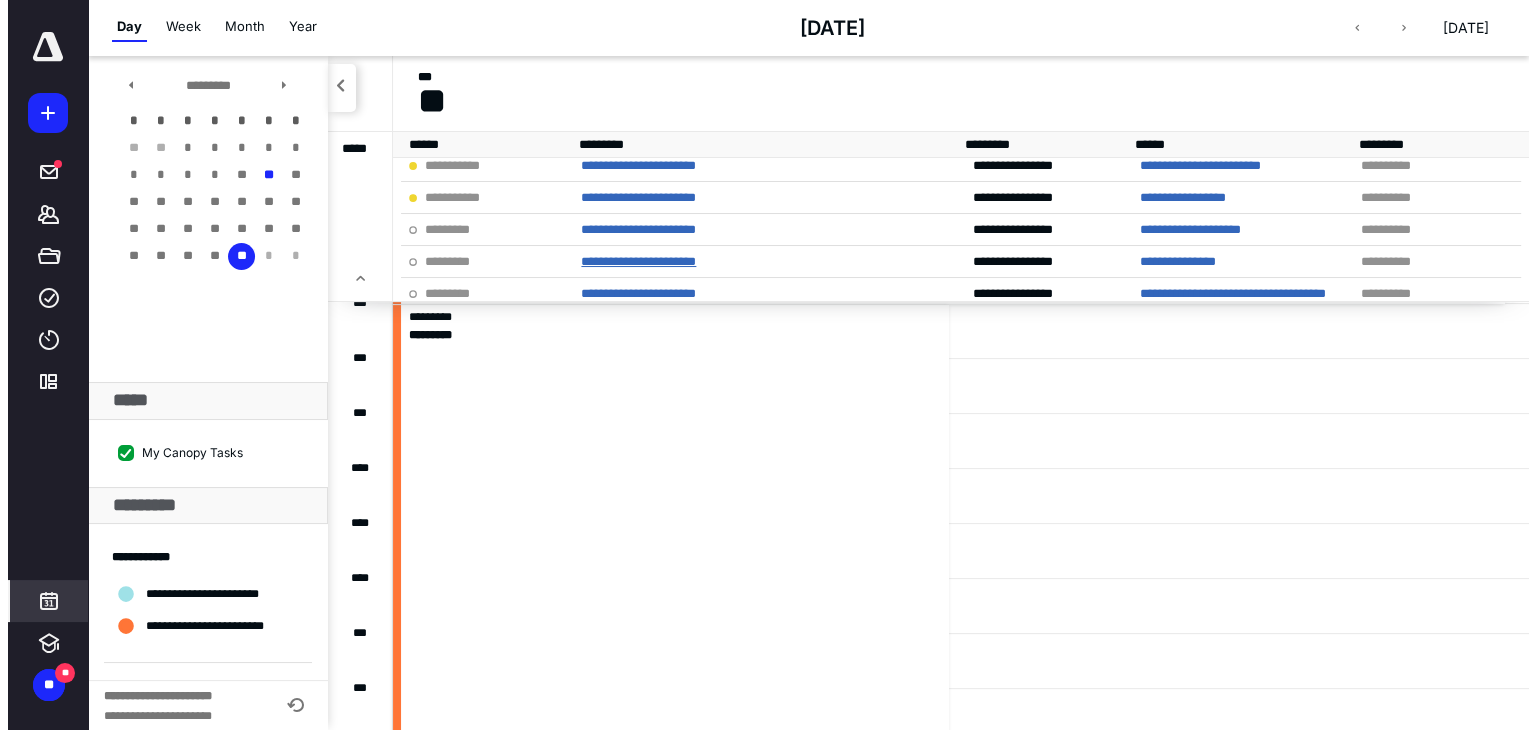 scroll, scrollTop: 0, scrollLeft: 0, axis: both 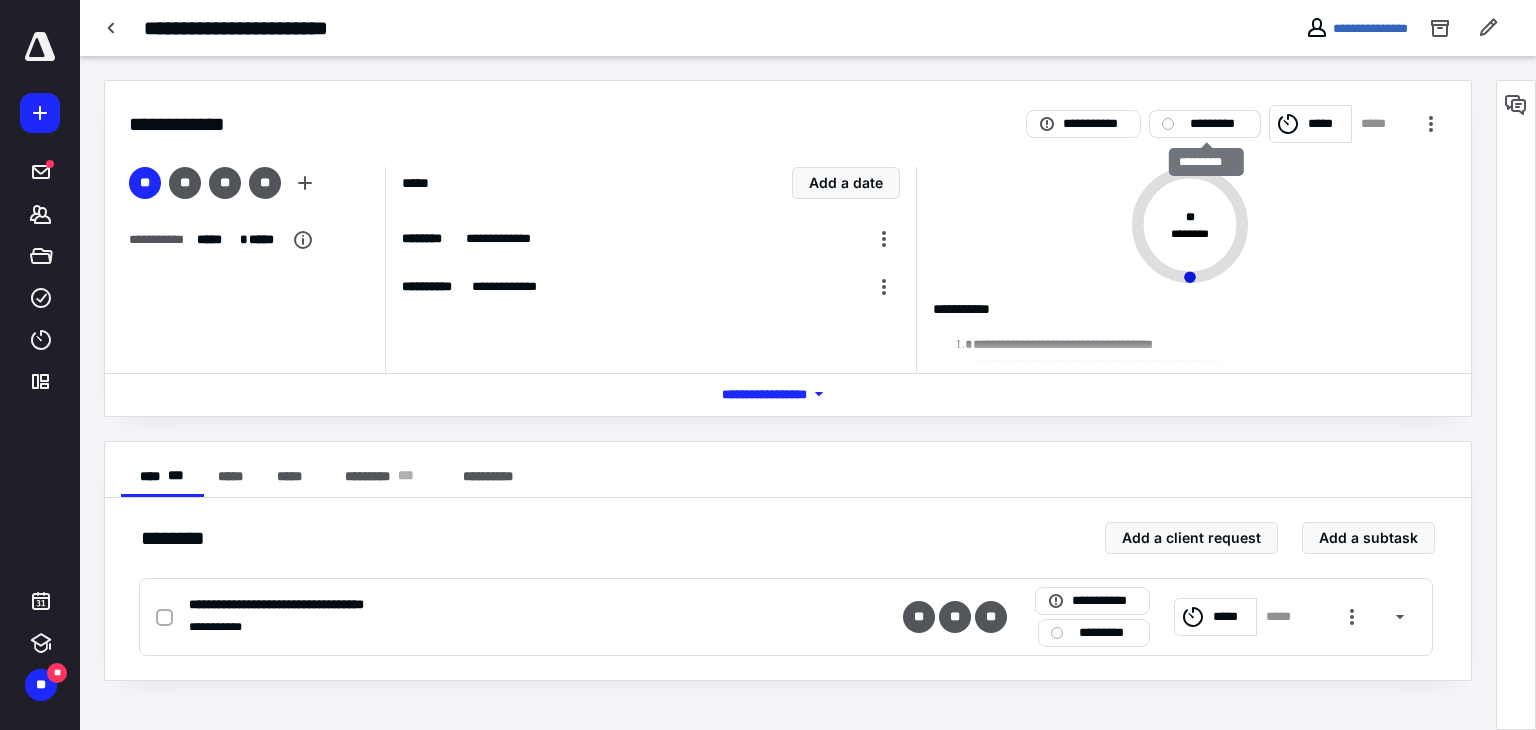 click on "*********" at bounding box center (1219, 124) 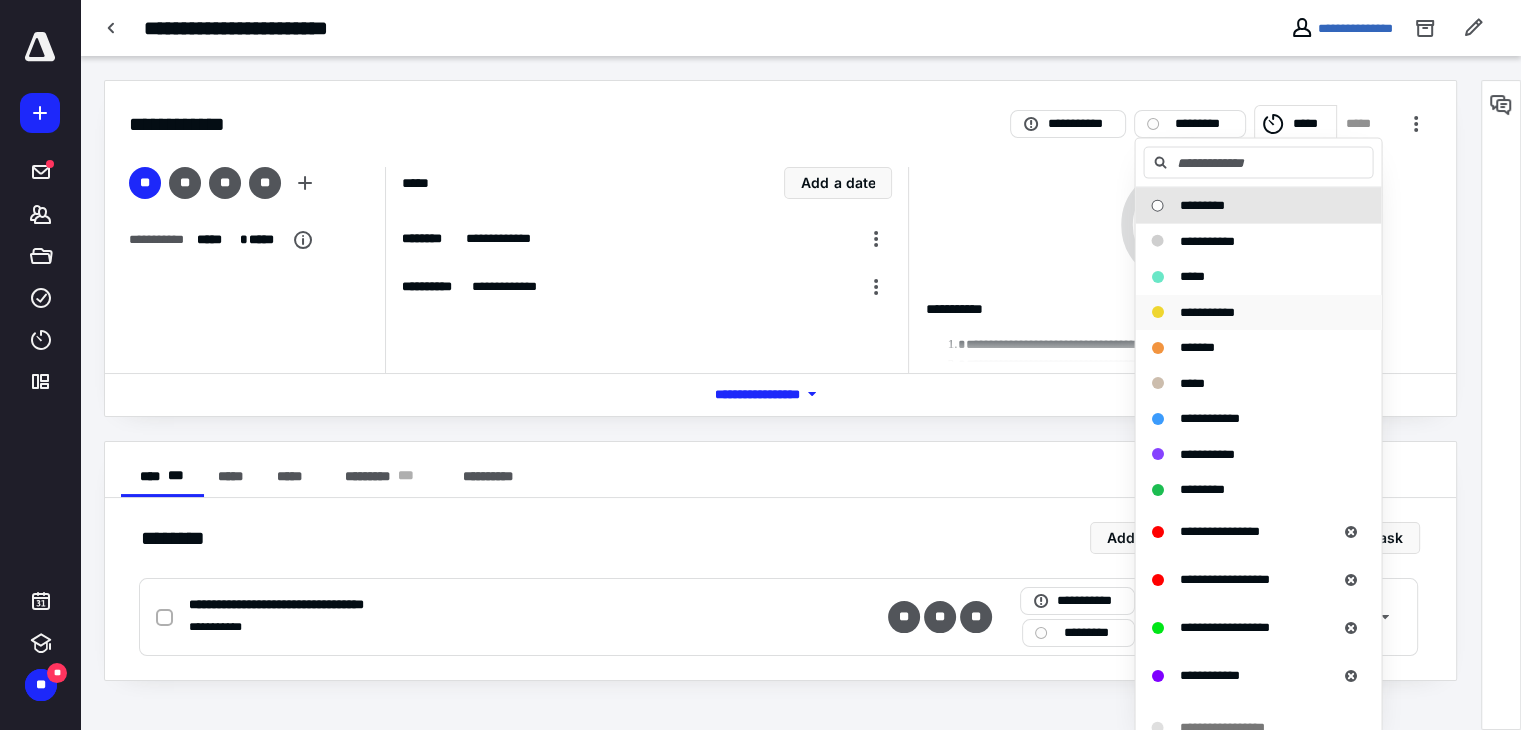 click on "**********" at bounding box center (1206, 311) 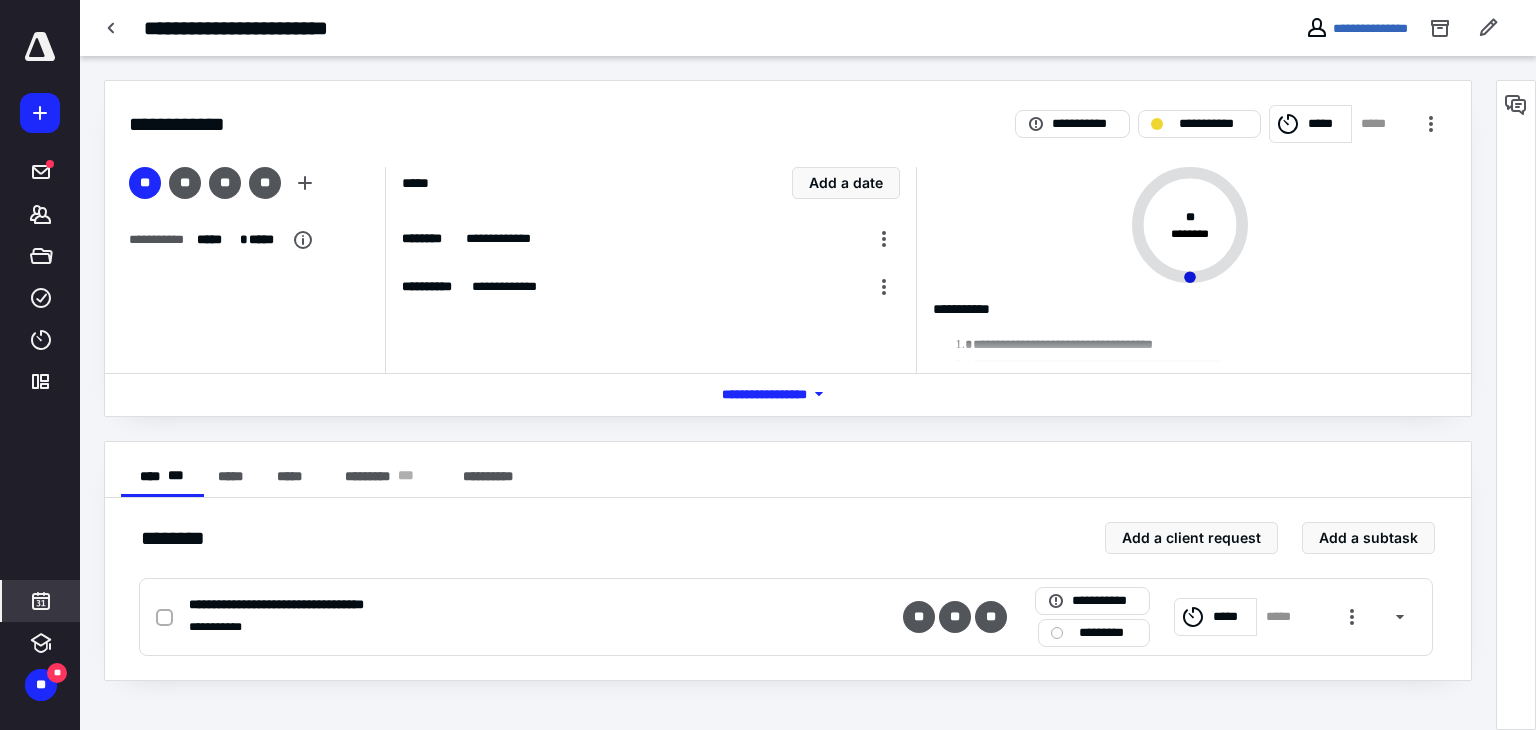 click 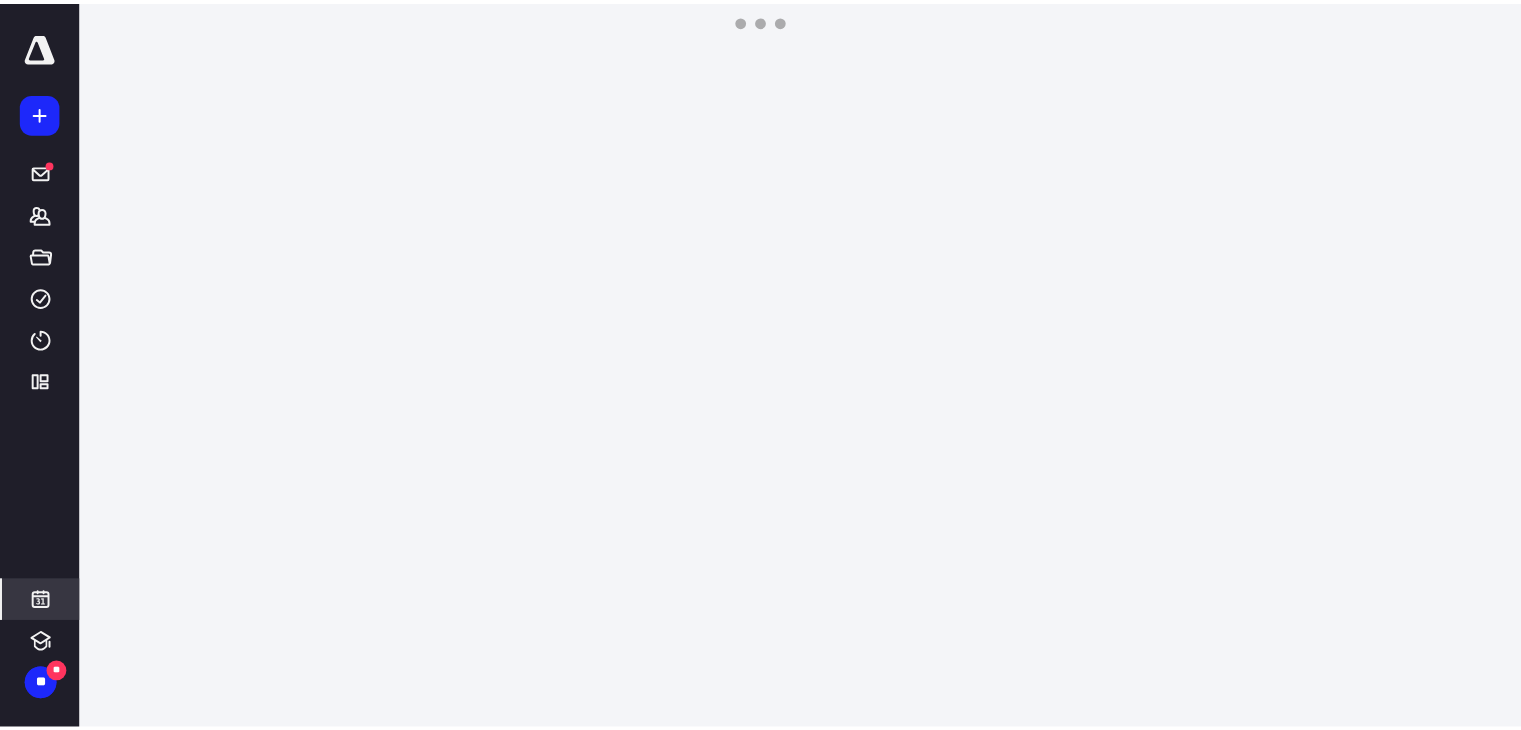 scroll, scrollTop: 384, scrollLeft: 0, axis: vertical 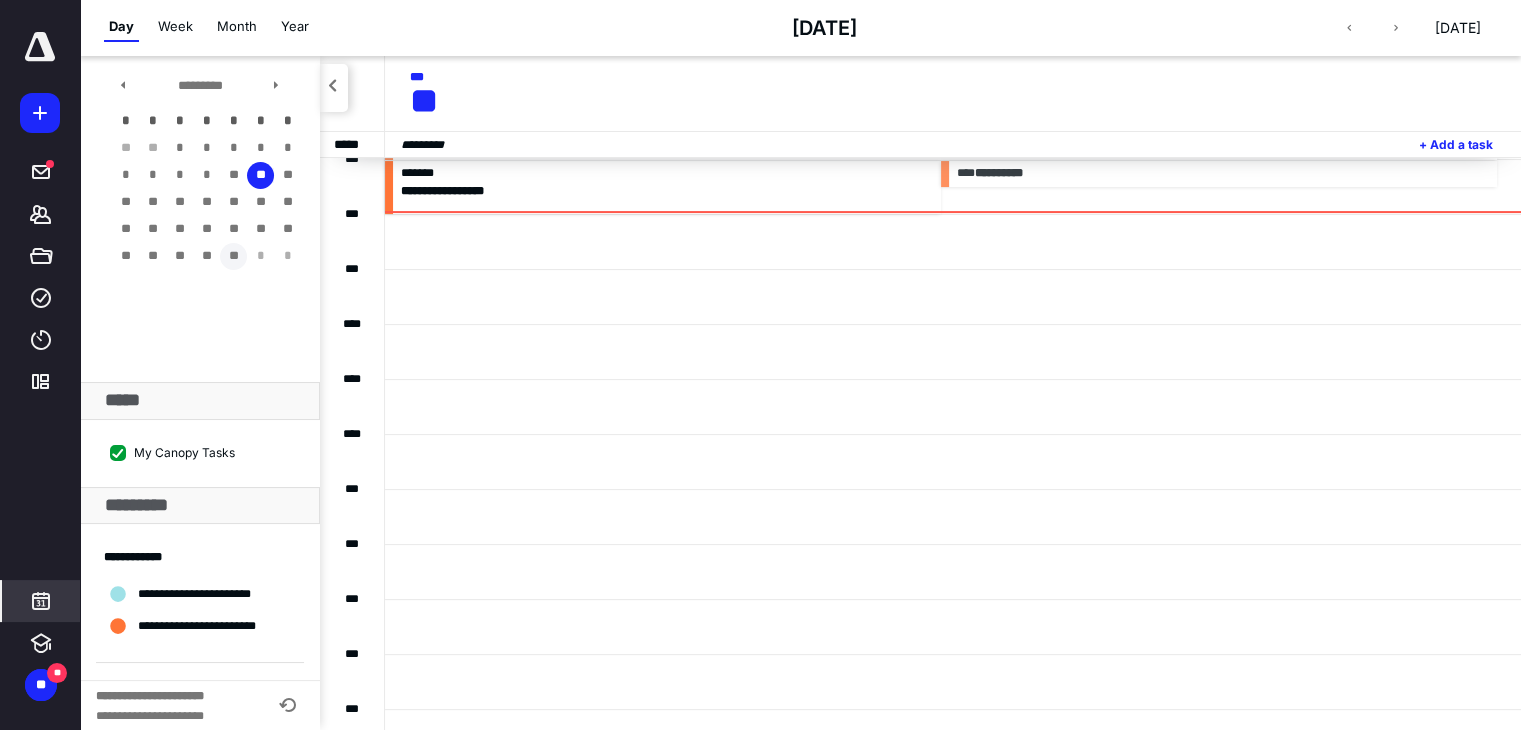 click on "**" at bounding box center (233, 256) 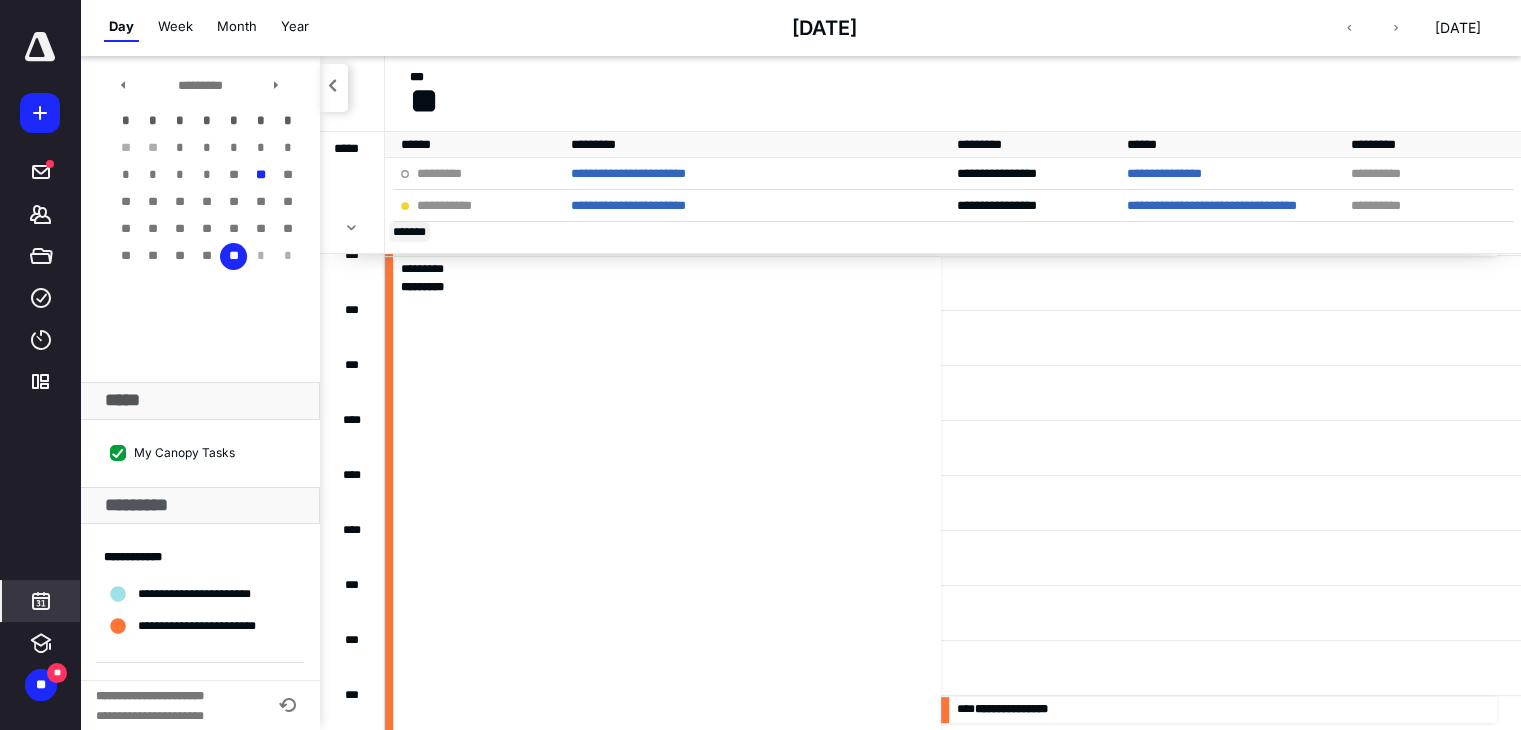 click on "** ****" at bounding box center [409, 232] 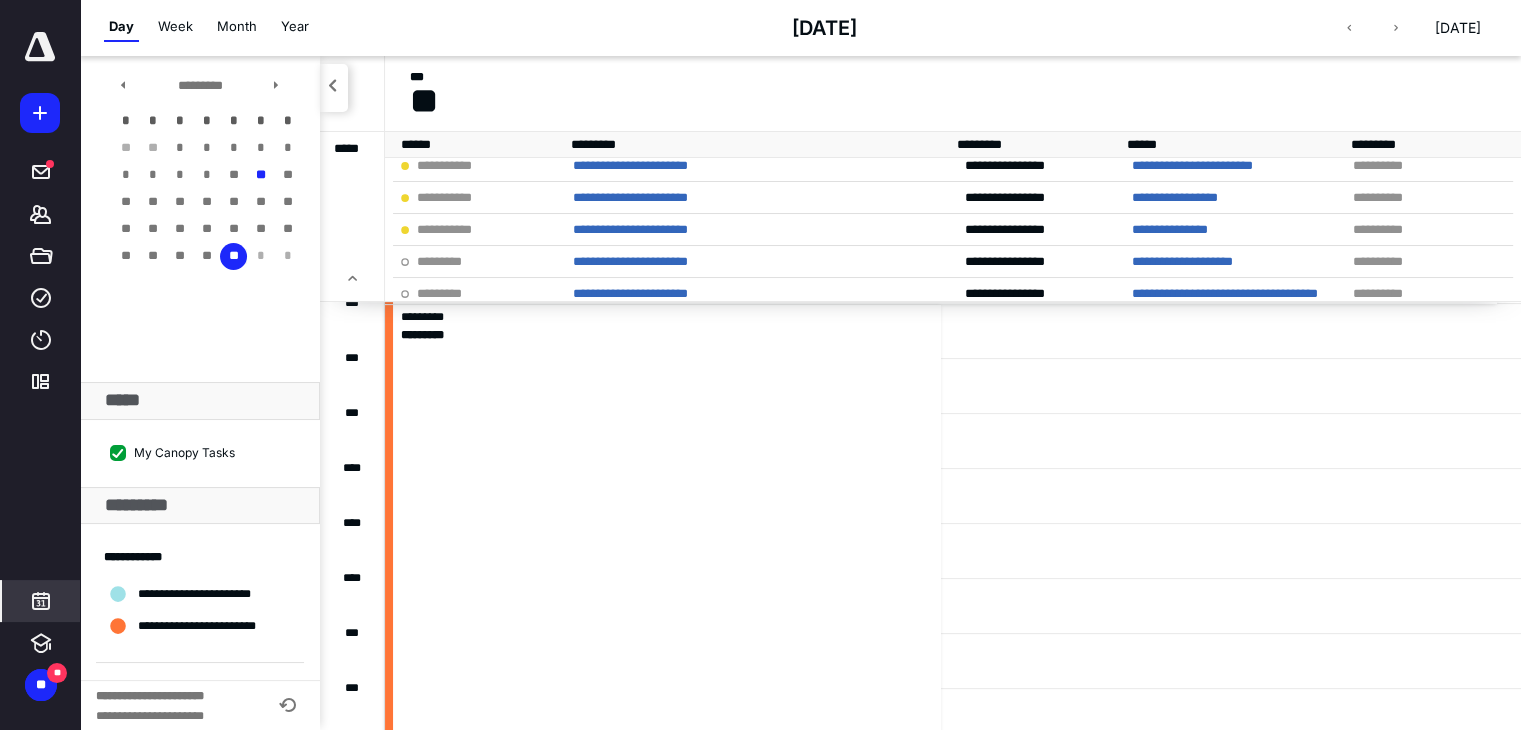 scroll, scrollTop: 300, scrollLeft: 0, axis: vertical 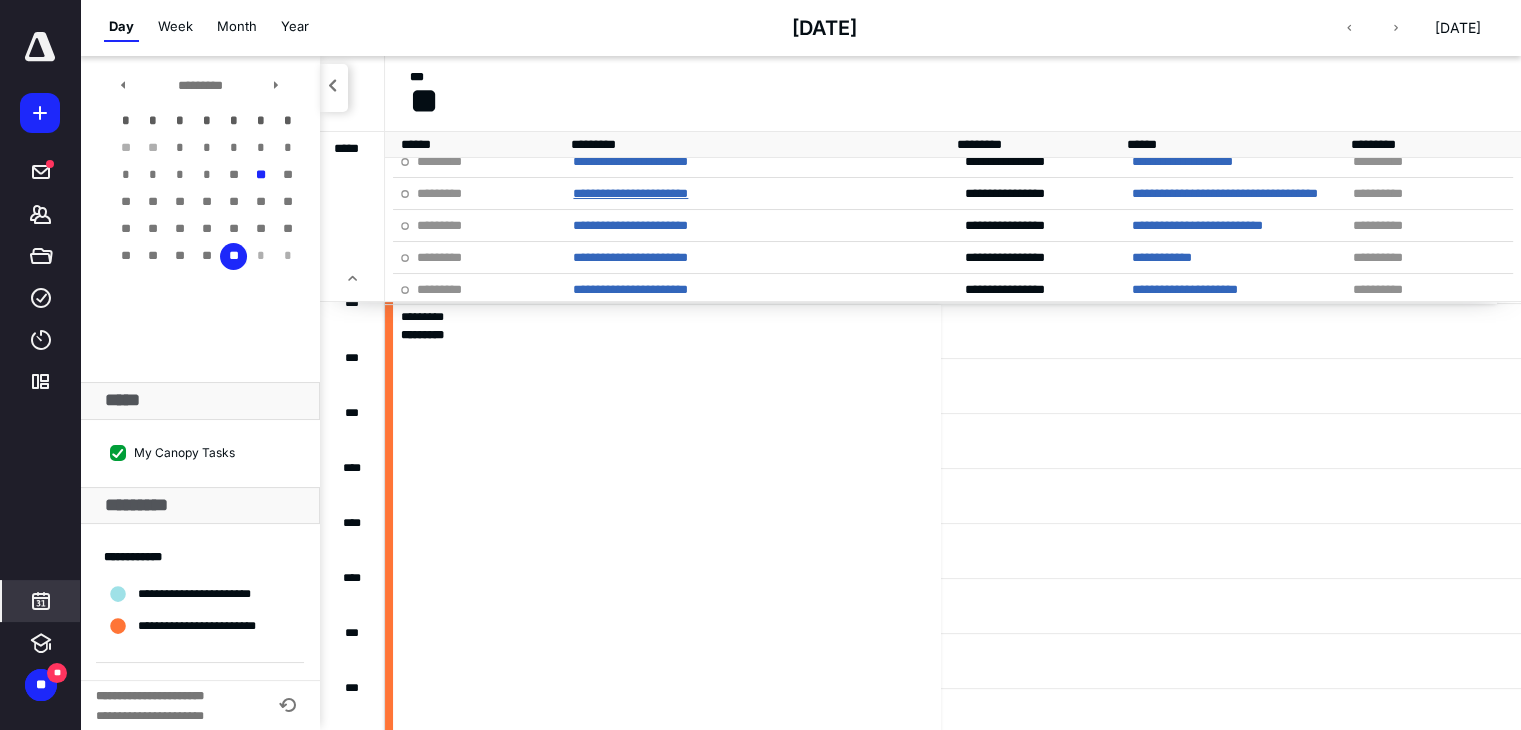 click on "**********" at bounding box center (630, 193) 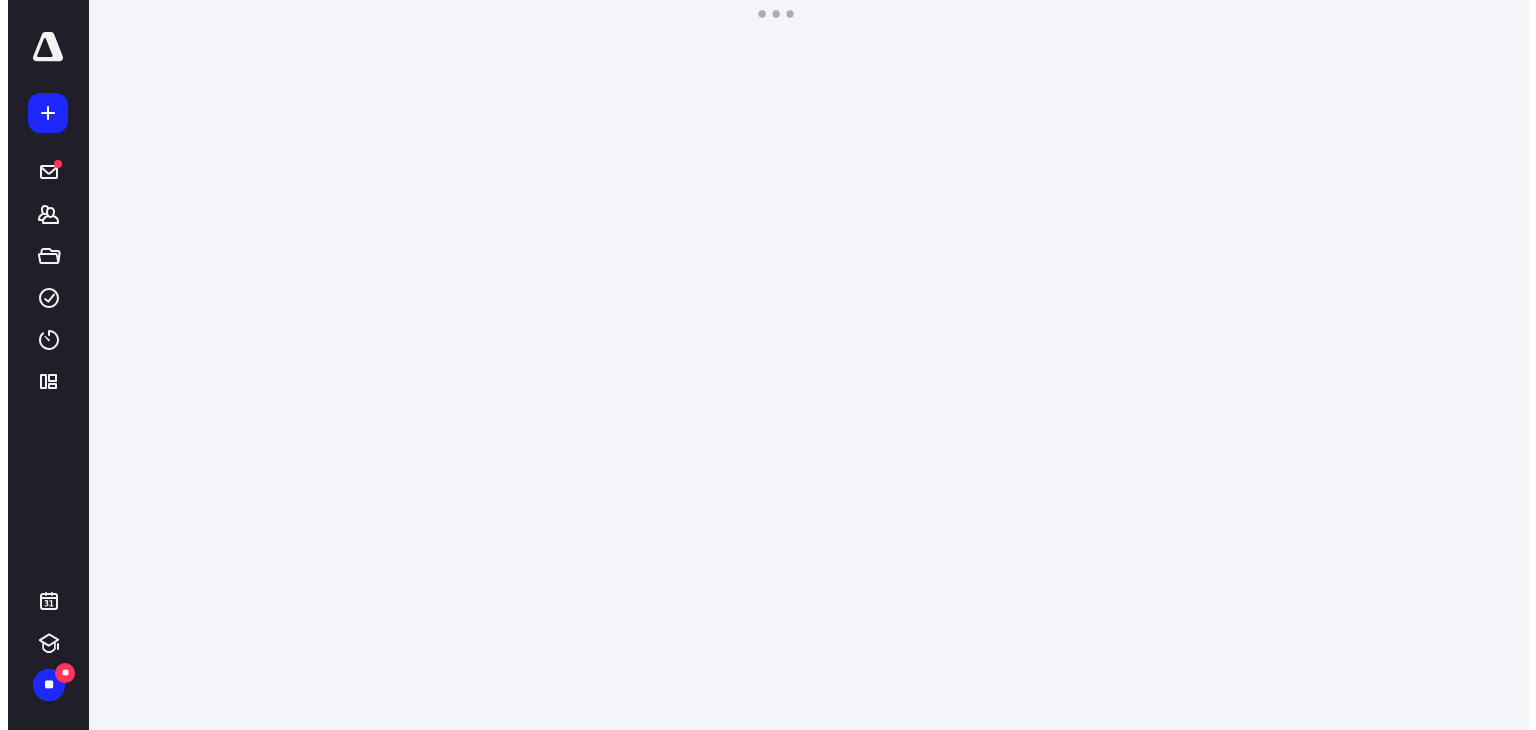 scroll, scrollTop: 0, scrollLeft: 0, axis: both 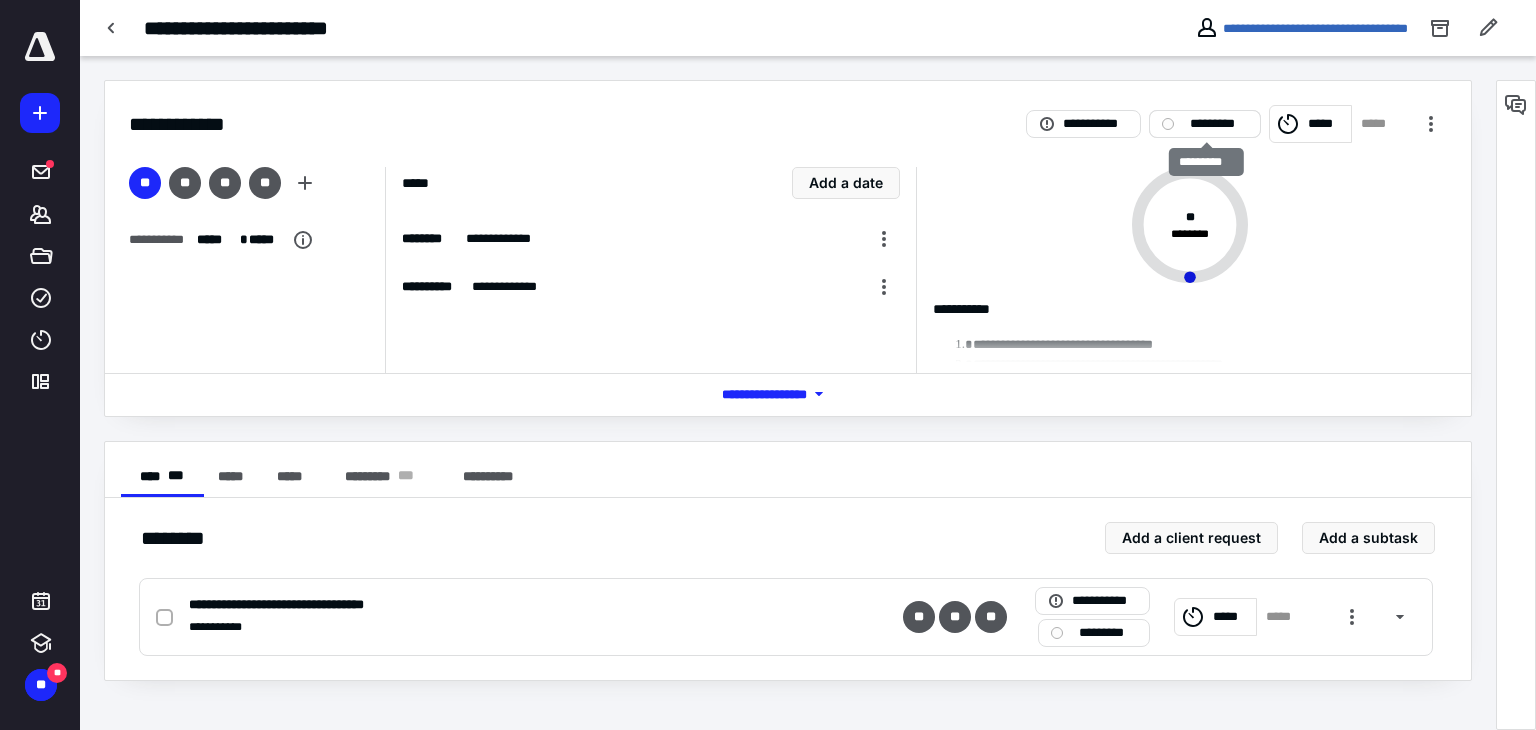 click on "*********" at bounding box center [1219, 124] 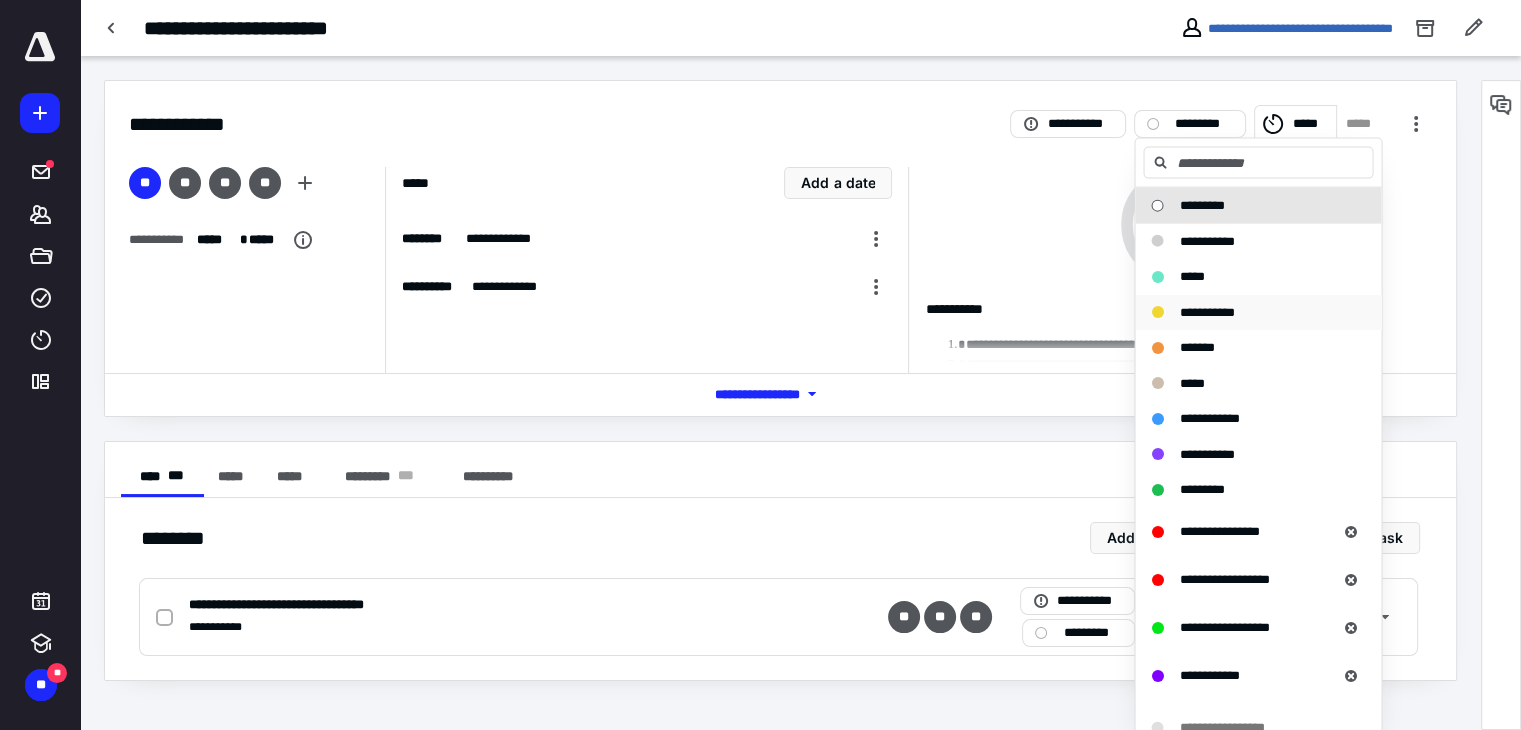 click on "**********" at bounding box center (1206, 311) 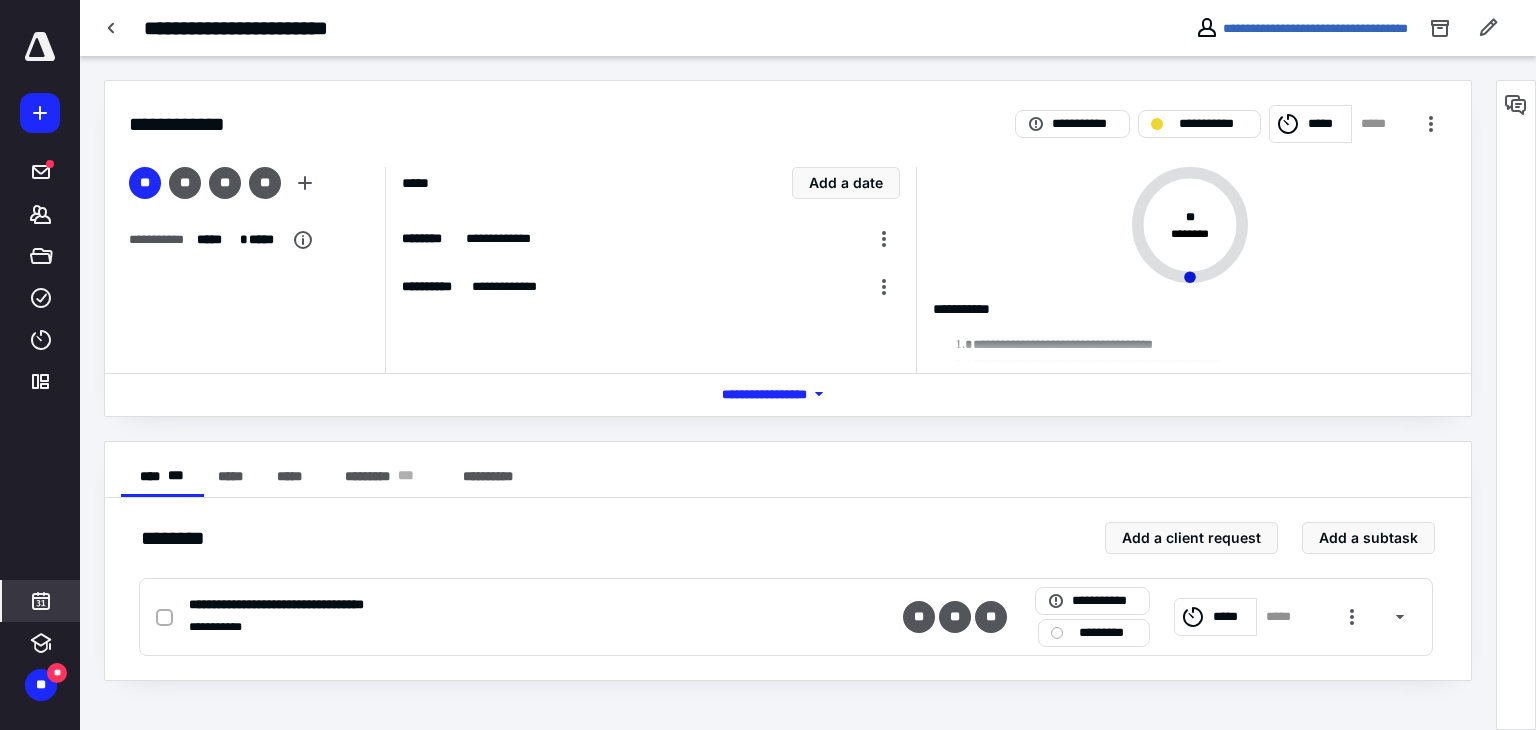 click 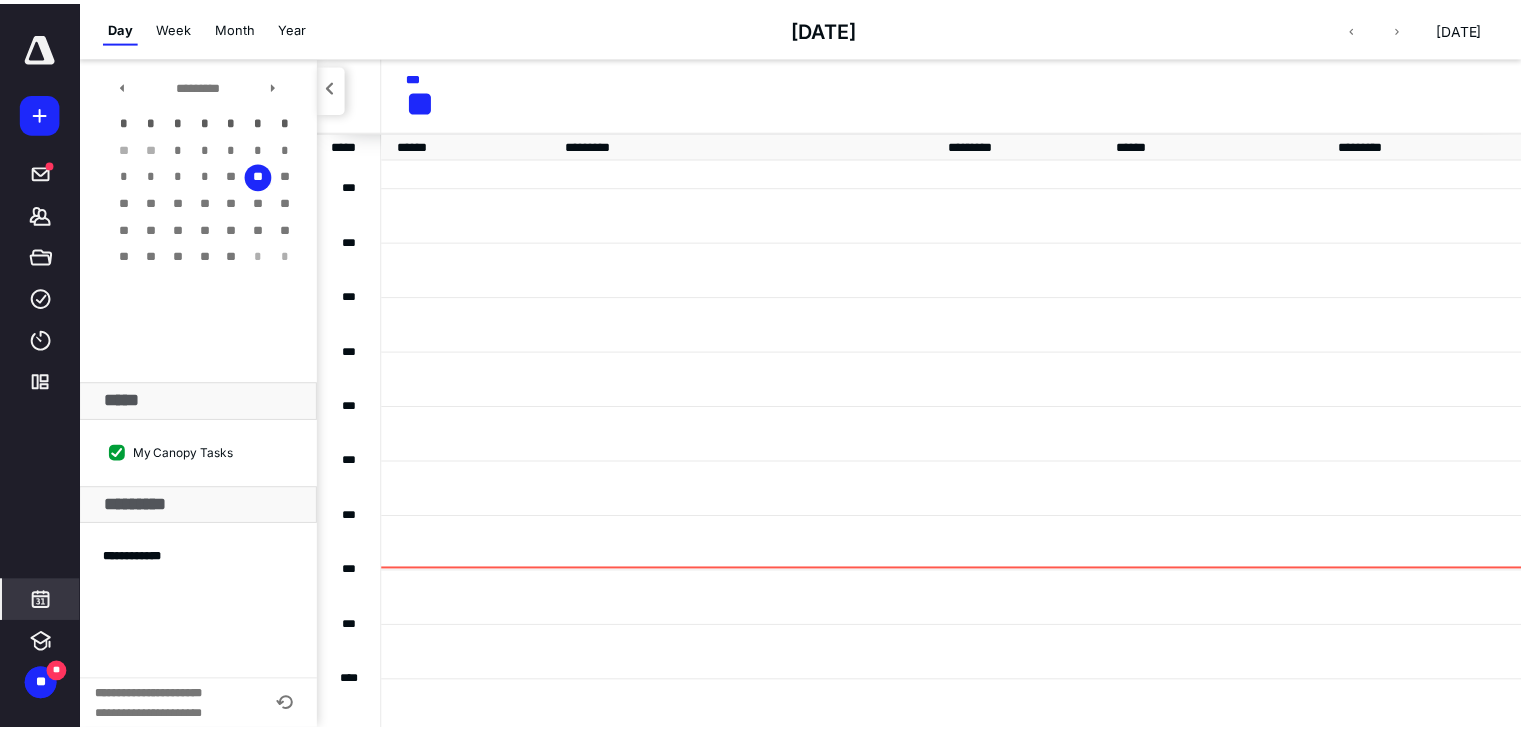 scroll, scrollTop: 384, scrollLeft: 0, axis: vertical 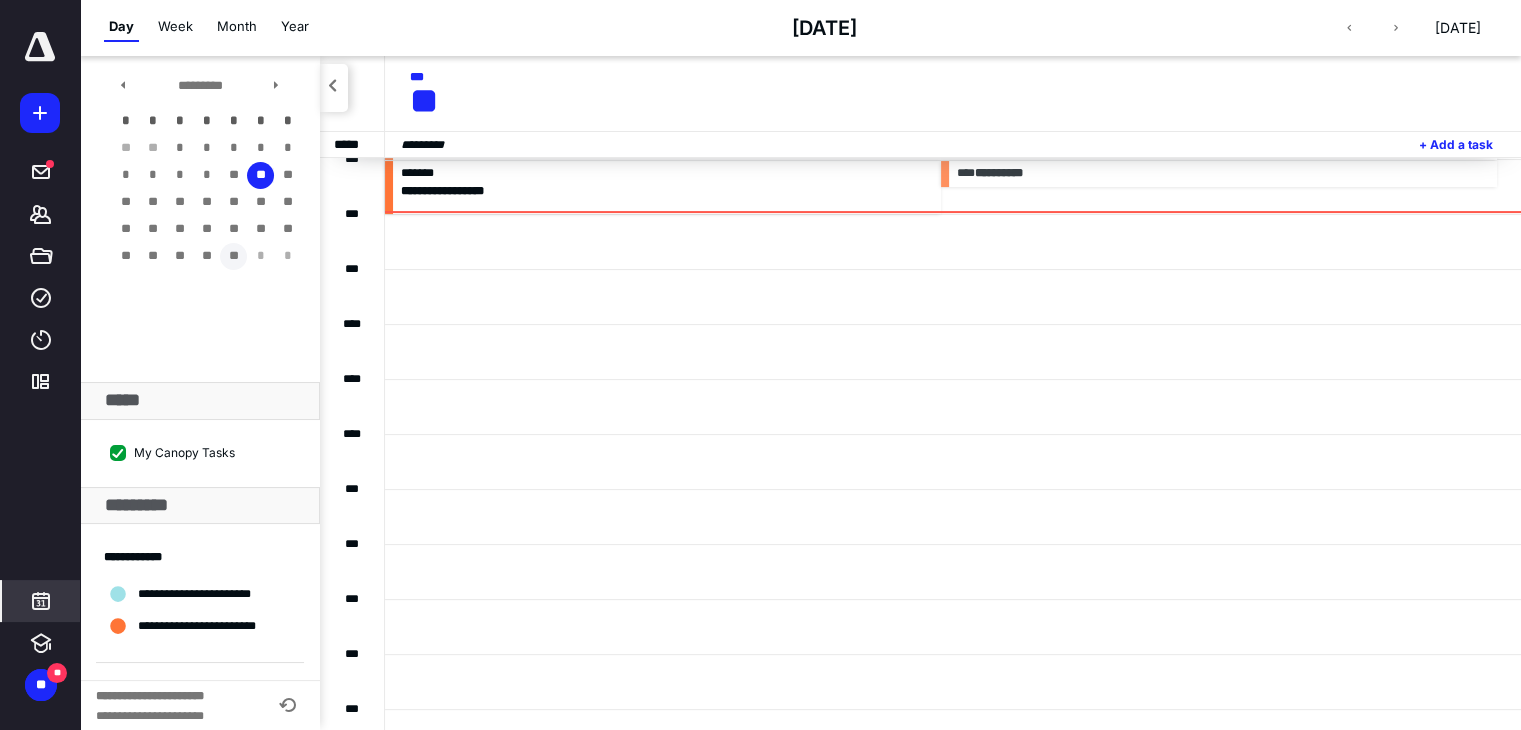 click on "**" at bounding box center (233, 256) 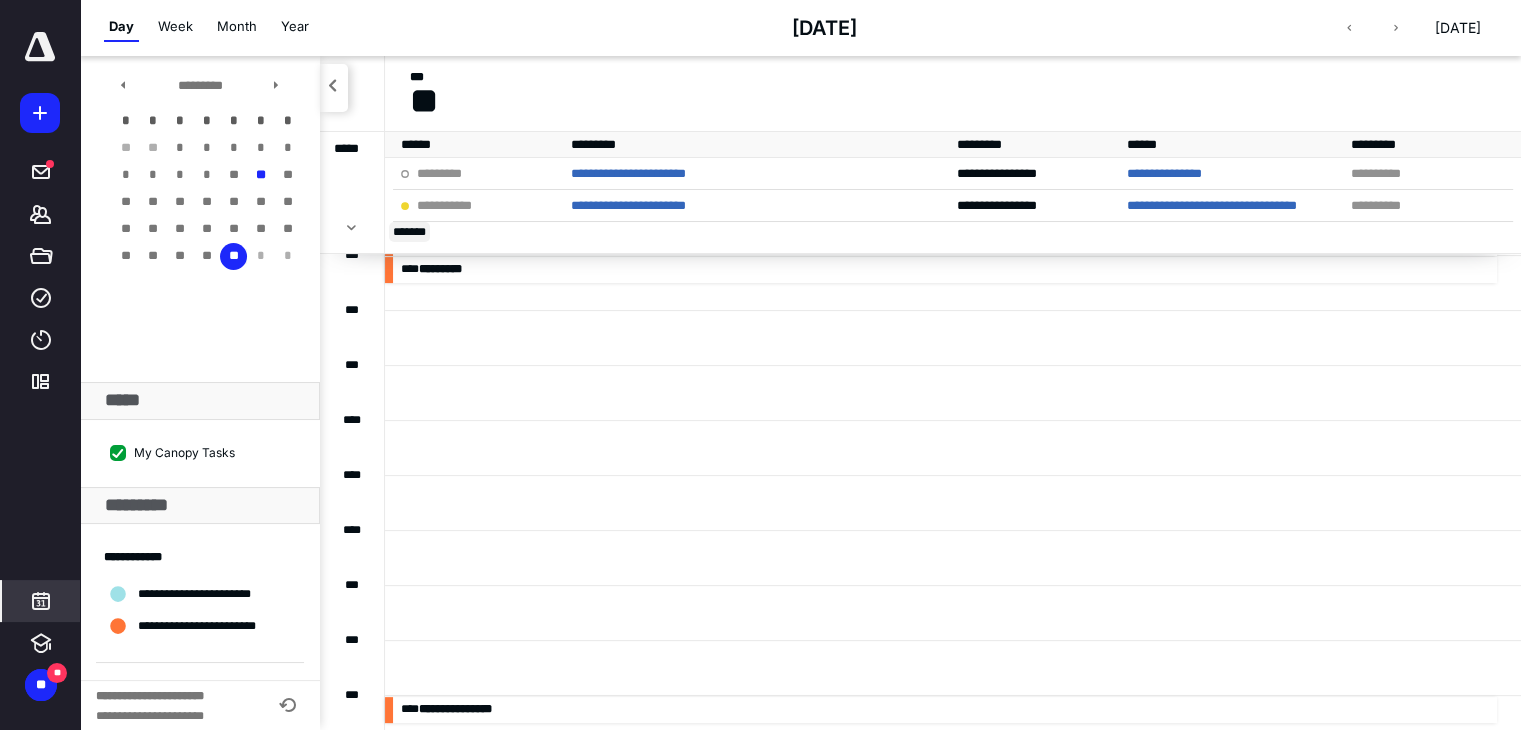 click on "** ****" at bounding box center [409, 232] 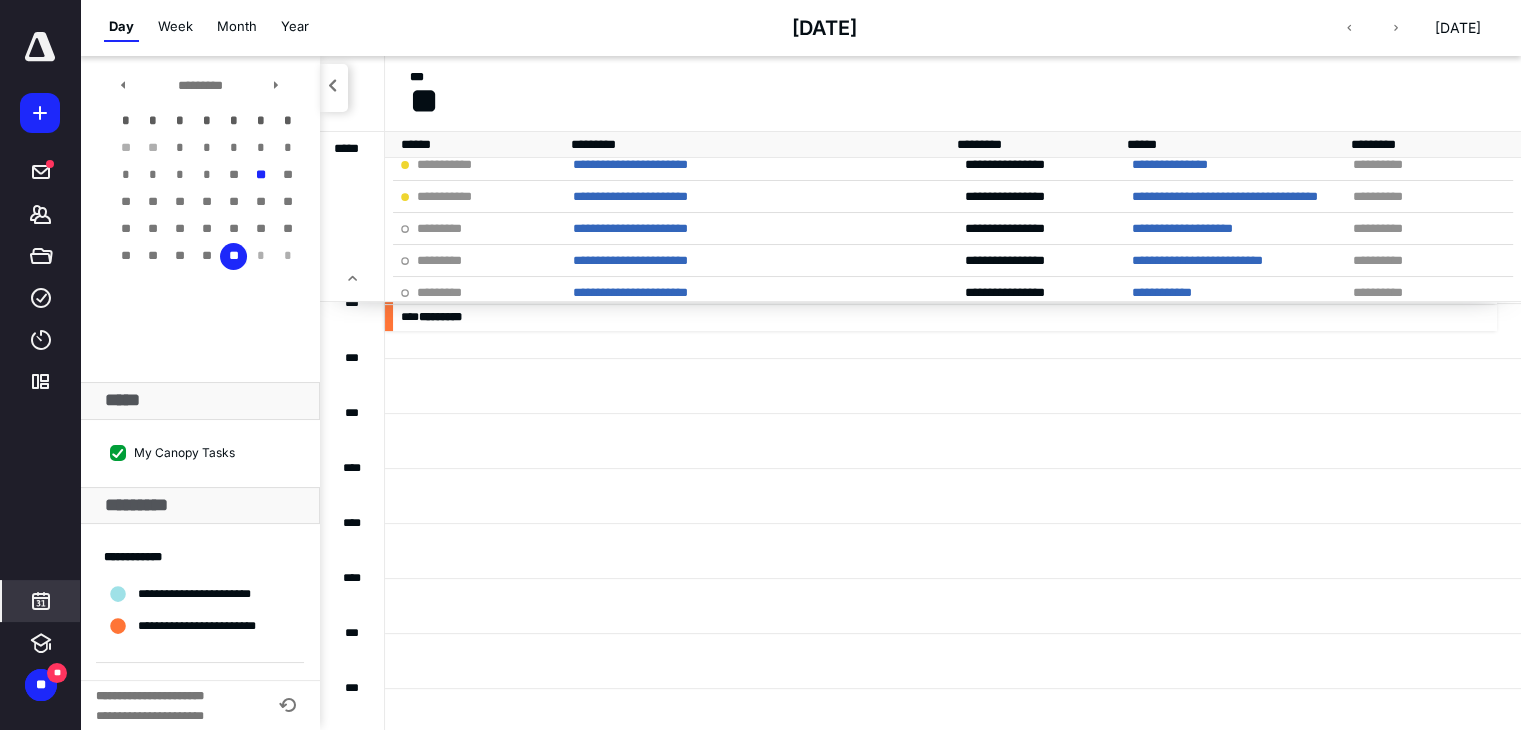 scroll, scrollTop: 300, scrollLeft: 0, axis: vertical 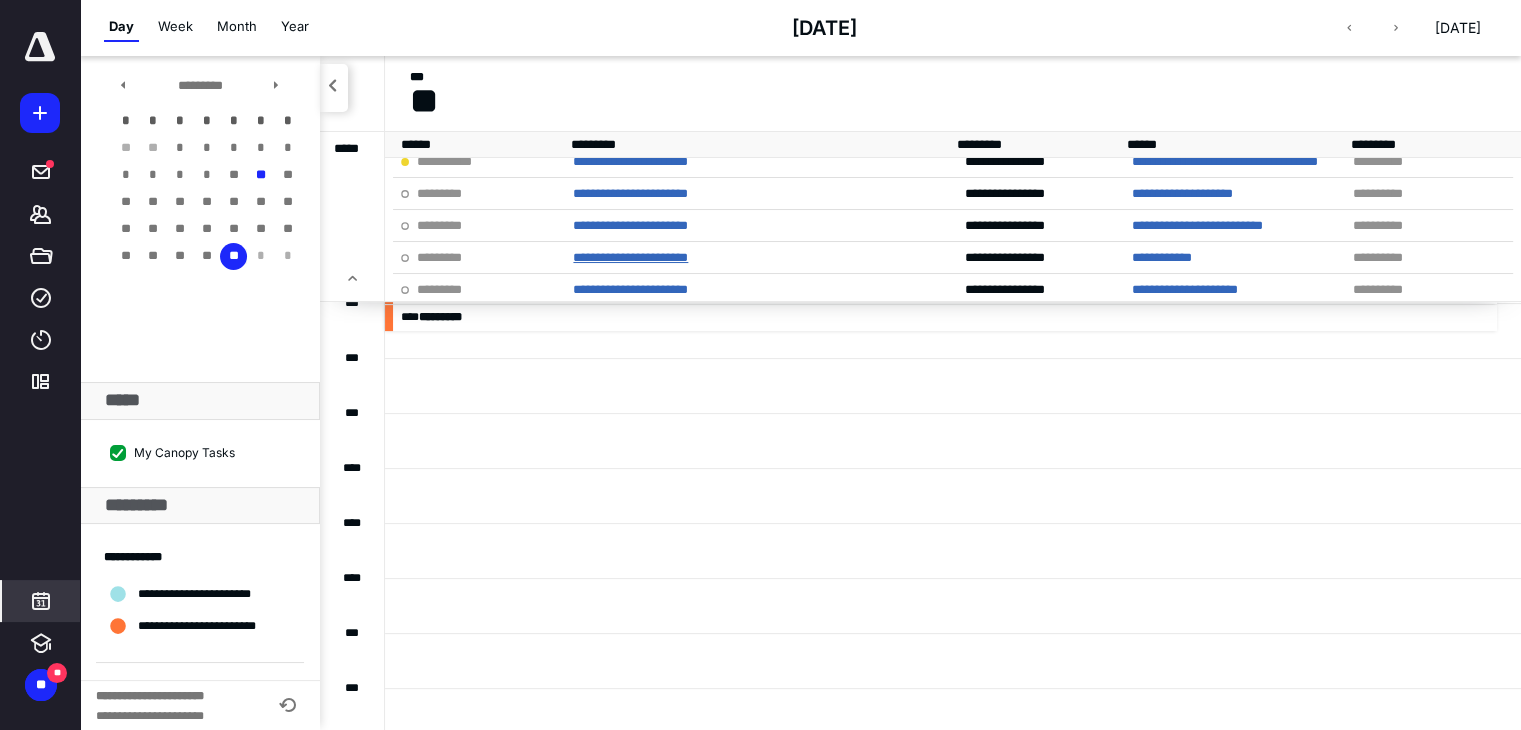 click on "**********" at bounding box center [630, 257] 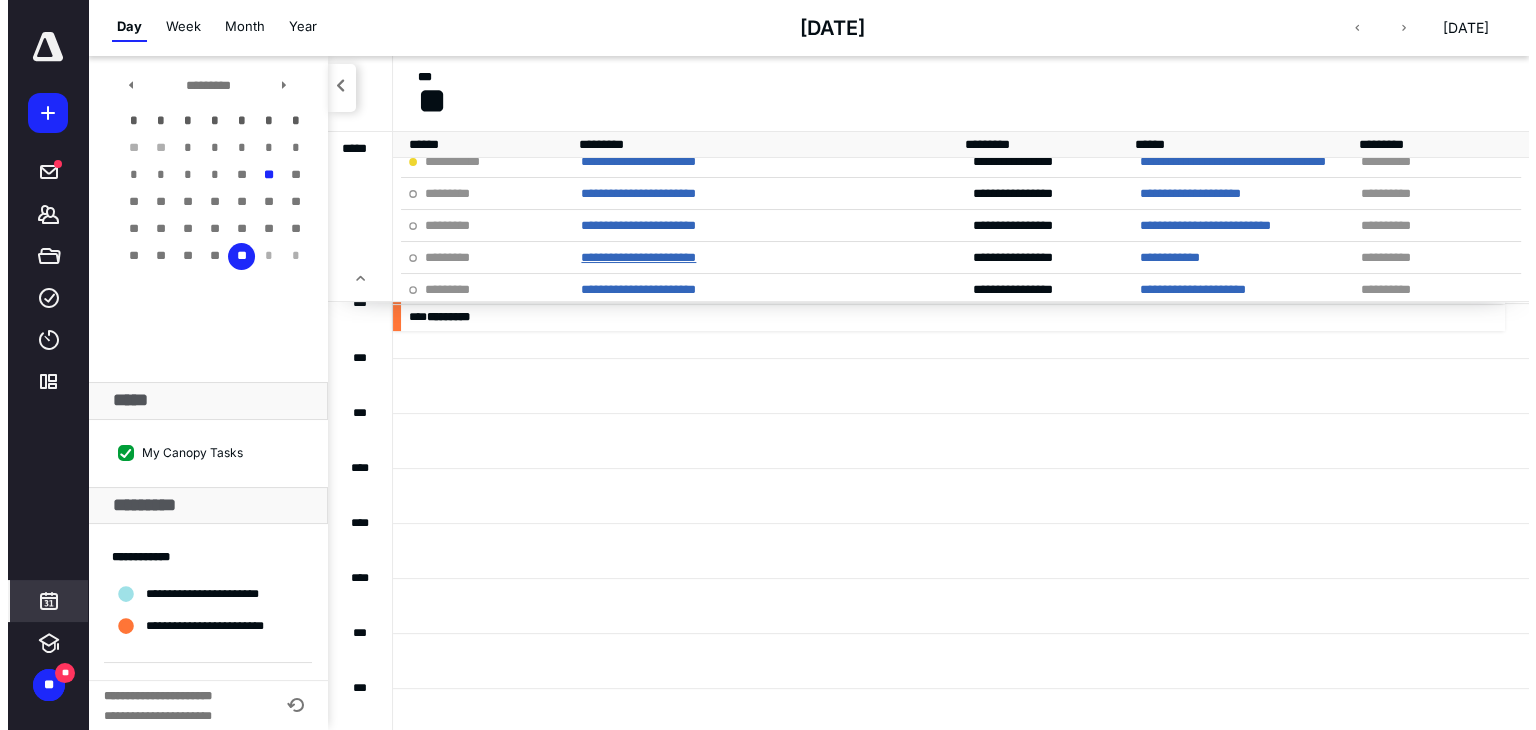 scroll, scrollTop: 0, scrollLeft: 0, axis: both 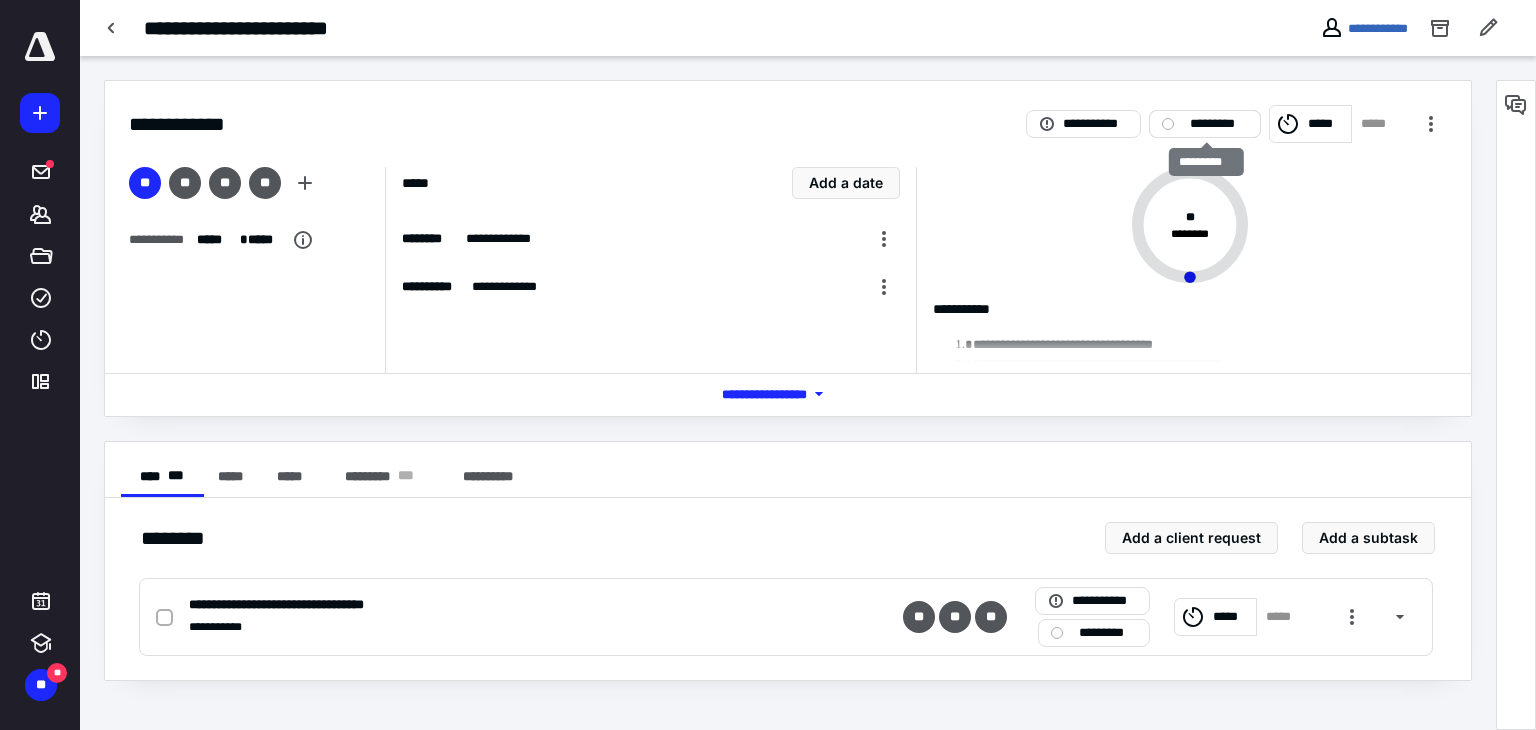click on "*********" at bounding box center (1219, 124) 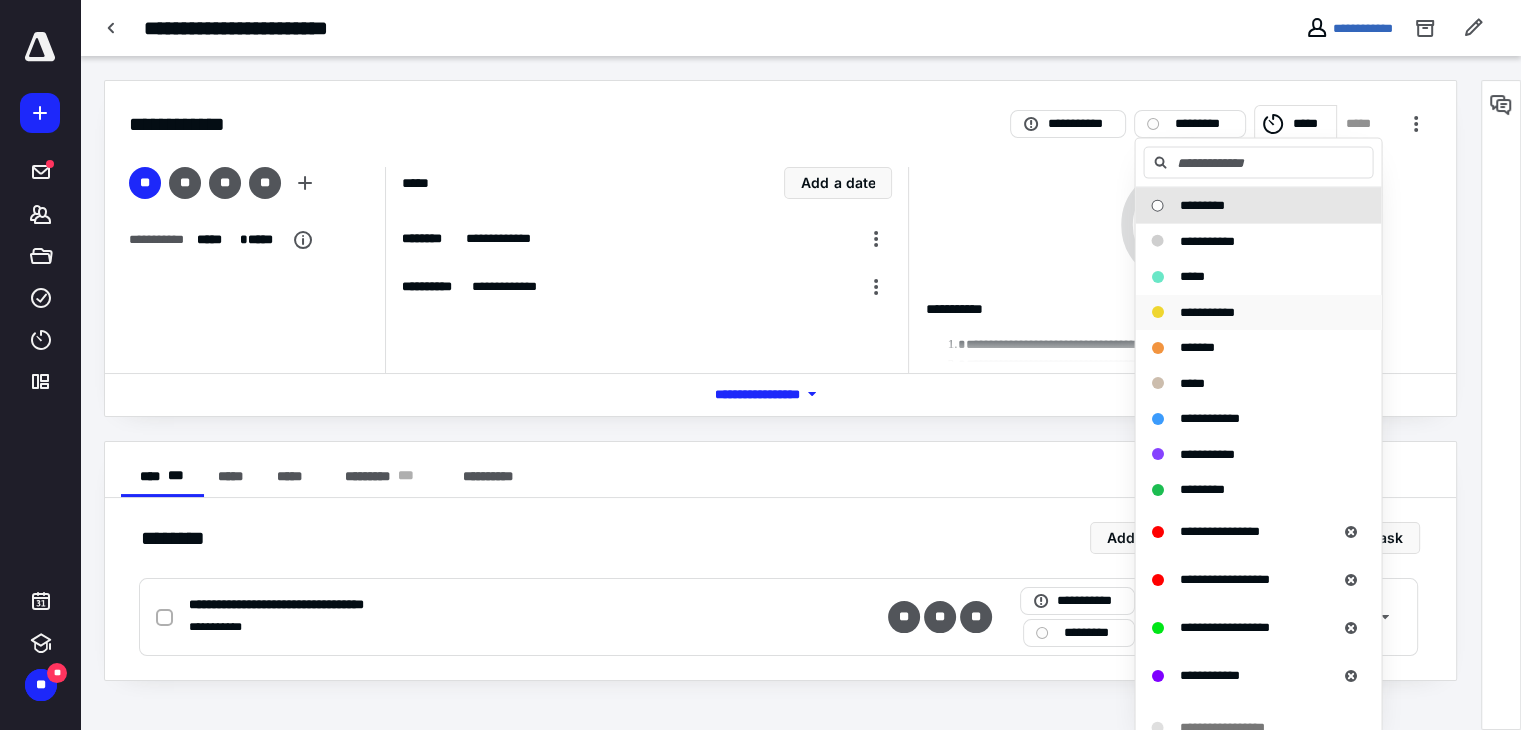 click on "**********" at bounding box center [1206, 311] 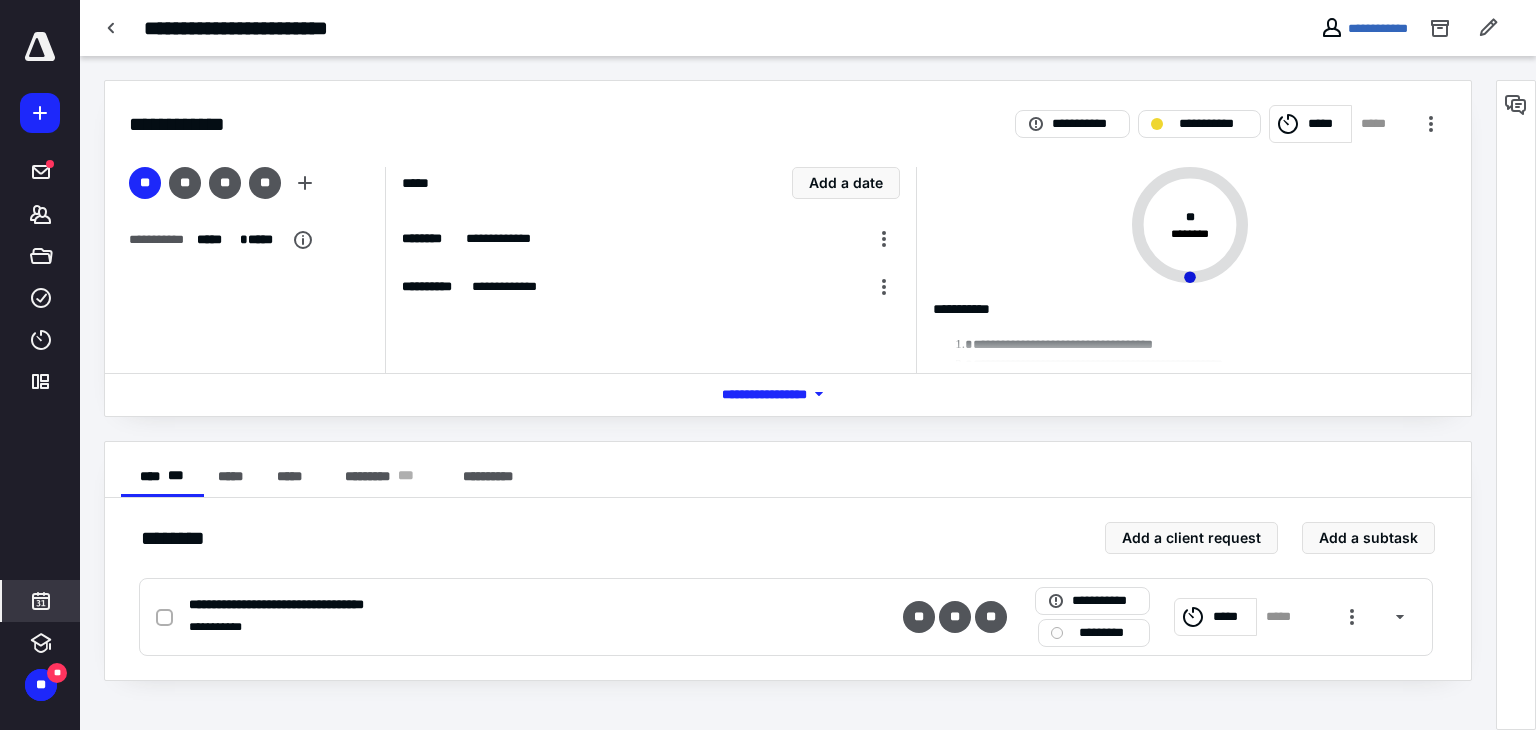 click 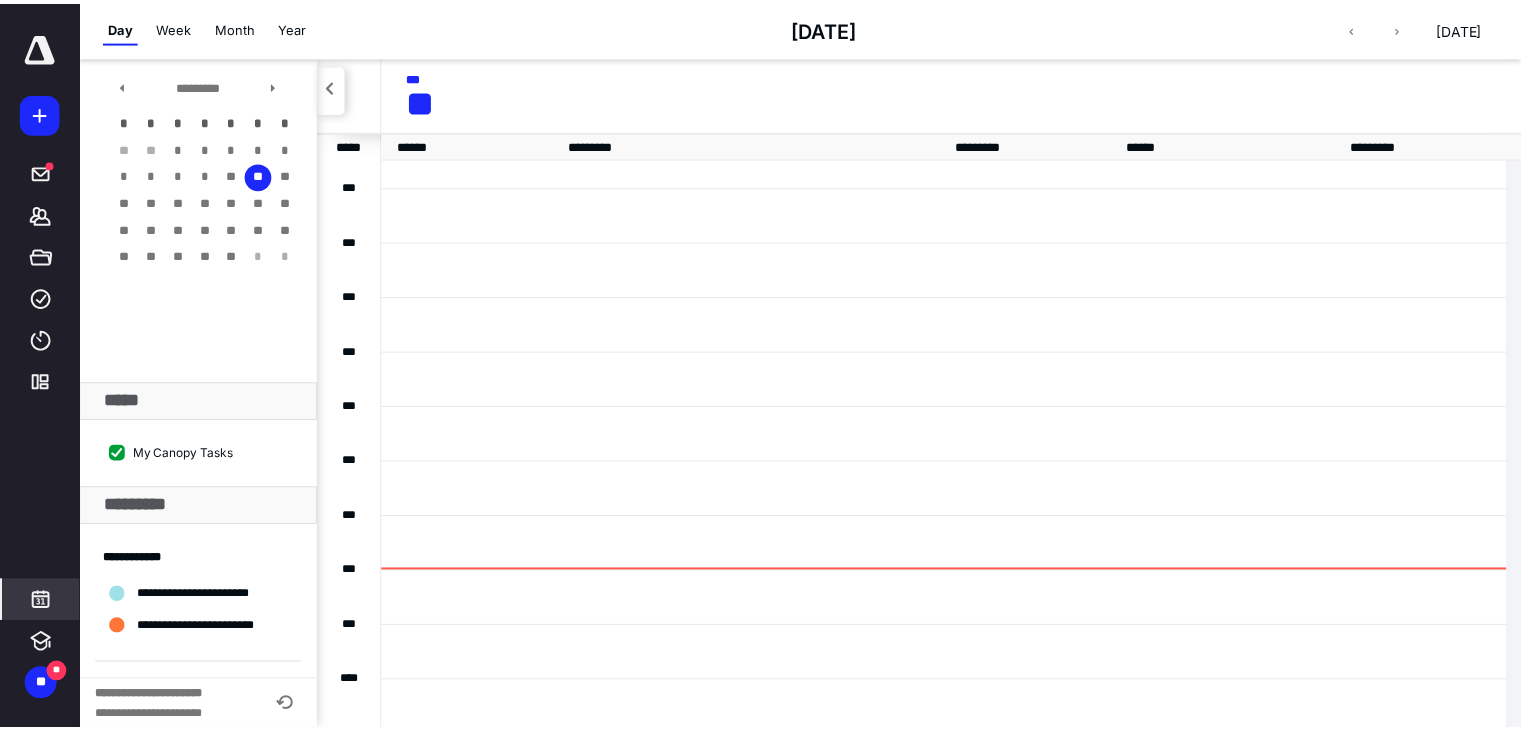 scroll, scrollTop: 384, scrollLeft: 0, axis: vertical 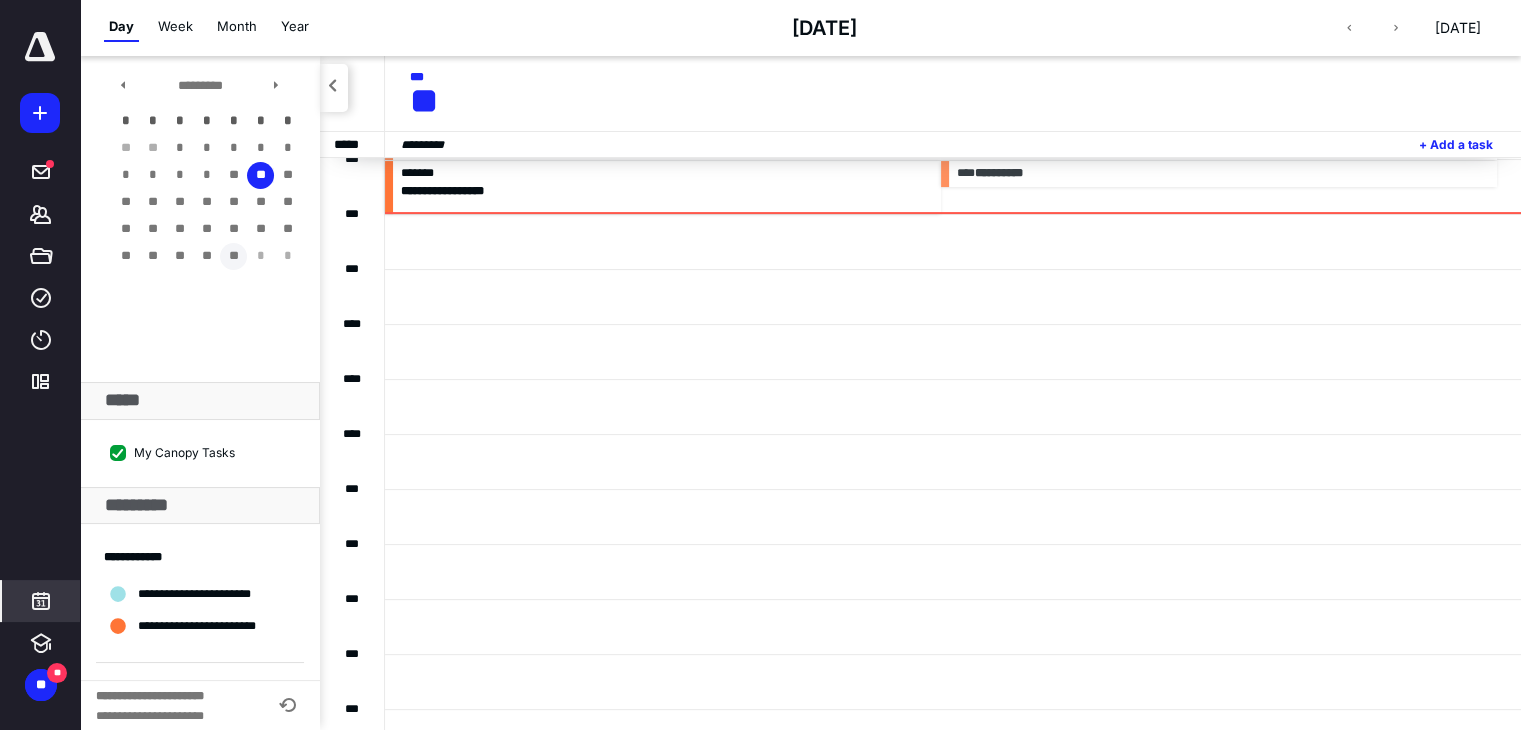 click on "**" at bounding box center (233, 256) 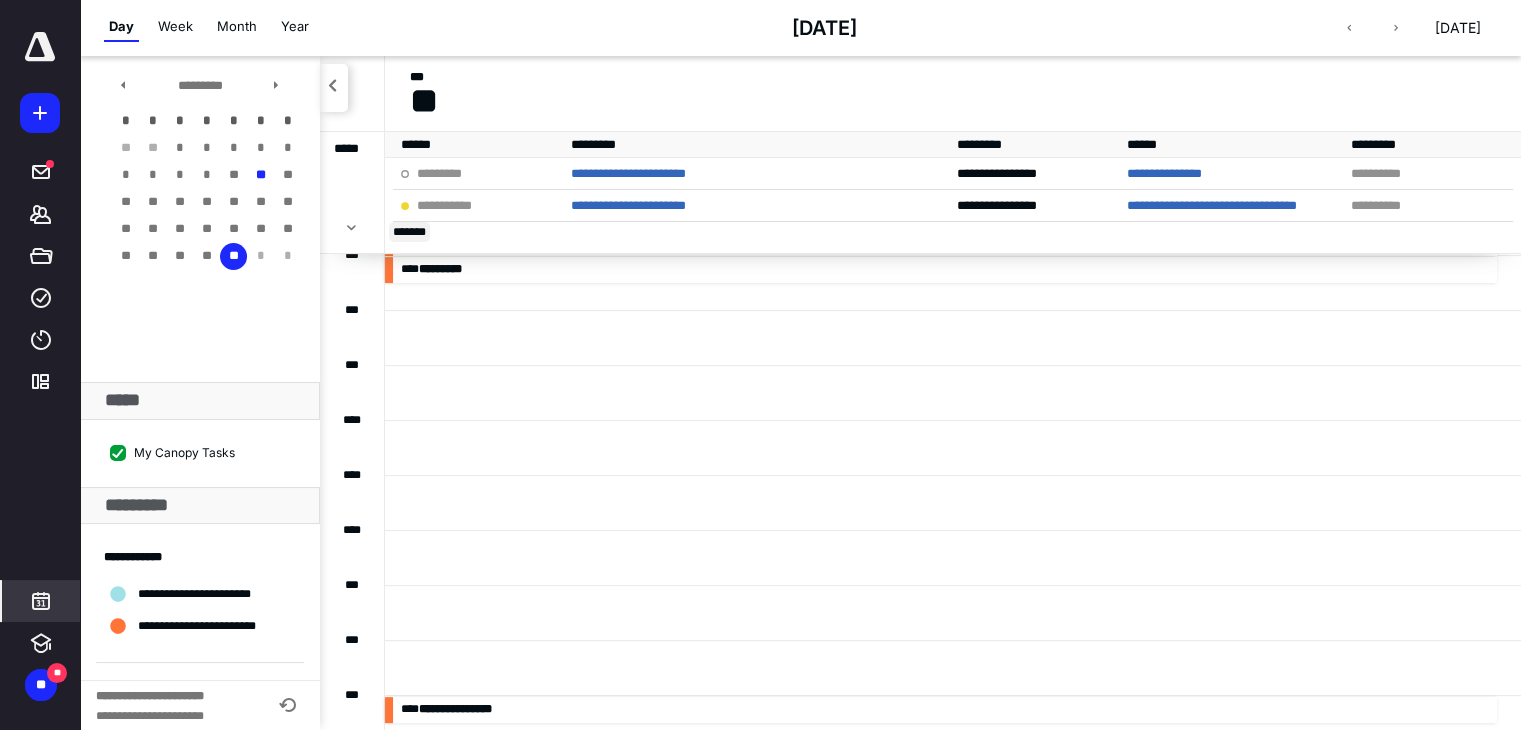 click on "** ****" at bounding box center (409, 232) 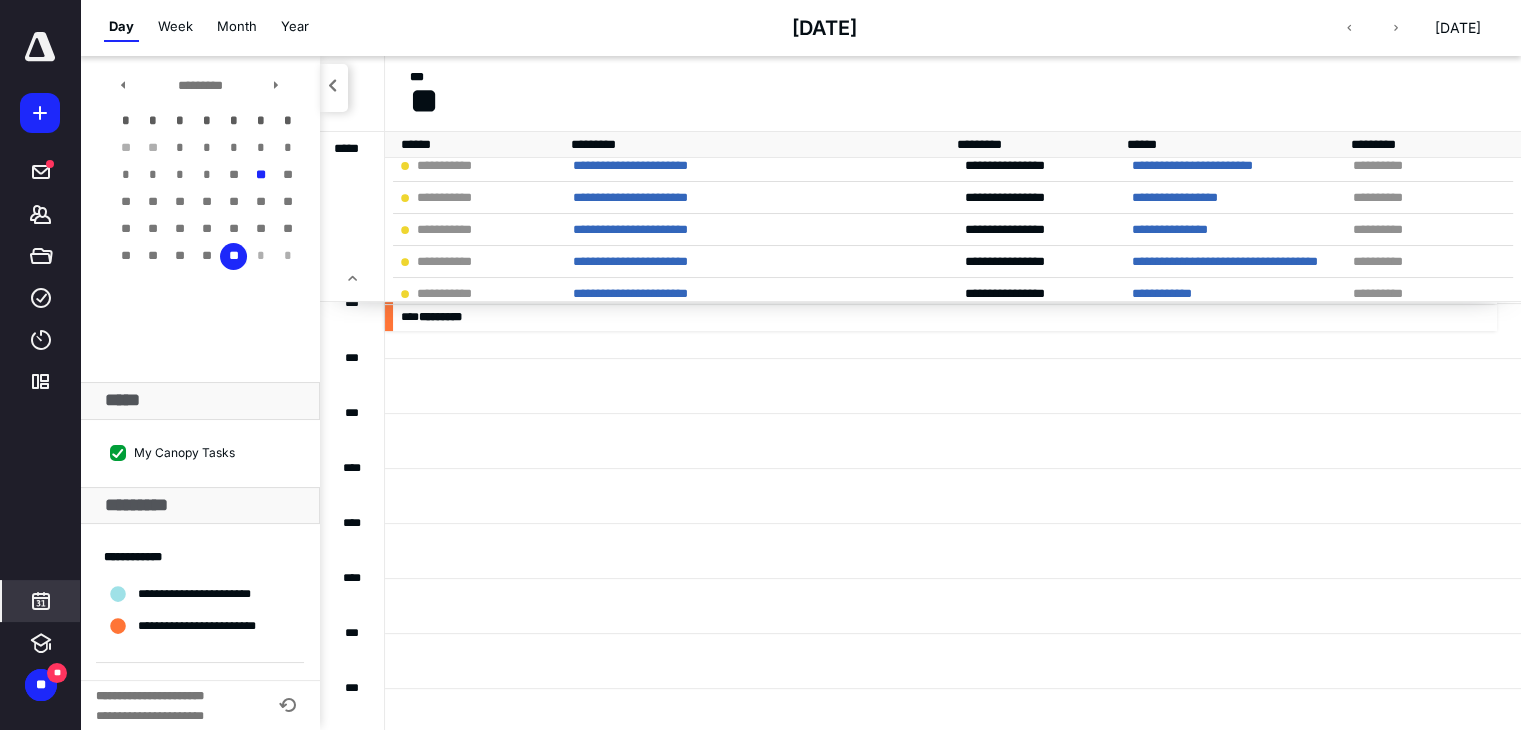 scroll, scrollTop: 300, scrollLeft: 0, axis: vertical 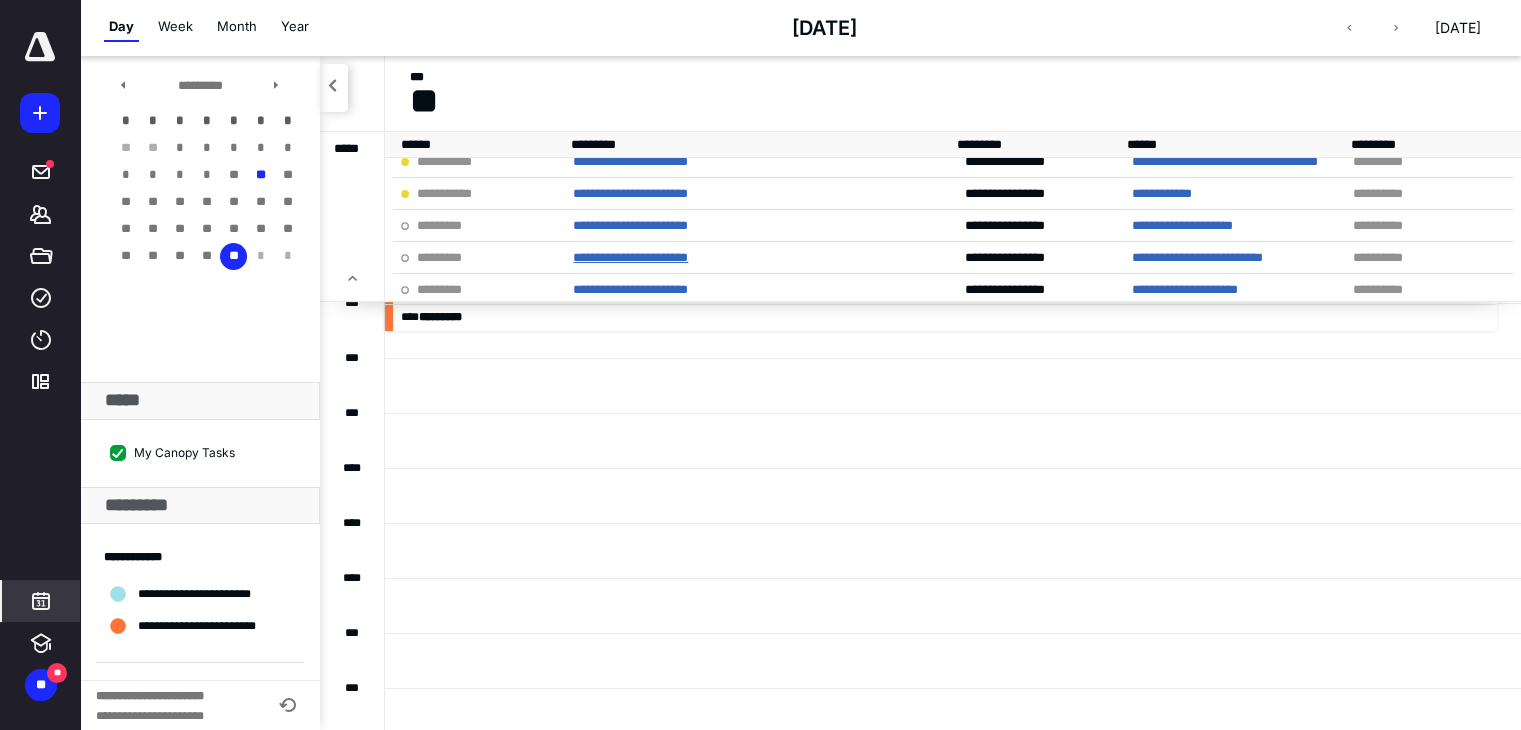 click on "**********" at bounding box center (630, 257) 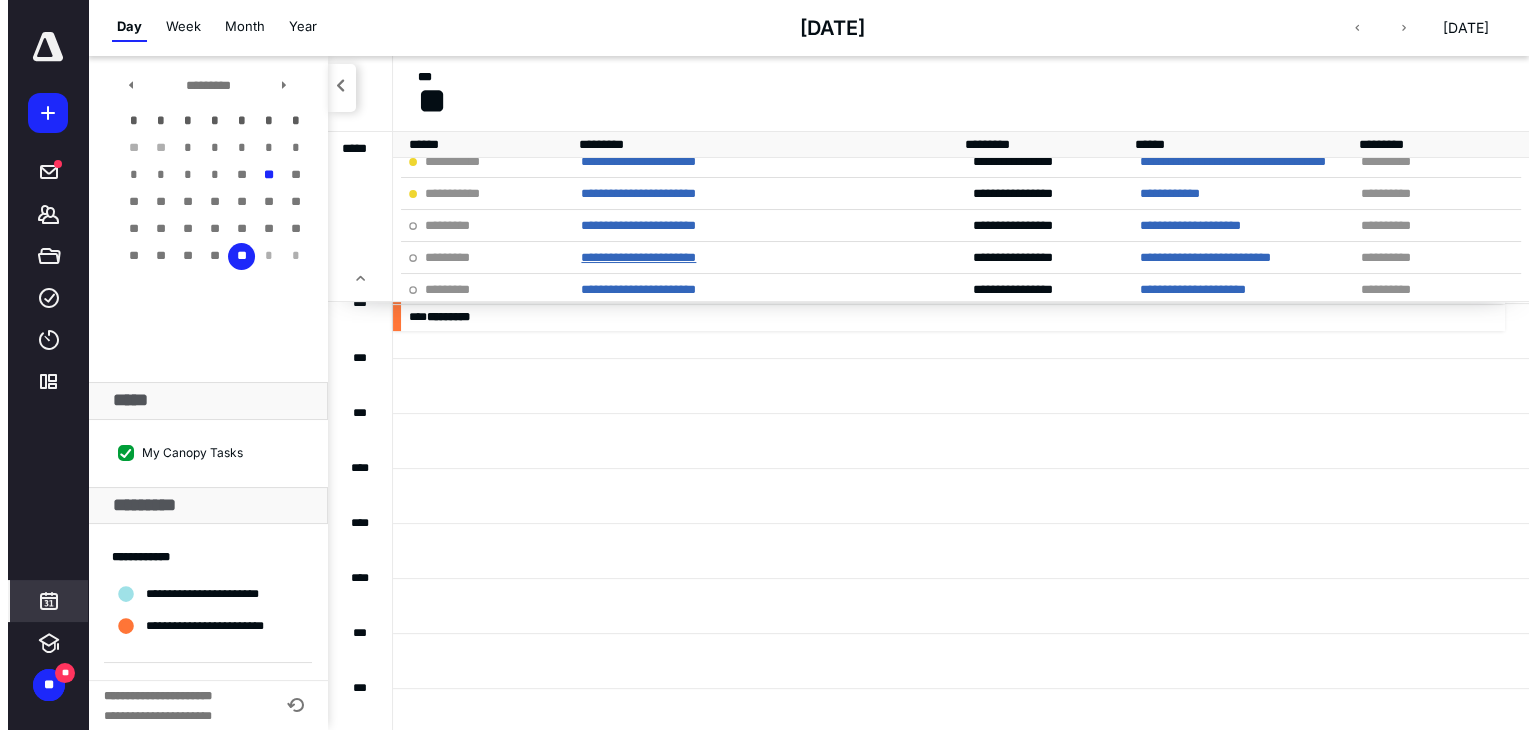 scroll, scrollTop: 0, scrollLeft: 0, axis: both 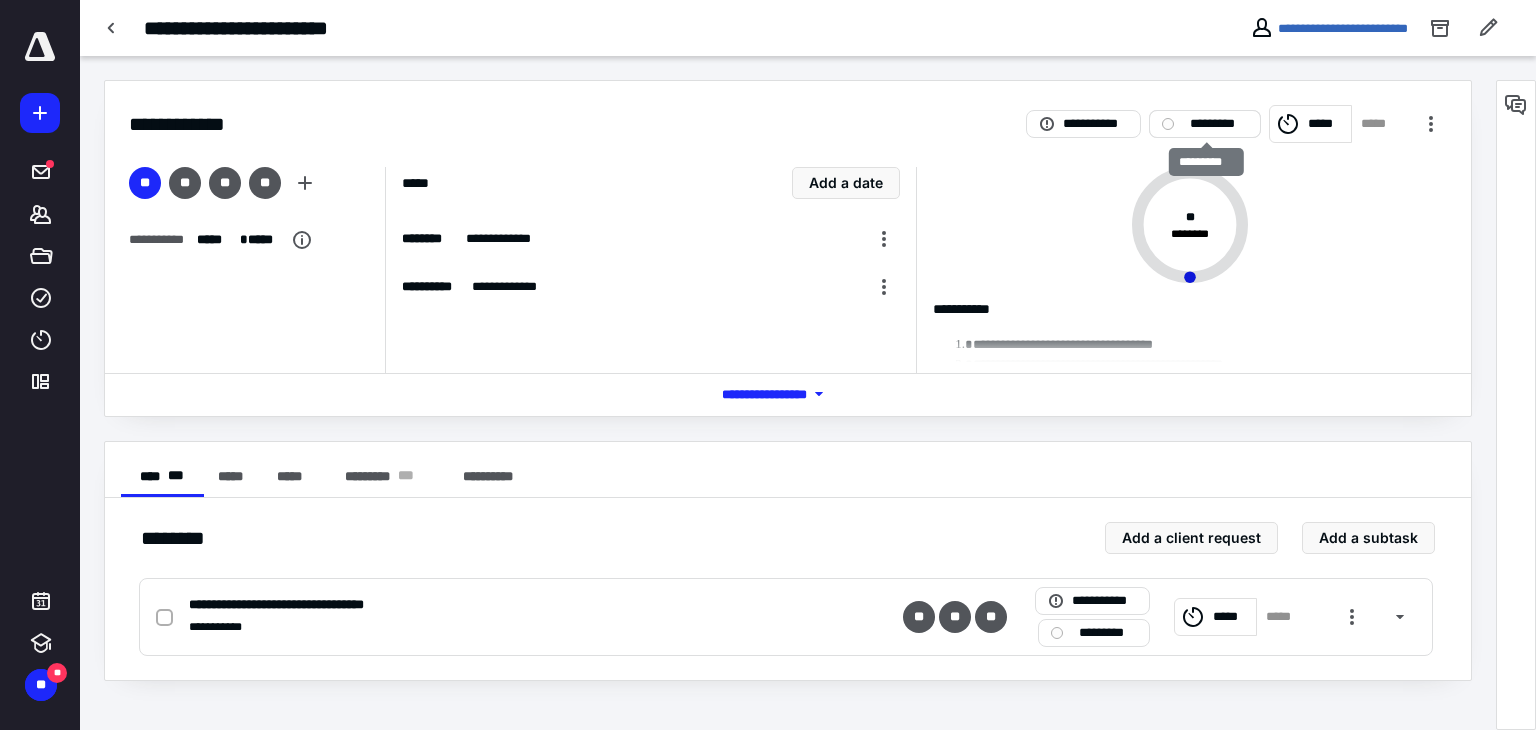 click on "*********" at bounding box center (1219, 124) 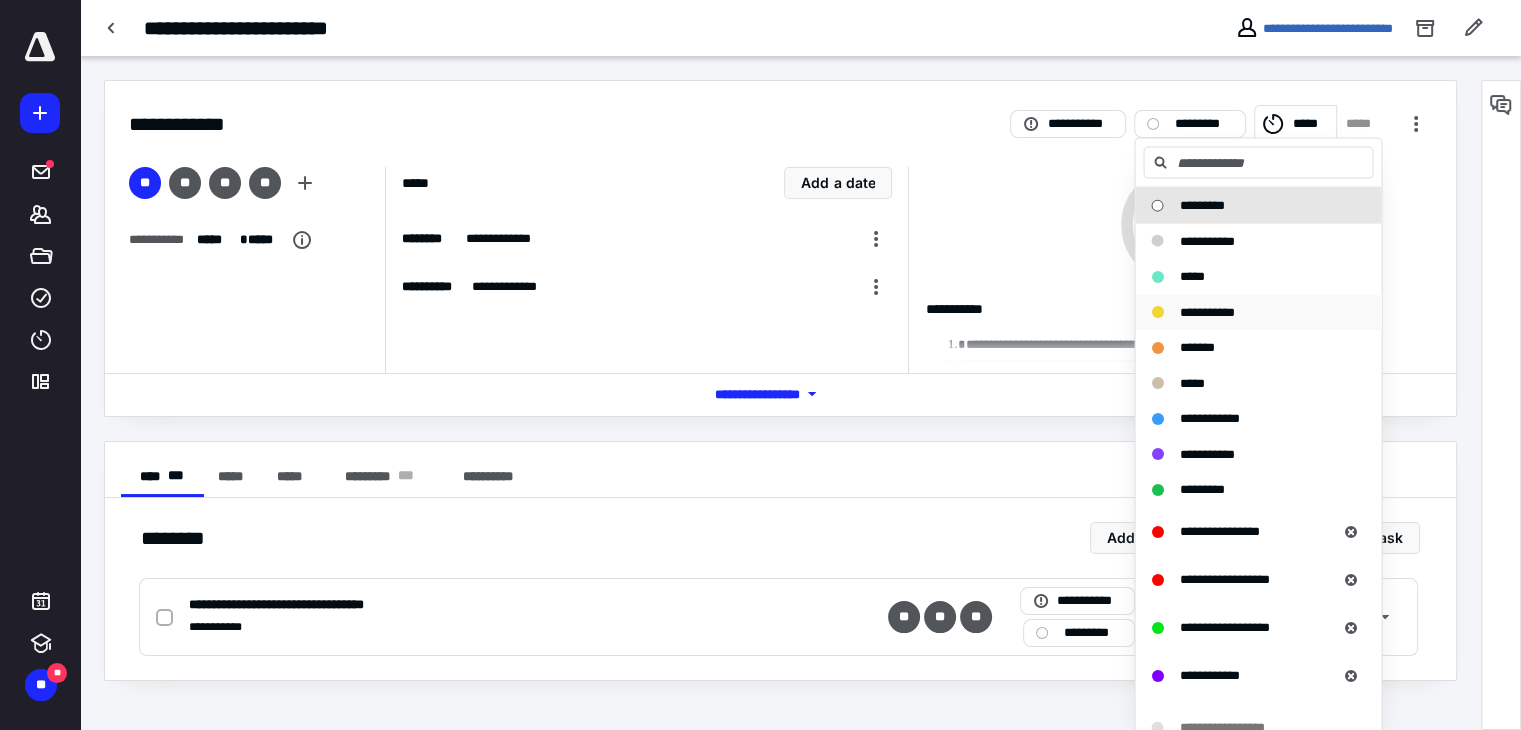 click on "**********" at bounding box center [1206, 311] 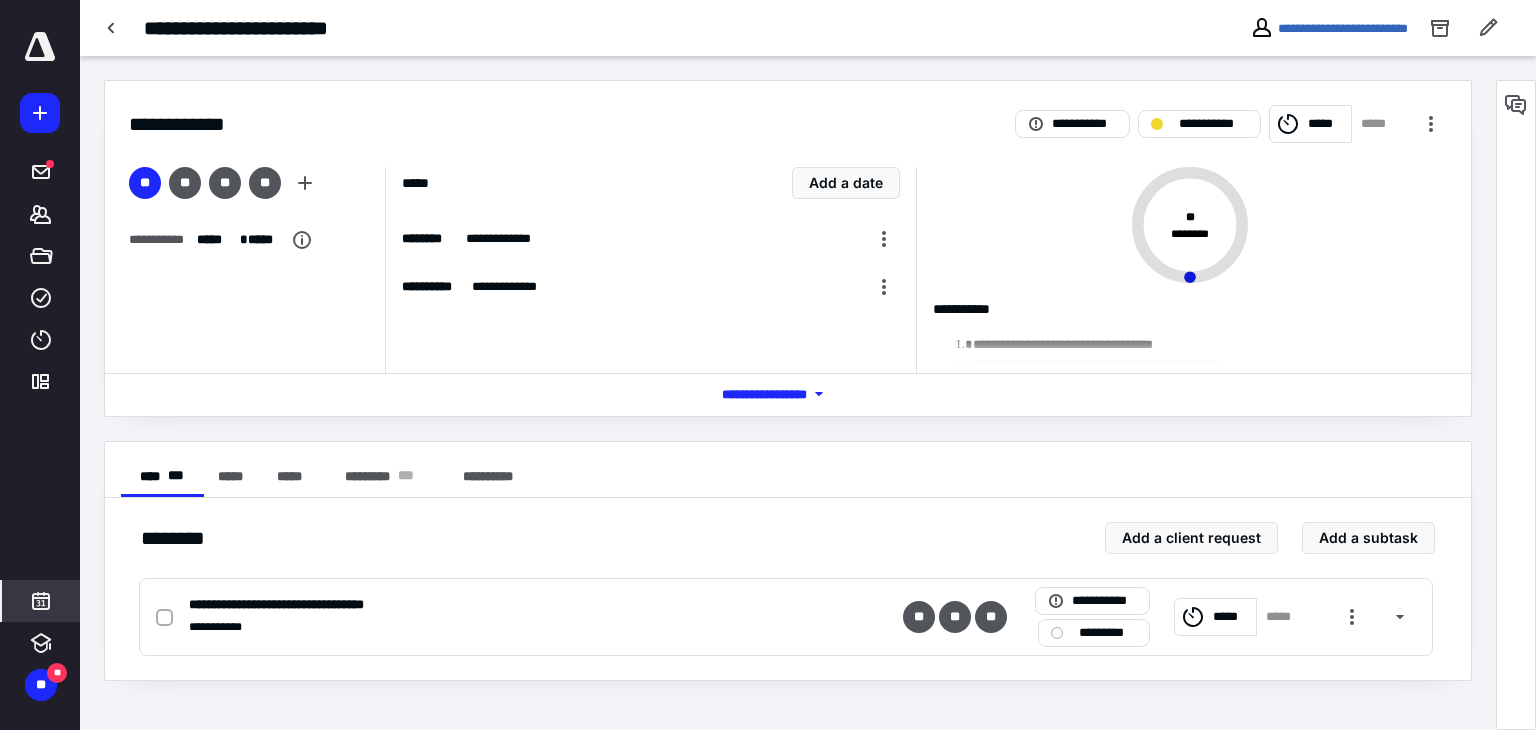 click 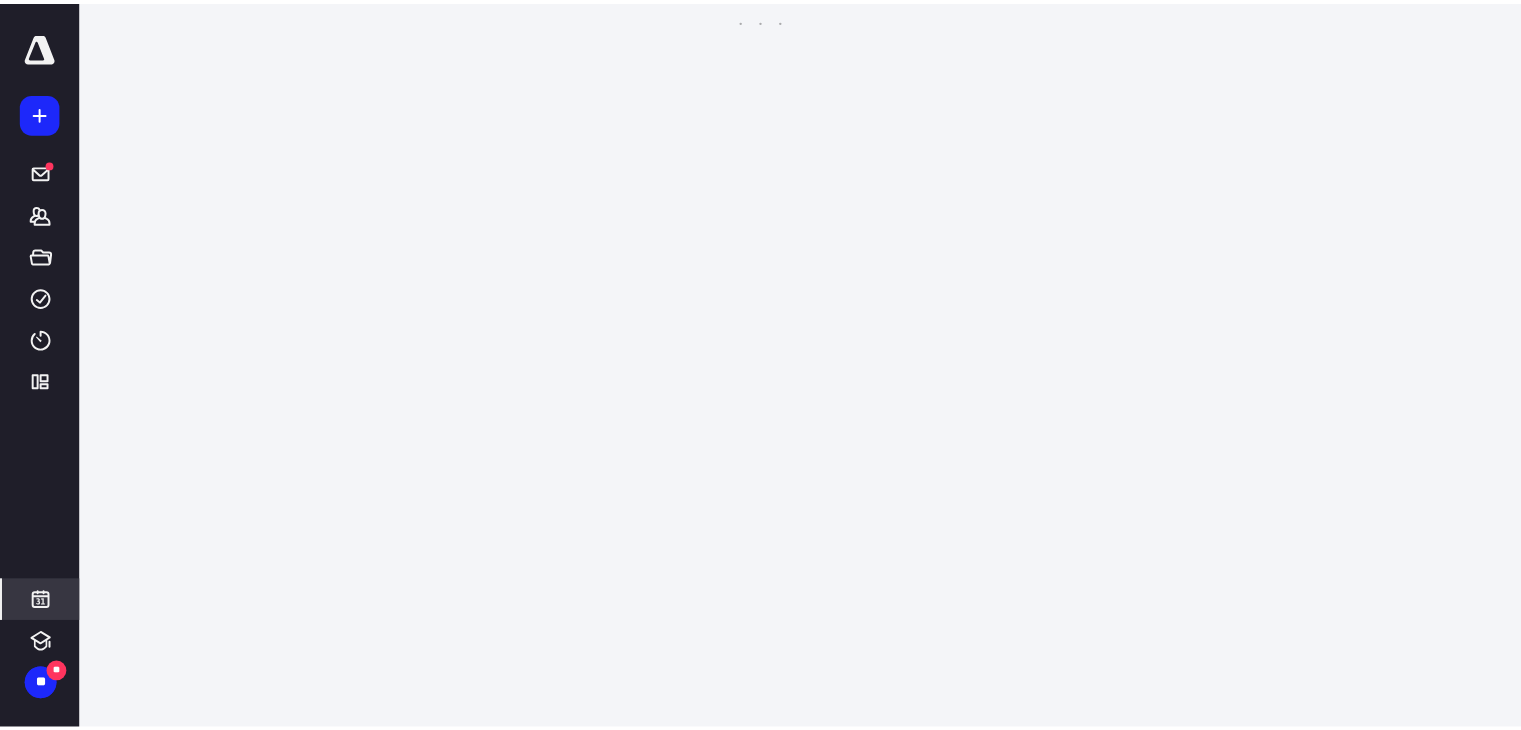 scroll, scrollTop: 384, scrollLeft: 0, axis: vertical 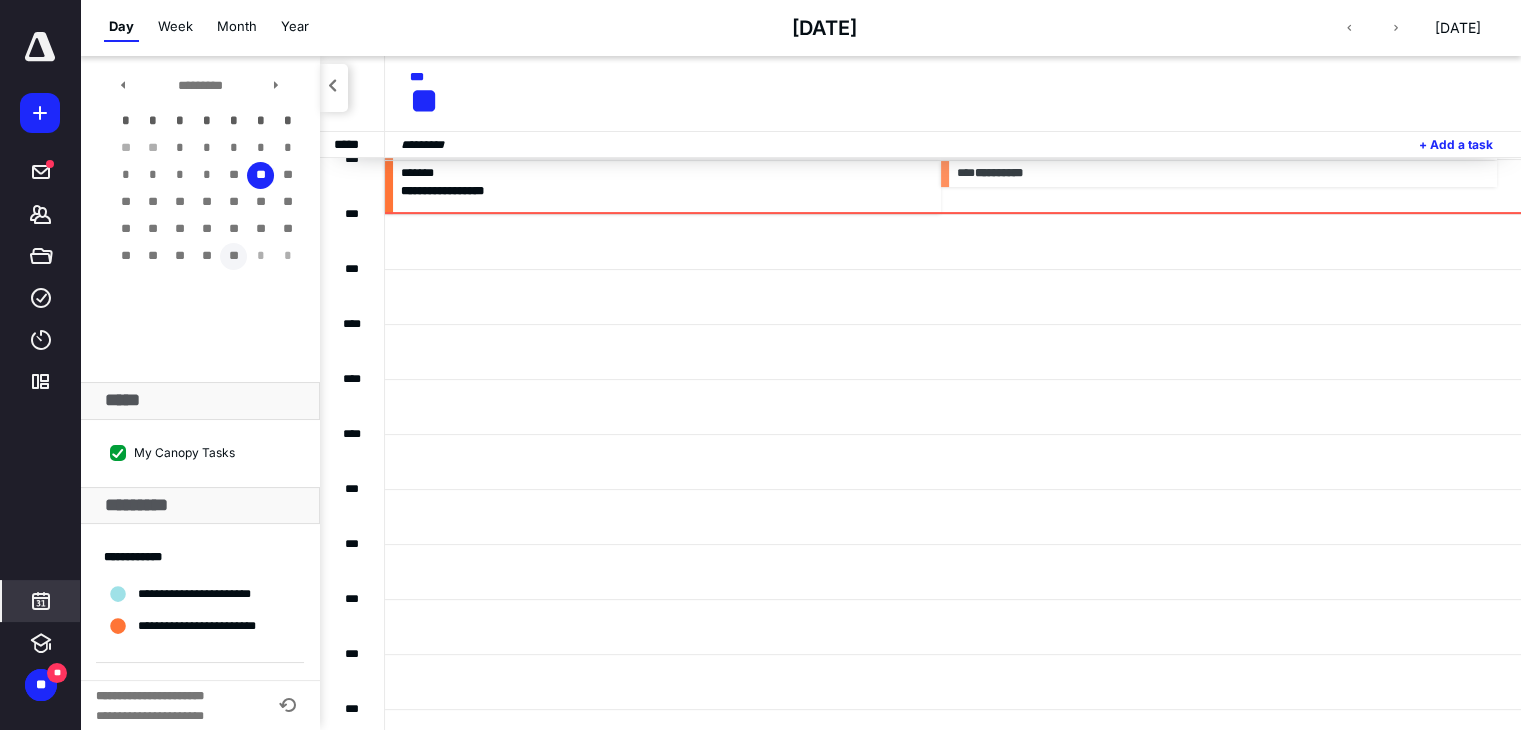 click on "**" at bounding box center (233, 256) 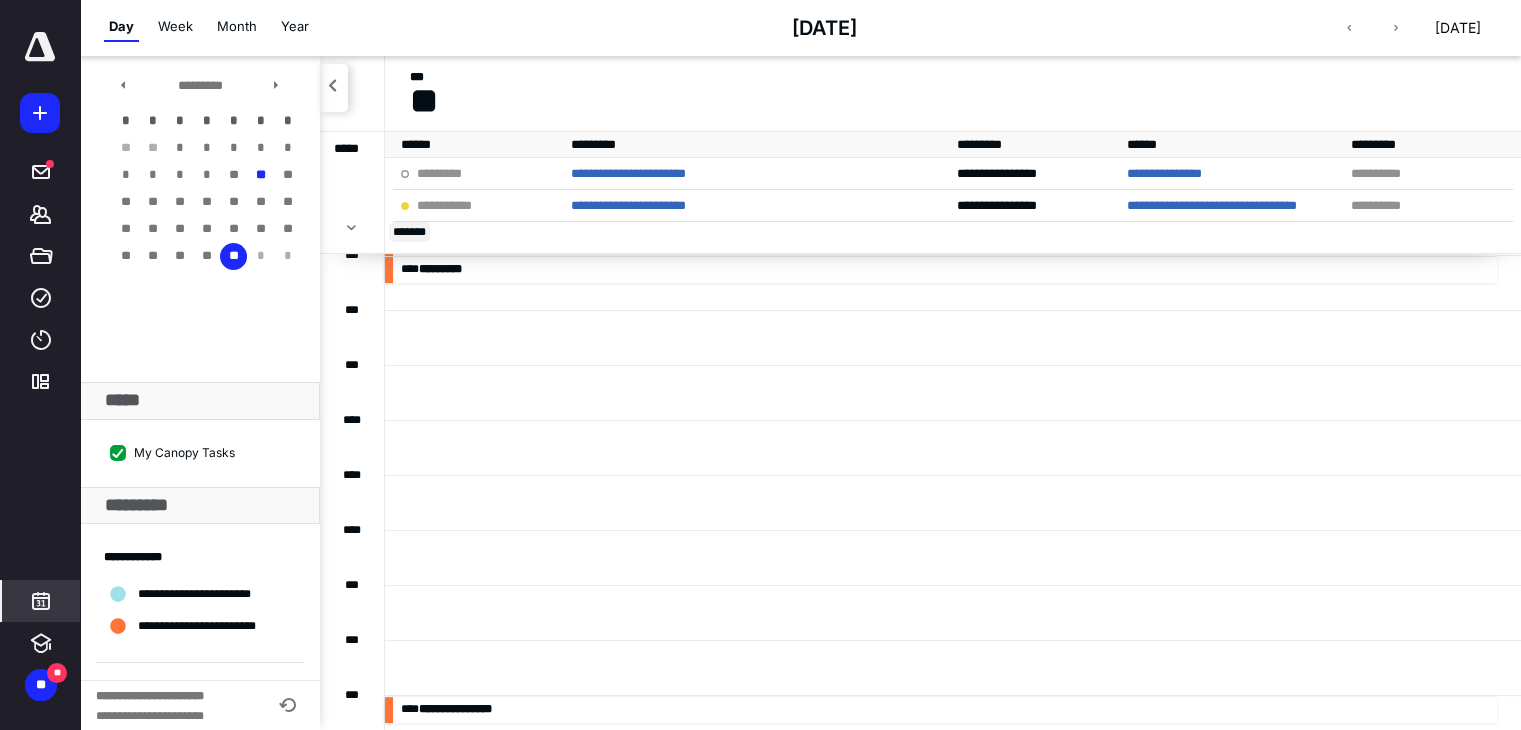 click on "** ****" at bounding box center [409, 232] 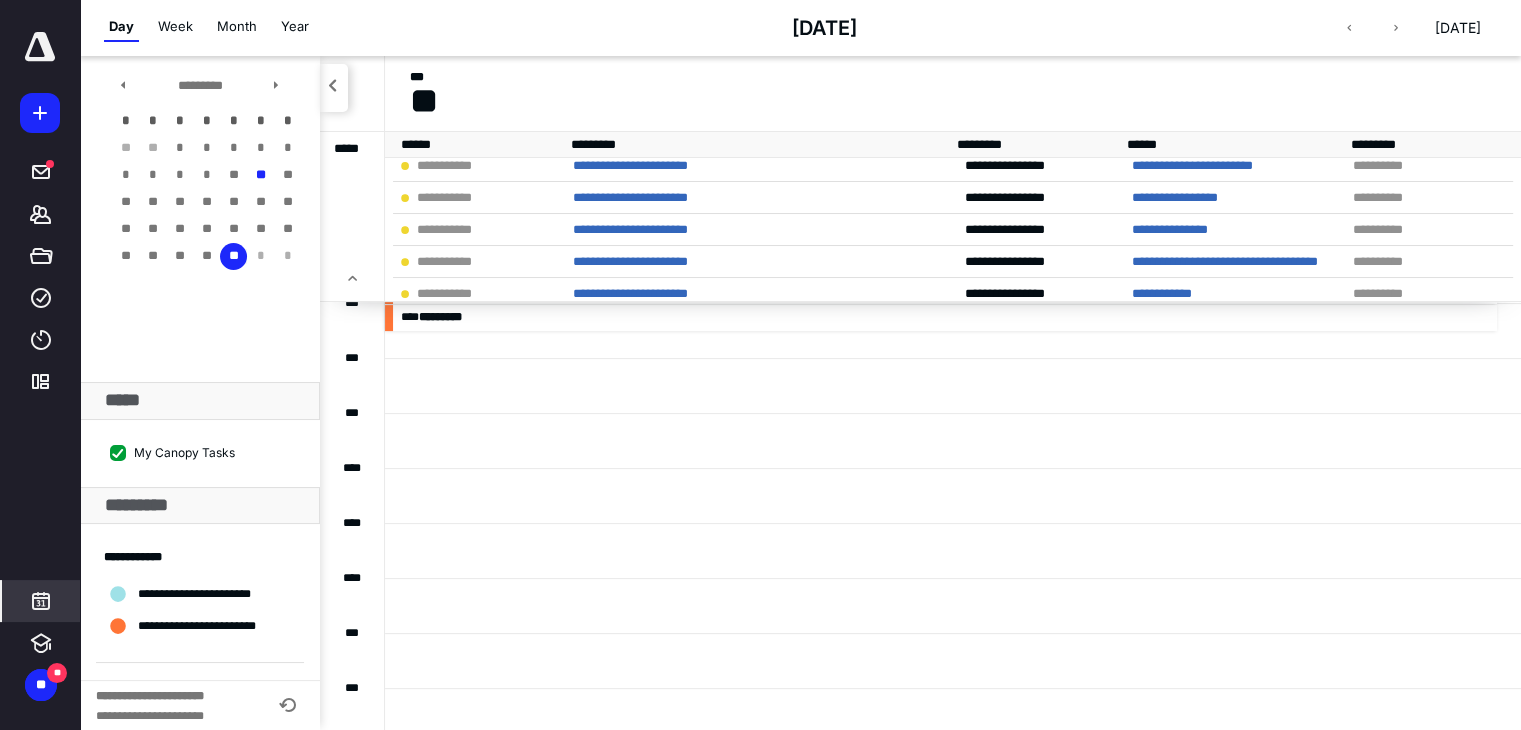 scroll, scrollTop: 300, scrollLeft: 0, axis: vertical 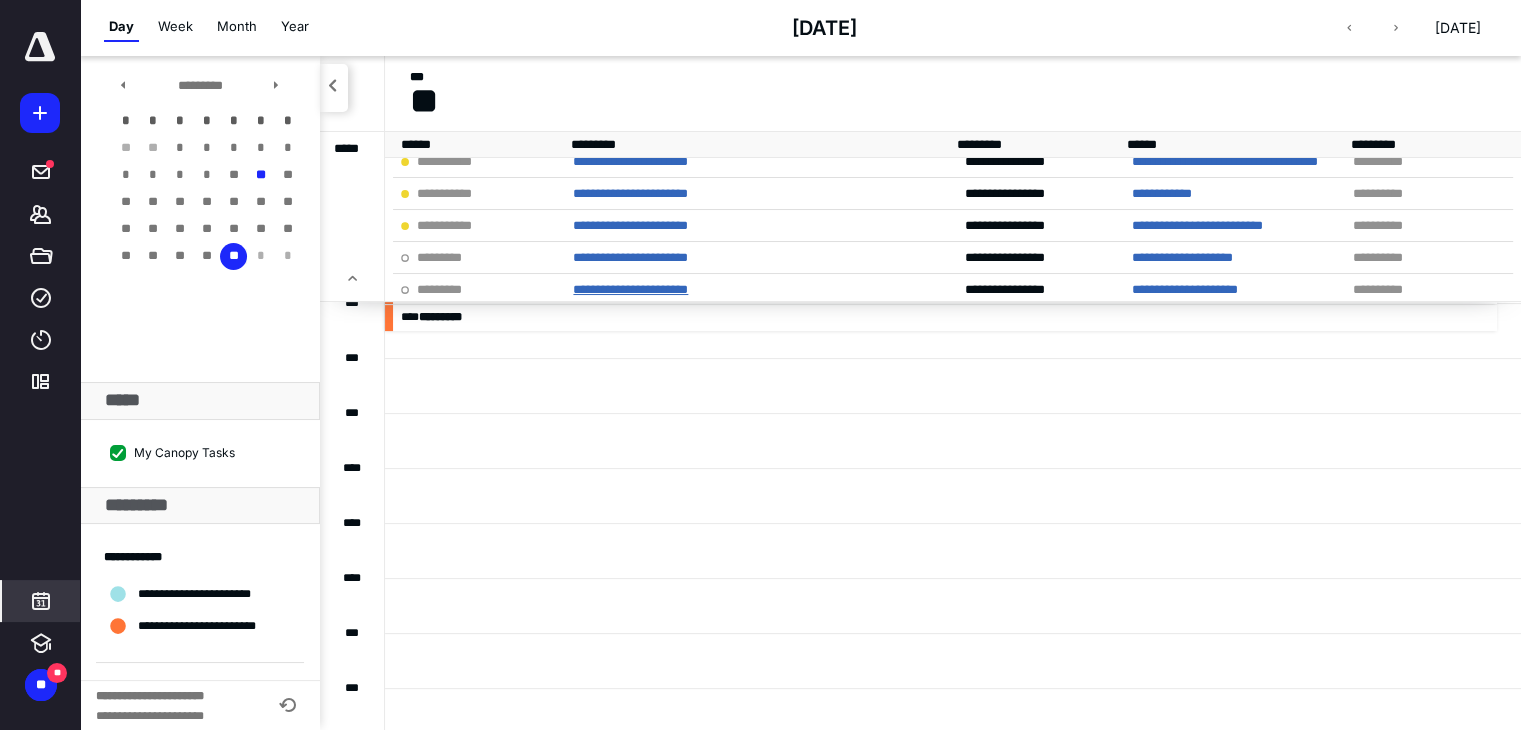 click on "**********" at bounding box center (630, 289) 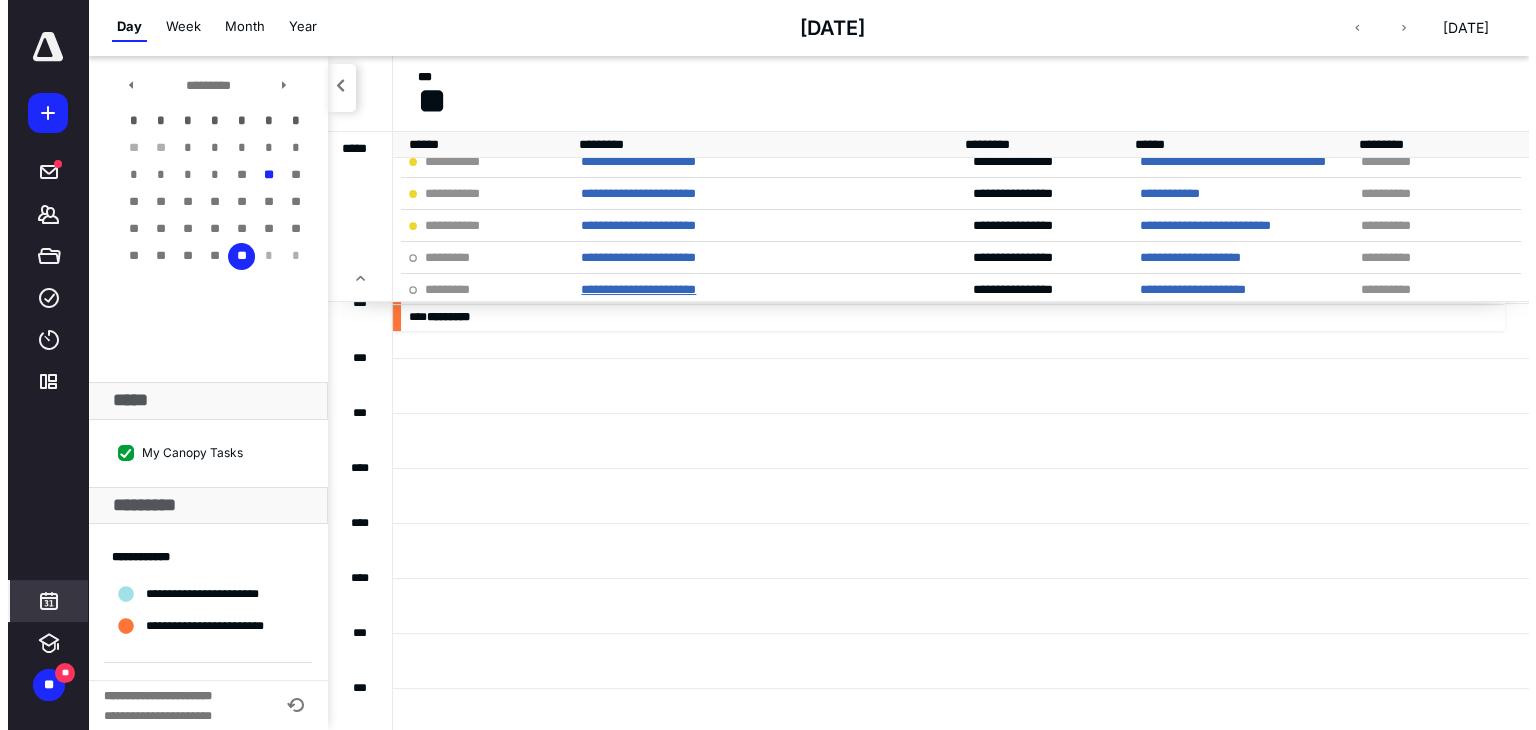 scroll, scrollTop: 0, scrollLeft: 0, axis: both 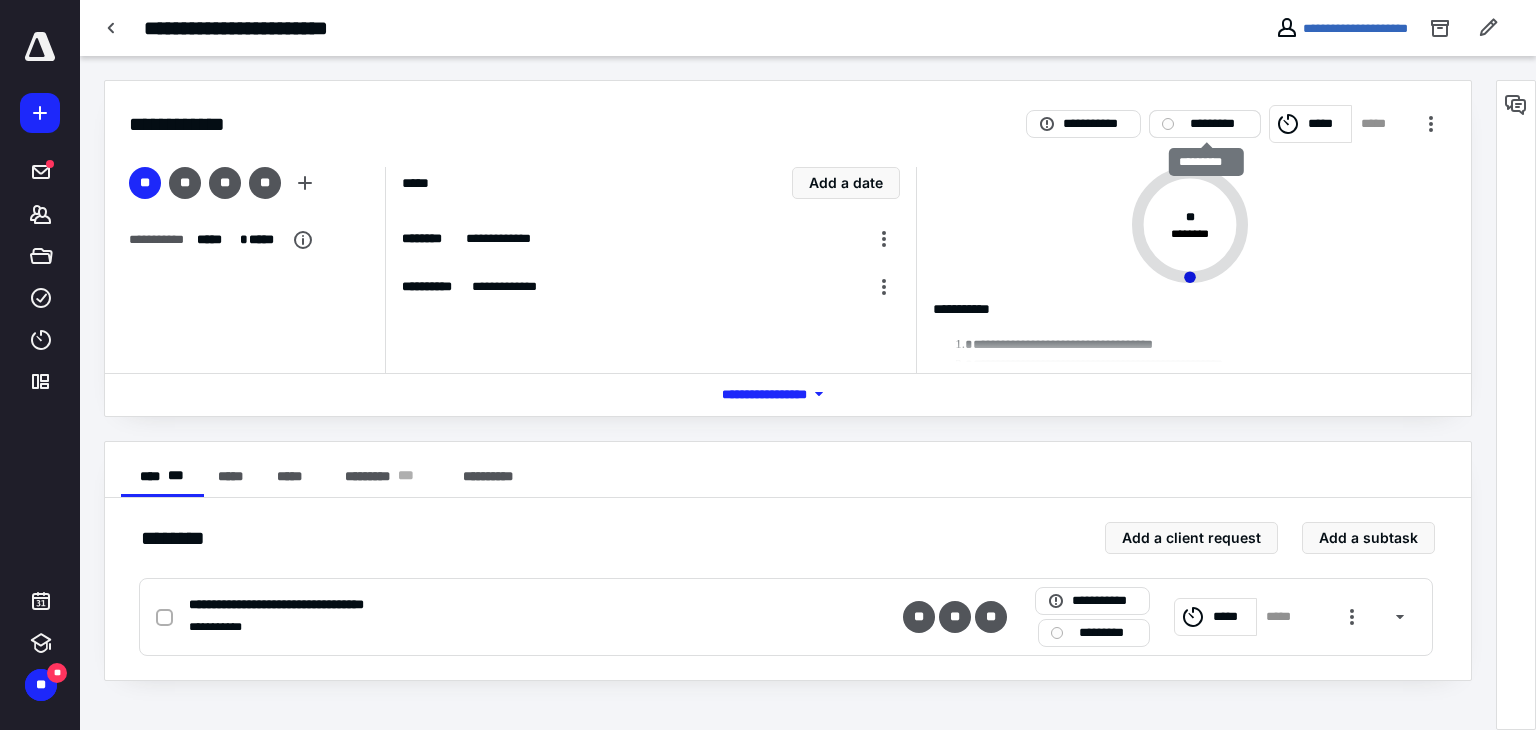 click on "*********" at bounding box center (1205, 124) 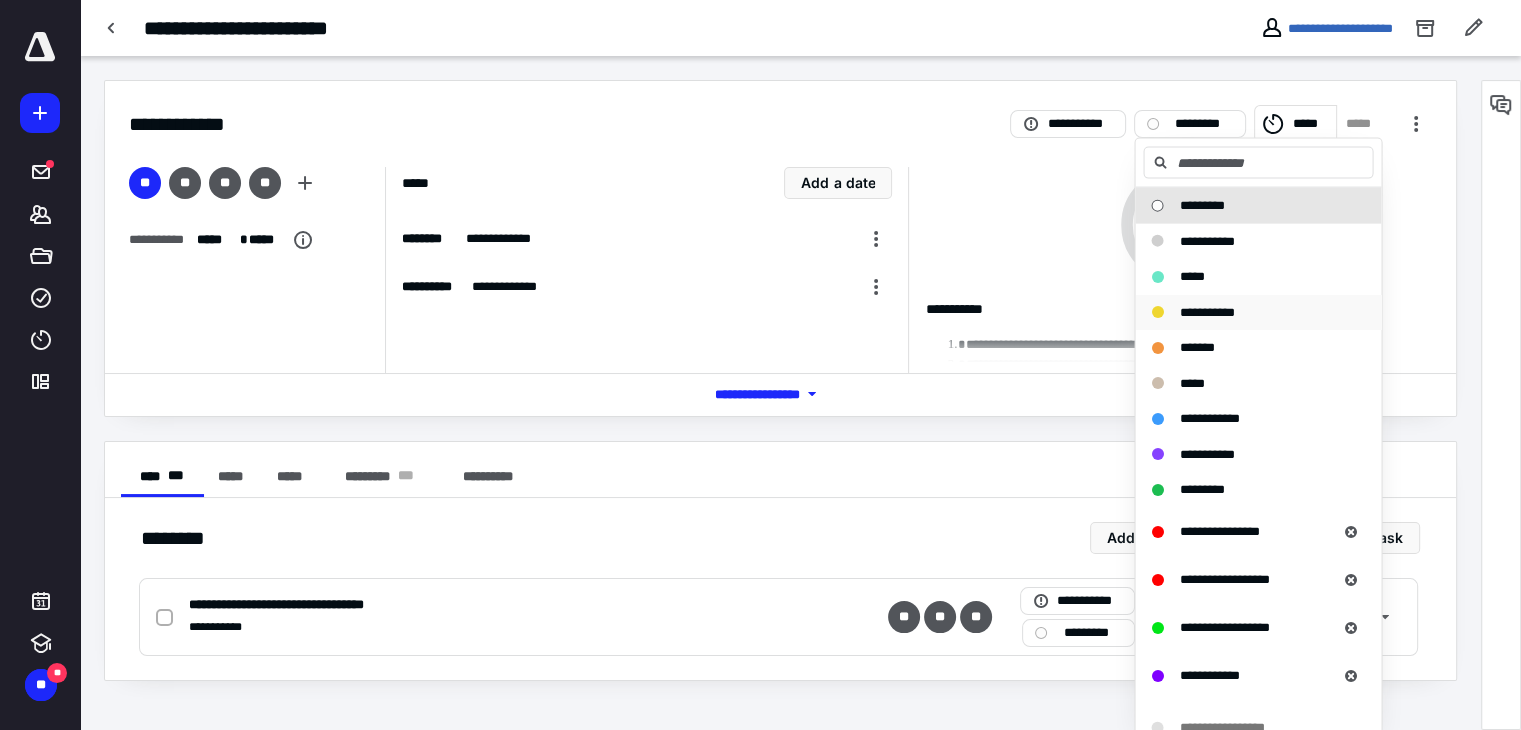 click on "**********" at bounding box center (1206, 311) 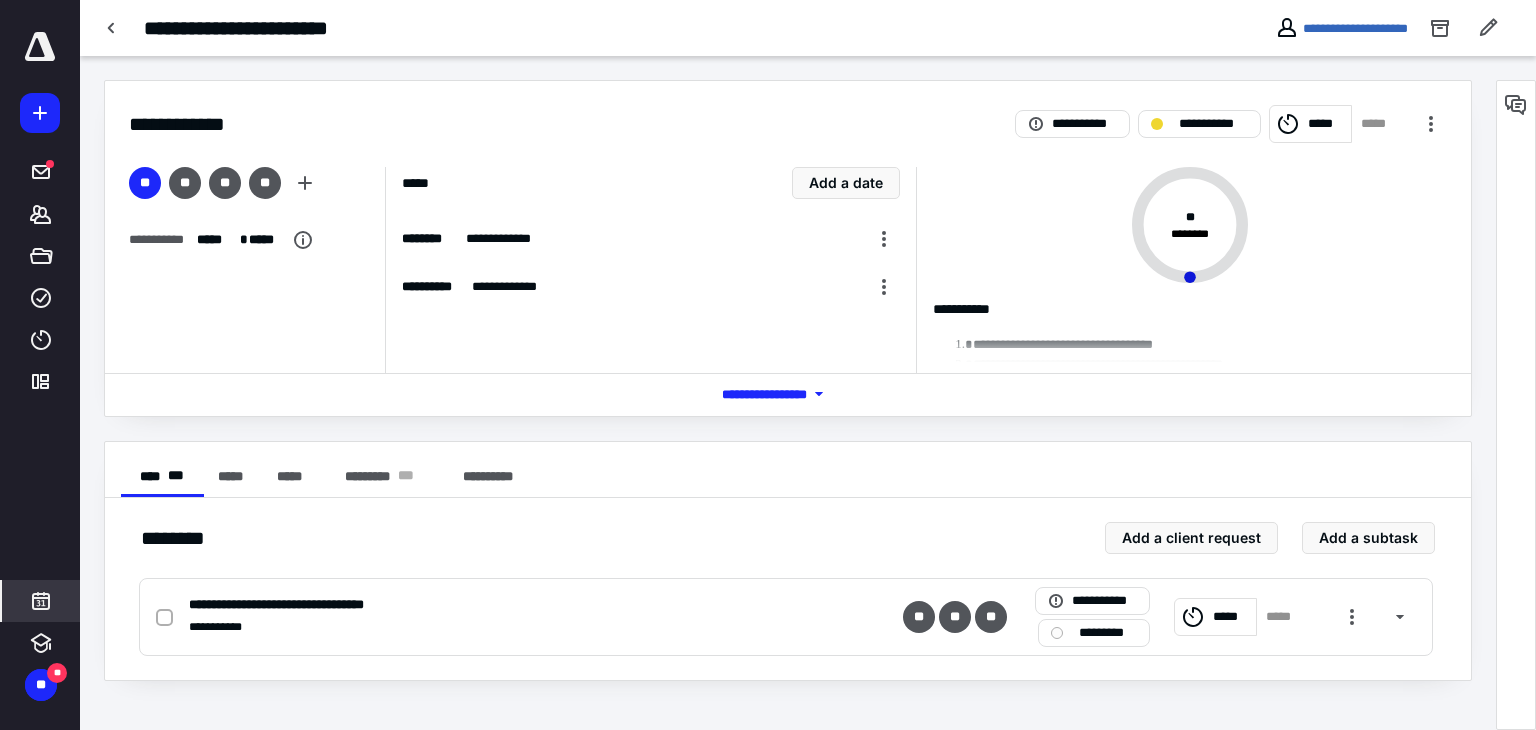 click 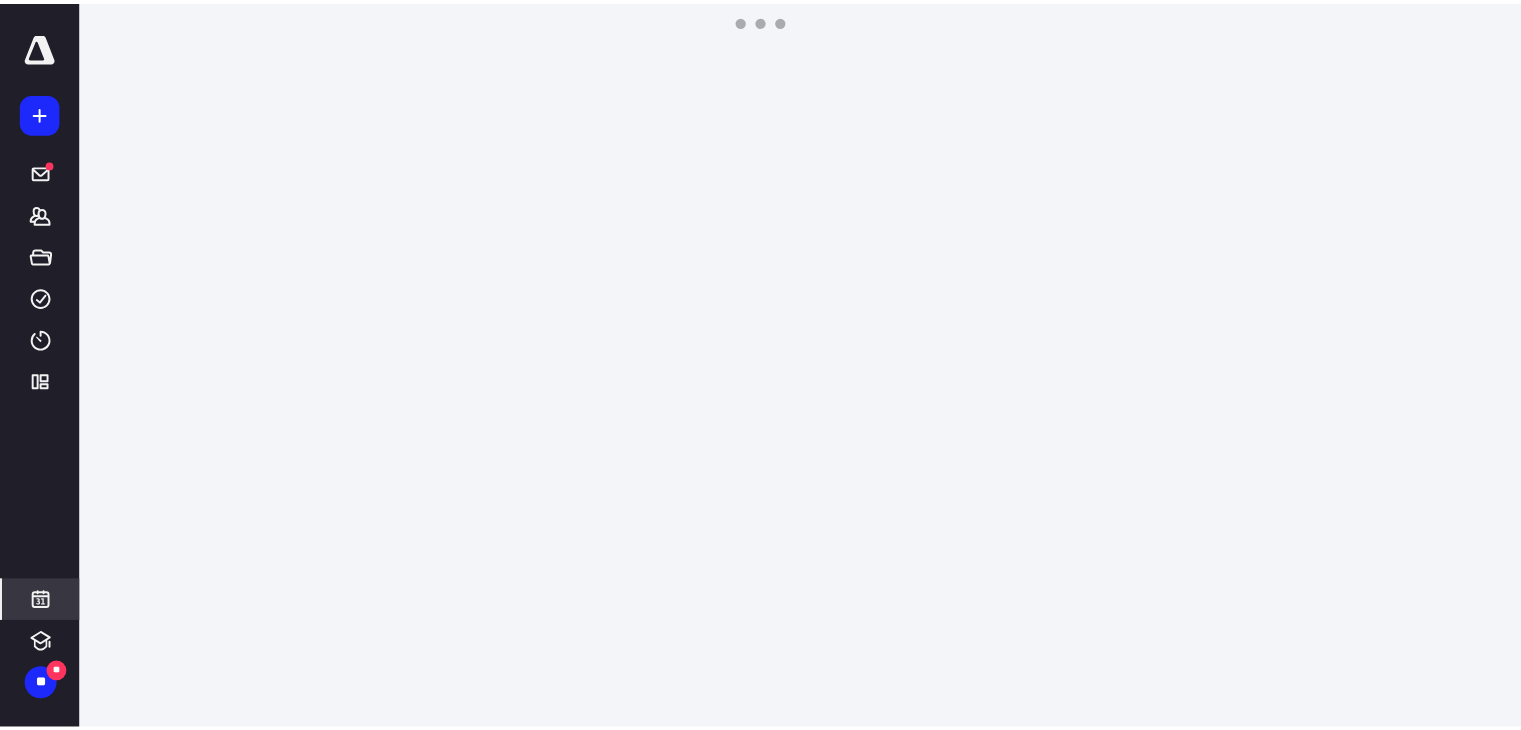 scroll, scrollTop: 384, scrollLeft: 0, axis: vertical 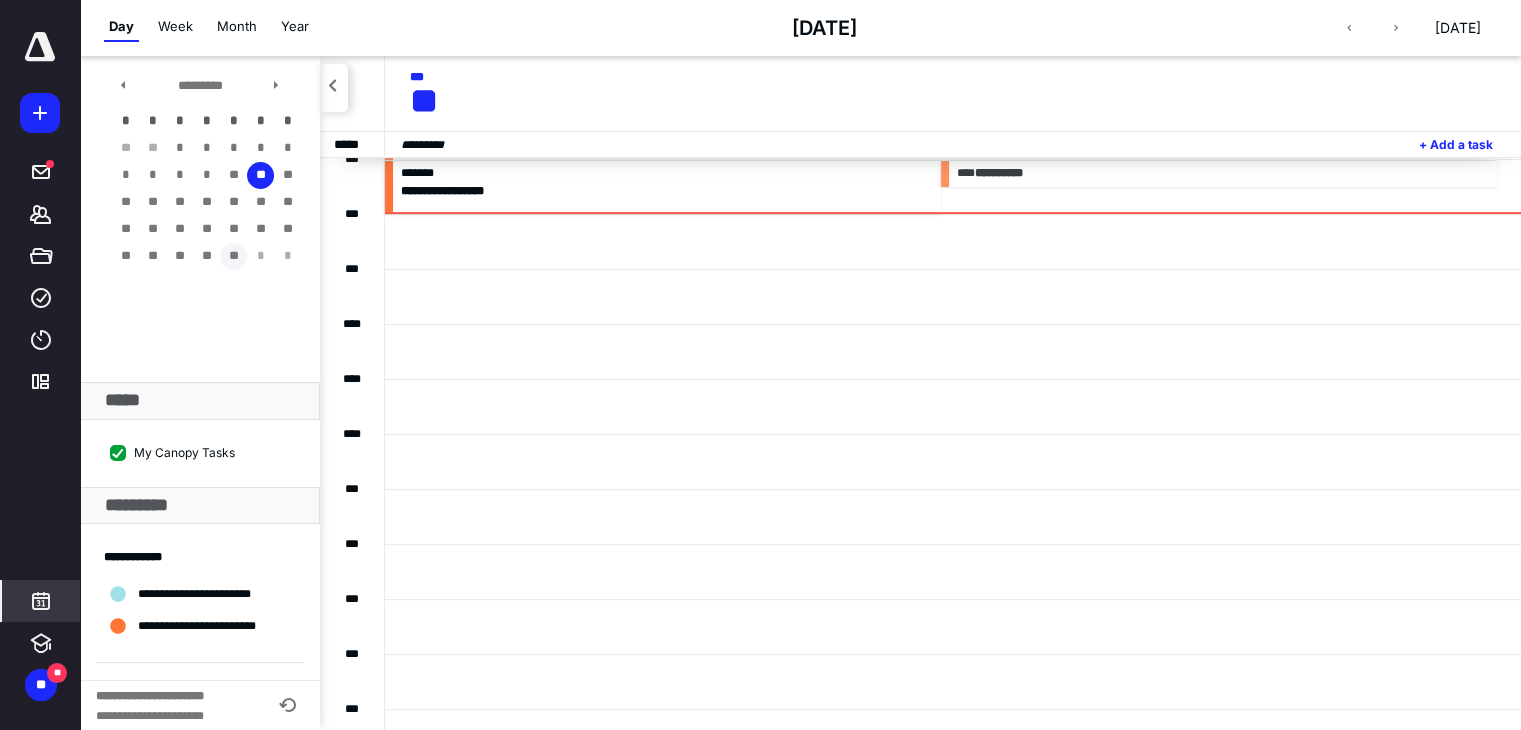 click on "**" at bounding box center (233, 256) 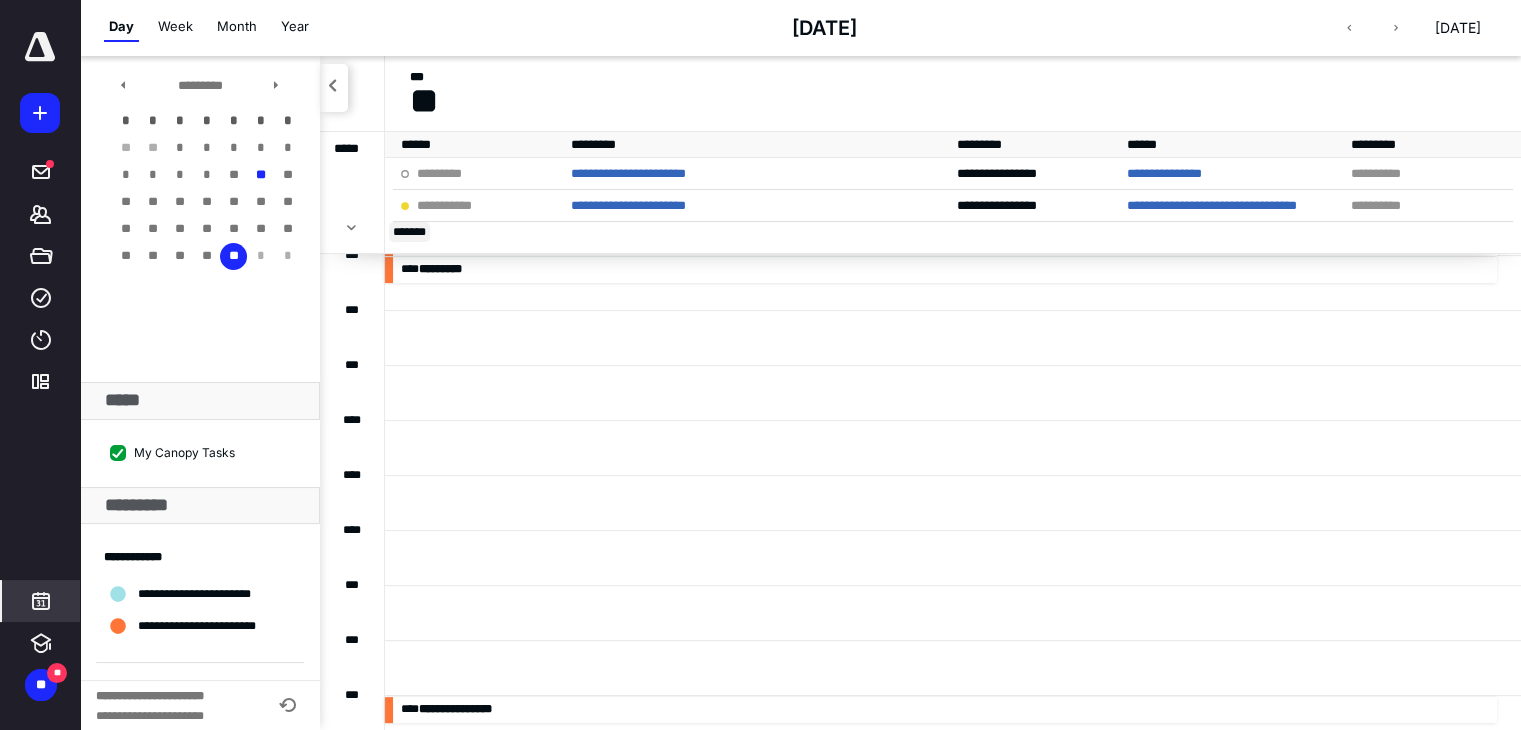 click on "** ****" at bounding box center (409, 232) 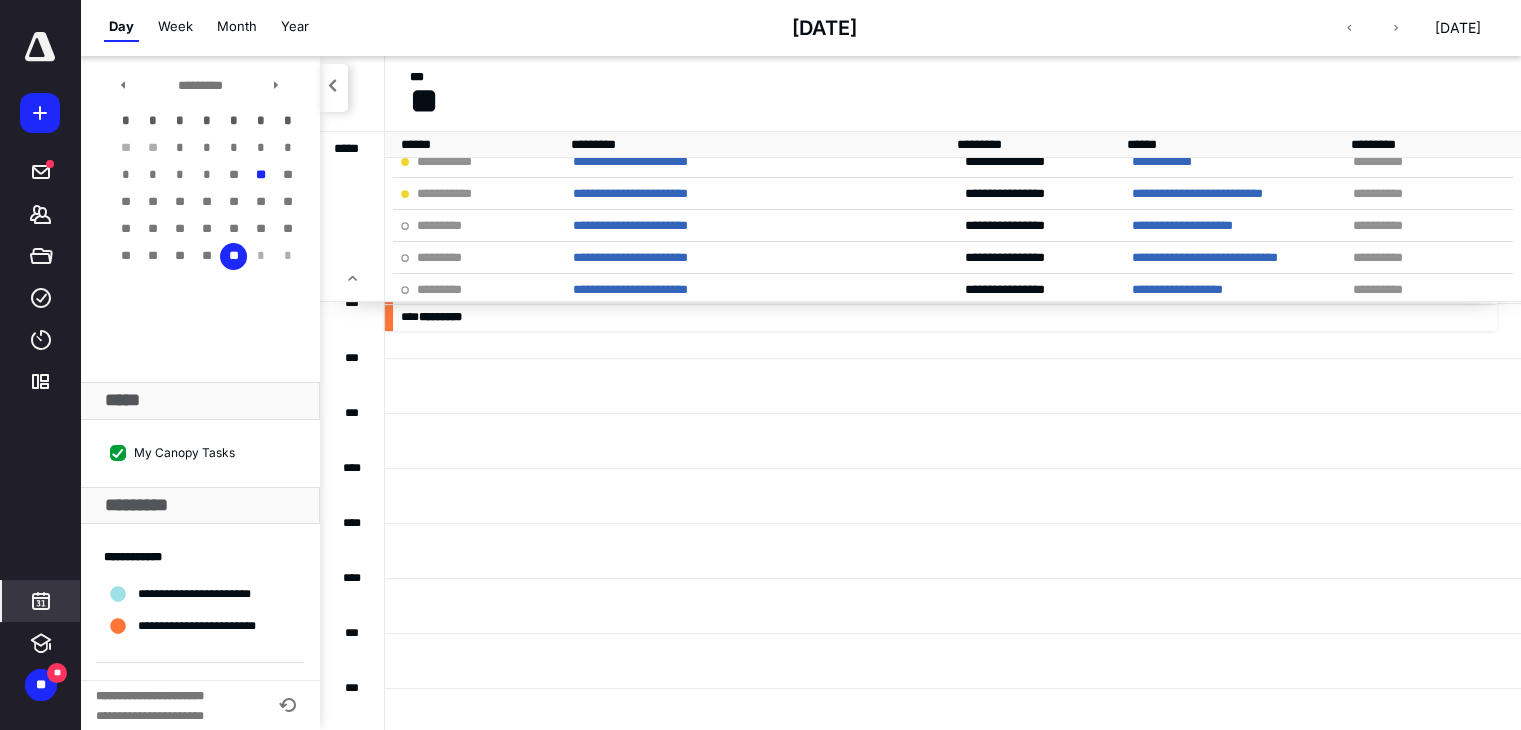 scroll, scrollTop: 400, scrollLeft: 0, axis: vertical 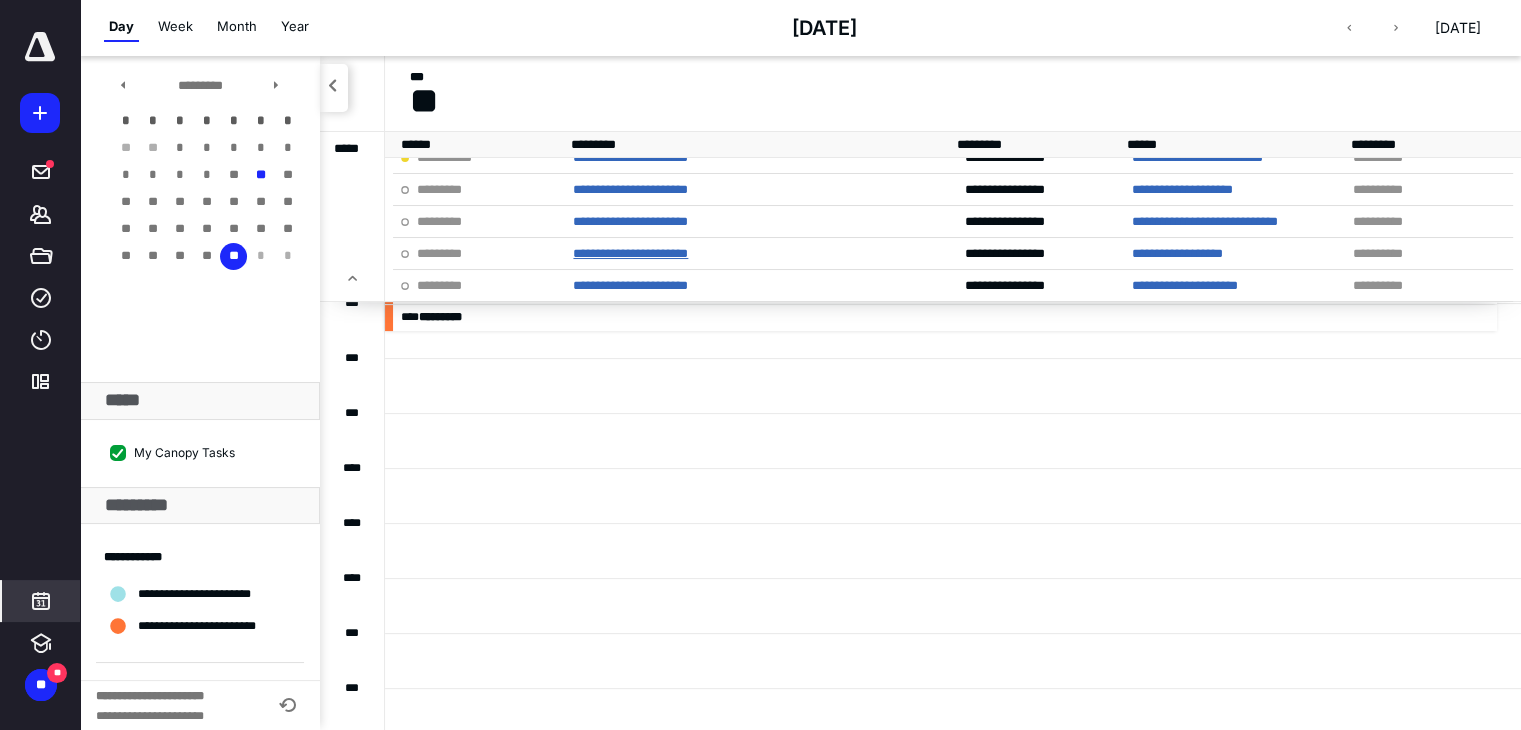 click on "**********" at bounding box center (630, 253) 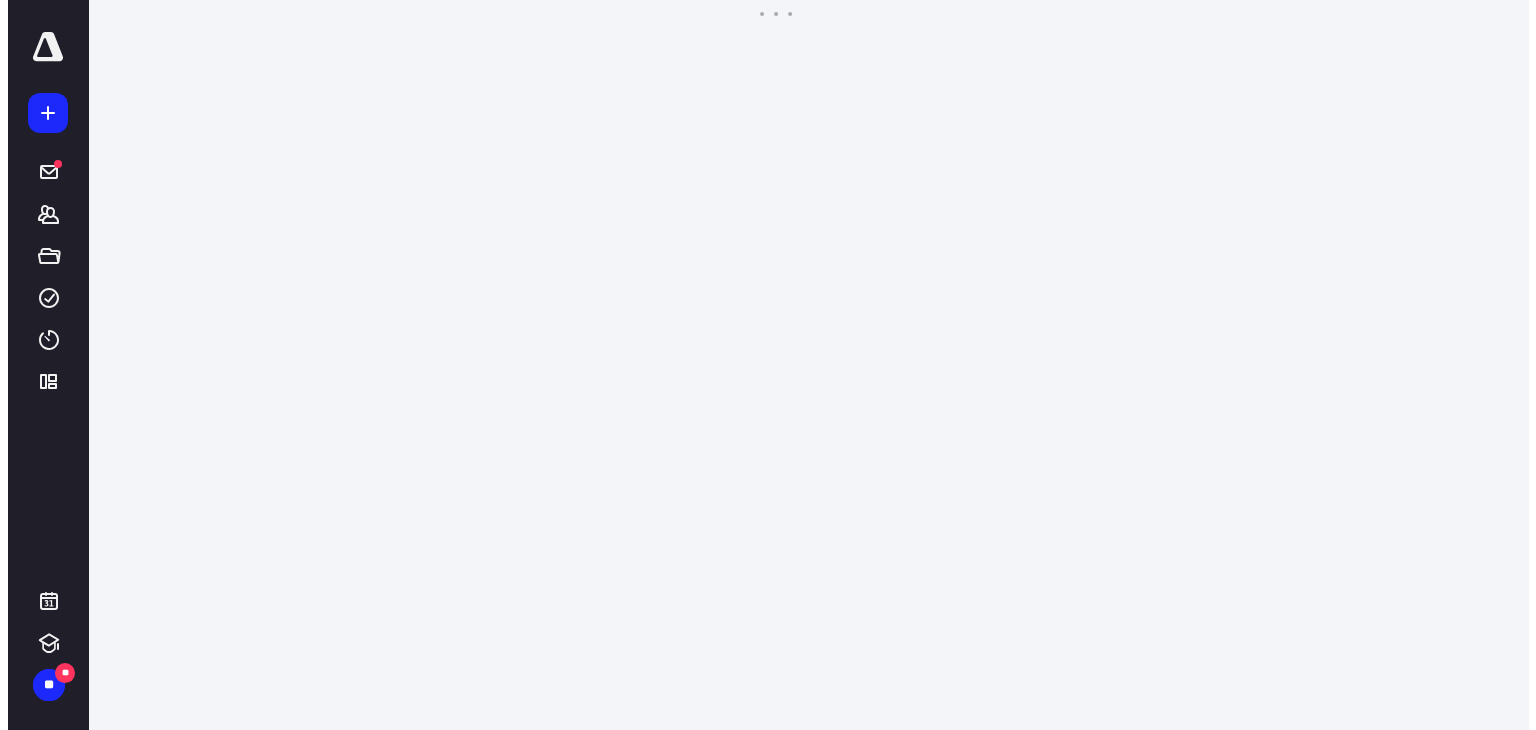 scroll, scrollTop: 0, scrollLeft: 0, axis: both 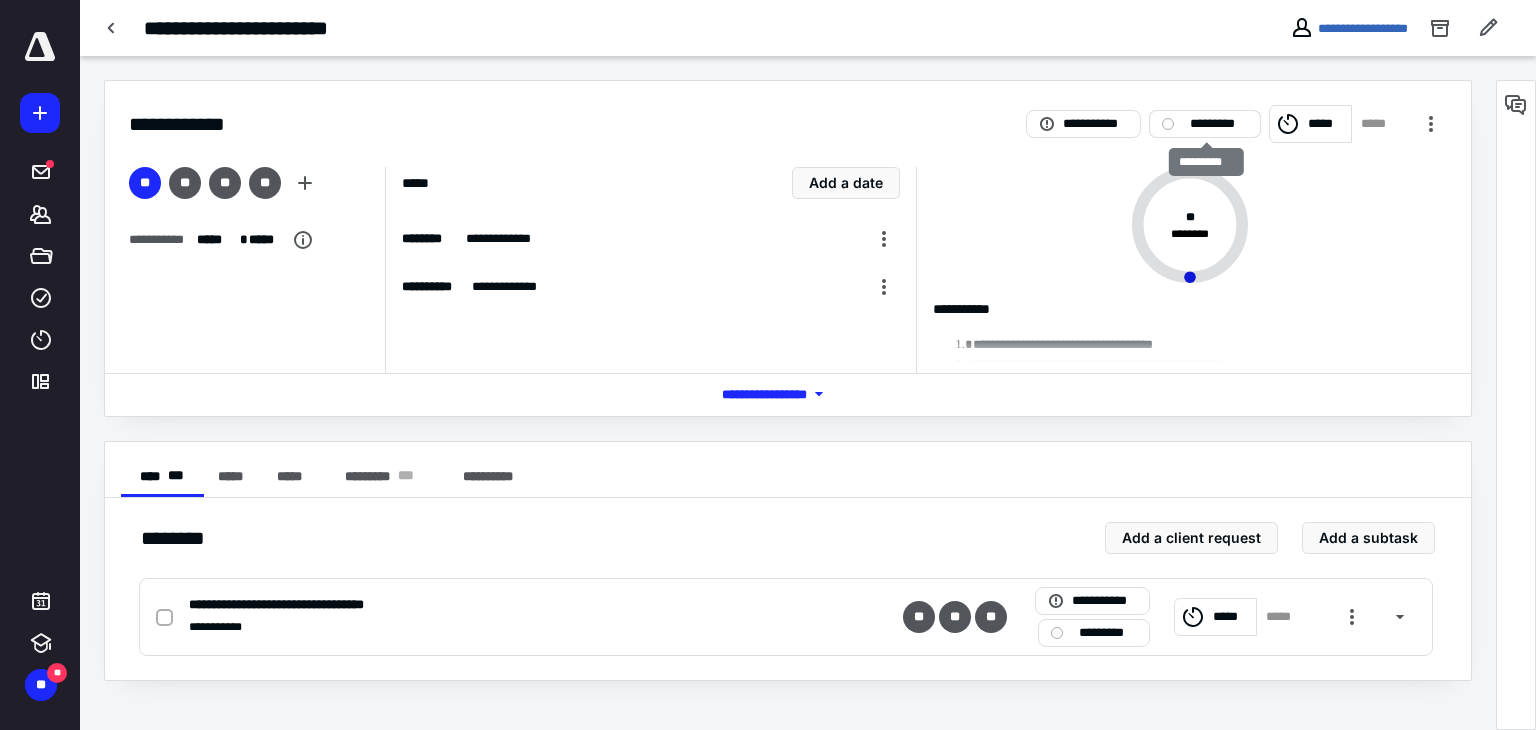 click on "*********" at bounding box center (1219, 124) 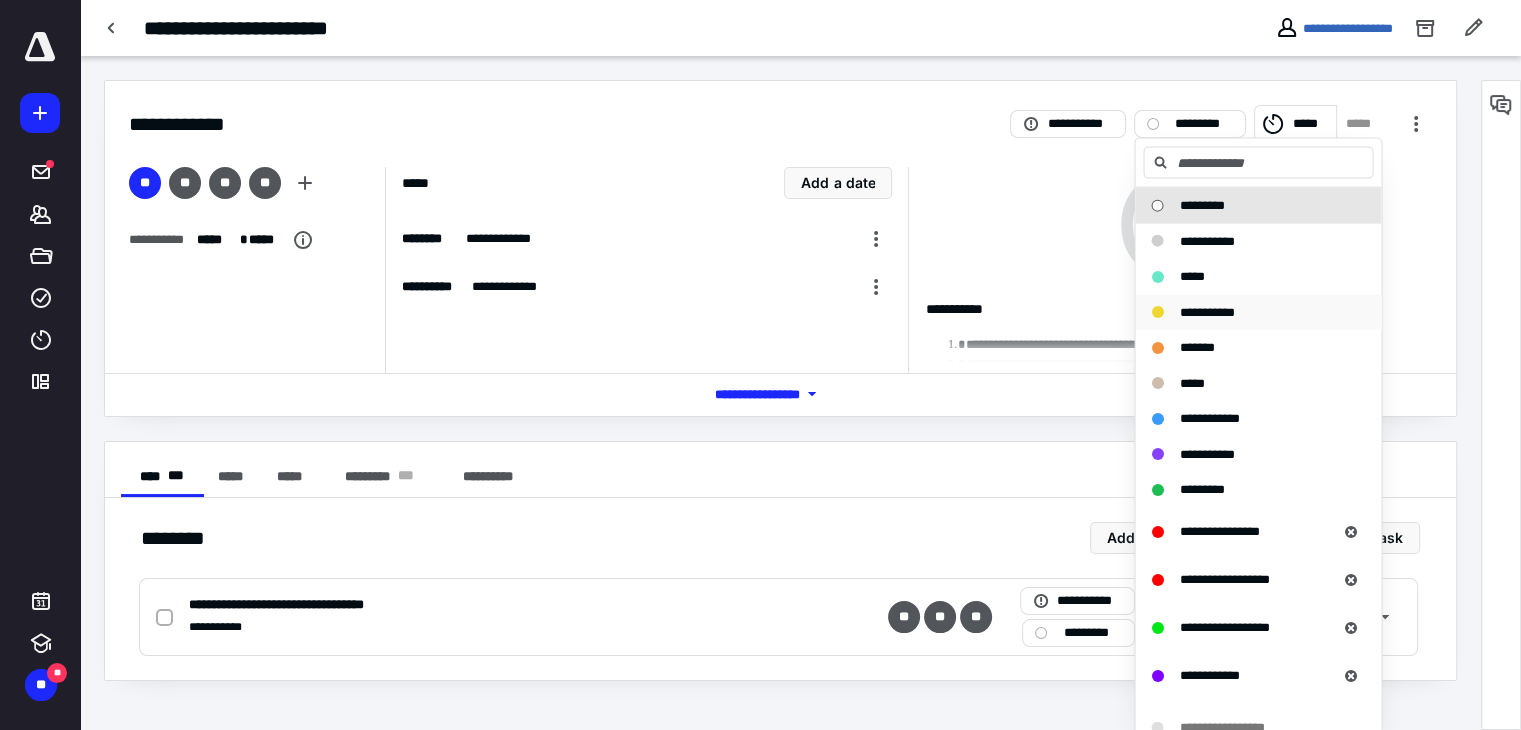 click on "**********" at bounding box center (1206, 311) 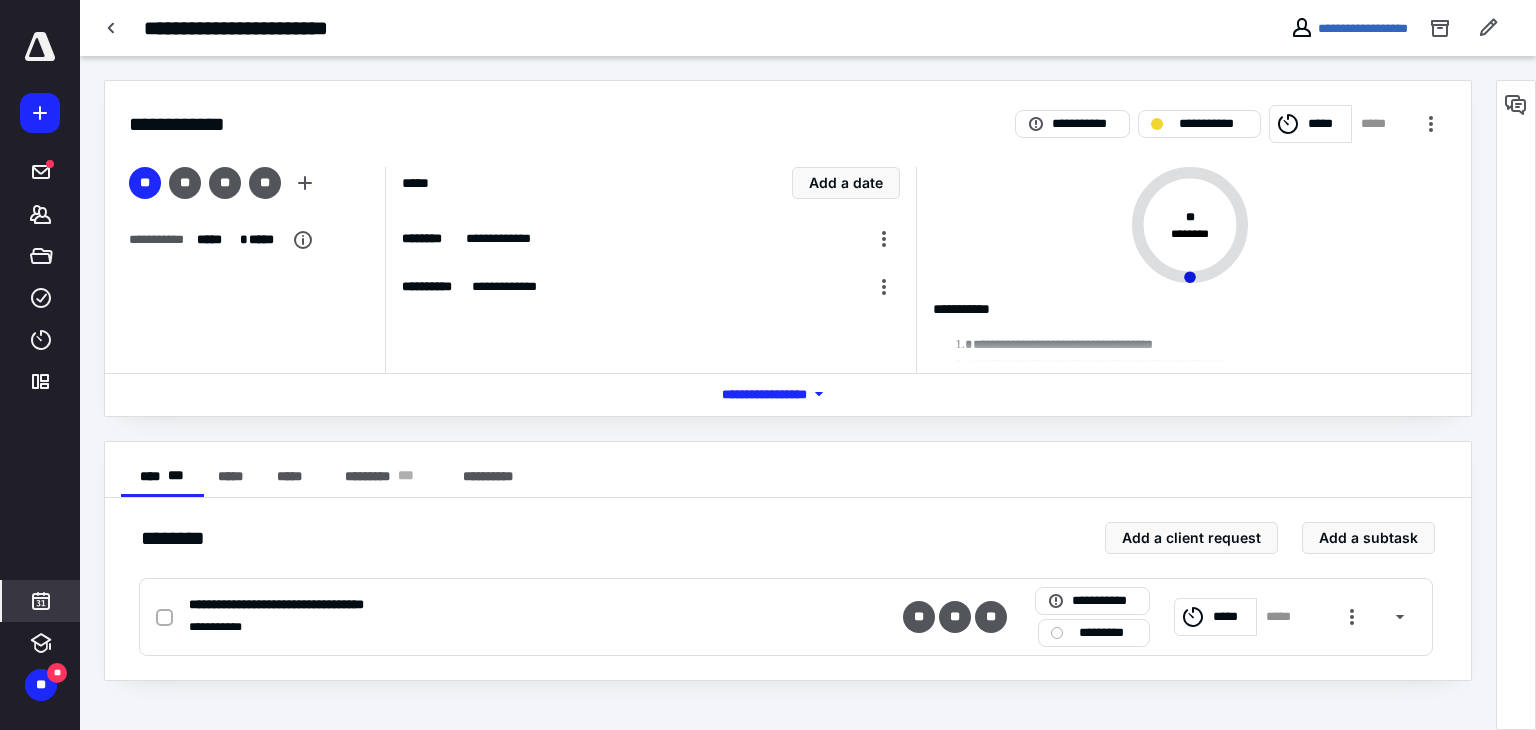 click 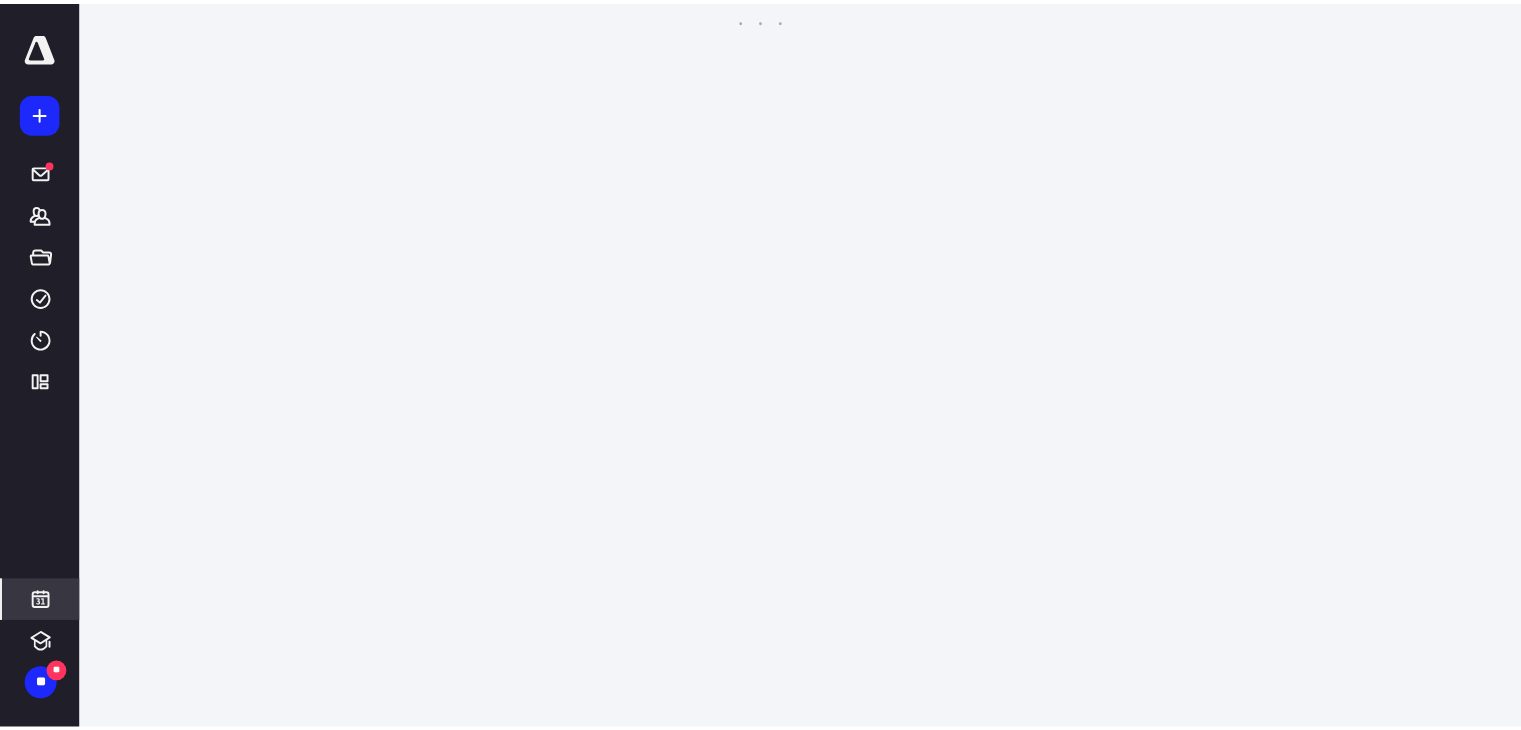 scroll, scrollTop: 384, scrollLeft: 0, axis: vertical 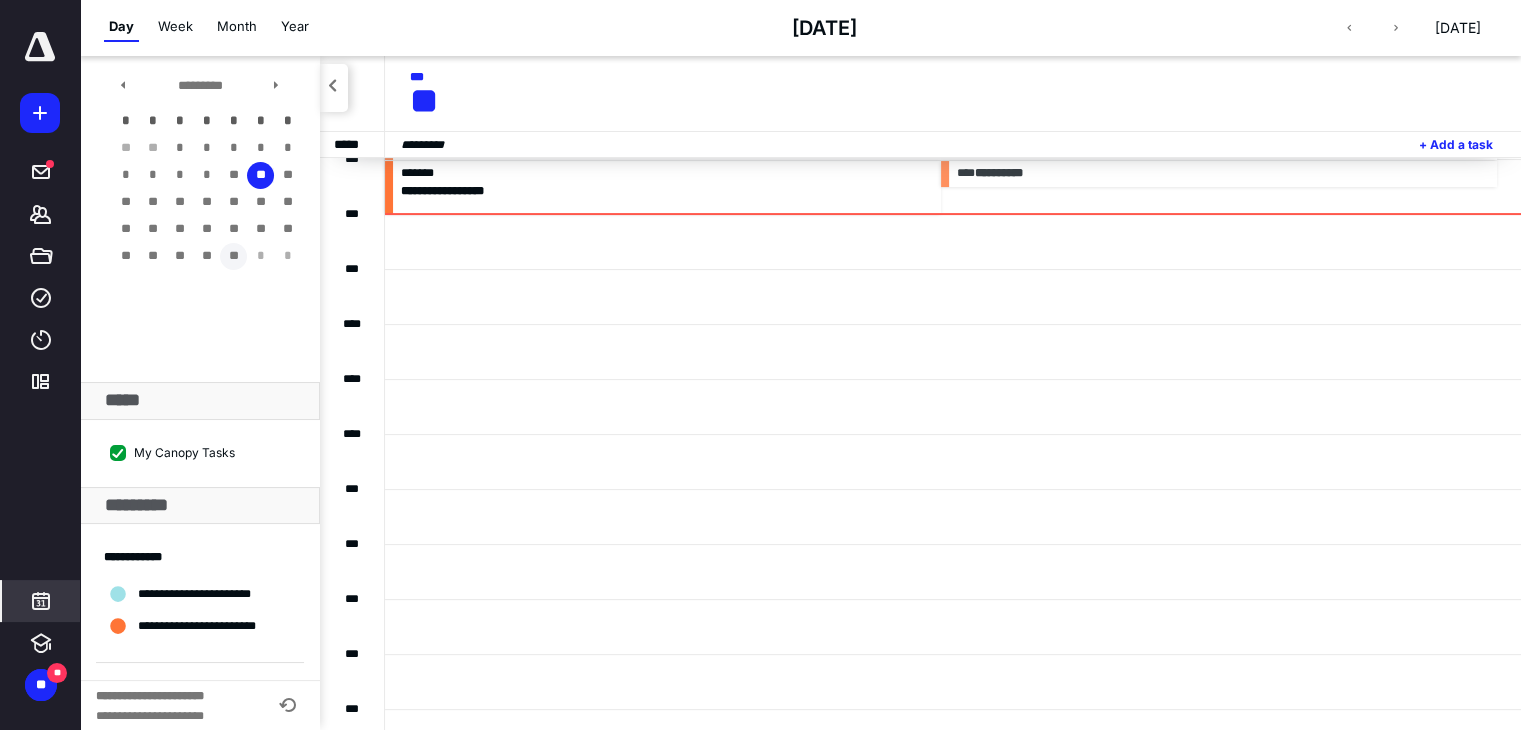 click on "**" at bounding box center (233, 256) 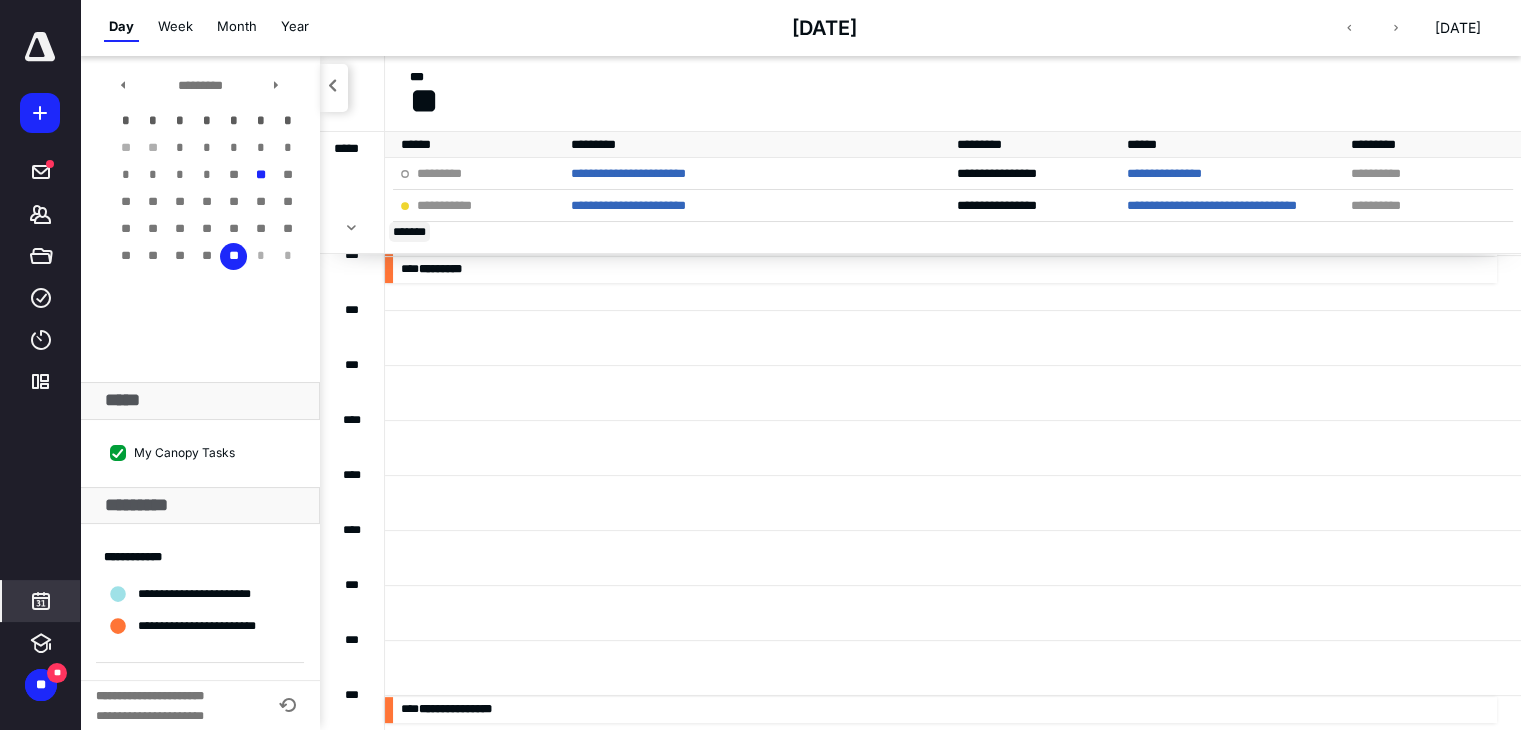 click on "** ****" at bounding box center (409, 232) 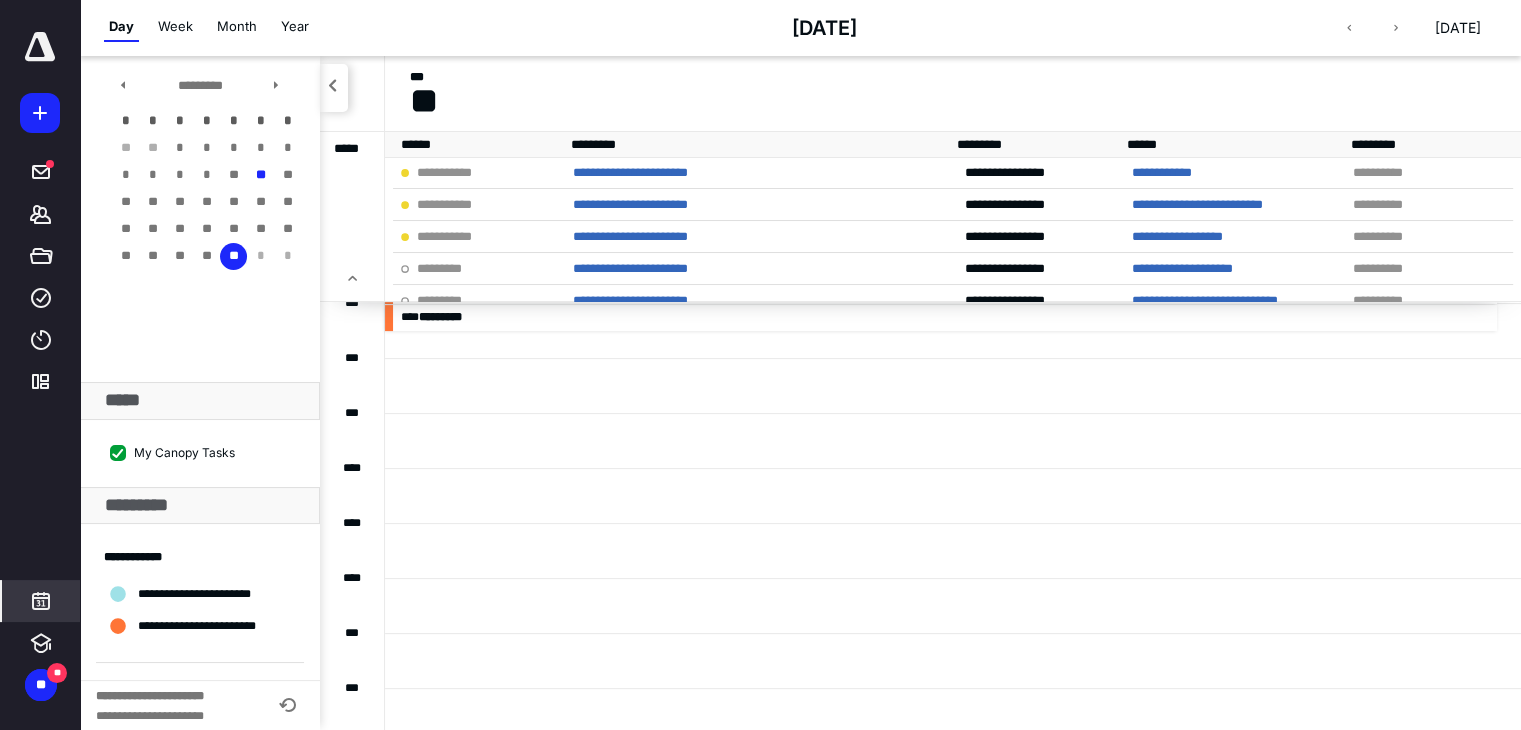 scroll, scrollTop: 400, scrollLeft: 0, axis: vertical 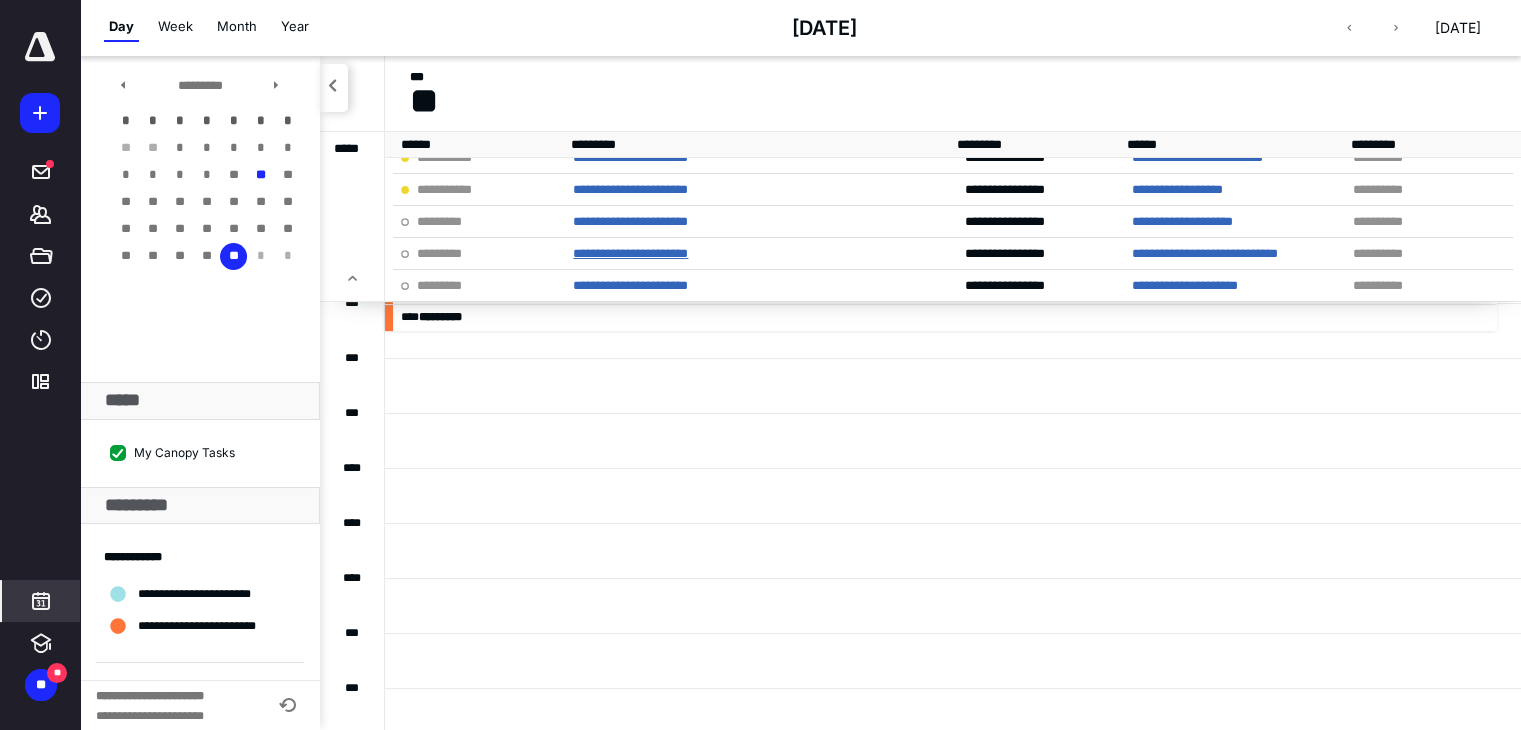 click on "**********" at bounding box center (630, 253) 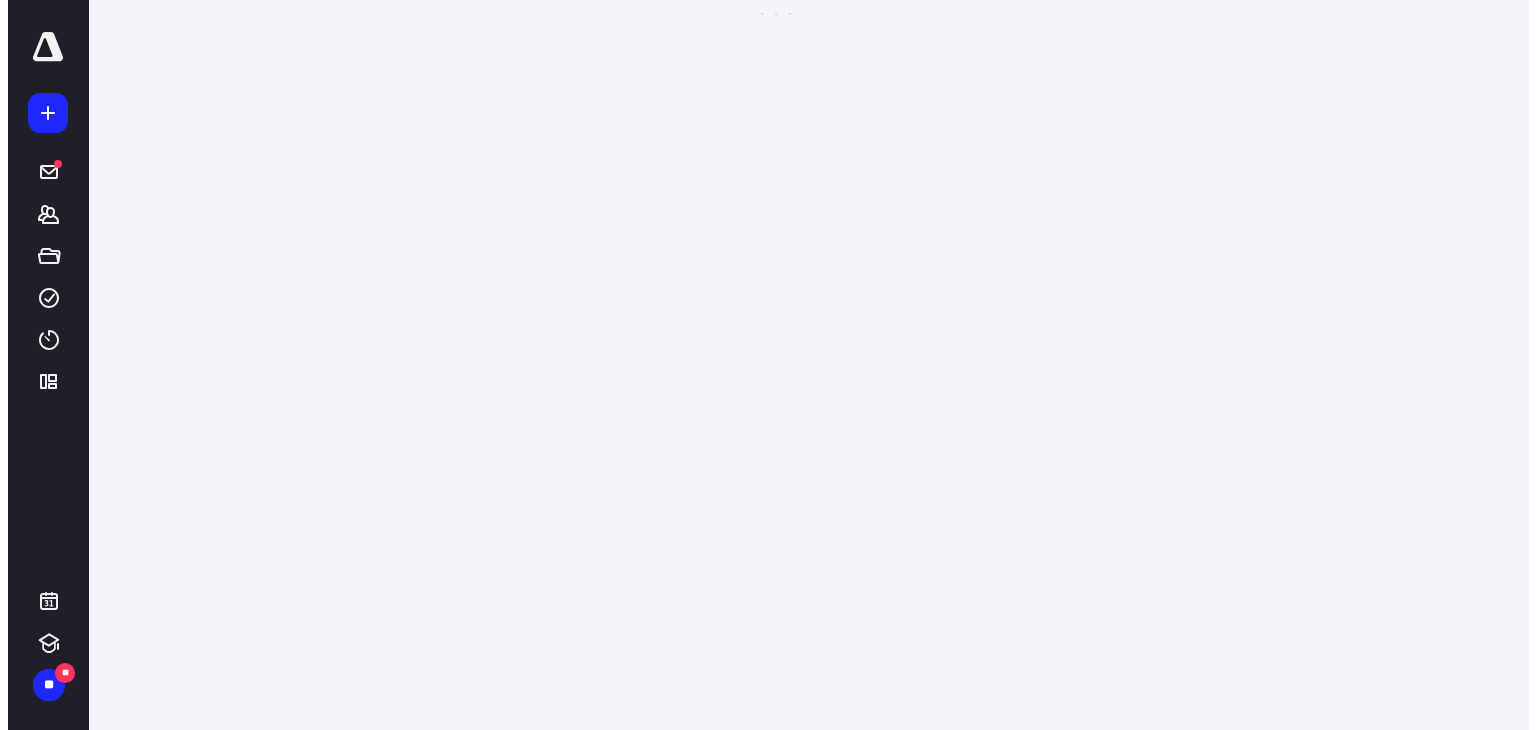scroll, scrollTop: 0, scrollLeft: 0, axis: both 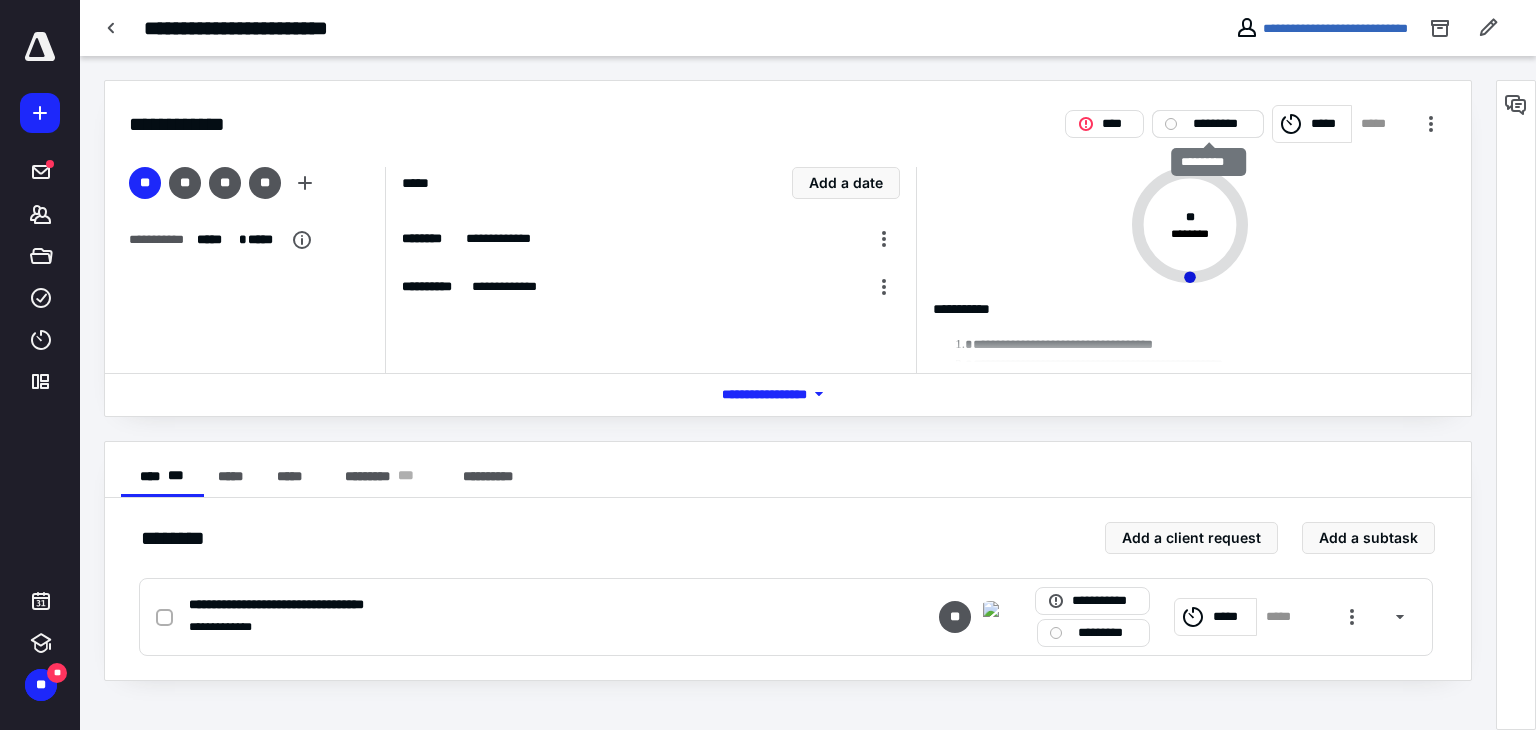 click on "*********" at bounding box center (1222, 124) 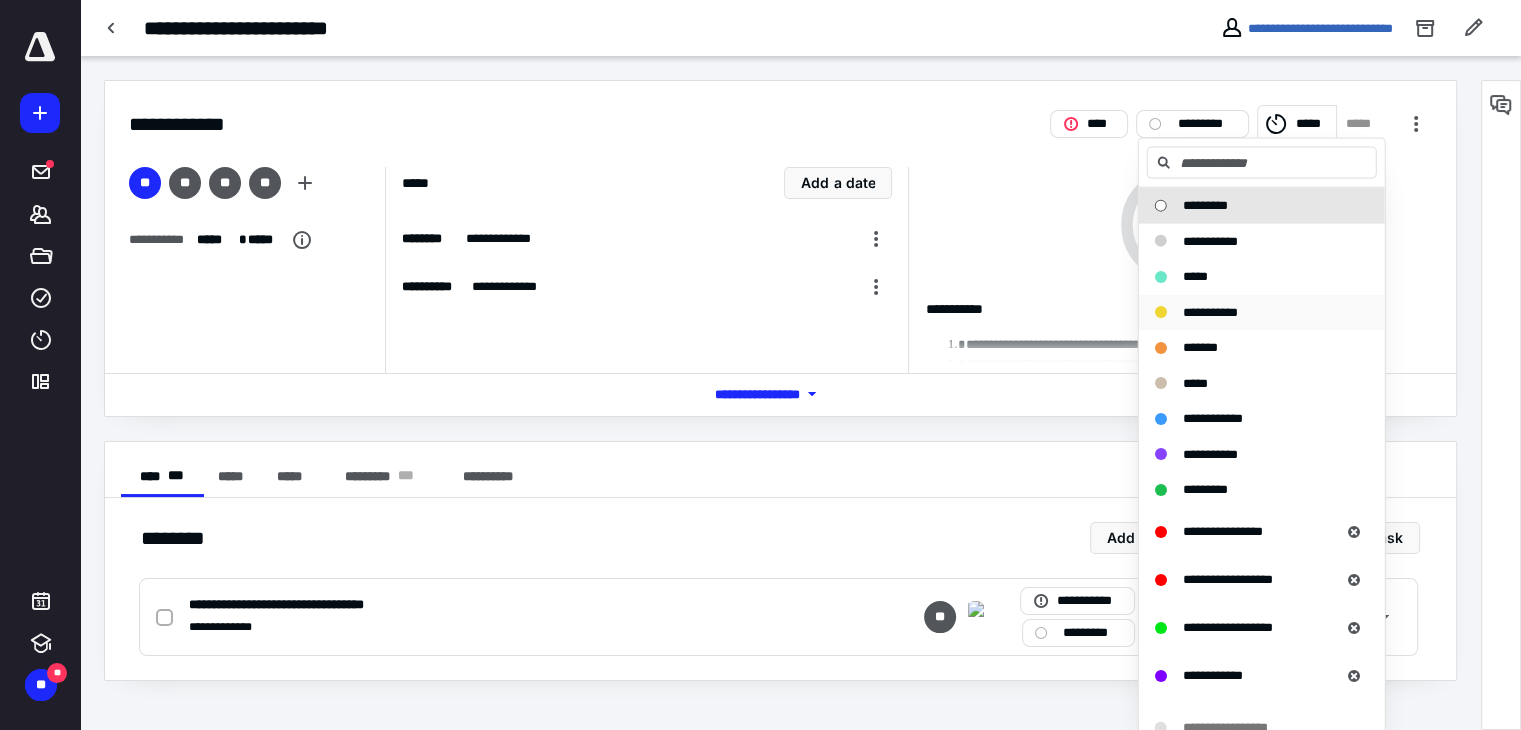 click on "**********" at bounding box center (1210, 311) 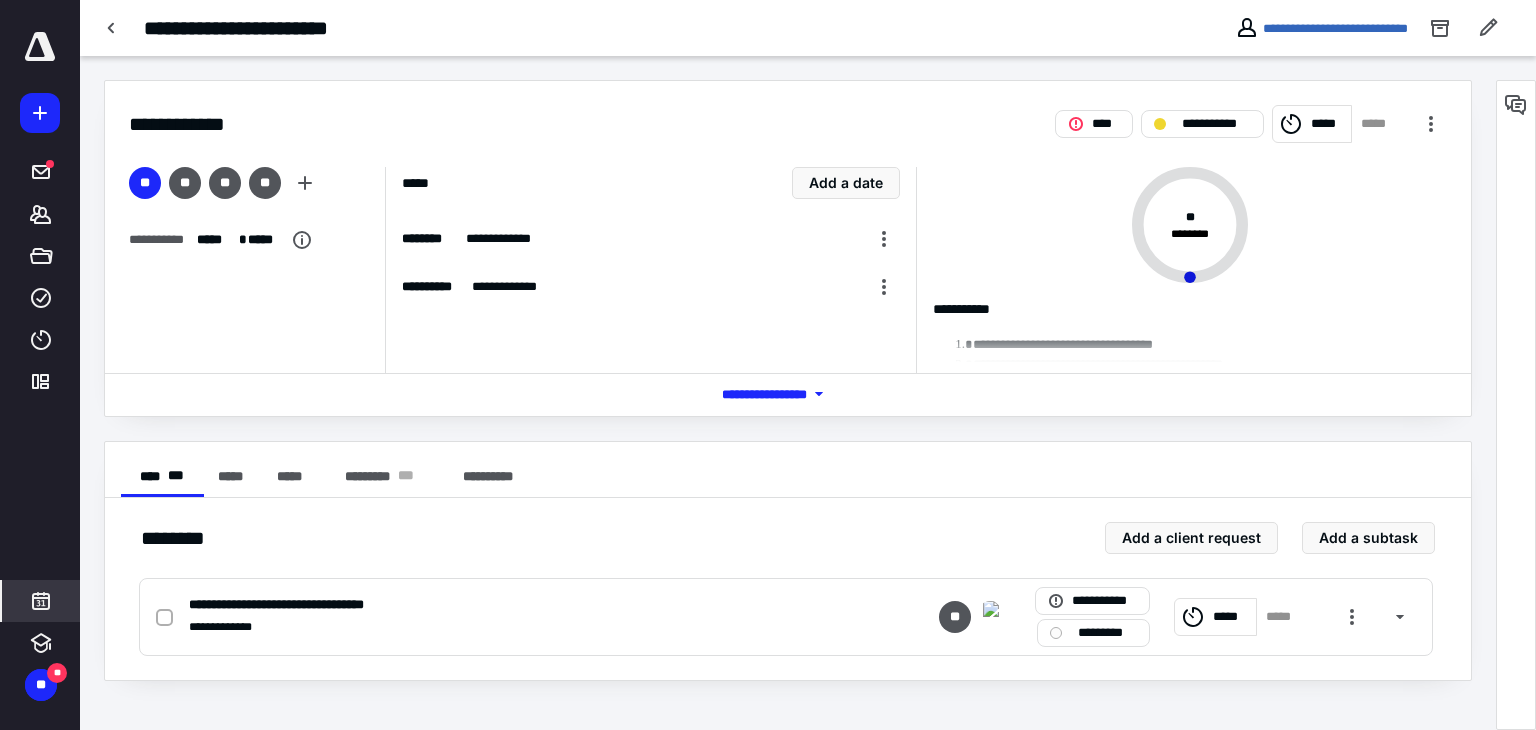 click 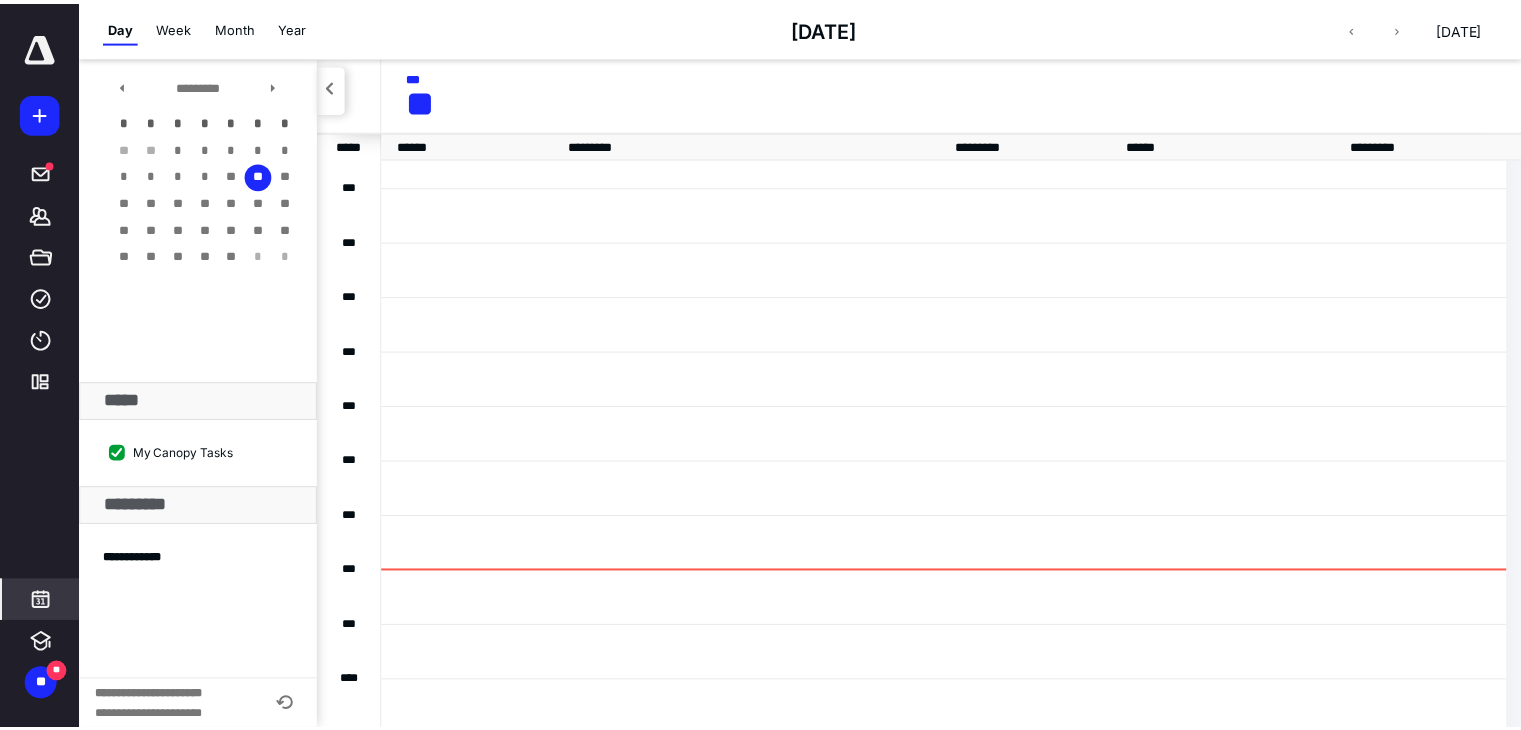 scroll, scrollTop: 384, scrollLeft: 0, axis: vertical 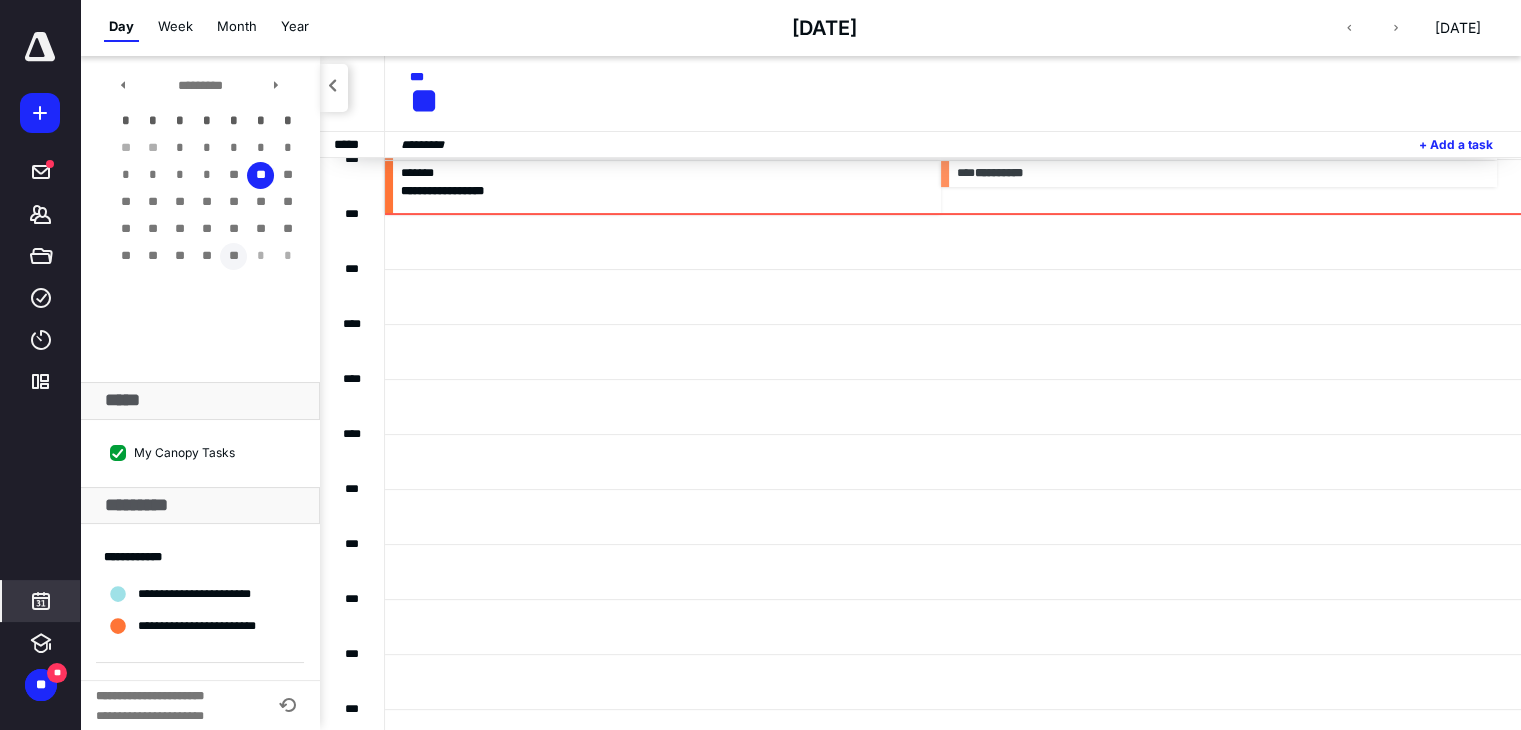 click on "**" at bounding box center [233, 256] 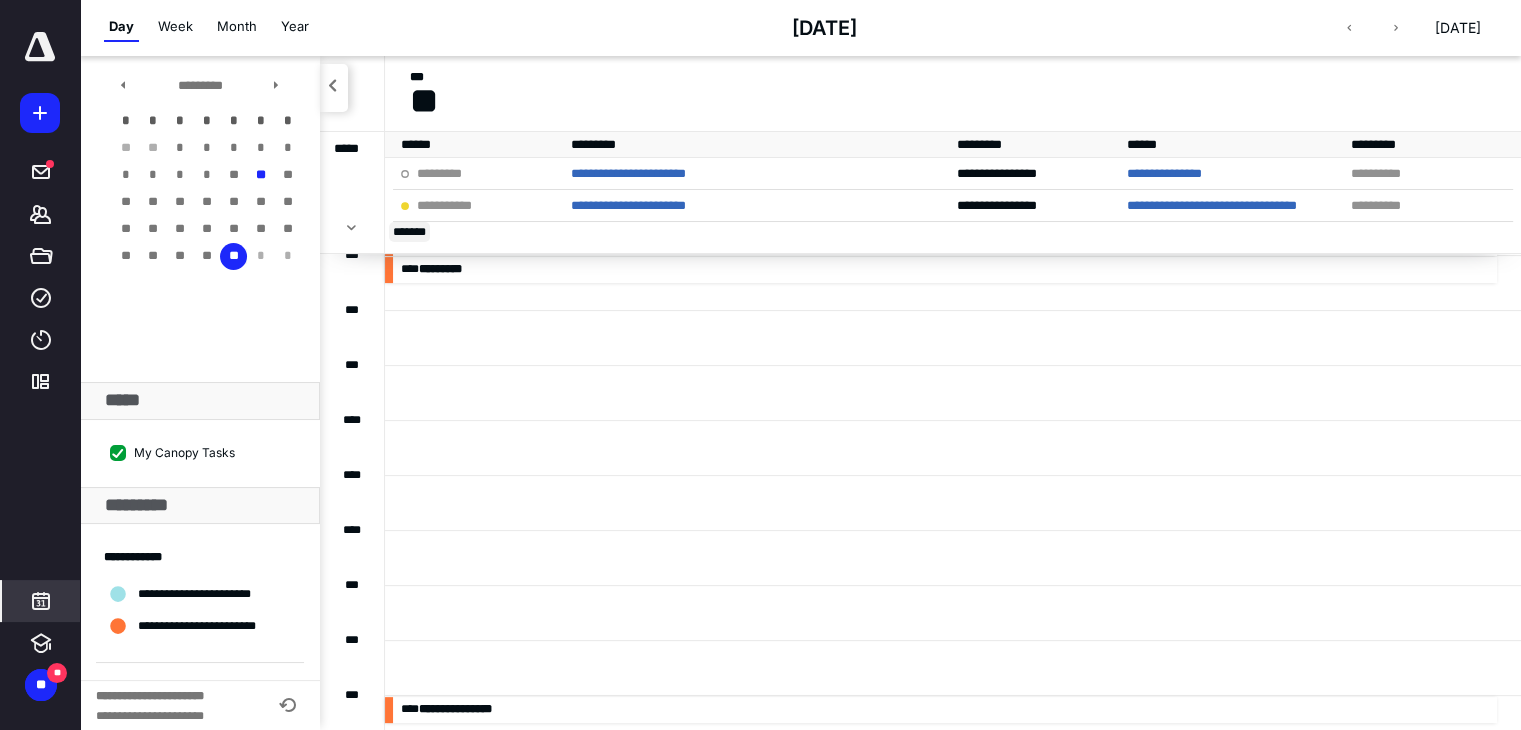 click on "** ****" at bounding box center (409, 232) 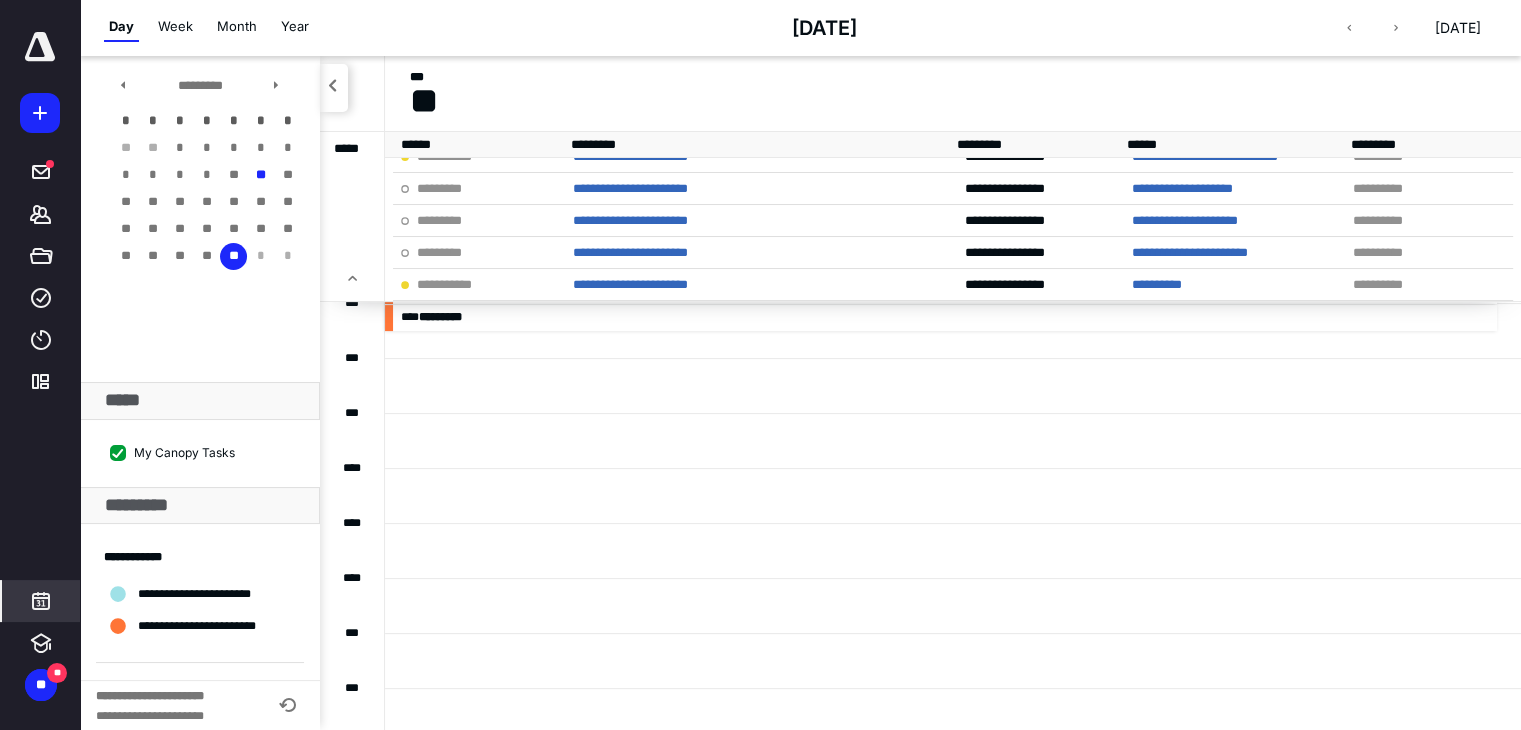 scroll, scrollTop: 500, scrollLeft: 0, axis: vertical 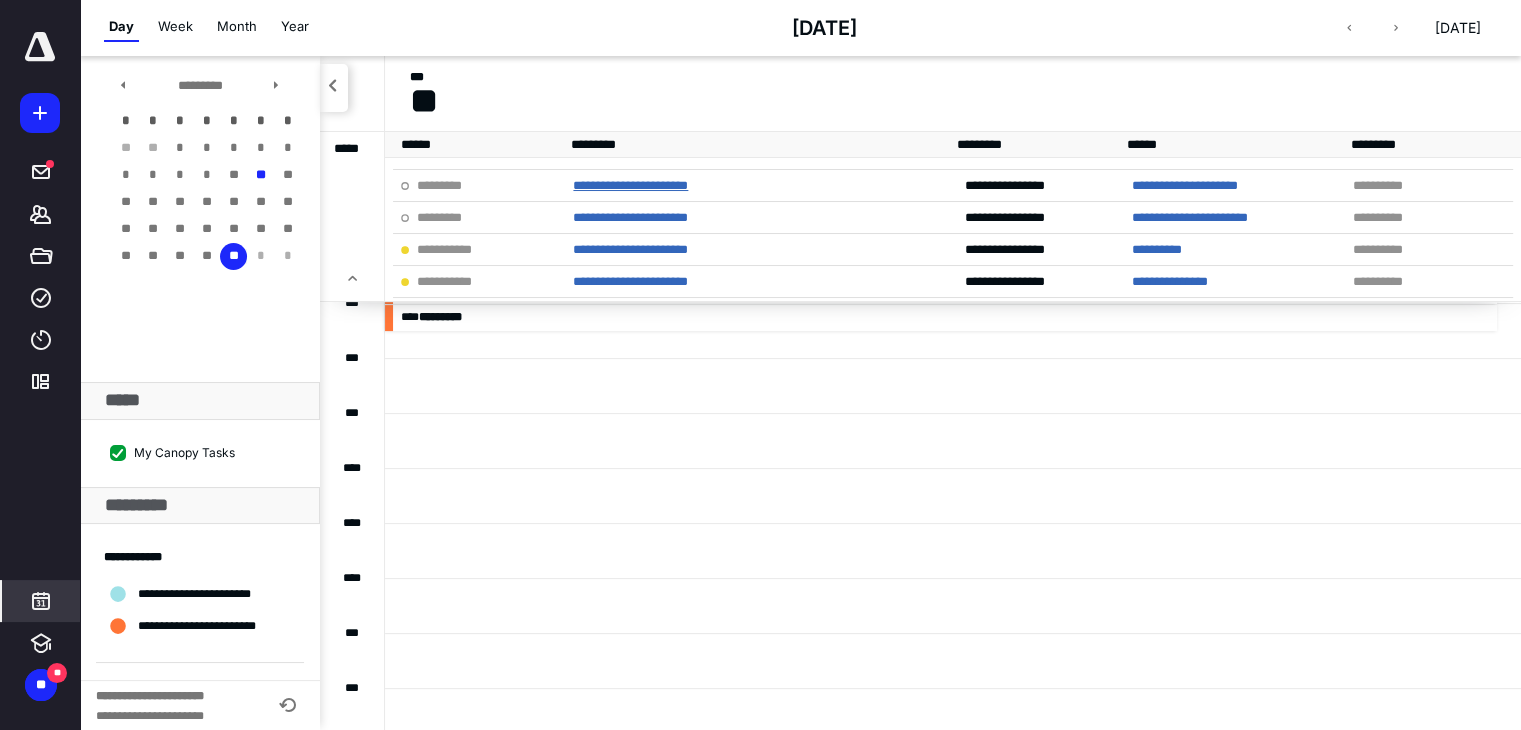 click on "**********" at bounding box center (630, 185) 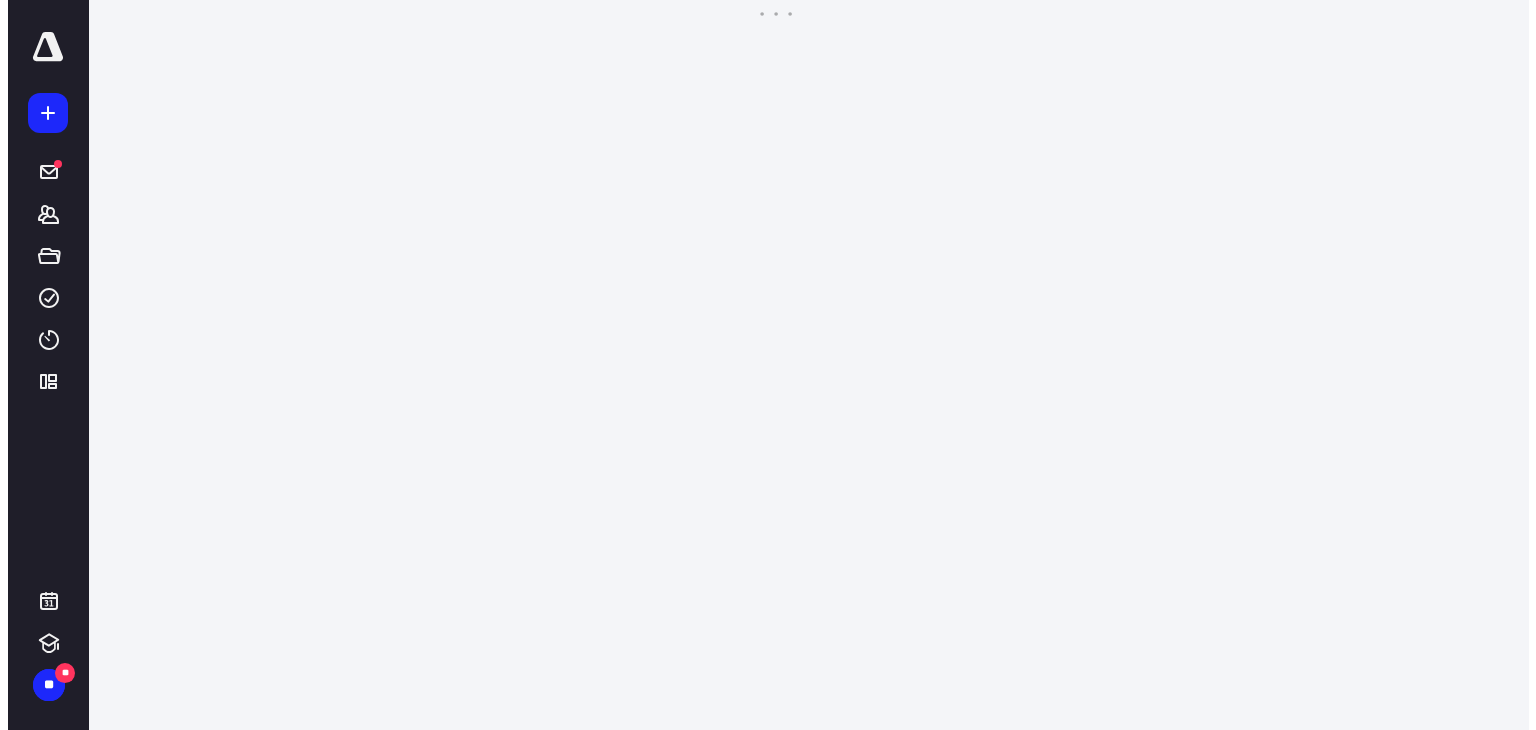 scroll, scrollTop: 0, scrollLeft: 0, axis: both 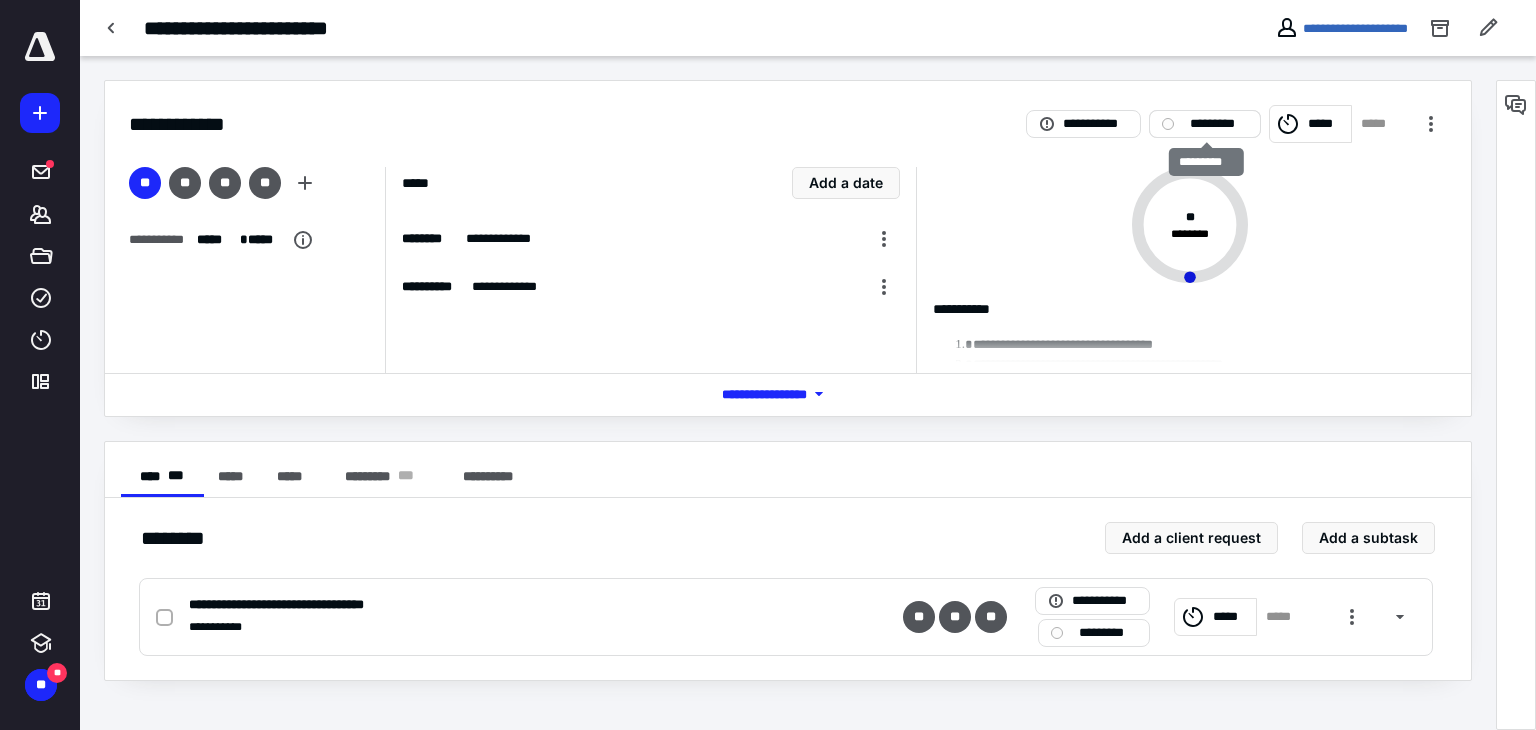 click on "*********" at bounding box center [1219, 124] 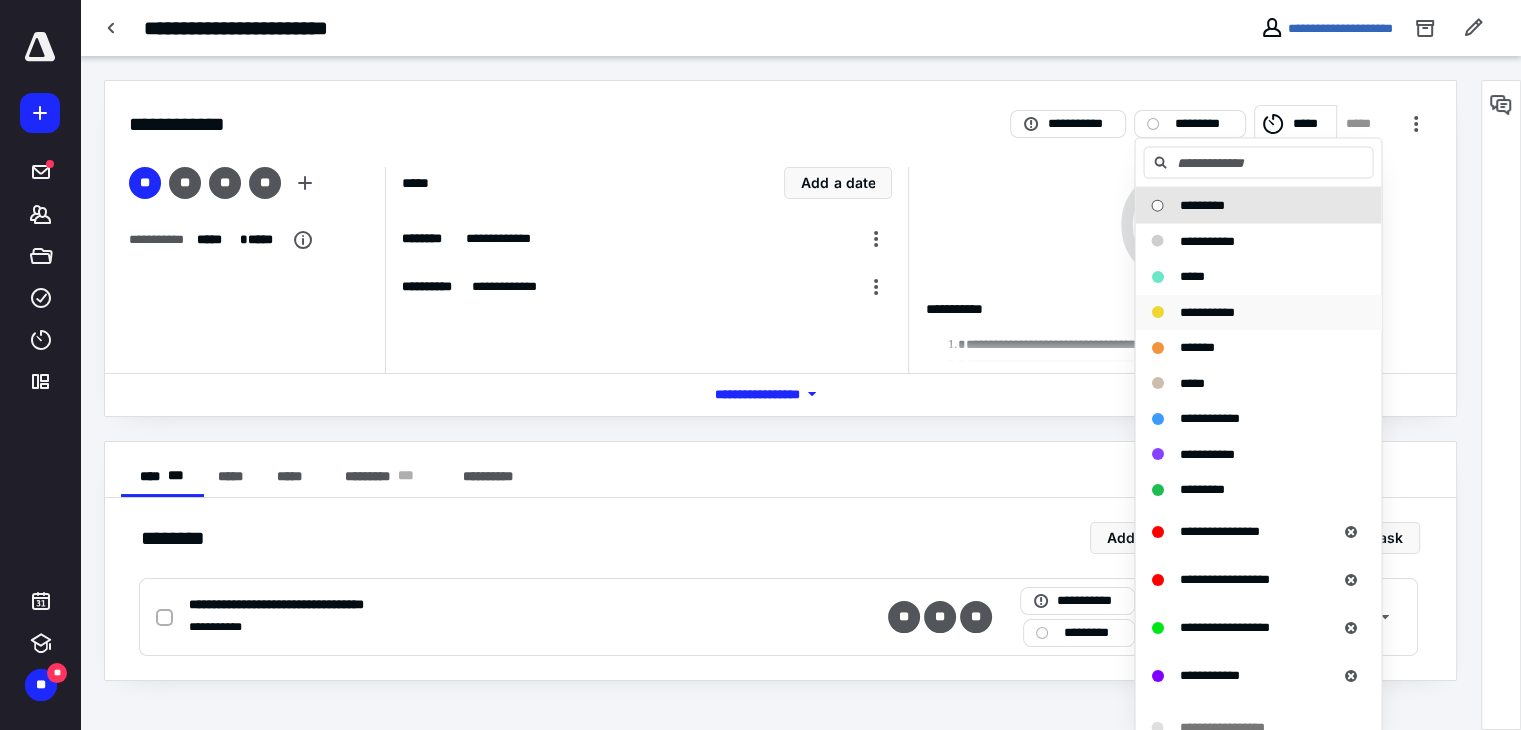 click on "**********" at bounding box center (1206, 311) 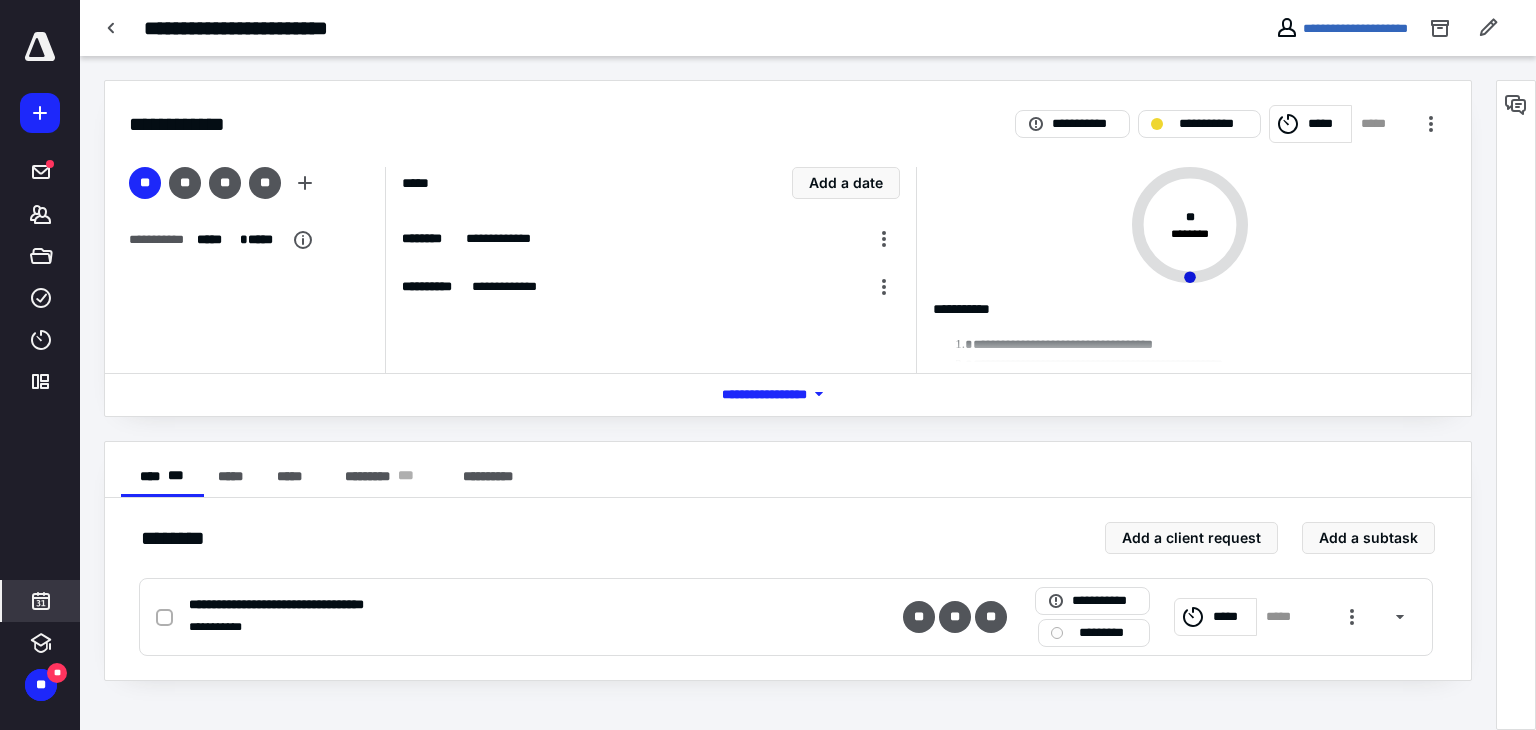 click 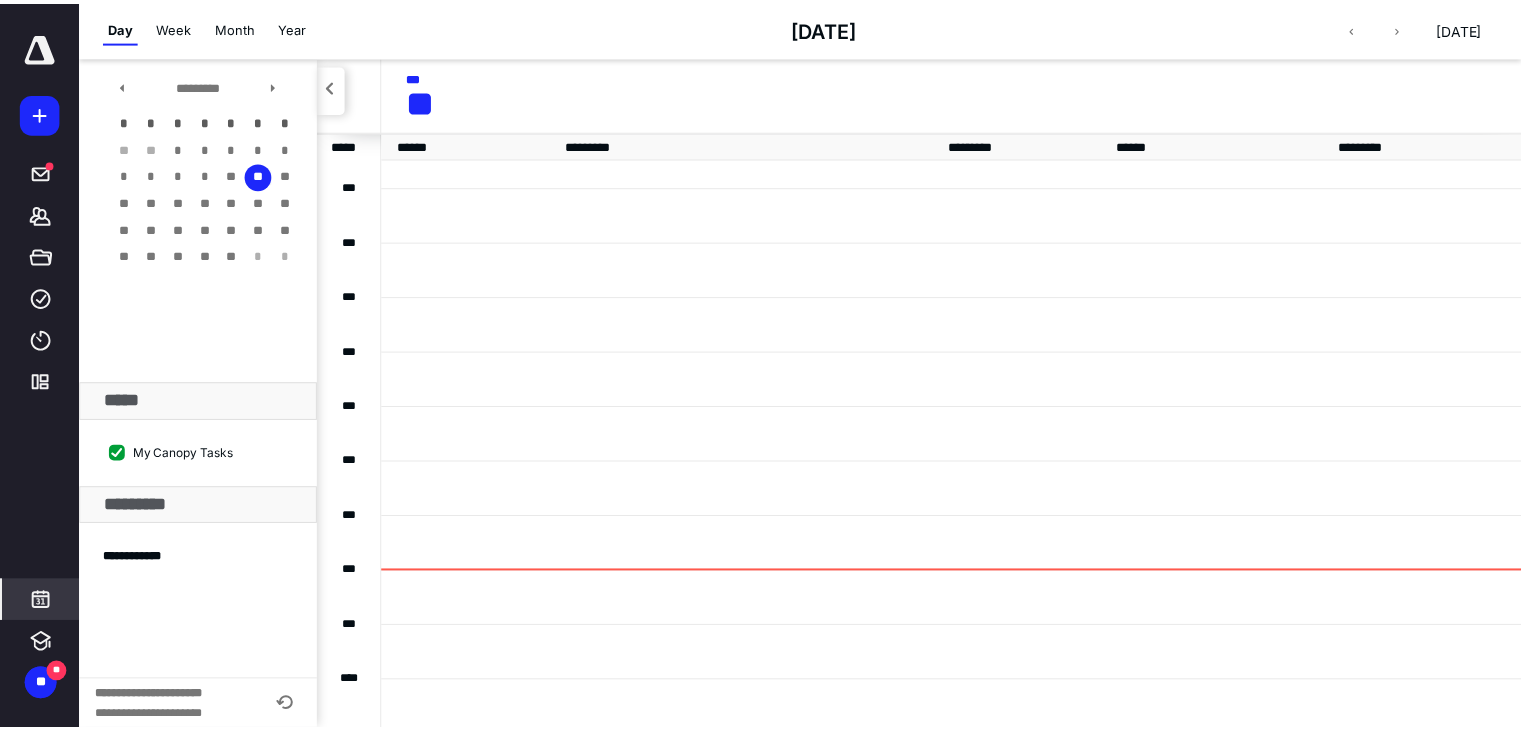 scroll, scrollTop: 384, scrollLeft: 0, axis: vertical 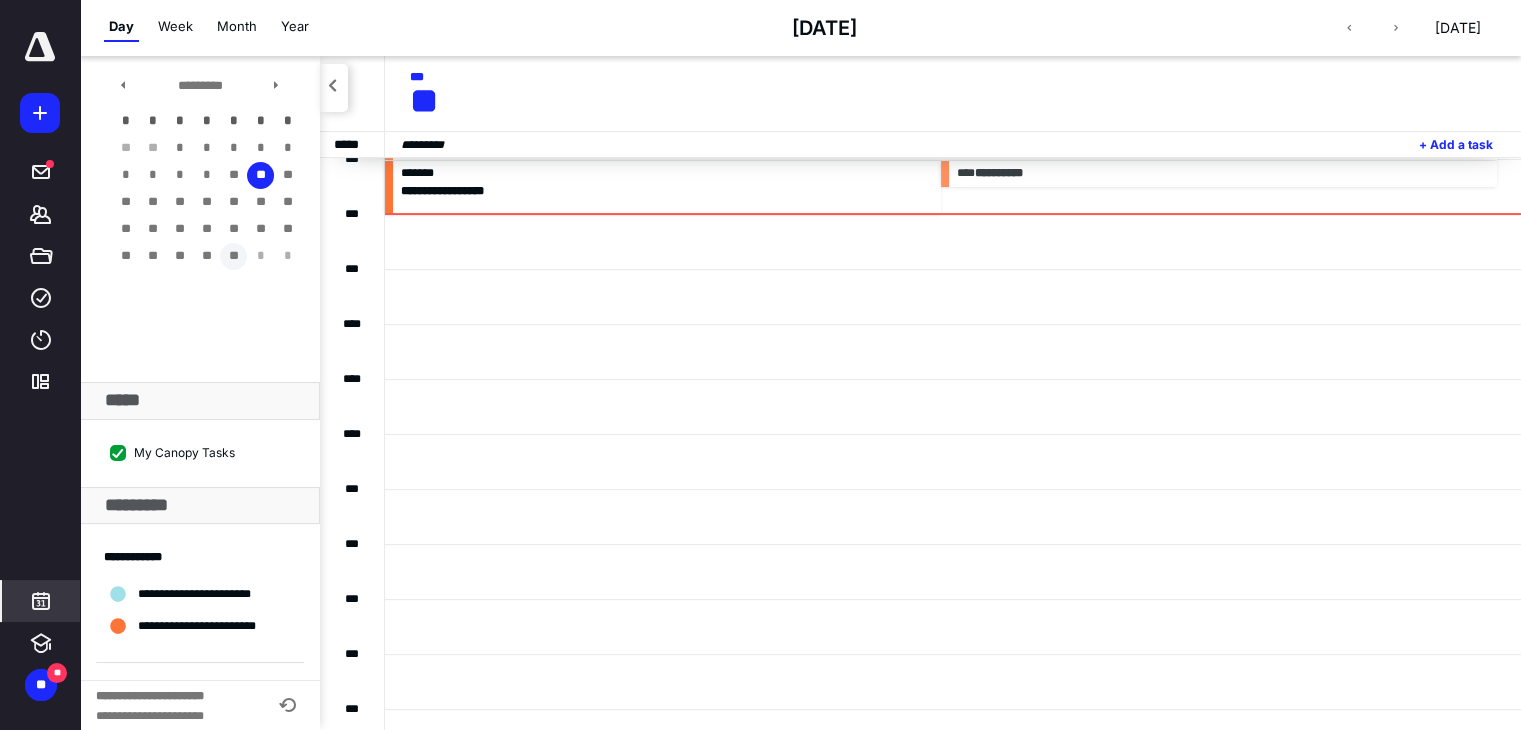 click on "**" at bounding box center (233, 256) 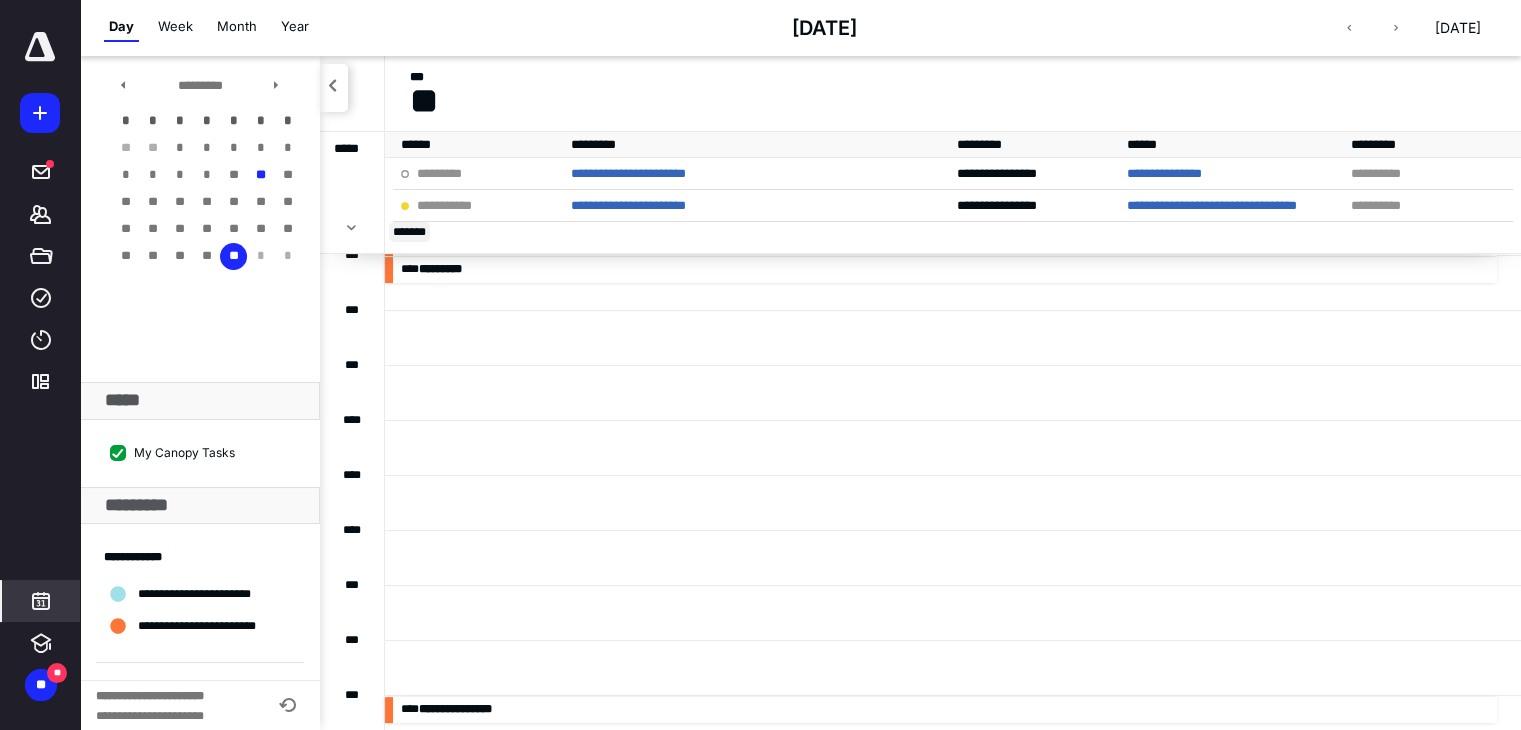 click on "** ****" at bounding box center [409, 232] 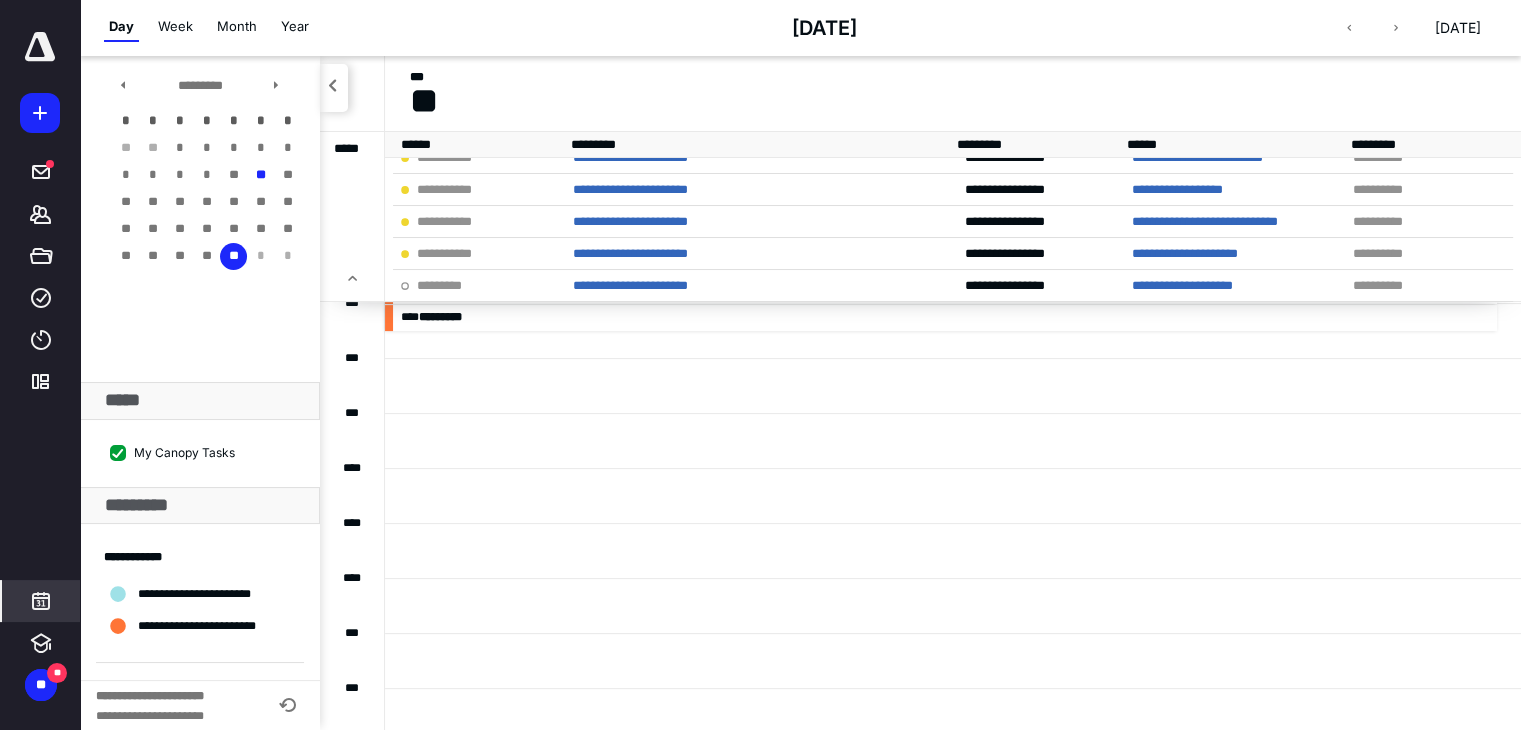 scroll, scrollTop: 500, scrollLeft: 0, axis: vertical 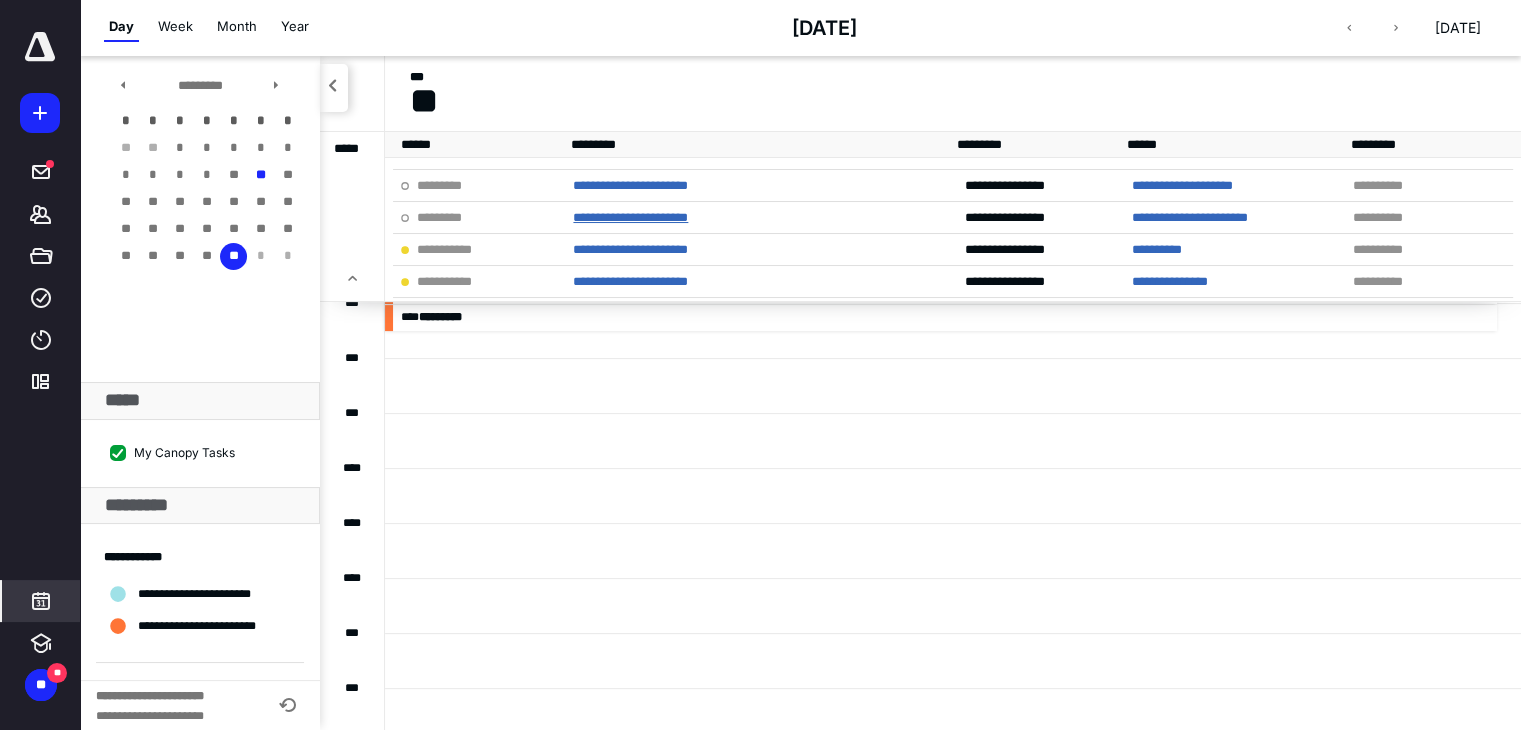 click on "**********" at bounding box center (630, 217) 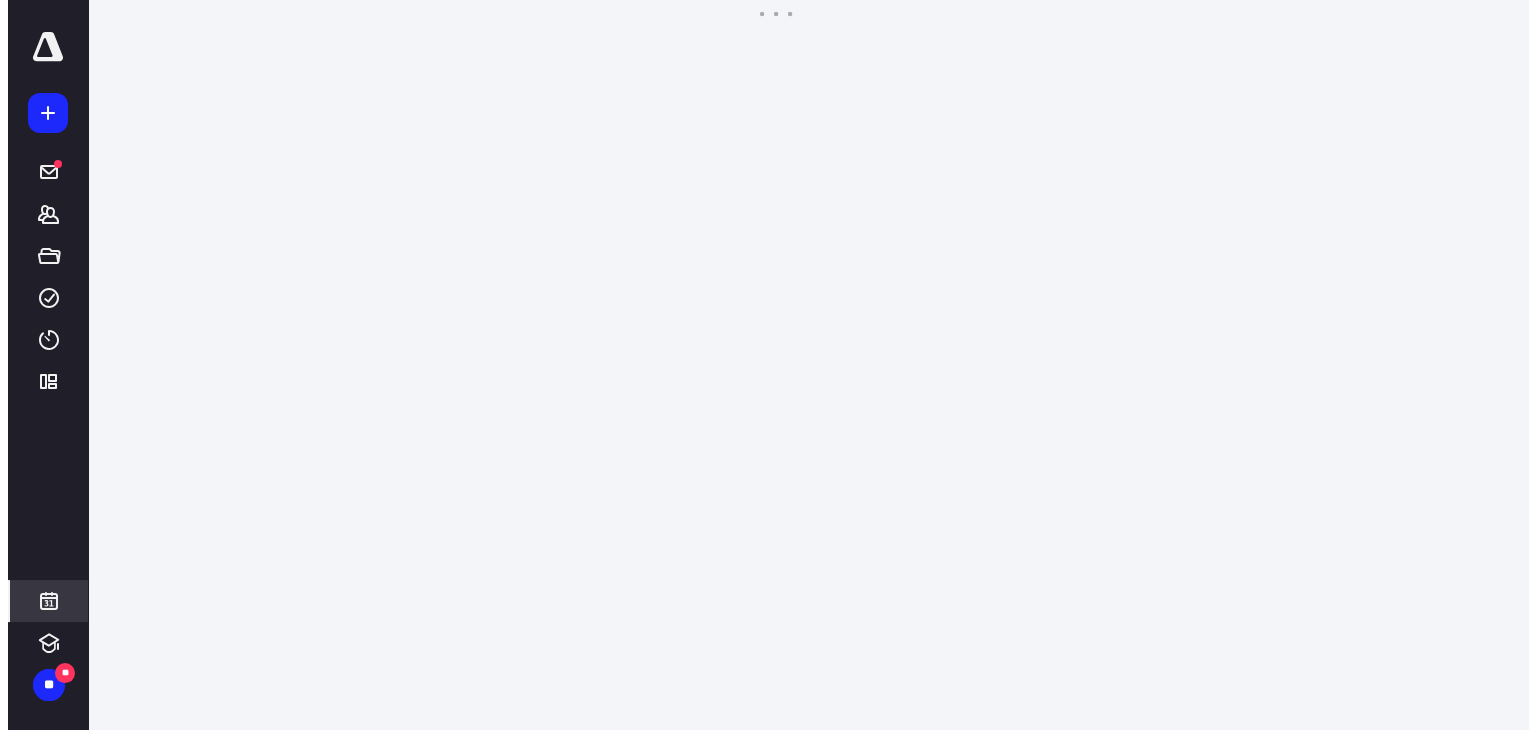 scroll, scrollTop: 0, scrollLeft: 0, axis: both 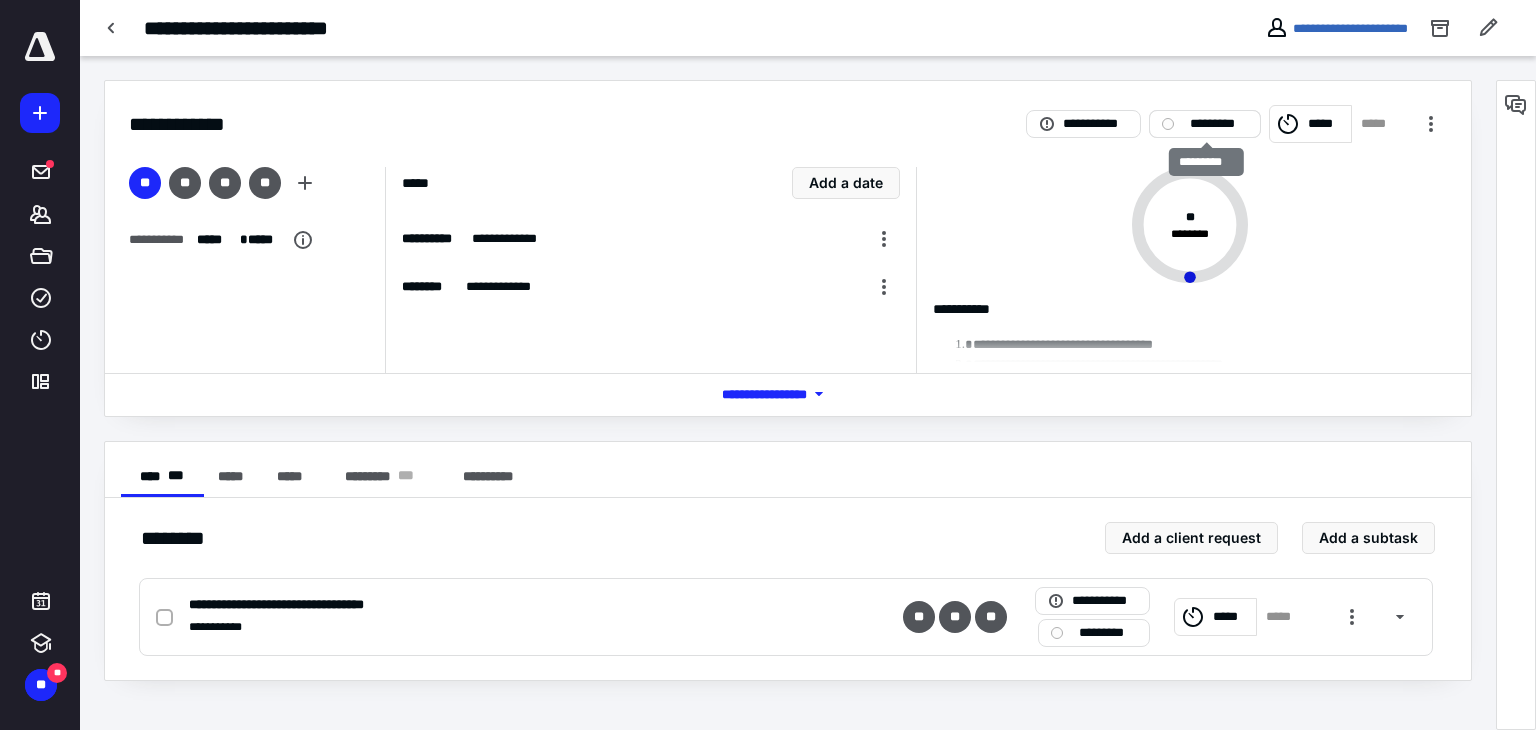 click on "*********" at bounding box center (1219, 124) 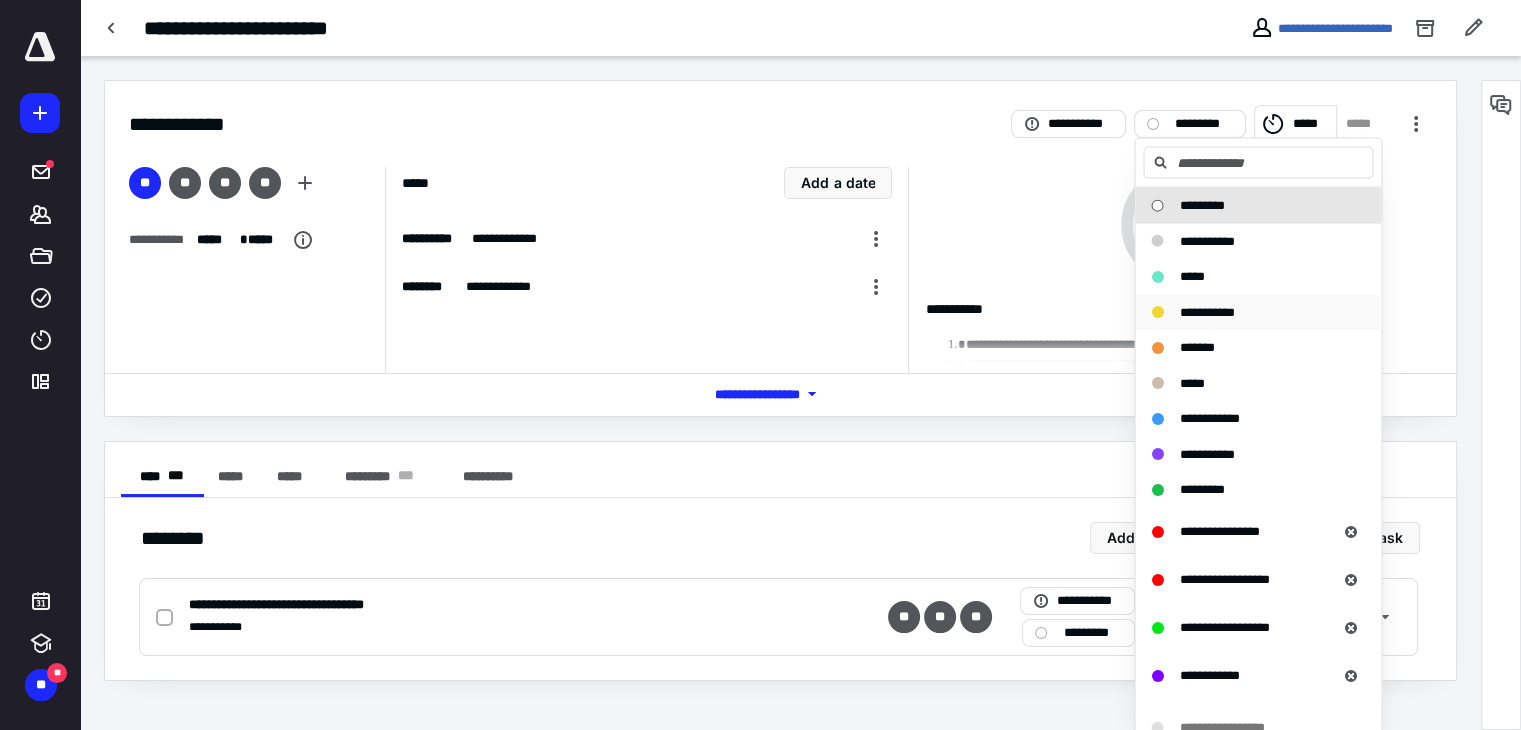 click on "**********" at bounding box center (1206, 311) 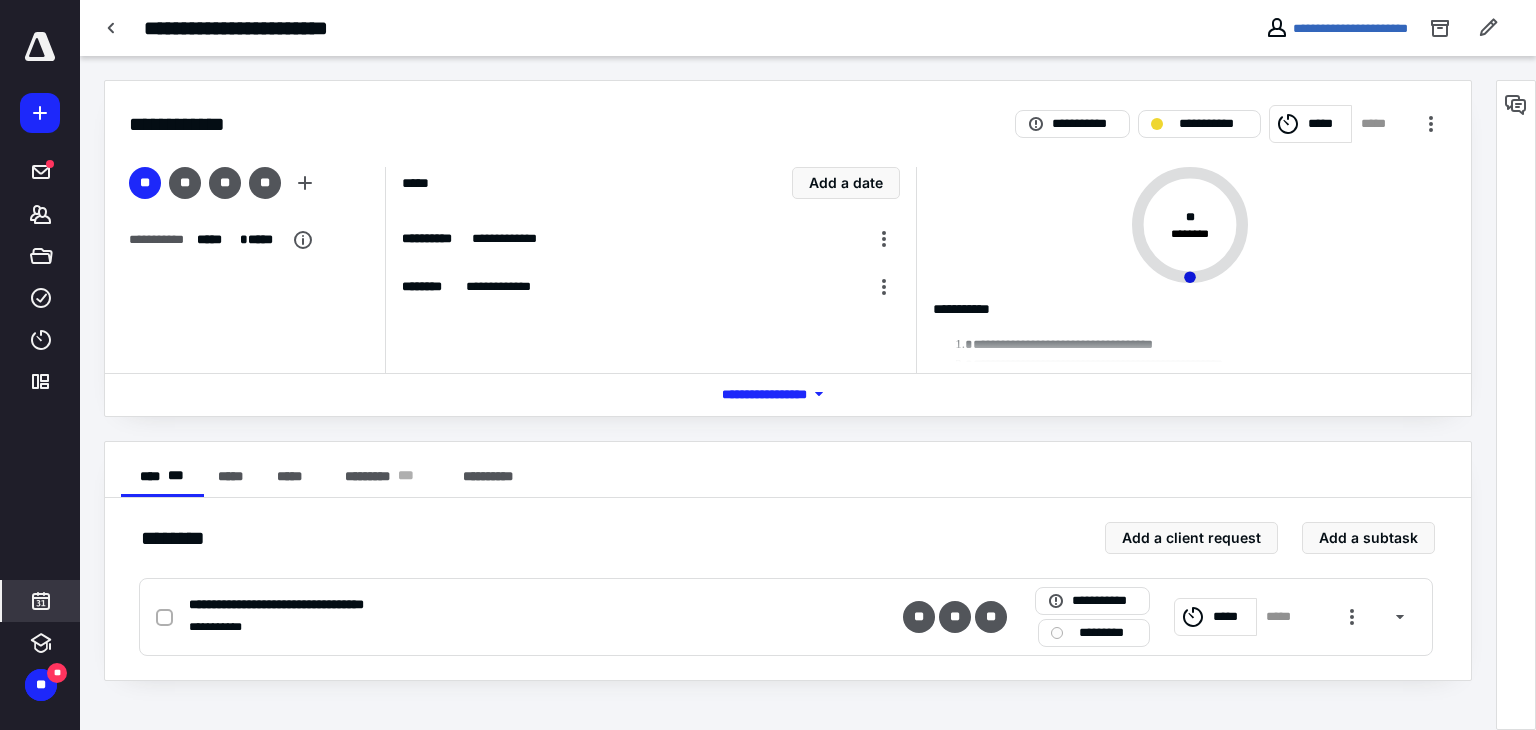 click 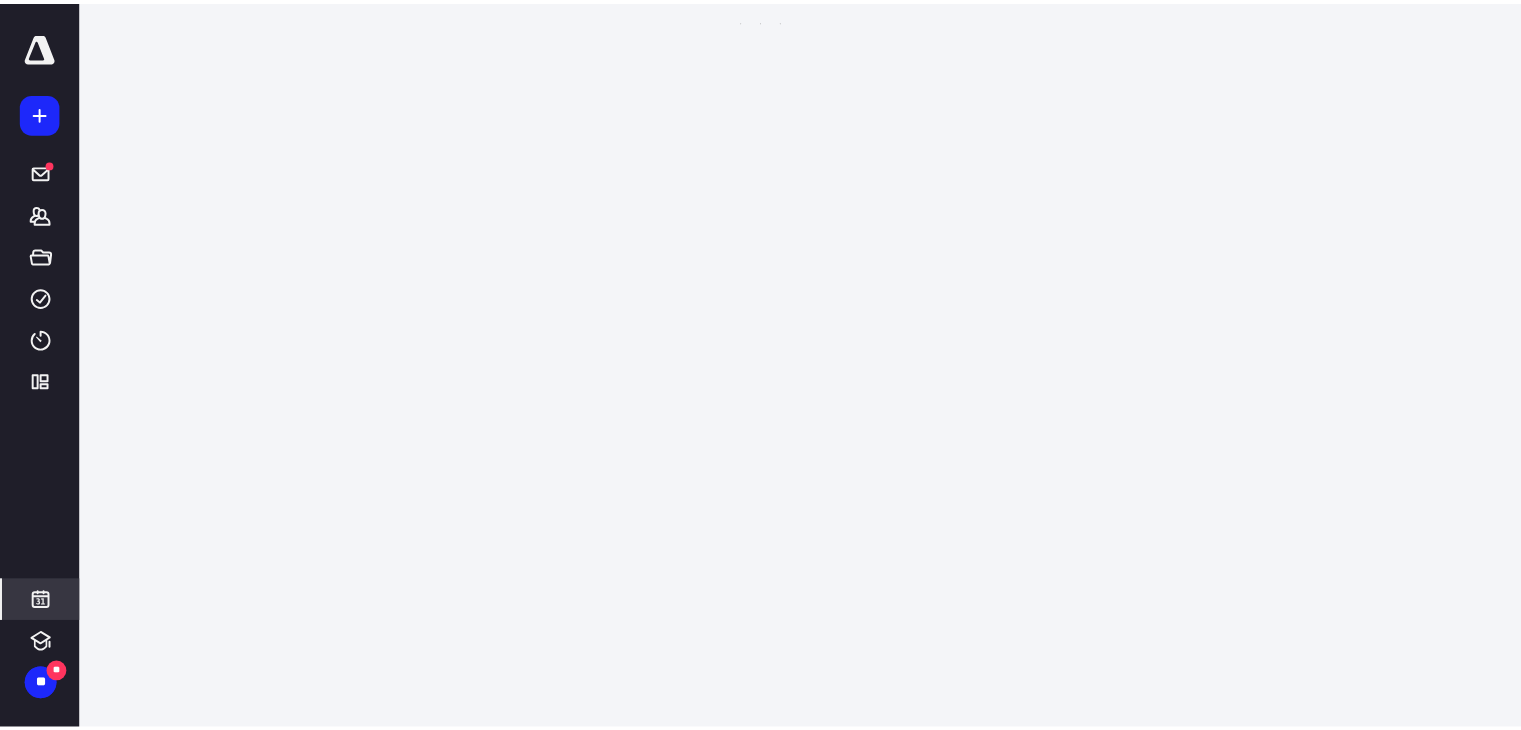 scroll, scrollTop: 384, scrollLeft: 0, axis: vertical 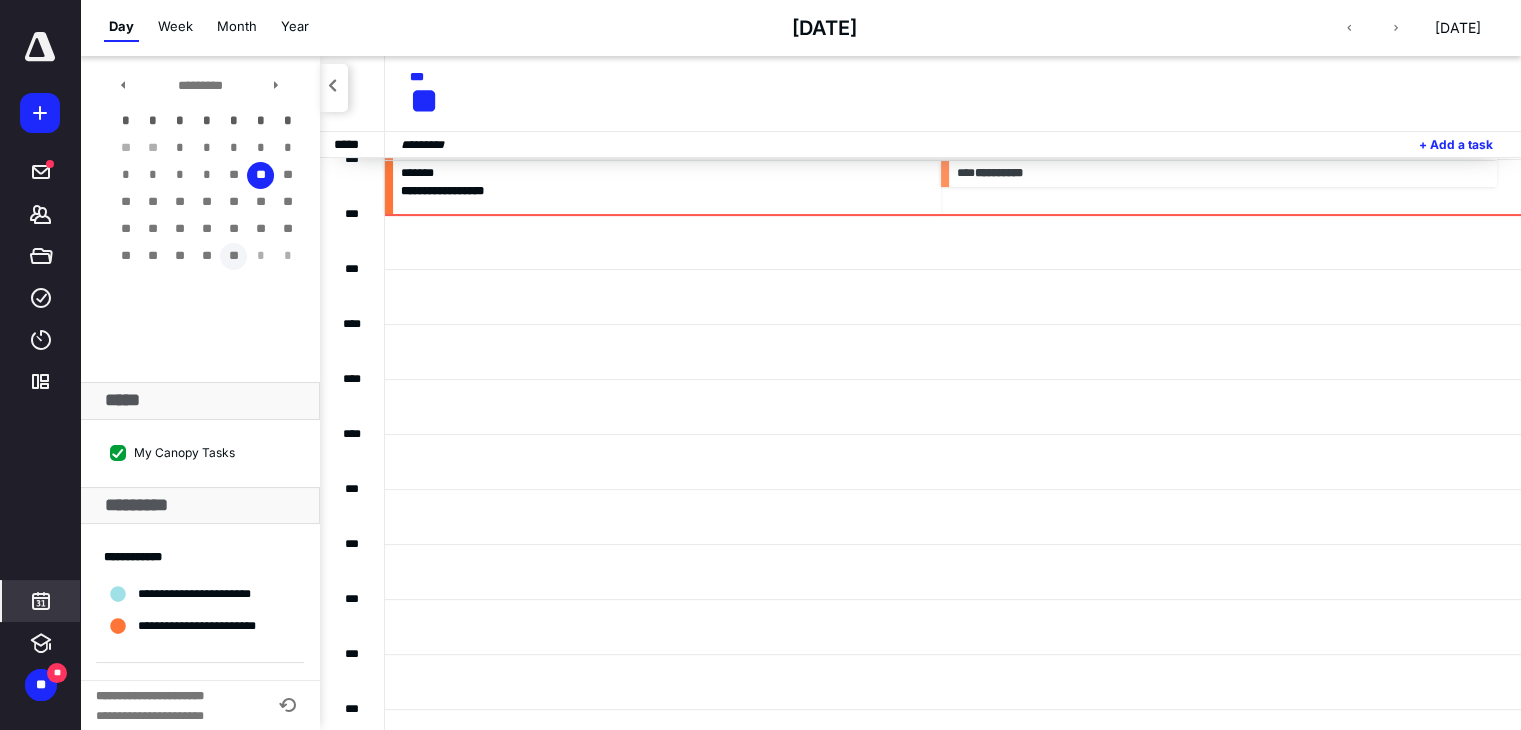 click on "**" at bounding box center (233, 256) 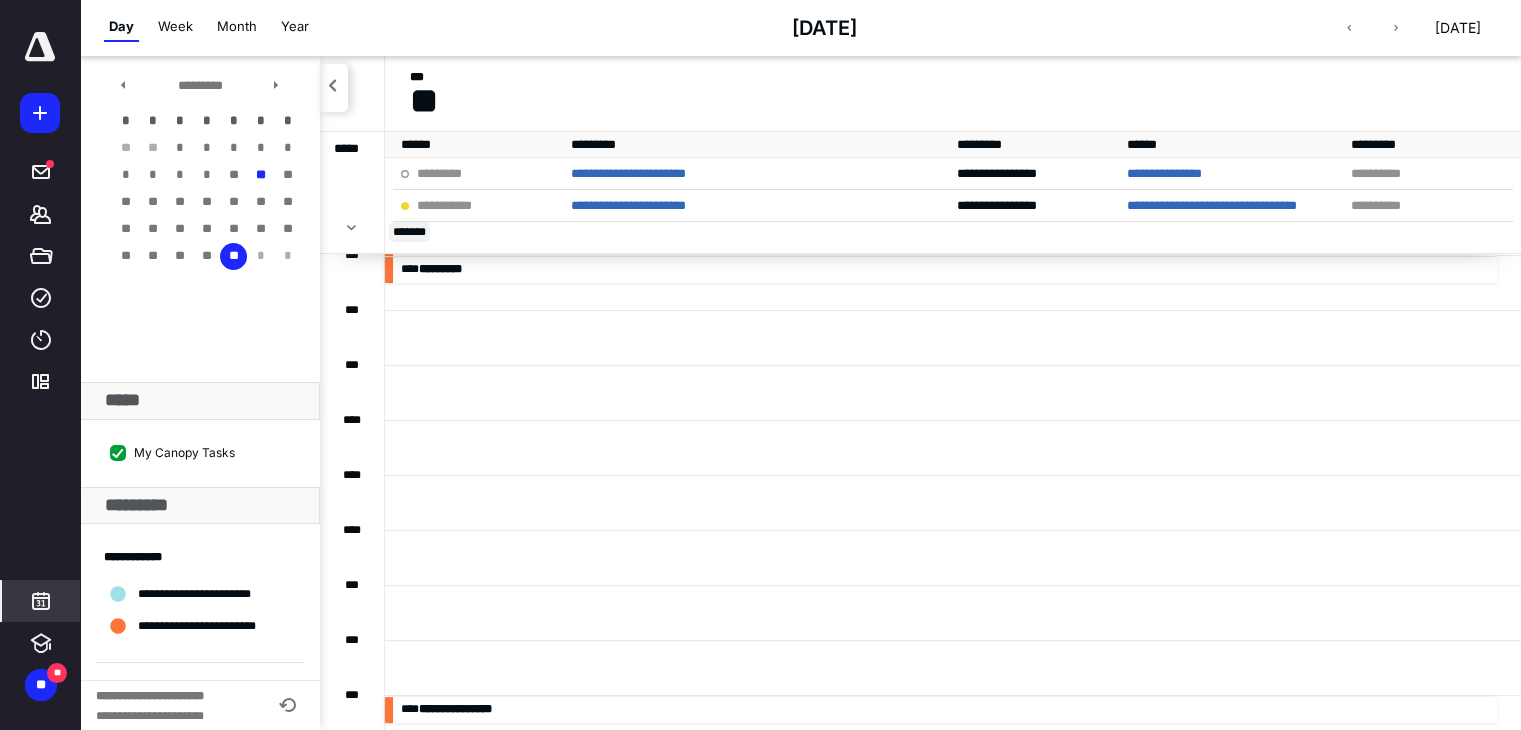 click on "** ****" at bounding box center (409, 232) 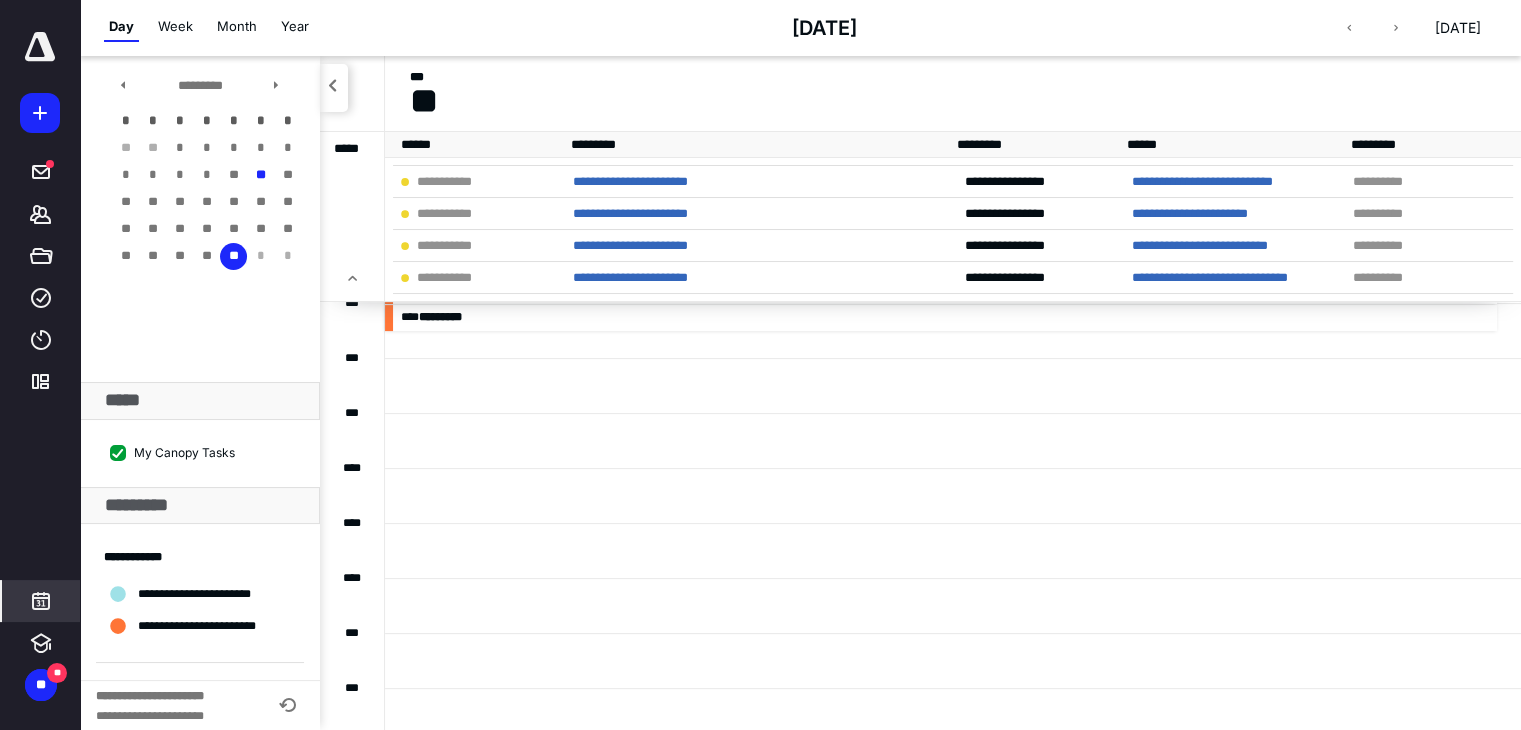 scroll, scrollTop: 847, scrollLeft: 0, axis: vertical 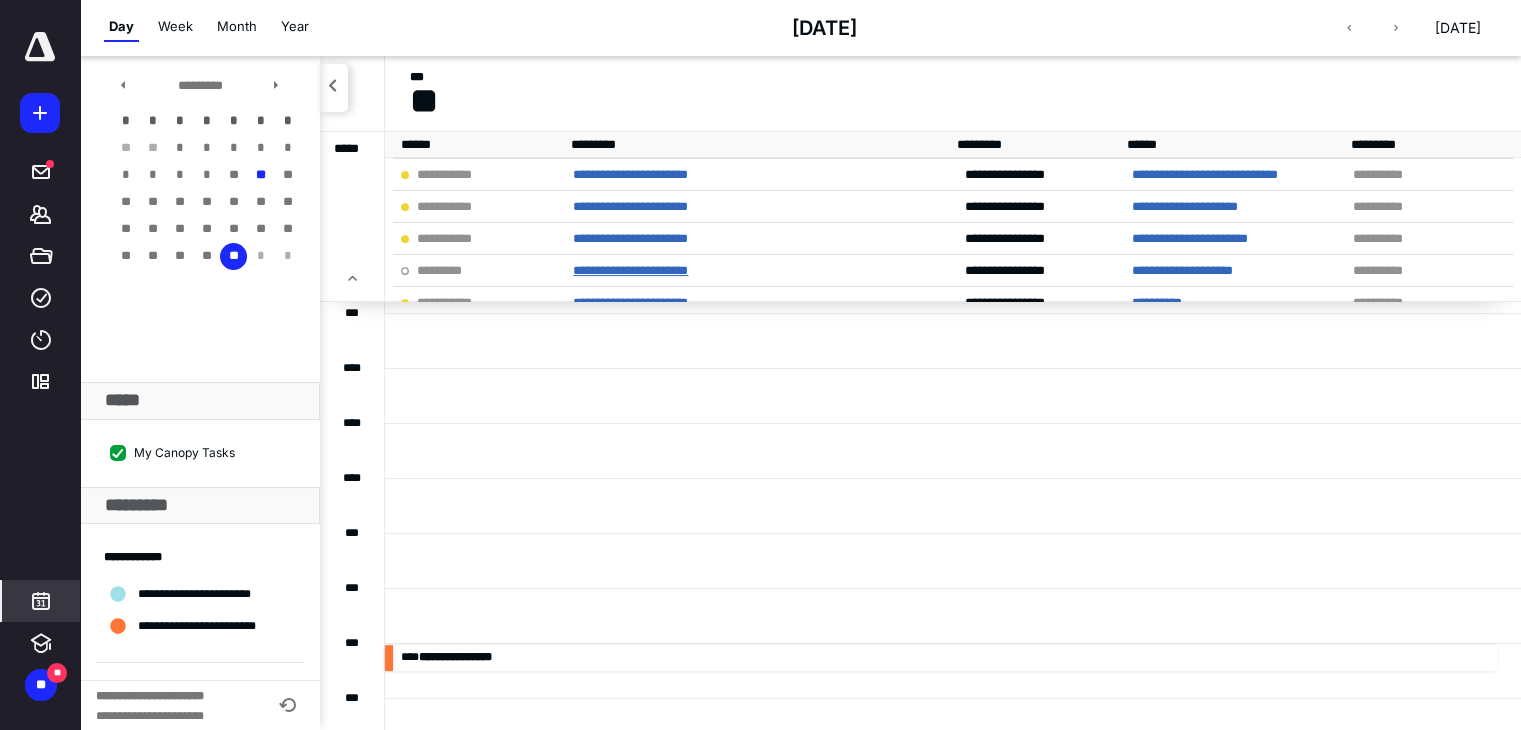 click on "**********" at bounding box center [630, 270] 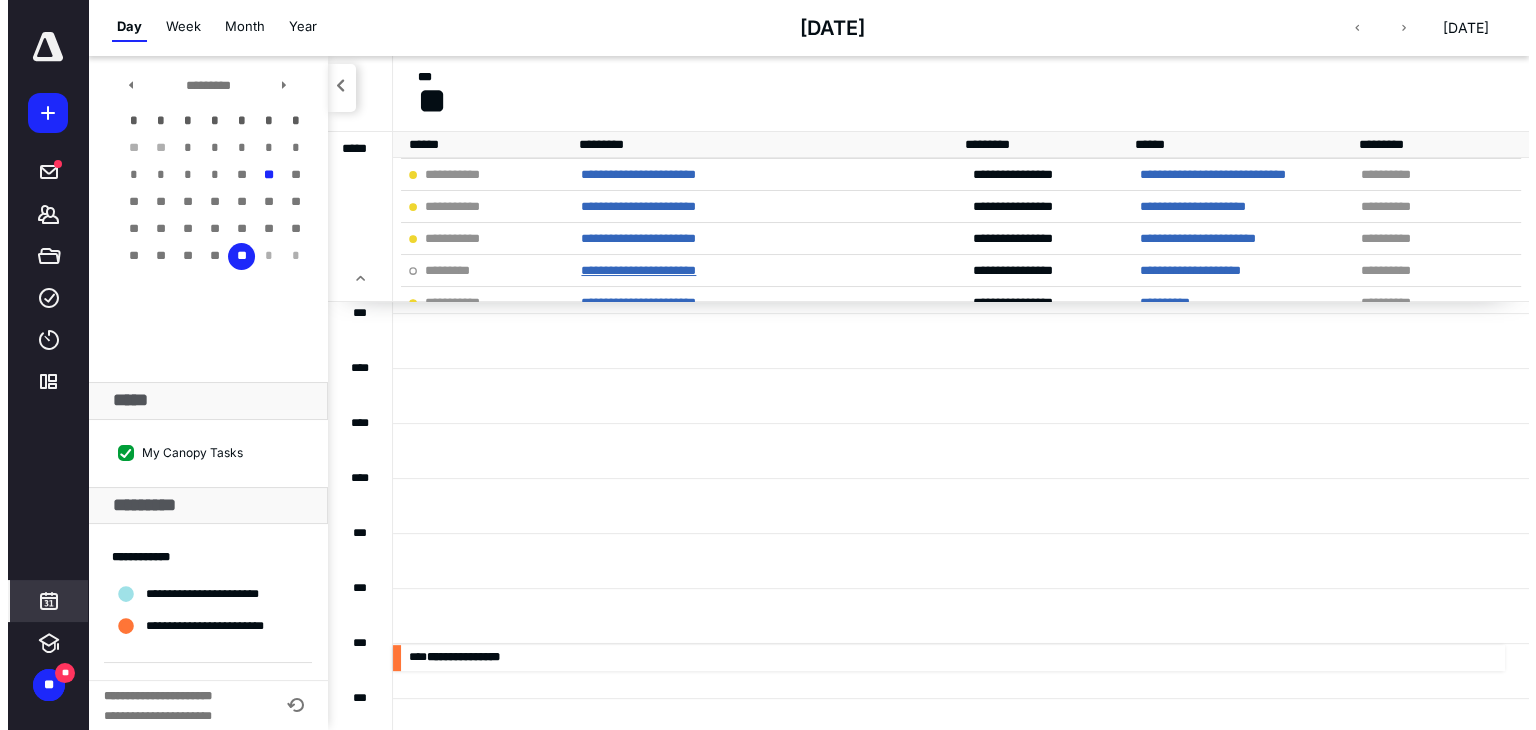 scroll, scrollTop: 0, scrollLeft: 0, axis: both 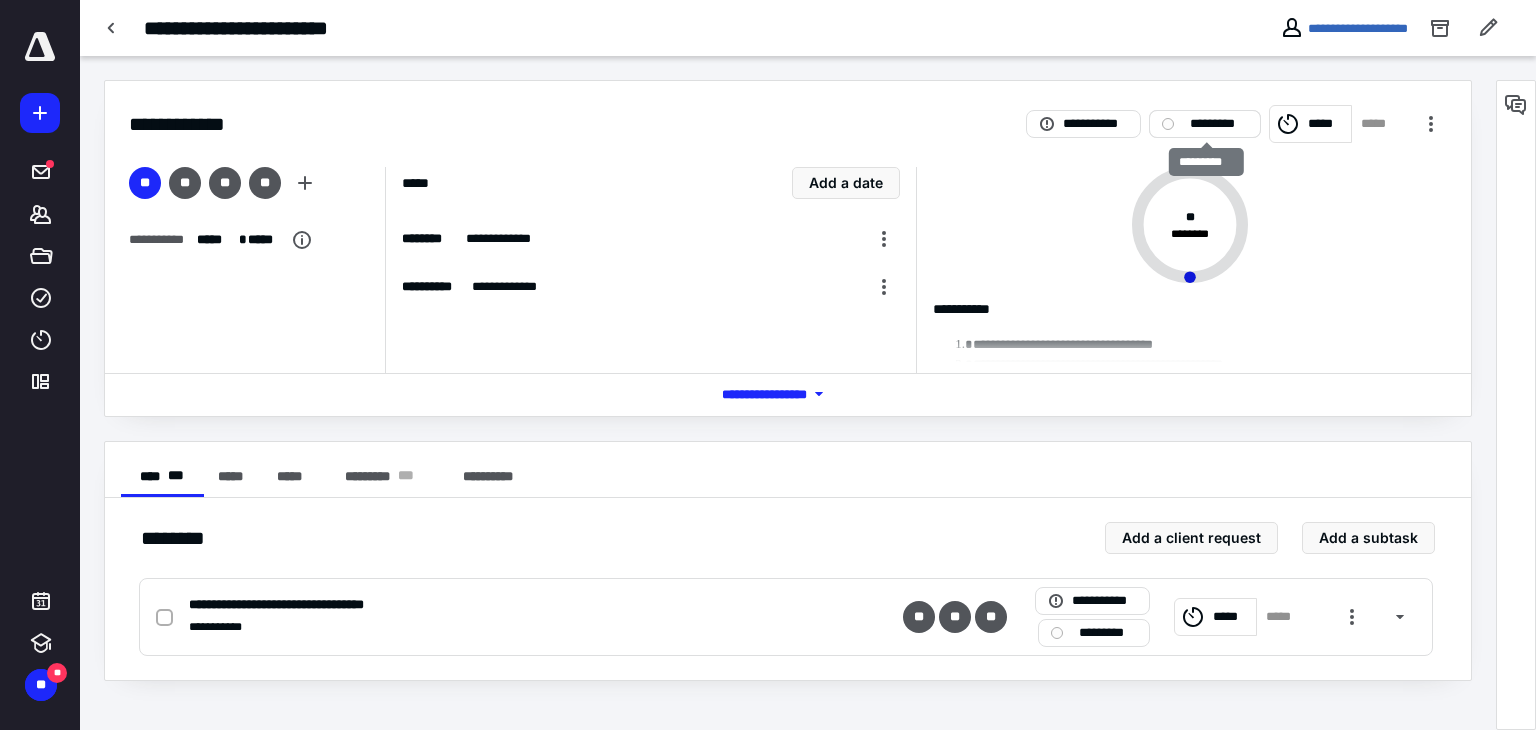 click on "*********" at bounding box center [1219, 124] 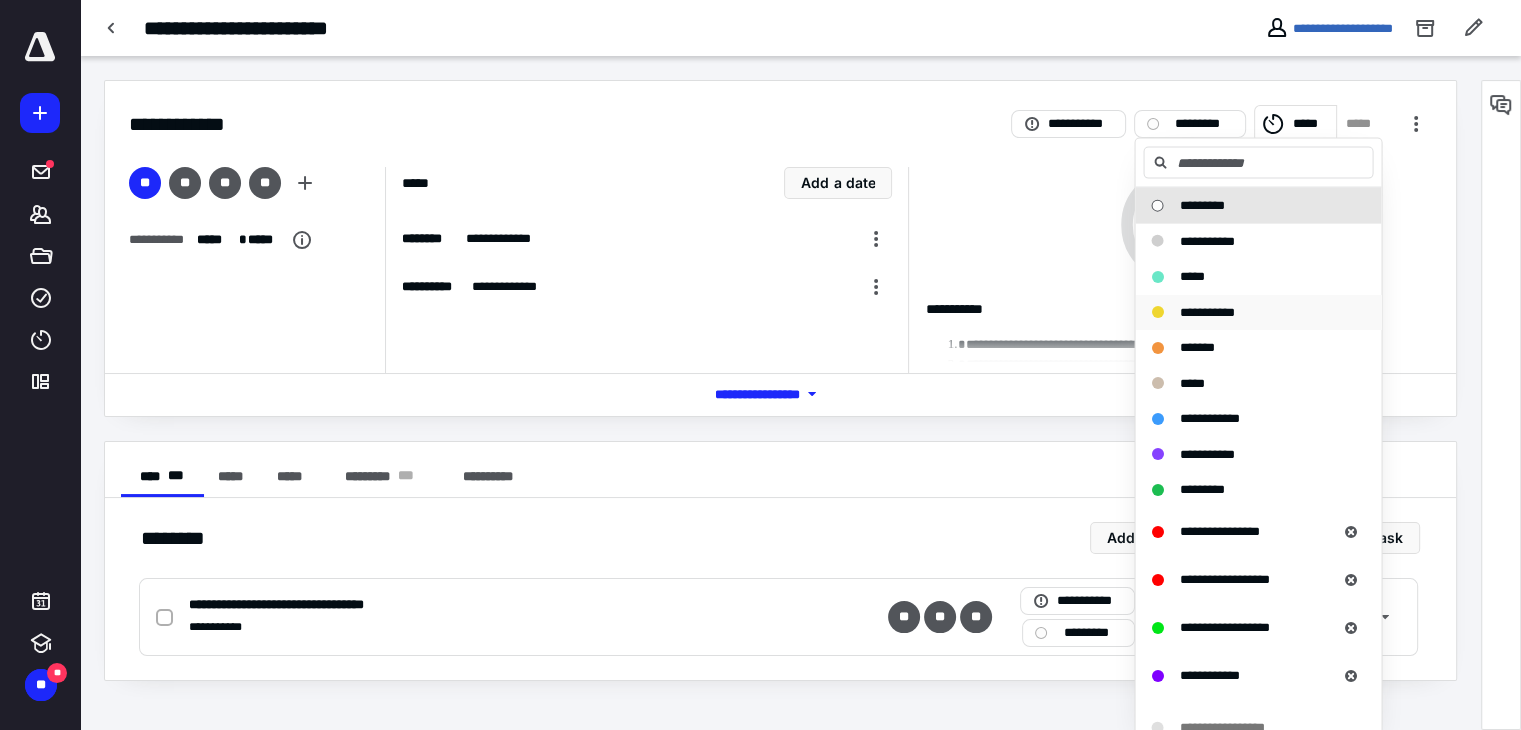 click on "**********" at bounding box center [1206, 311] 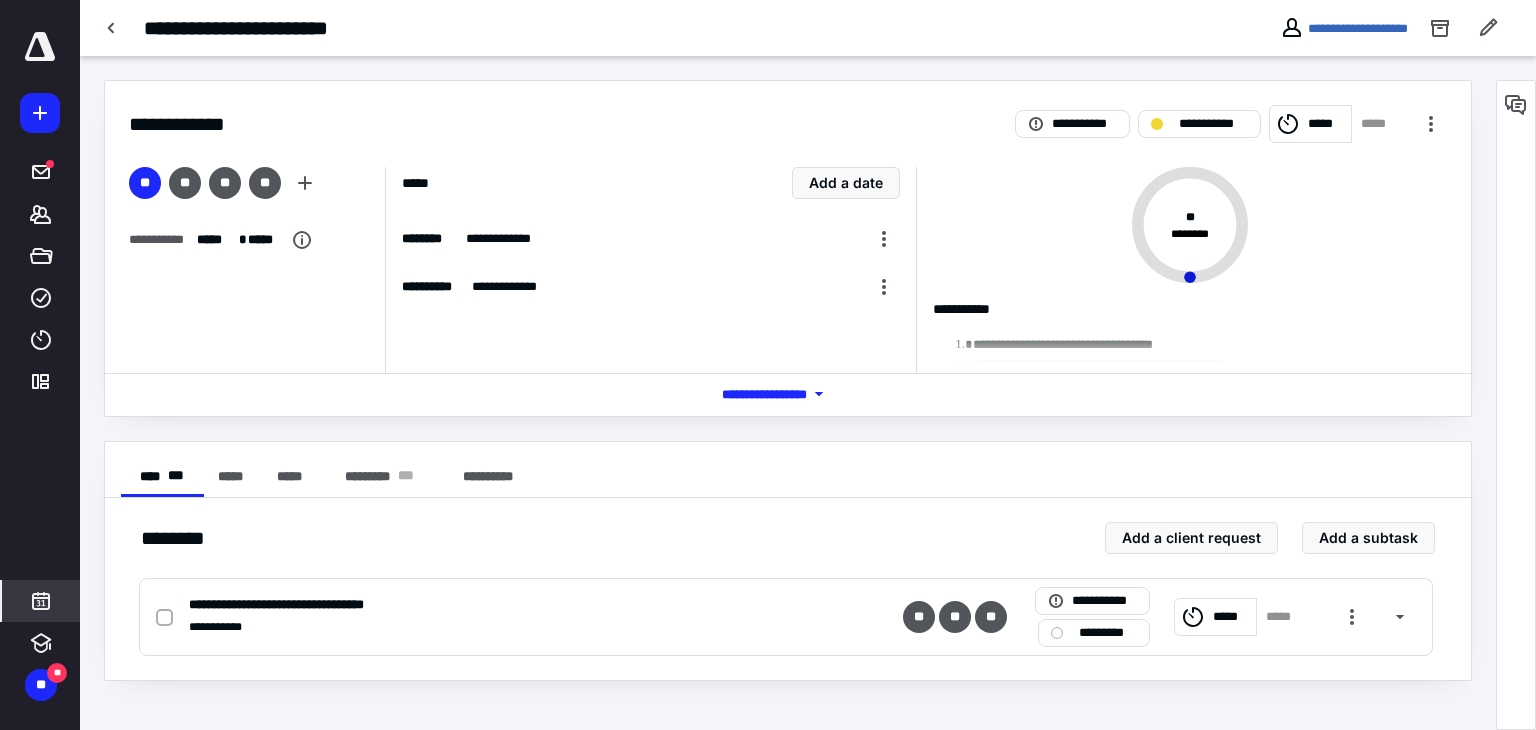 click 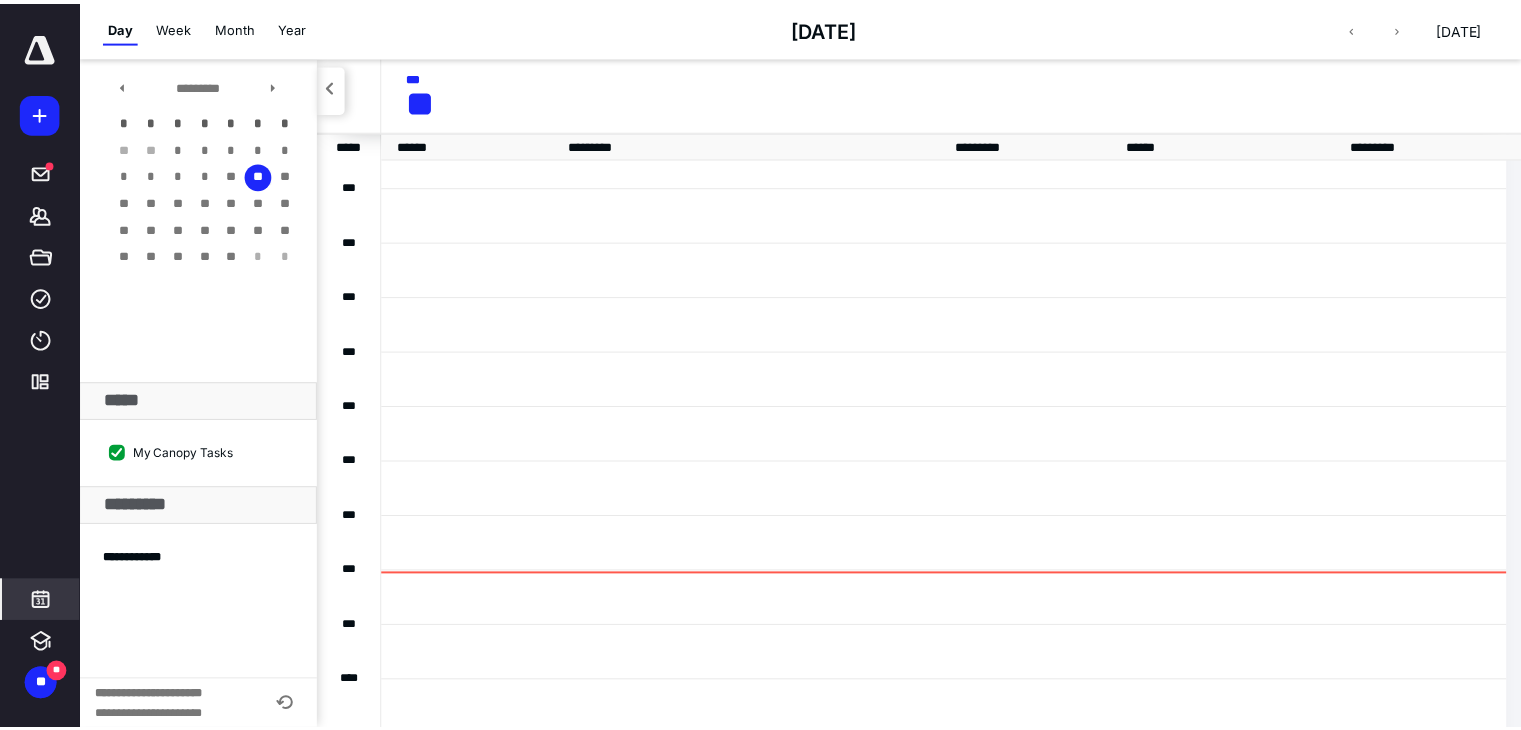 scroll, scrollTop: 384, scrollLeft: 0, axis: vertical 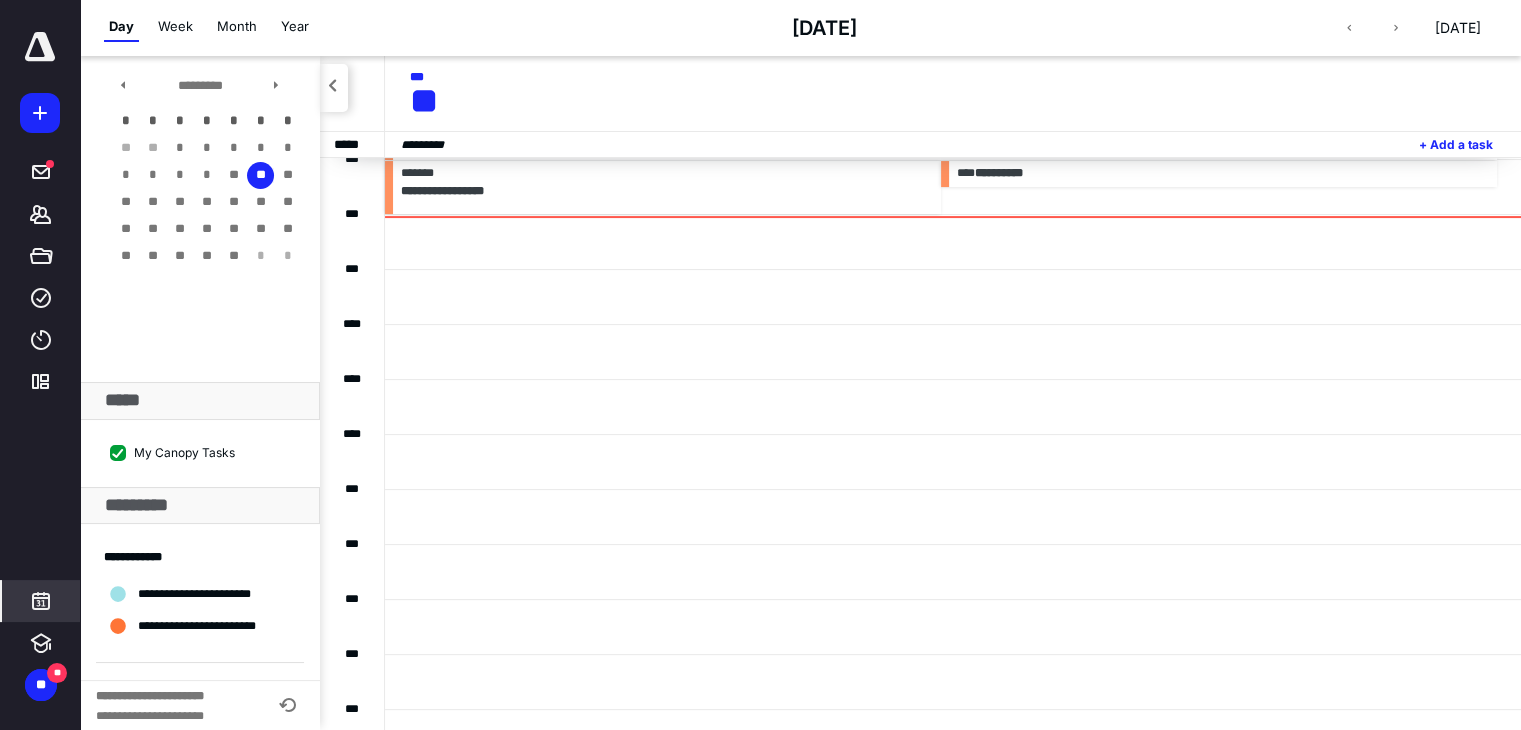 click on "Month" at bounding box center [237, 27] 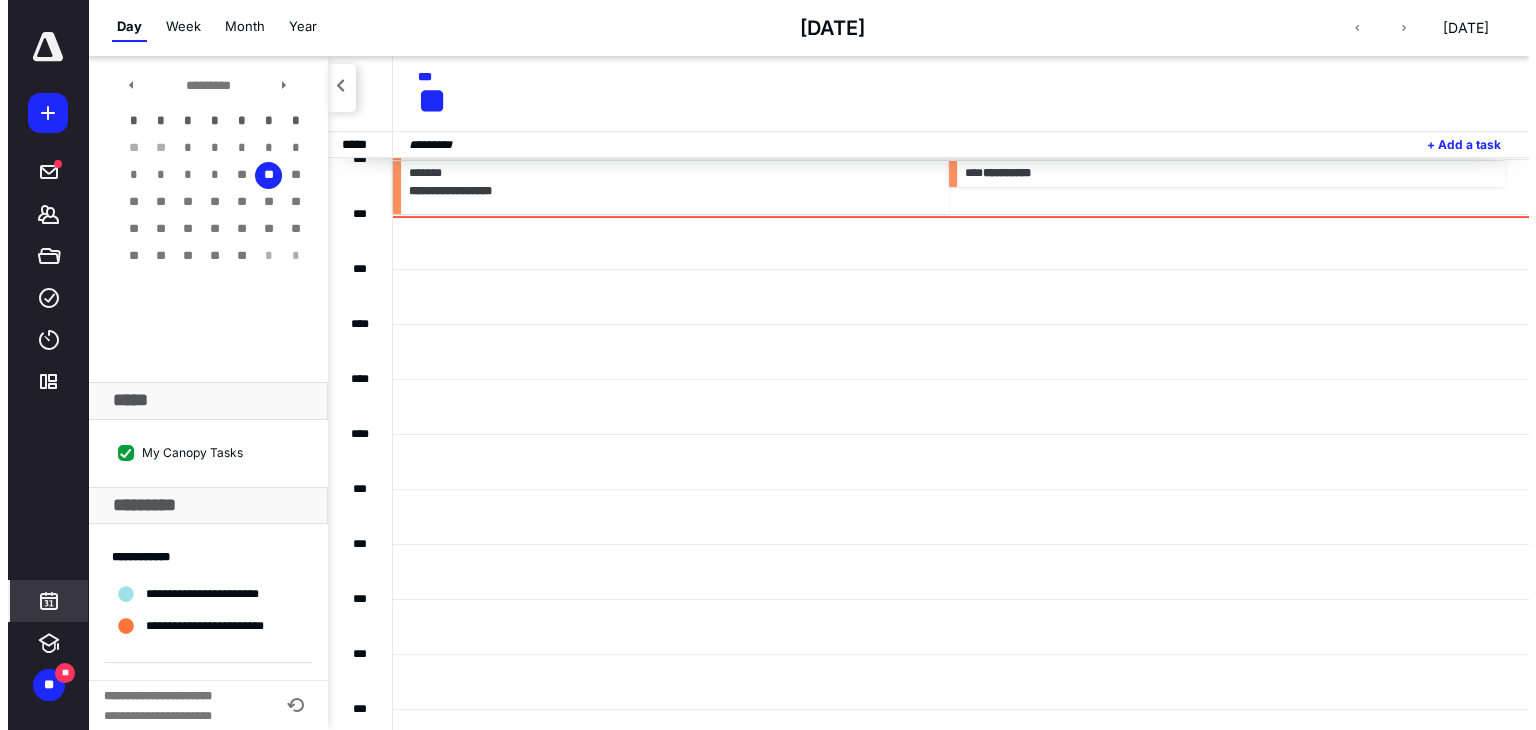 scroll, scrollTop: 0, scrollLeft: 0, axis: both 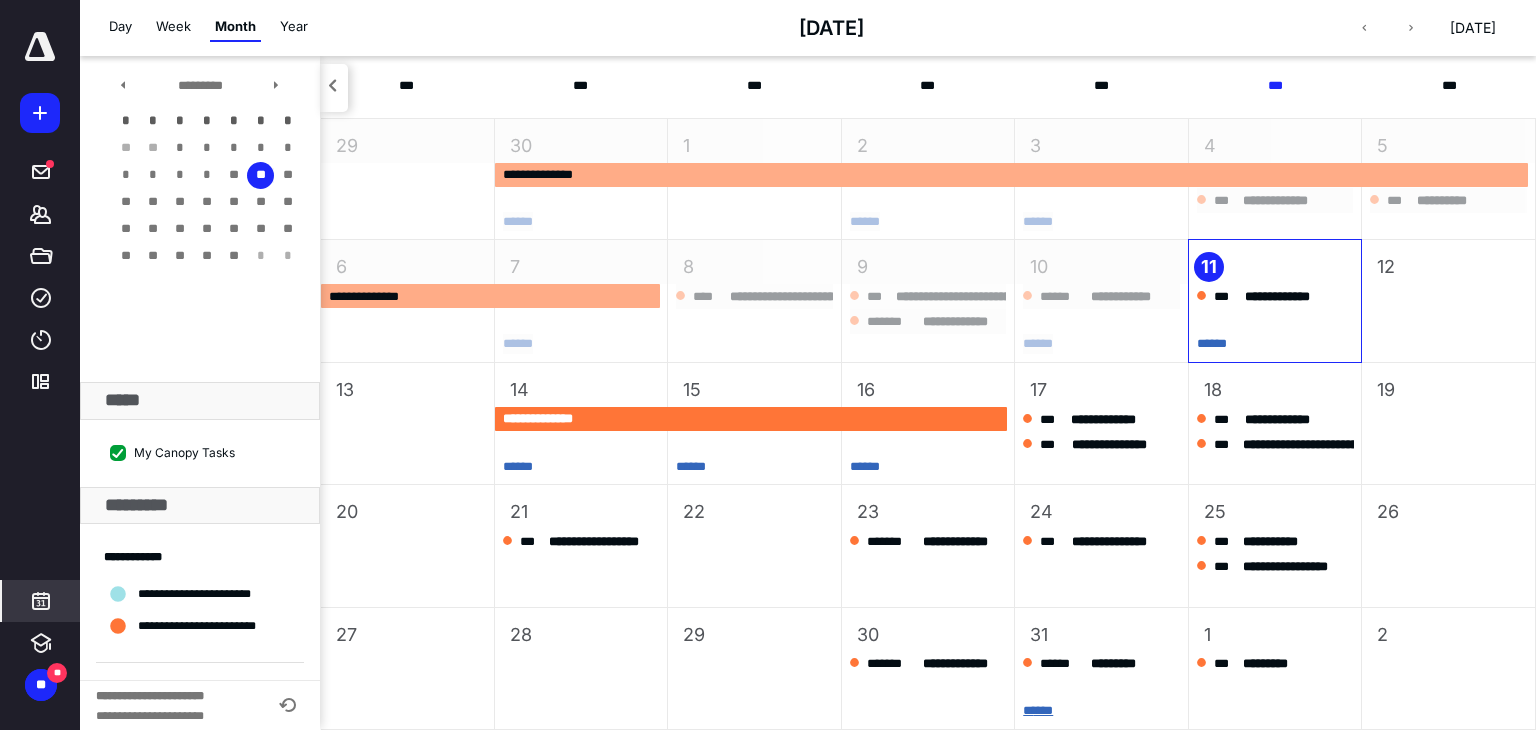 click on "* ****" at bounding box center [1038, 710] 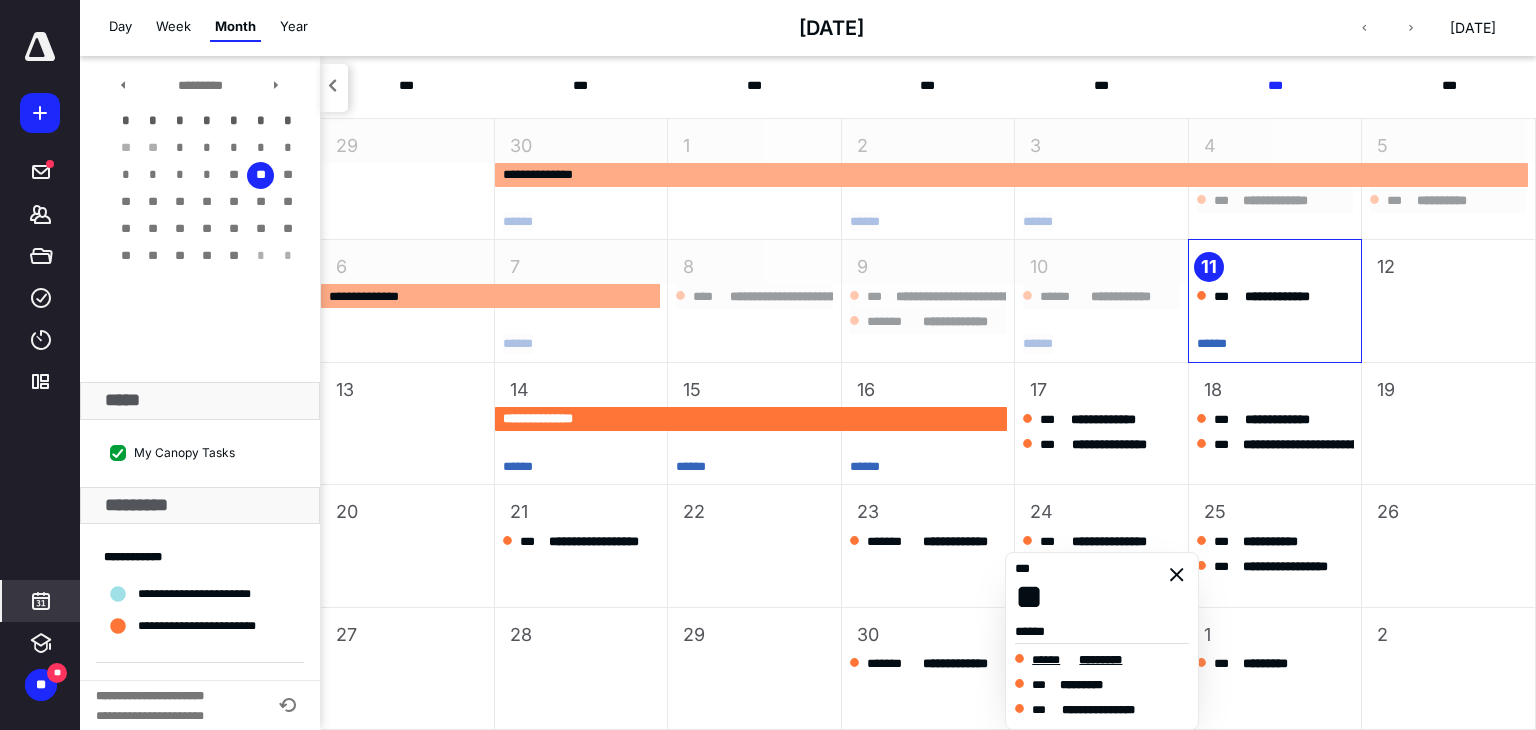 click on "*********" at bounding box center (1105, 660) 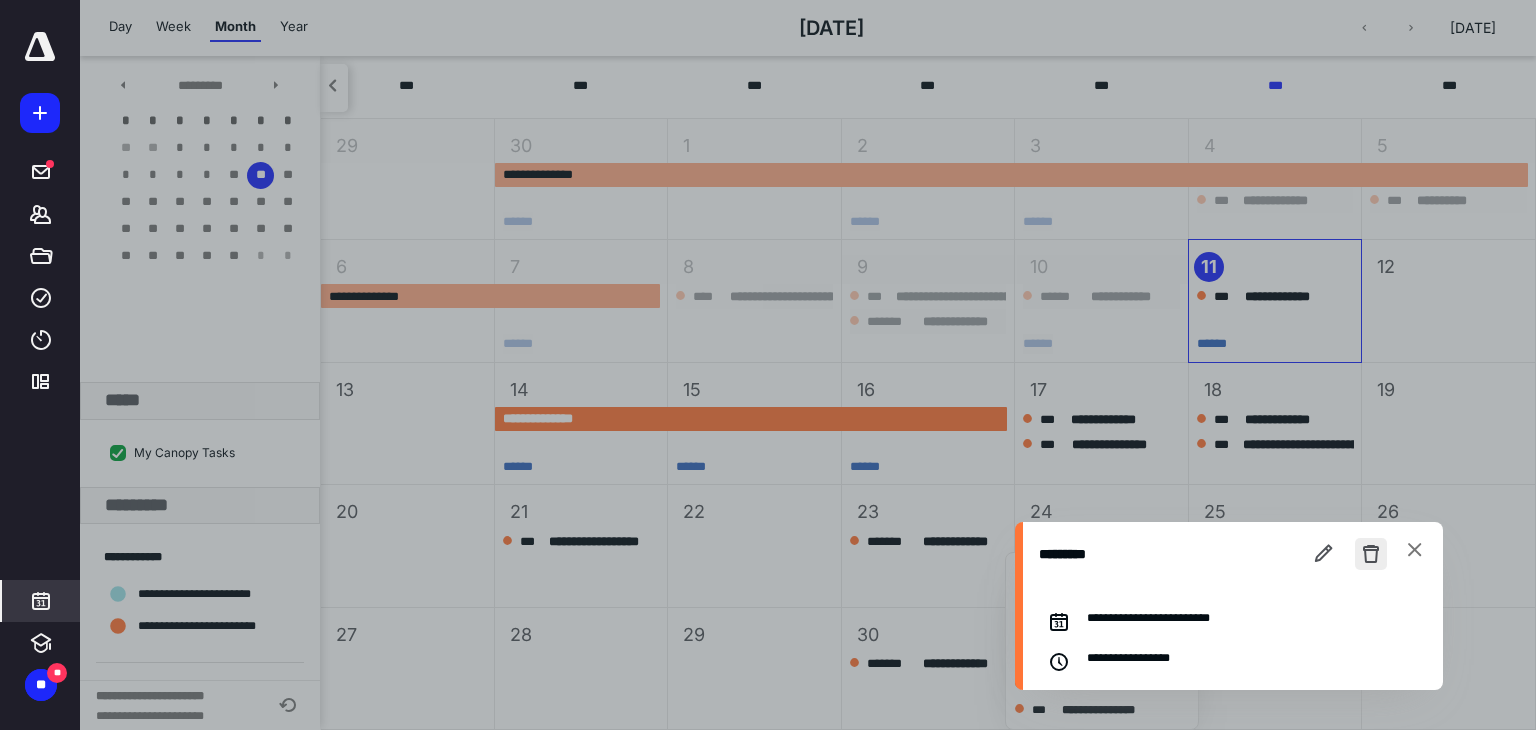 click at bounding box center (1371, 554) 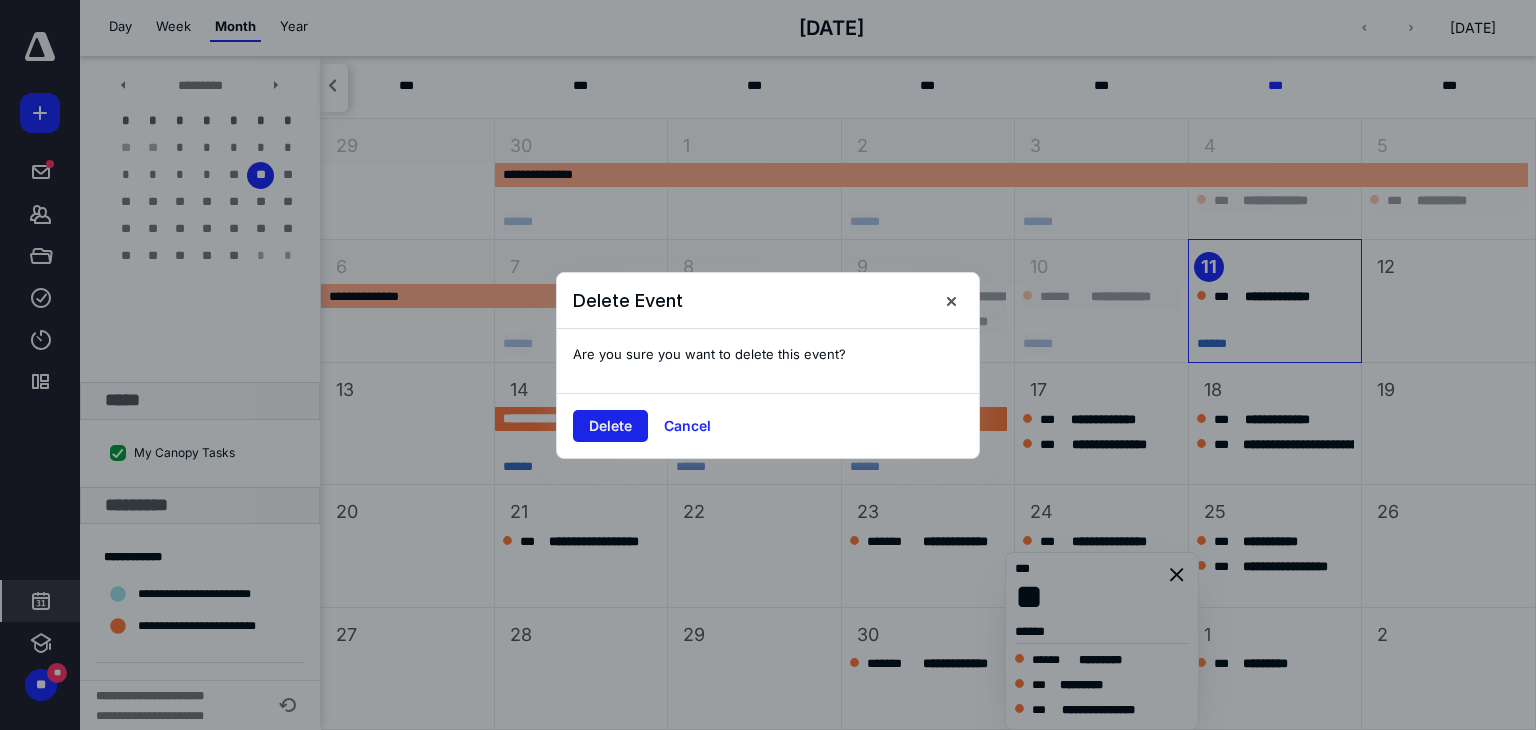 click on "Delete" at bounding box center [610, 426] 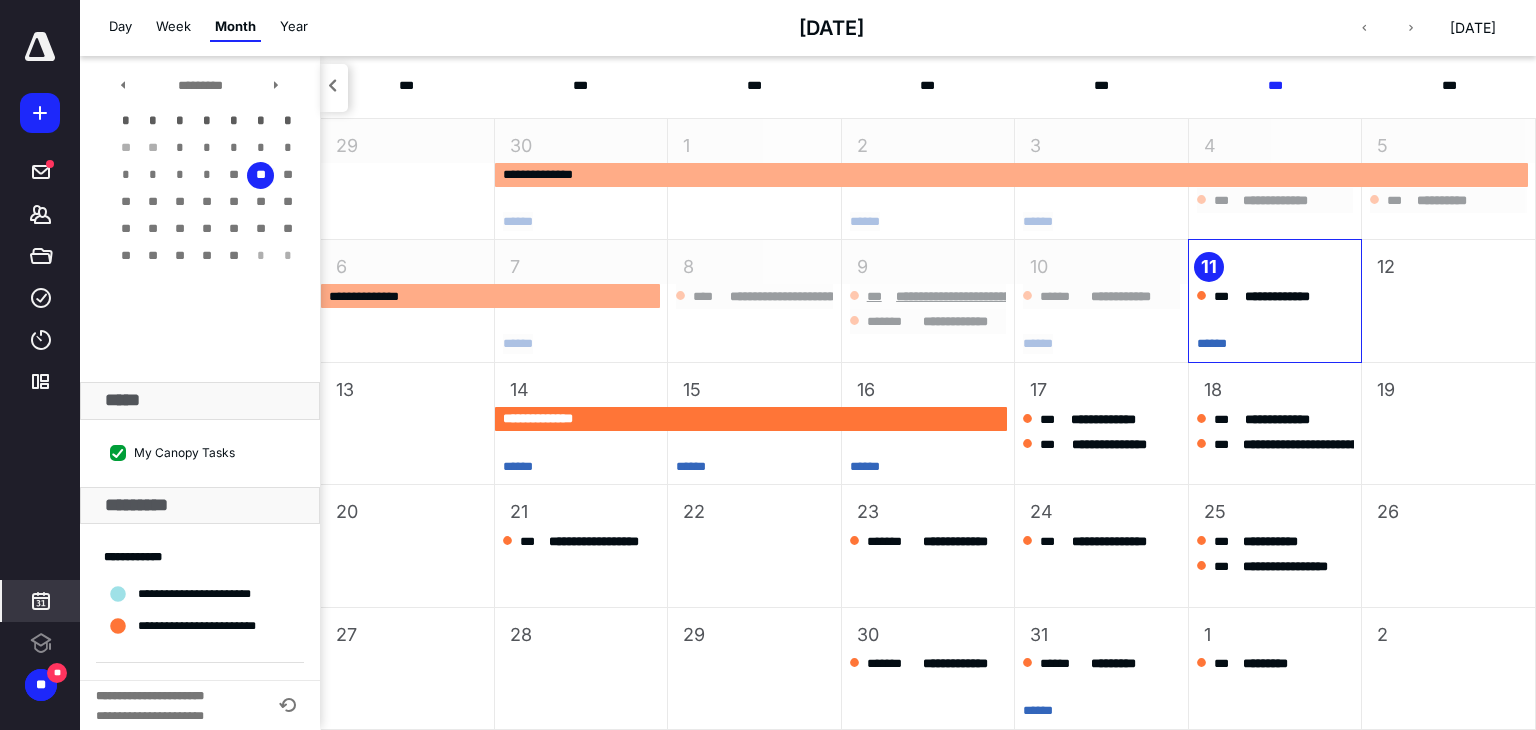 scroll, scrollTop: 0, scrollLeft: 0, axis: both 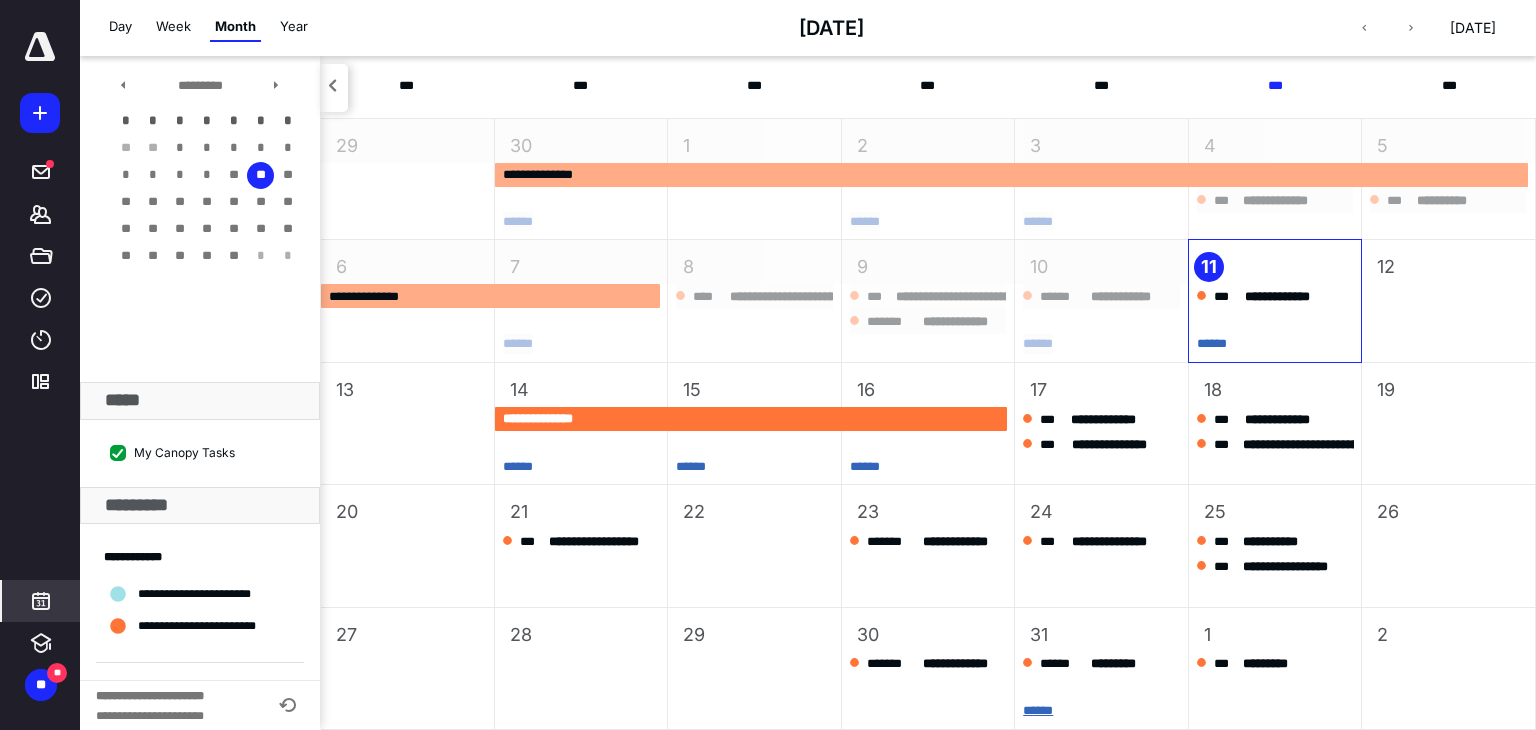 click on "* ****" at bounding box center (1038, 710) 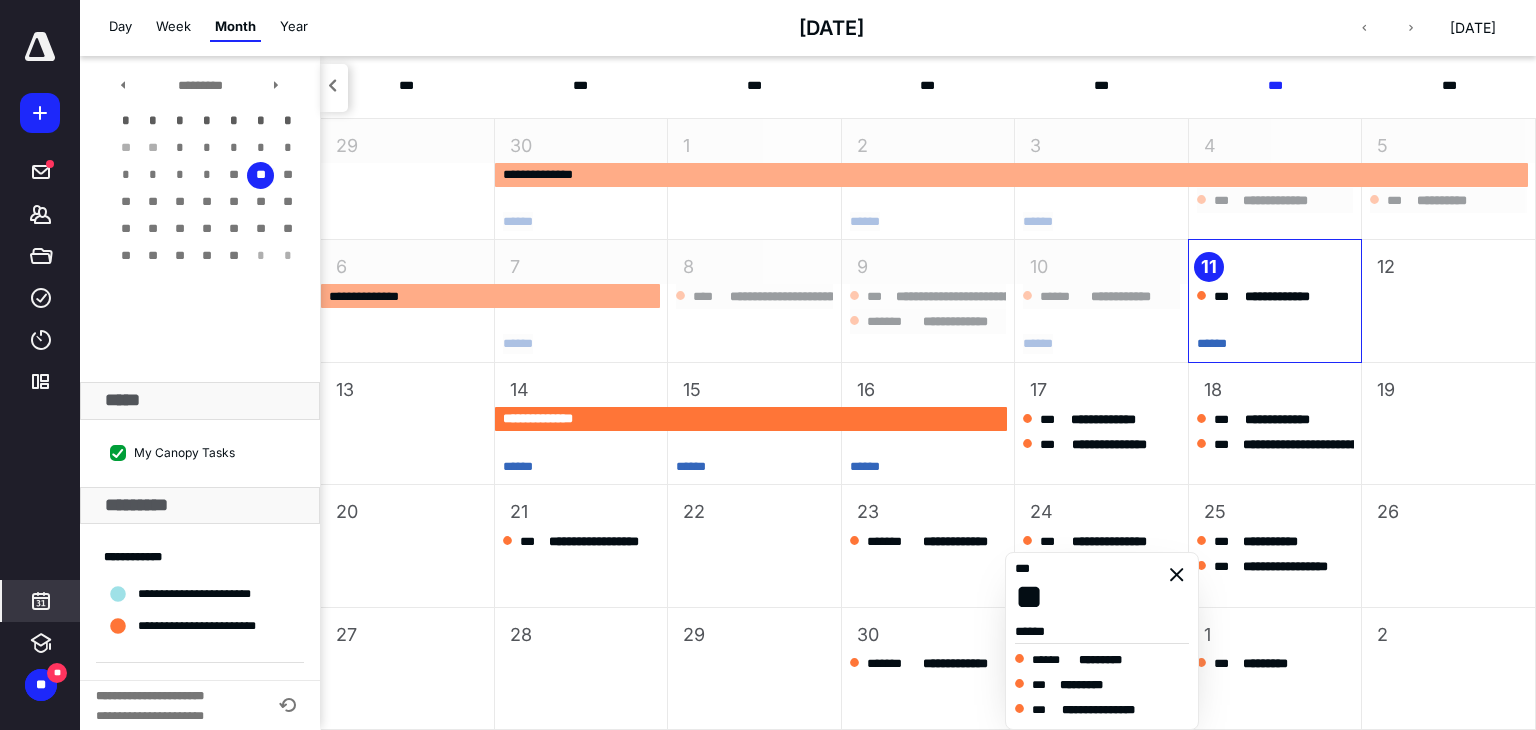 click 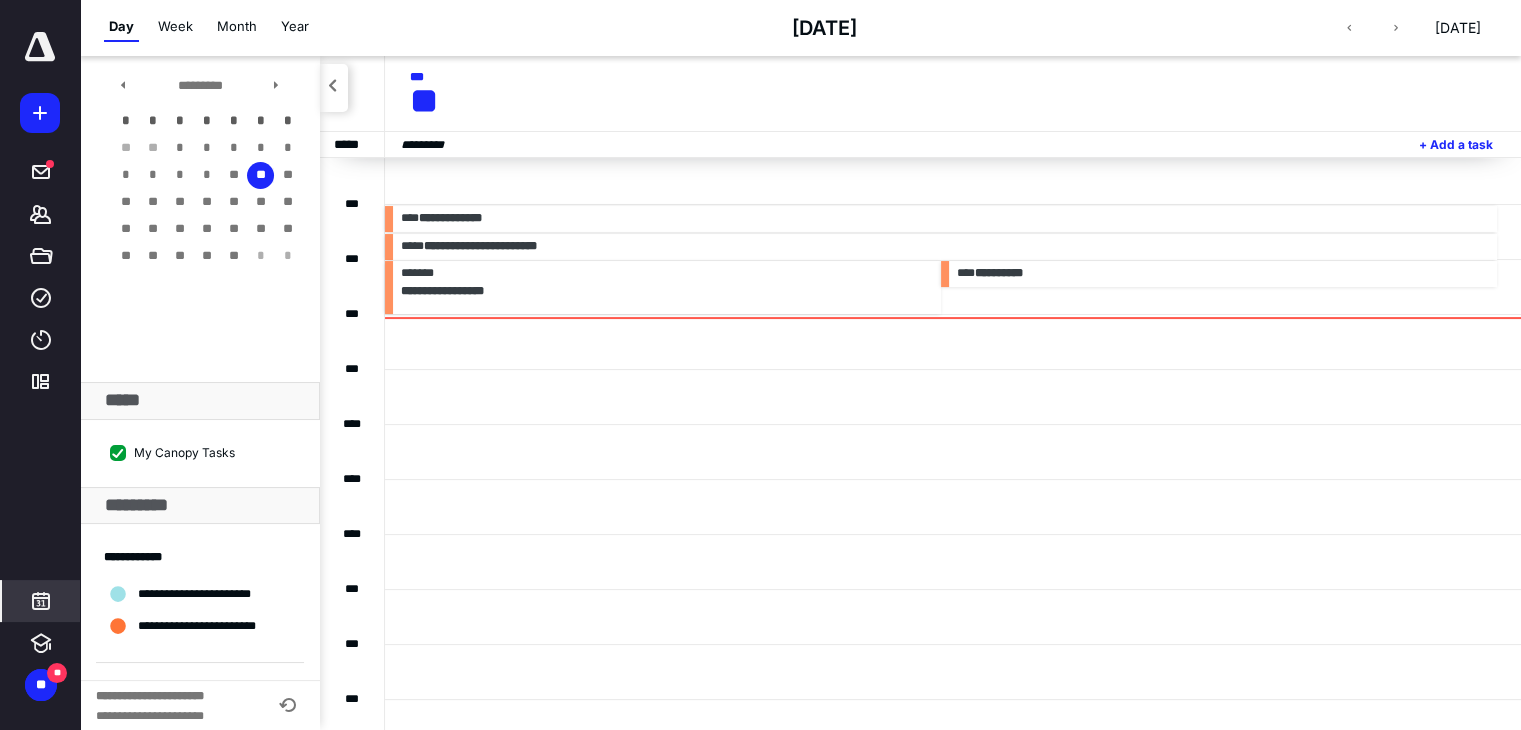 scroll, scrollTop: 384, scrollLeft: 0, axis: vertical 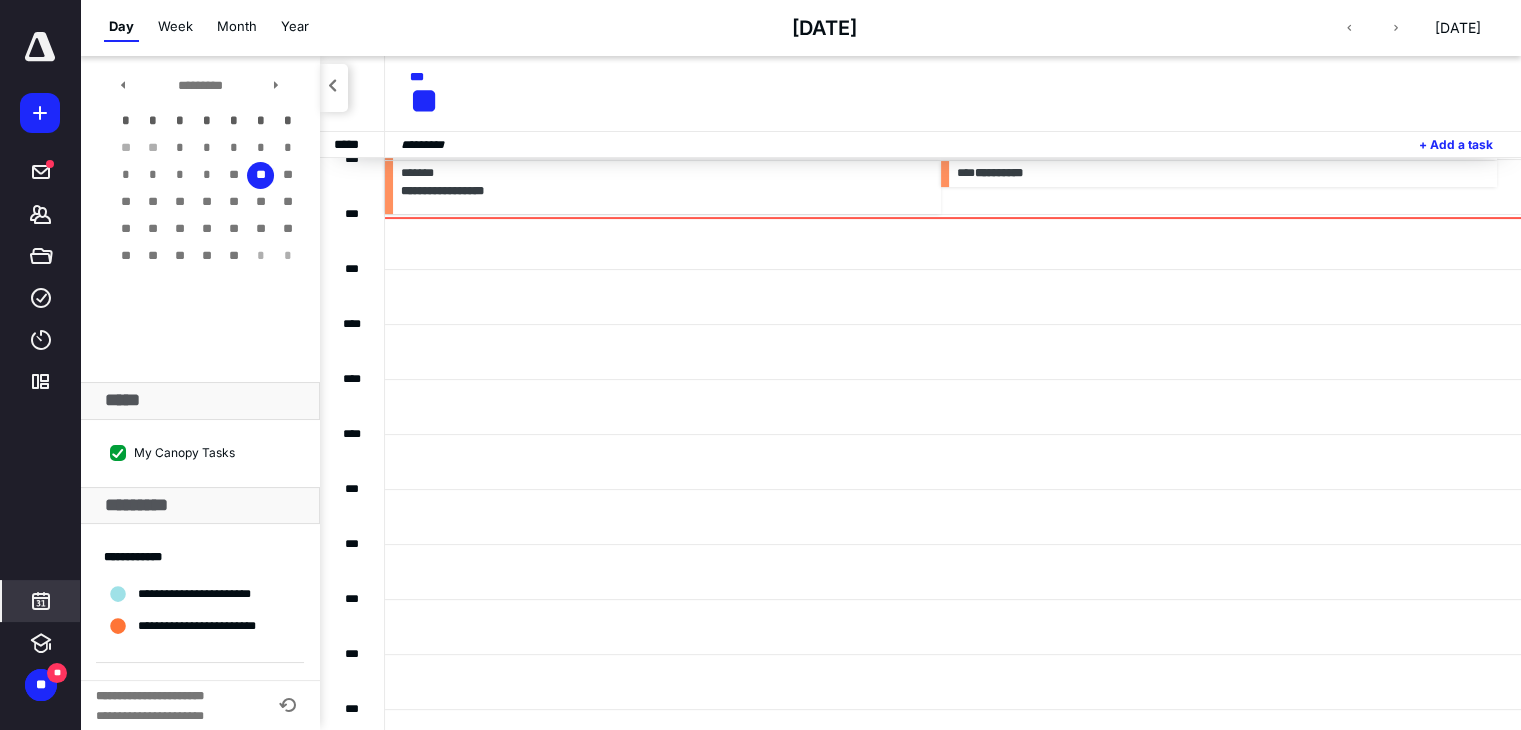 click 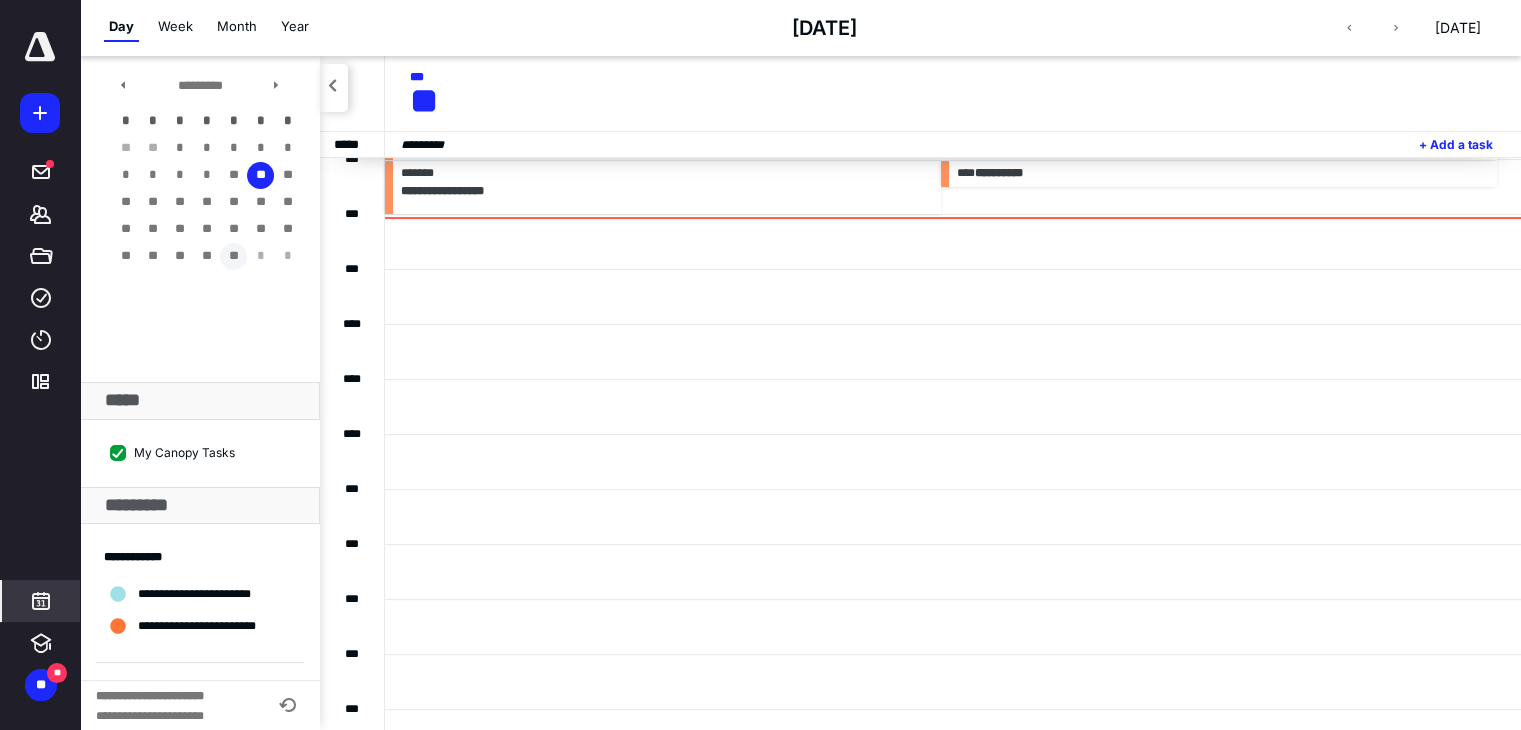 click on "**" at bounding box center (233, 256) 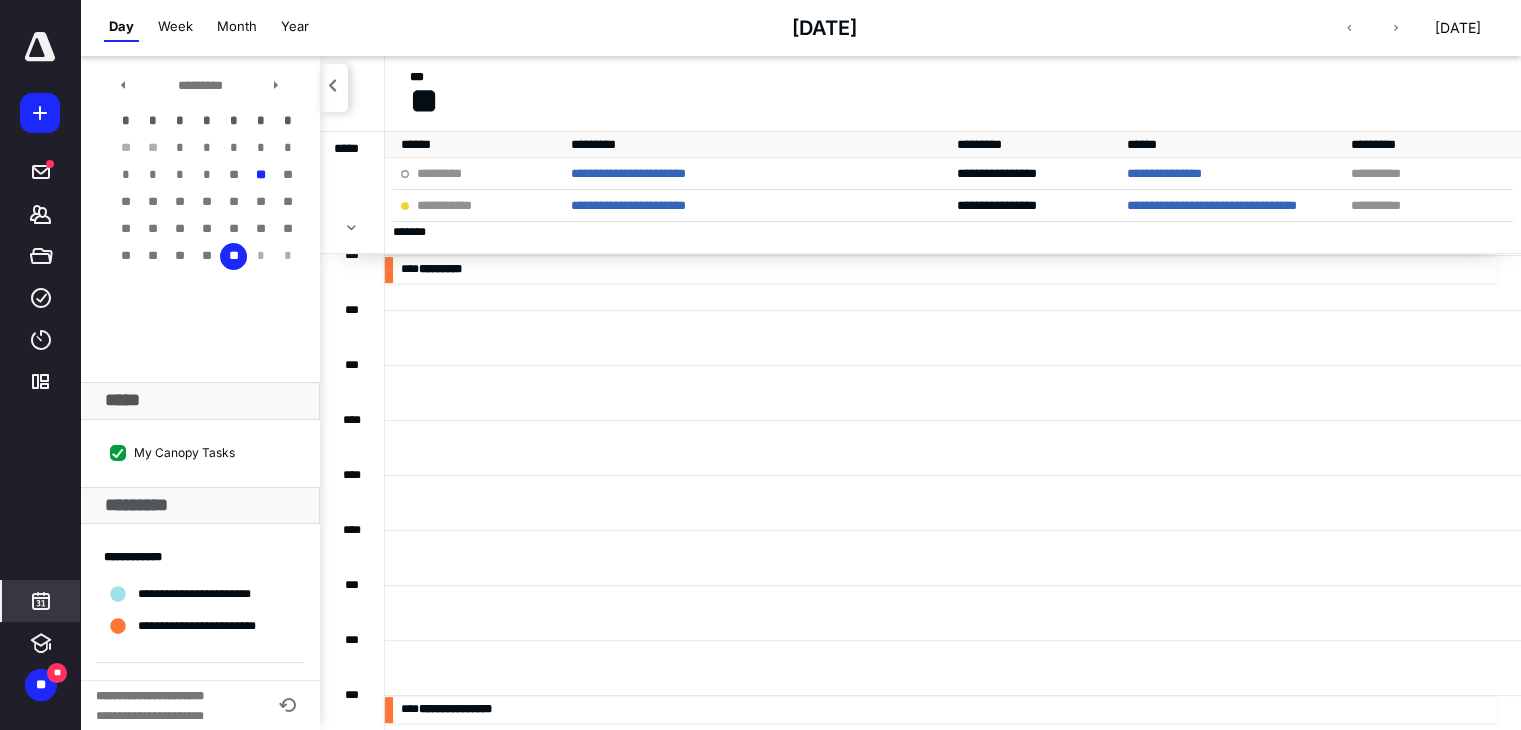 click on "Month" at bounding box center (237, 27) 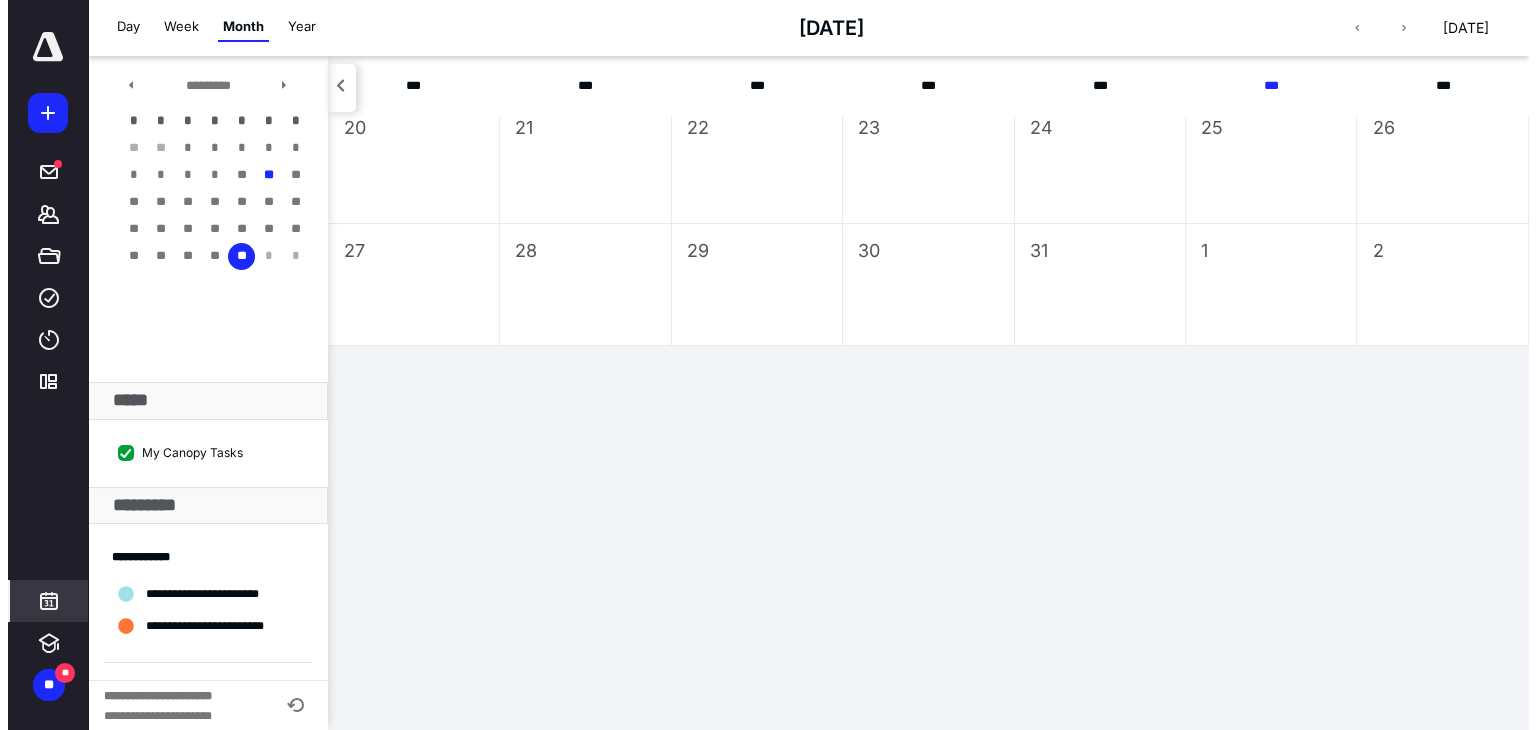 scroll, scrollTop: 0, scrollLeft: 0, axis: both 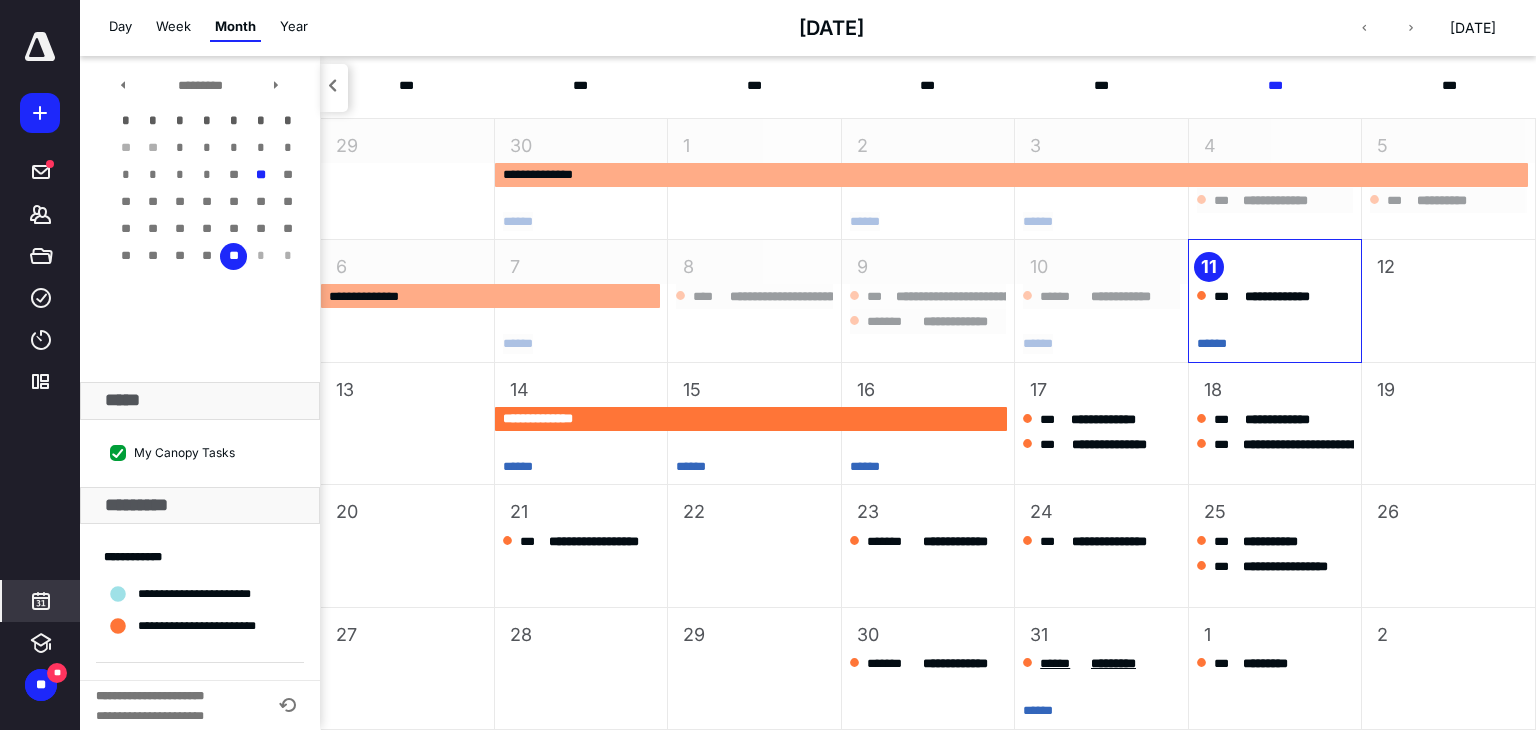click on "******" at bounding box center [1063, 664] 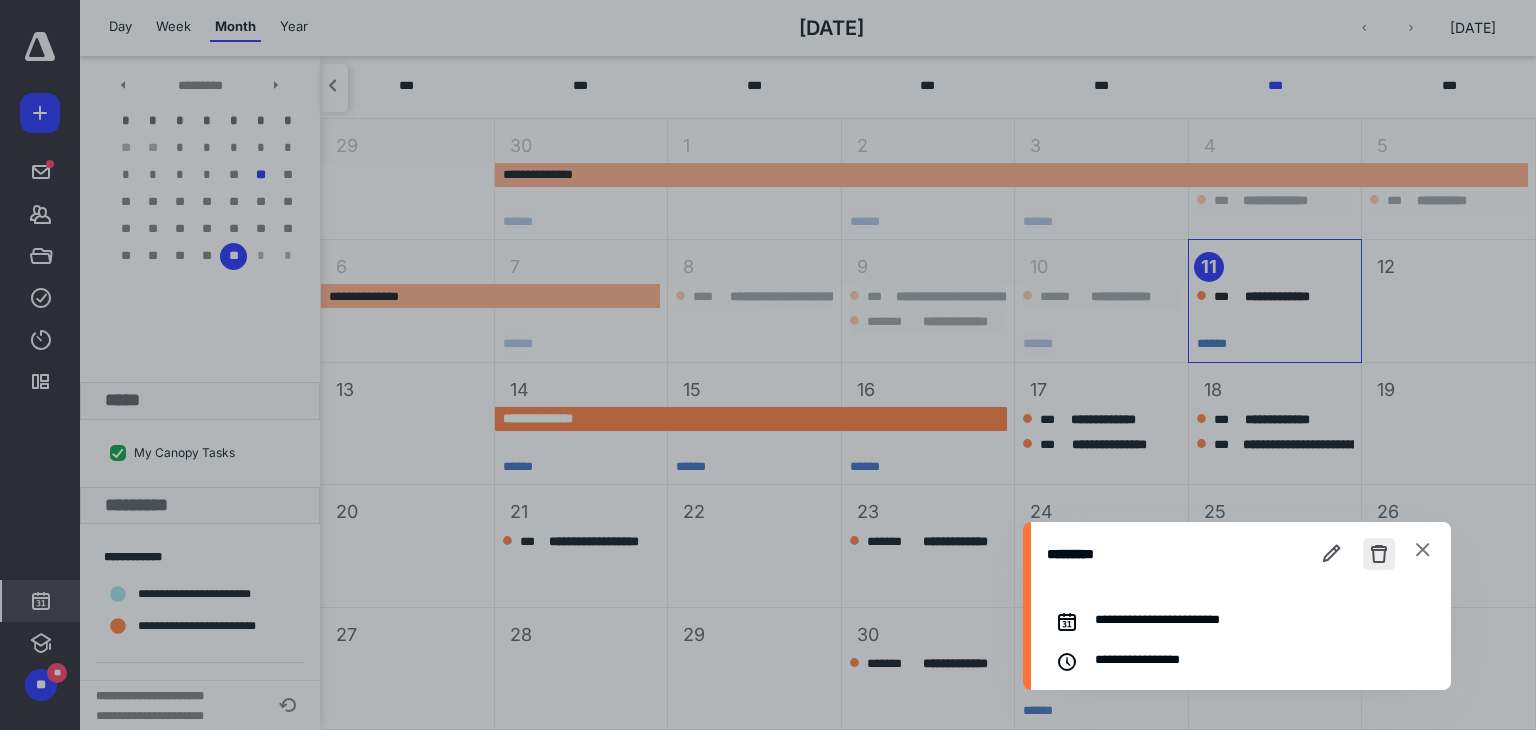 click at bounding box center (1379, 554) 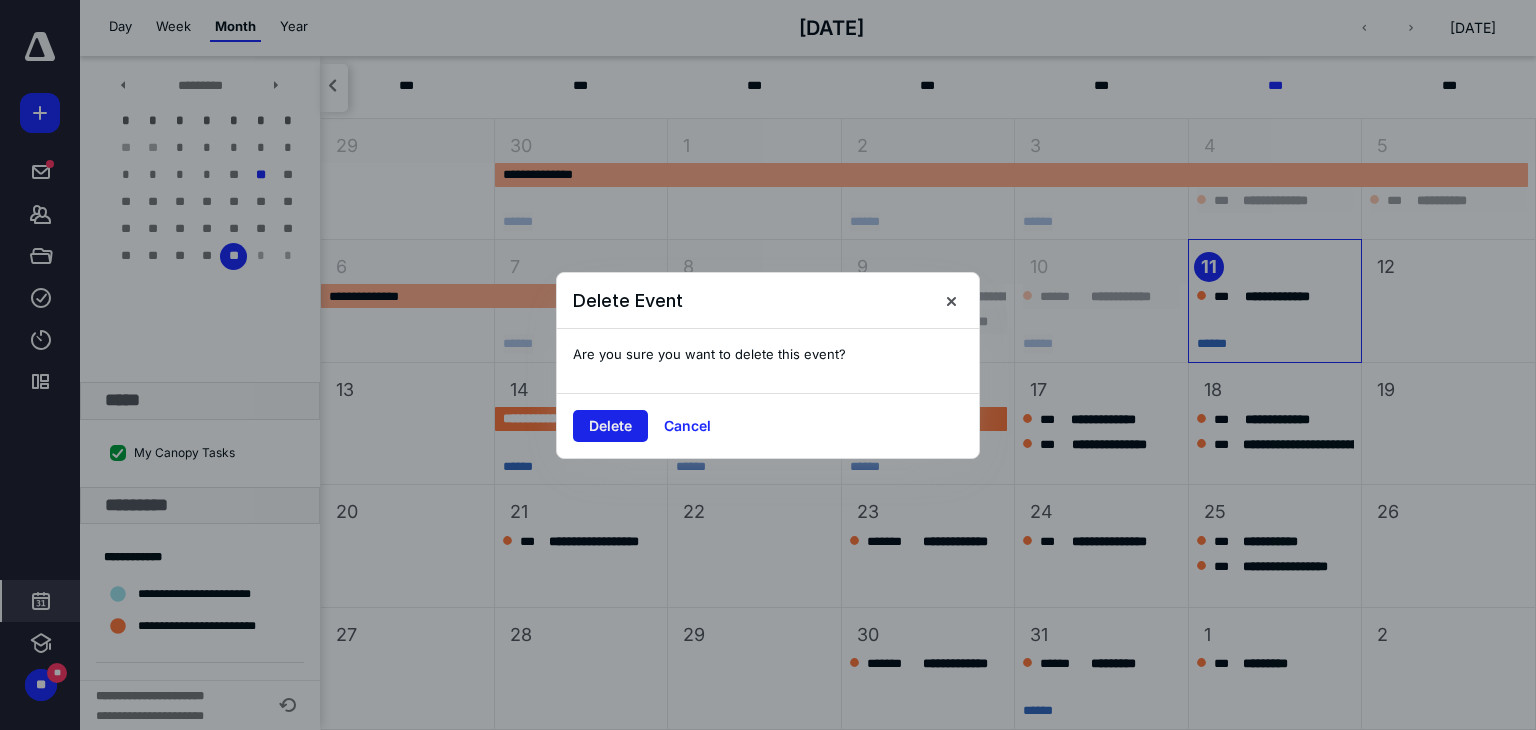click on "Delete" at bounding box center (610, 426) 